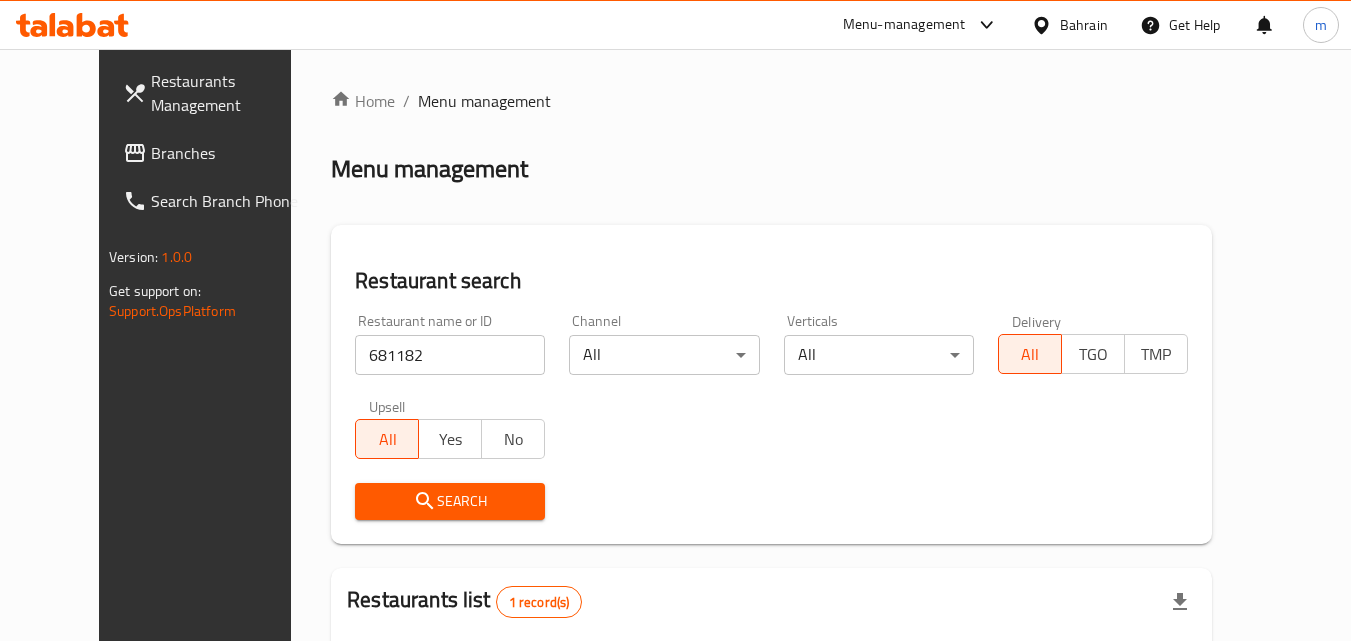 scroll, scrollTop: 234, scrollLeft: 0, axis: vertical 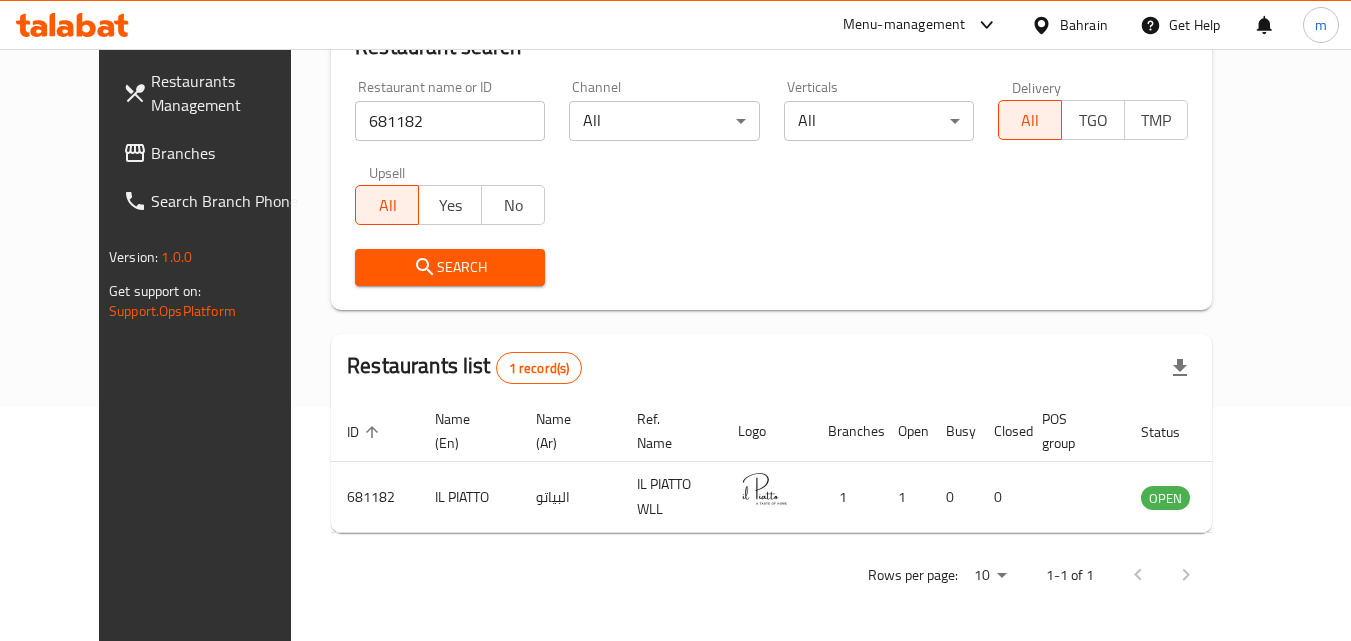 drag, startPoint x: 1054, startPoint y: 24, endPoint x: 1052, endPoint y: 37, distance: 13.152946 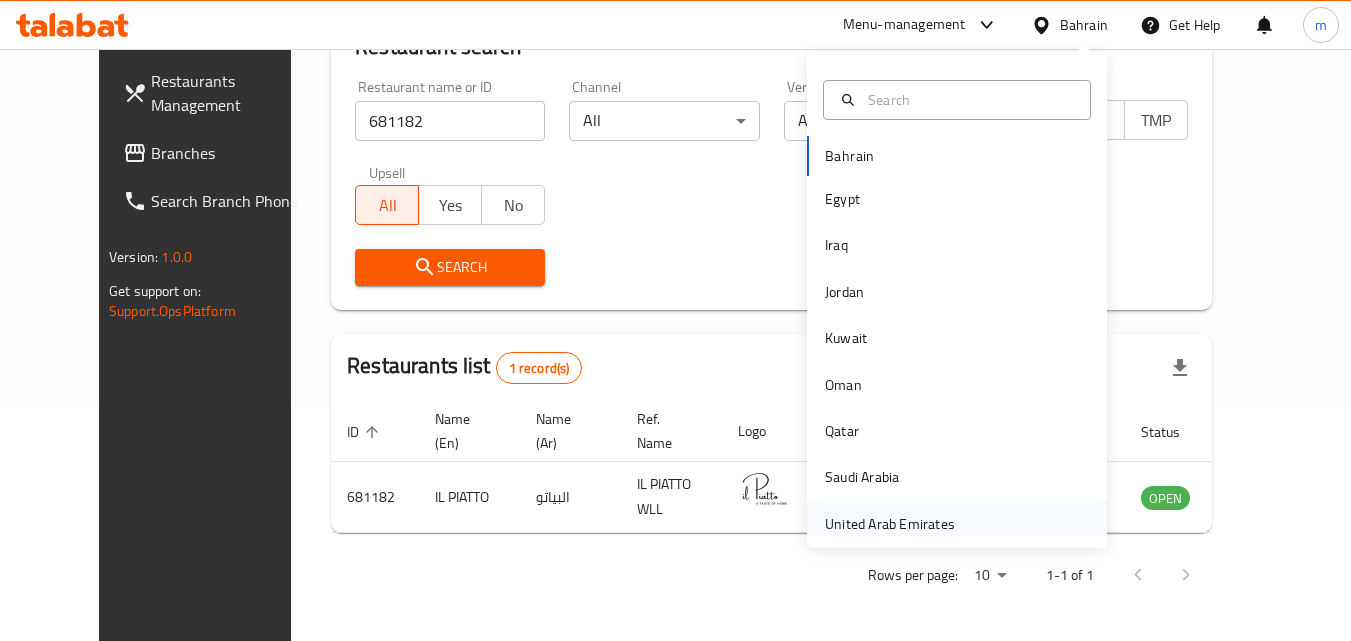 click on "United Arab Emirates" at bounding box center (890, 524) 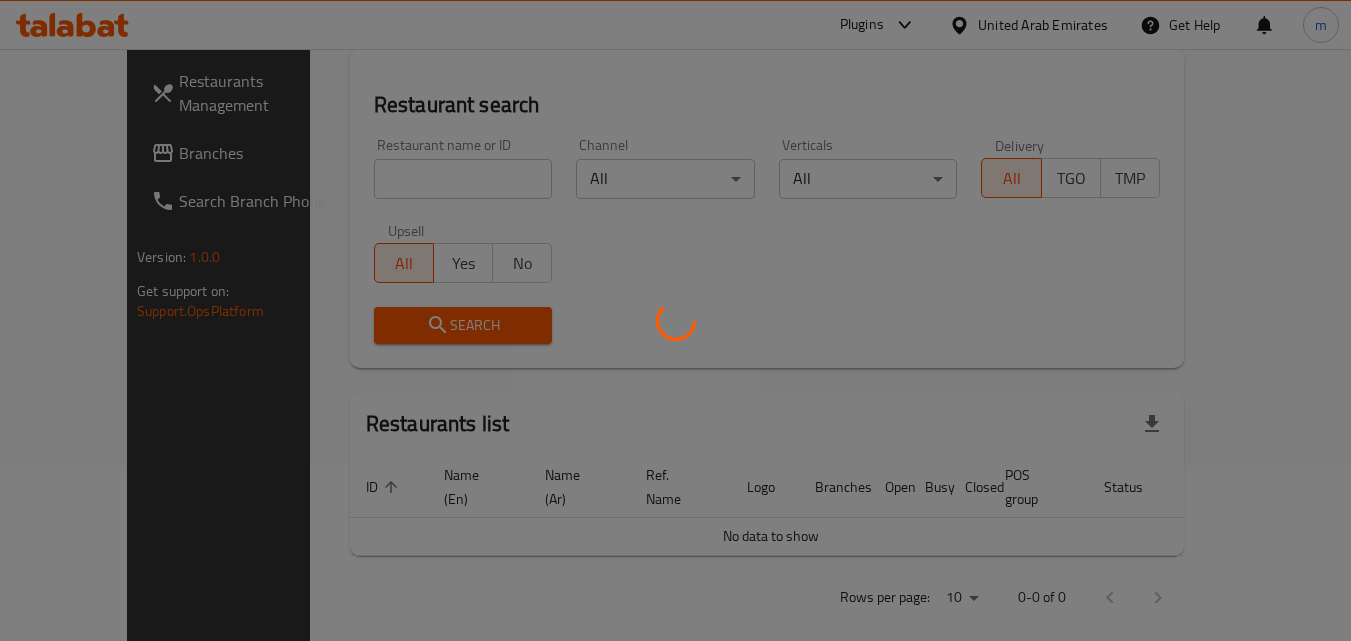 scroll, scrollTop: 234, scrollLeft: 0, axis: vertical 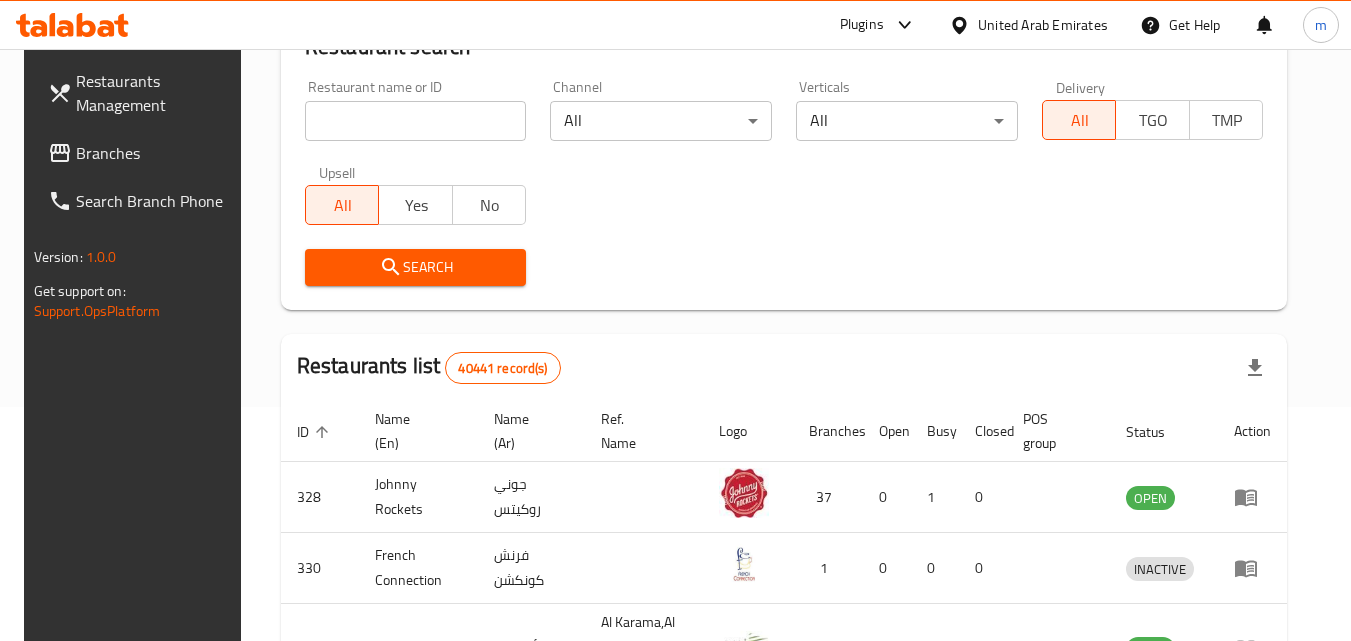 click on "Branches" at bounding box center (155, 153) 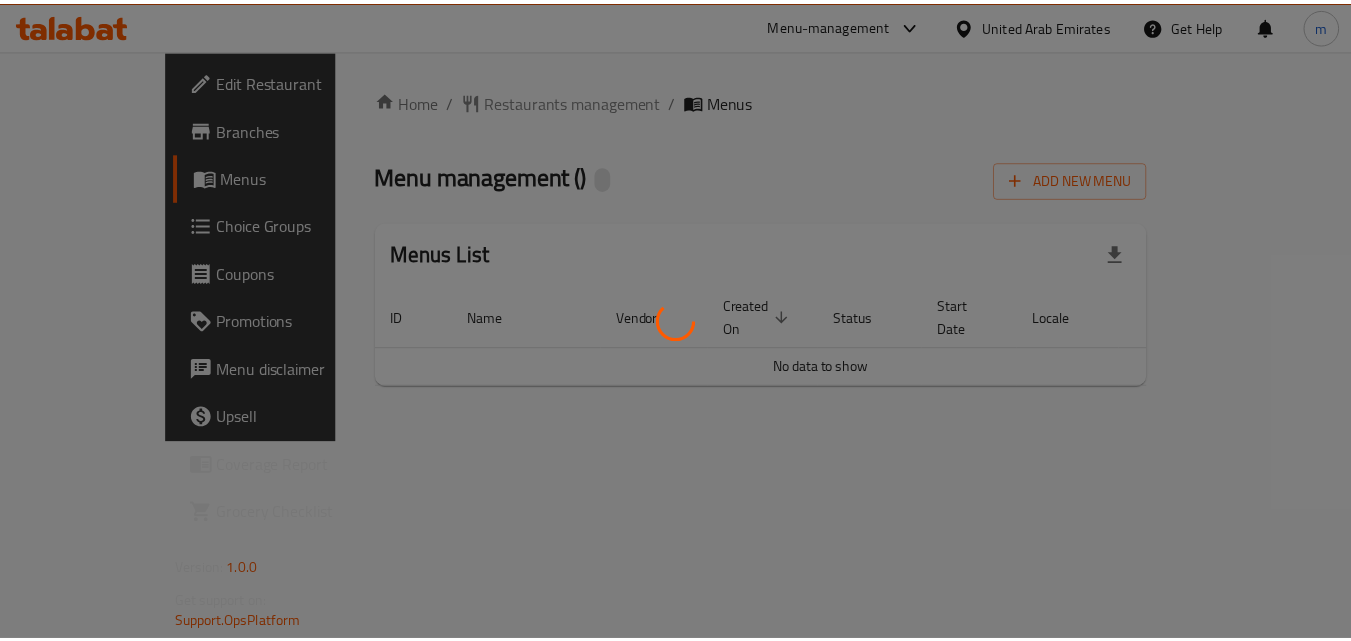 scroll, scrollTop: 0, scrollLeft: 0, axis: both 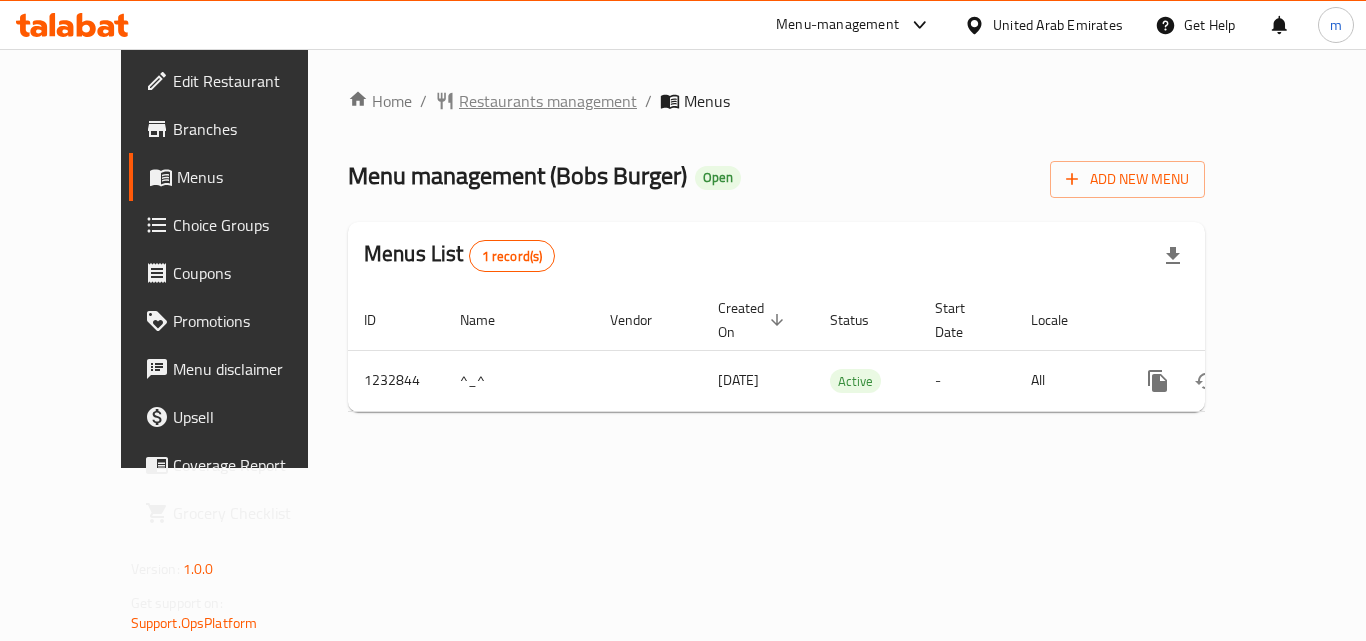 click on "Restaurants management" at bounding box center (548, 101) 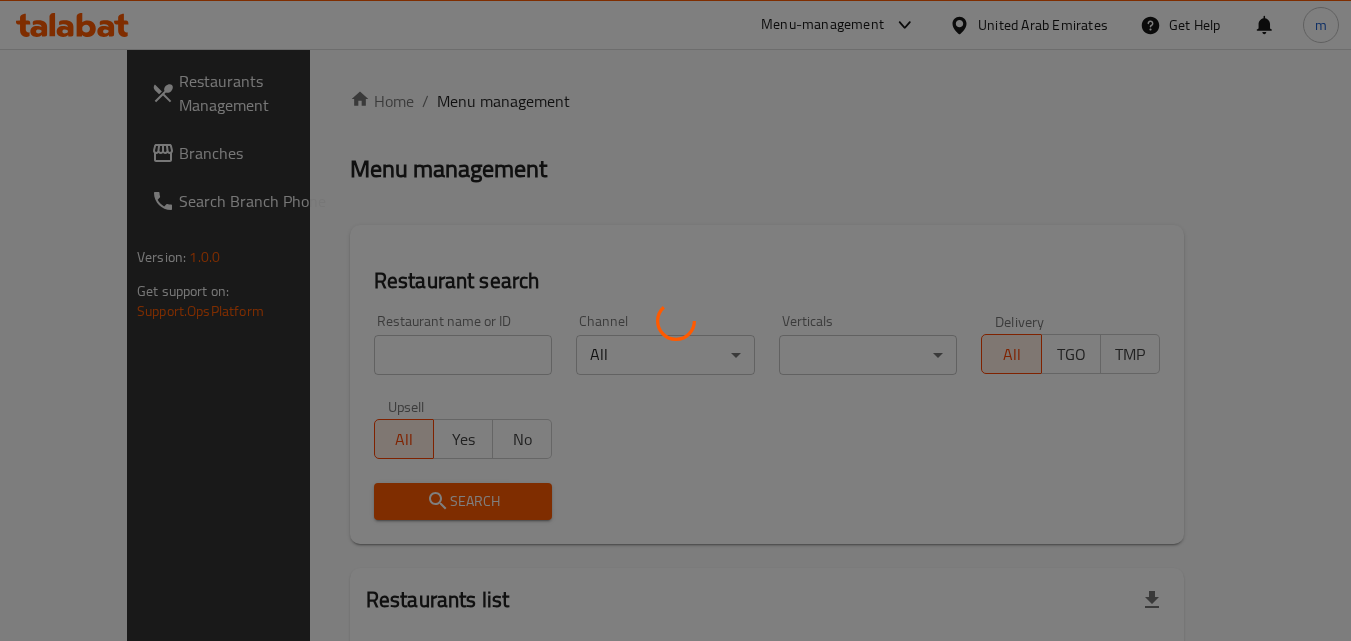 click at bounding box center [675, 320] 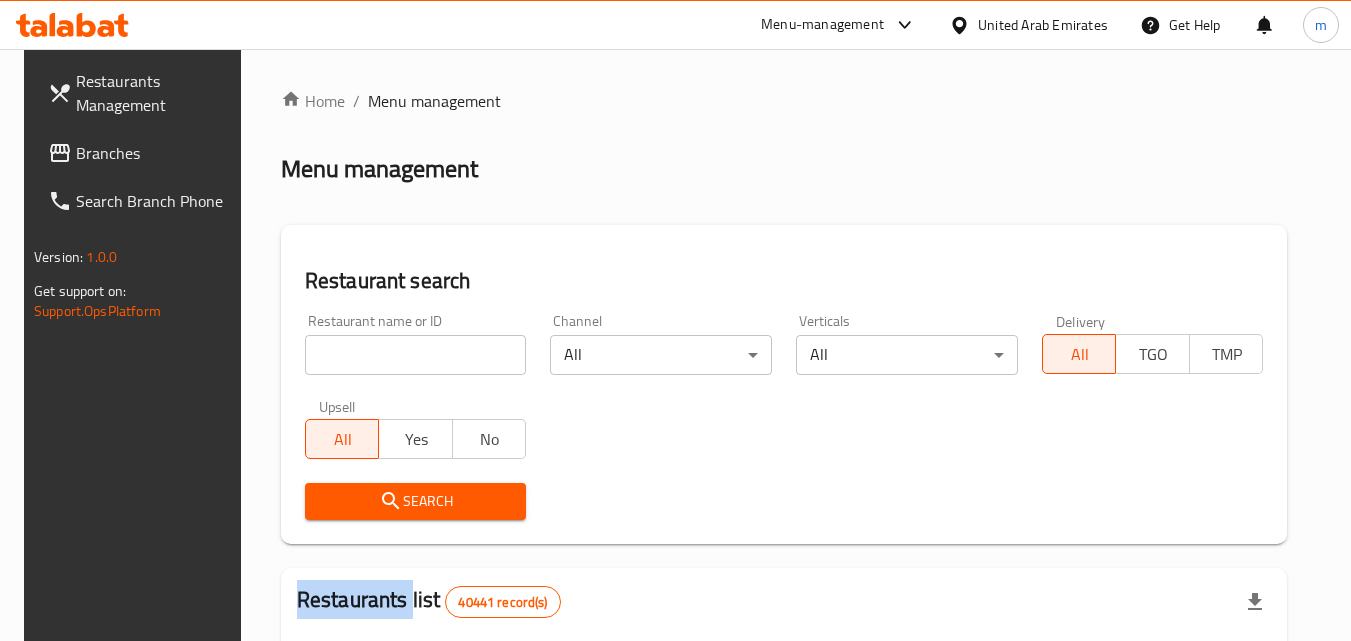 click on "Home / Menu management Menu management Restaurant search Restaurant name or ID Restaurant name or ID Channel All ​ Verticals All ​ Delivery All TGO TMP Upsell All Yes No   Search Restaurants list   40441 record(s) ID sorted ascending Name (En) Name (Ar) Ref. Name Logo Branches Open Busy Closed POS group Status Action 328 Johnny Rockets جوني روكيتس 37 0 1 0 OPEN 330 French Connection فرنش كونكشن 1 0 0 0 INACTIVE 339 Arz Lebanon أرز لبنان Al Karama,Al Barsha ​ & Mirdif 9 1 0 2 OPEN 340 Mega Wraps ميجا رابس 3 0 0 0 INACTIVE 342 Sandella's Flatbread Cafe سانديلاز فلات براد 7 0 0 0 INACTIVE 343 Dragon Hut كوخ التنين 1 0 0 0 INACTIVE 348 Thai Kitchen المطبخ التايلندى 1 0 0 0 INACTIVE 349 Mughal  موغل 1 0 0 0 HIDDEN 350 HOT N COOL (Old) هوت و كول 1 0 0 0 INACTIVE 355 Al Habasha  الحبشة 11 1 0 0 HIDDEN Rows per page: 10 1-10 of 40441" at bounding box center (784, 721) 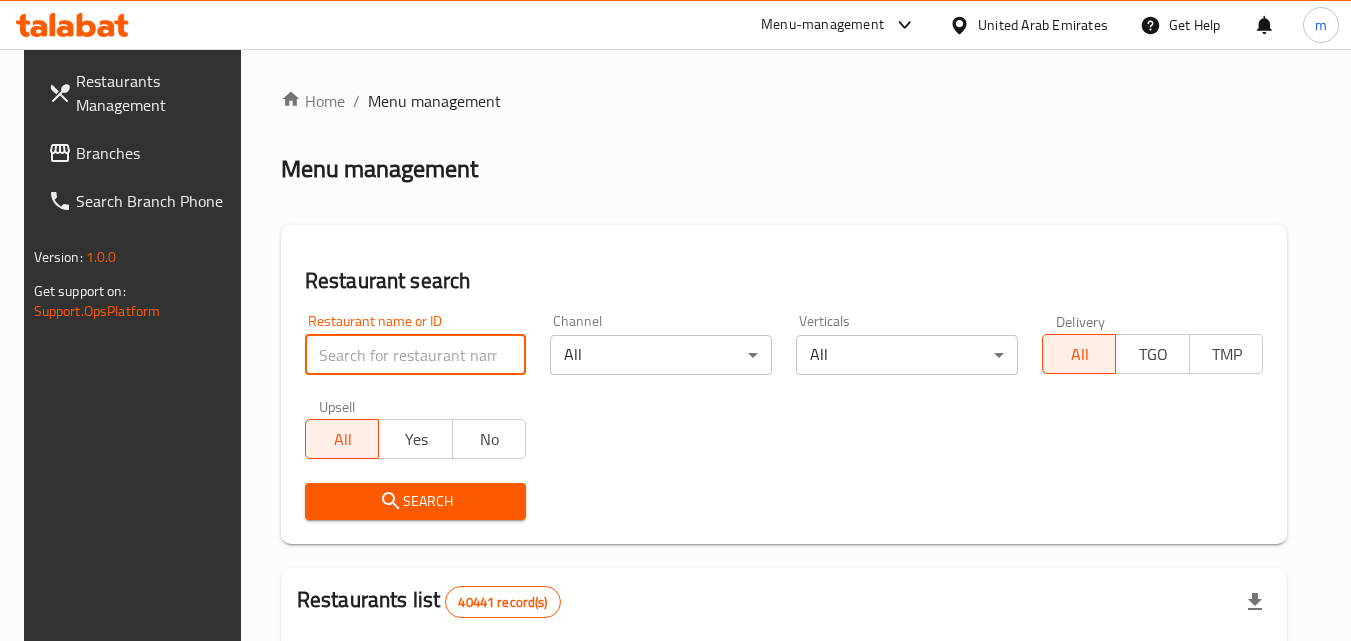 paste on "677923" 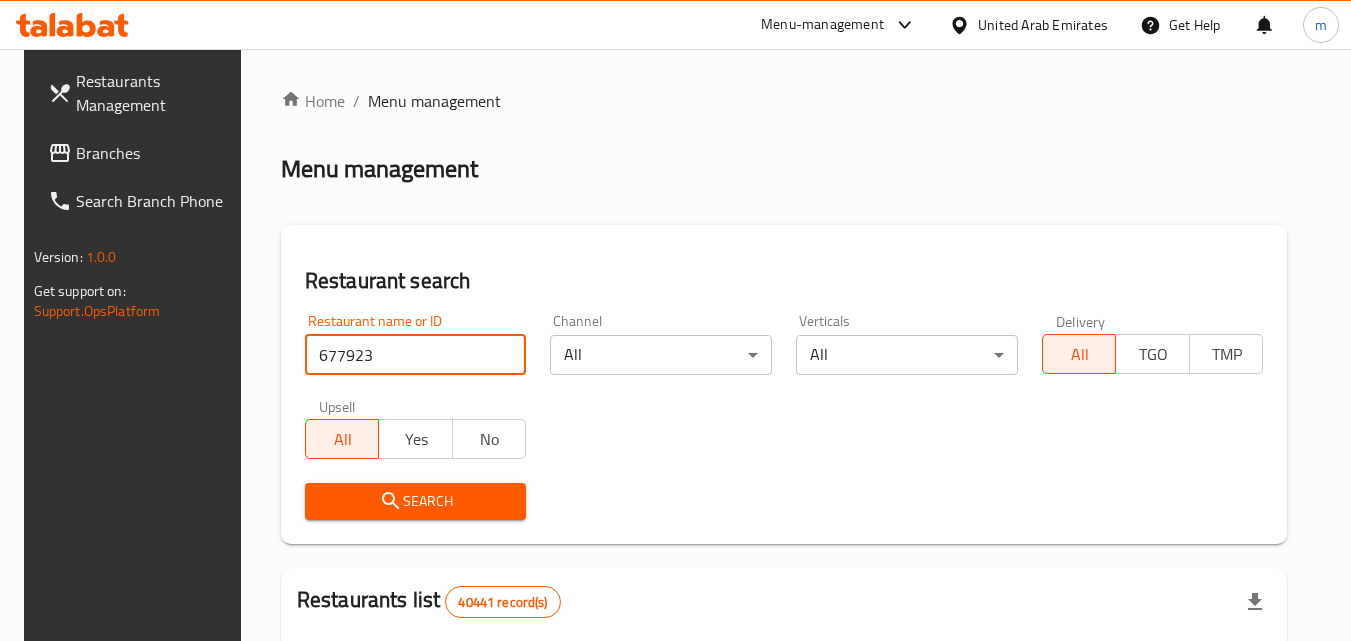 type on "677923" 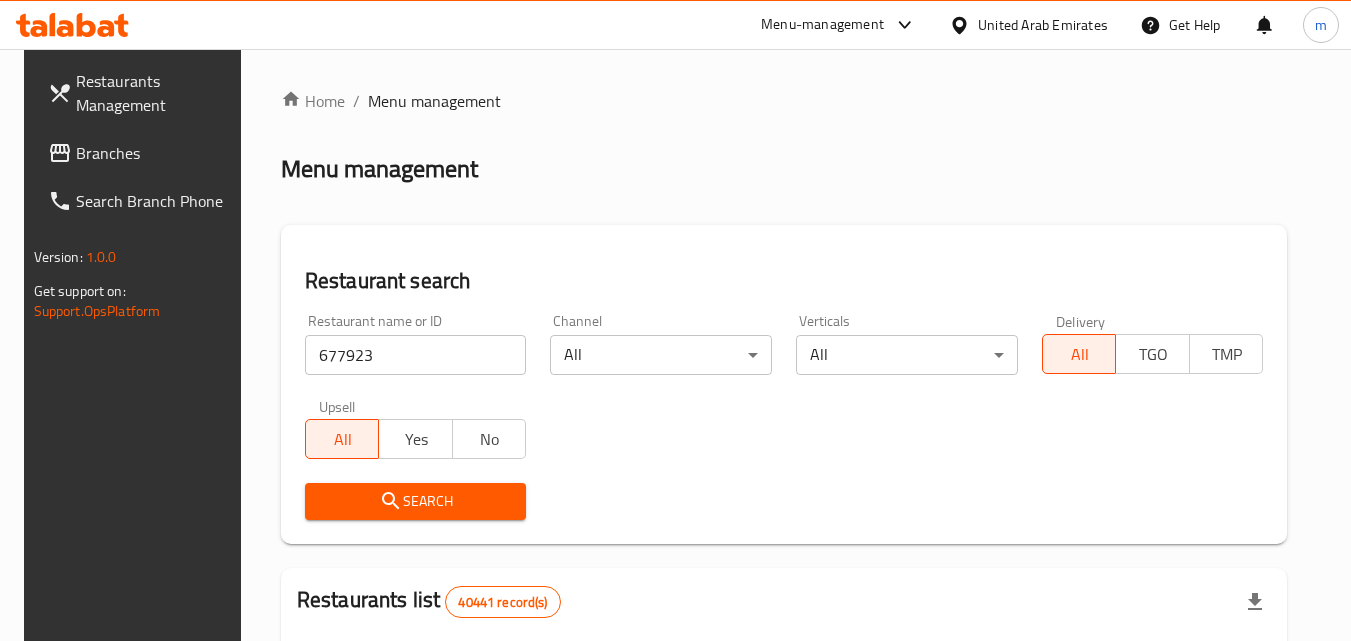 click on "Search" at bounding box center [416, 501] 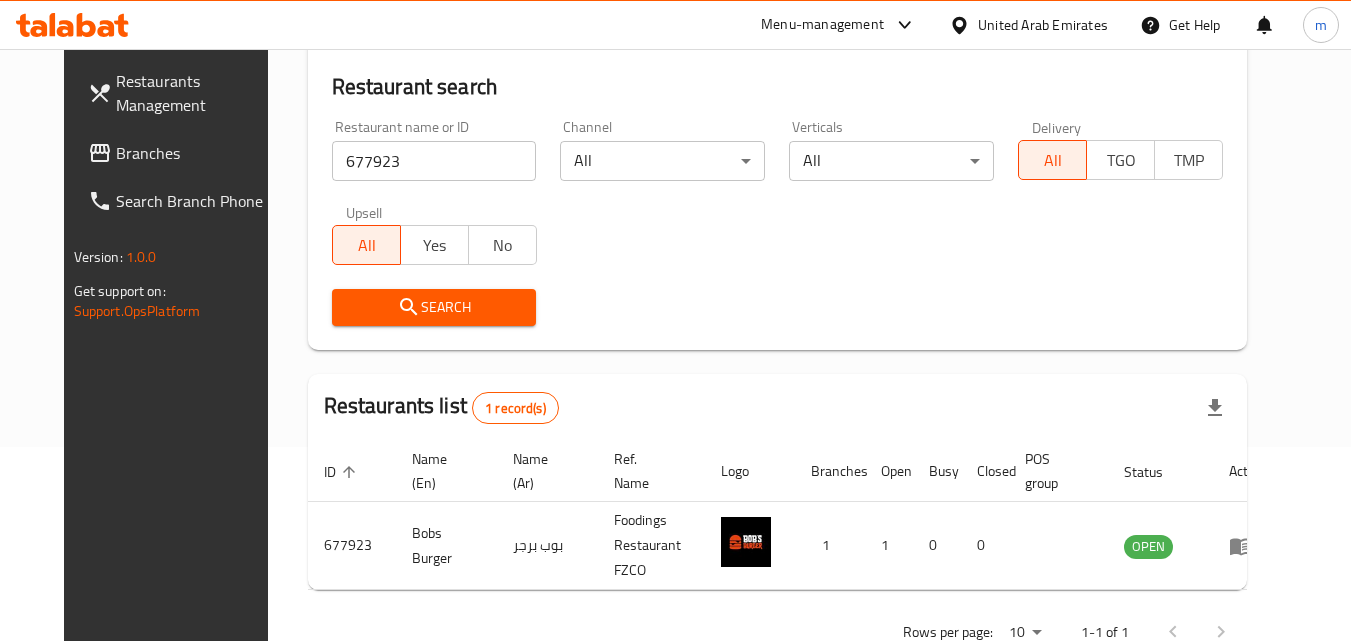 scroll, scrollTop: 134, scrollLeft: 0, axis: vertical 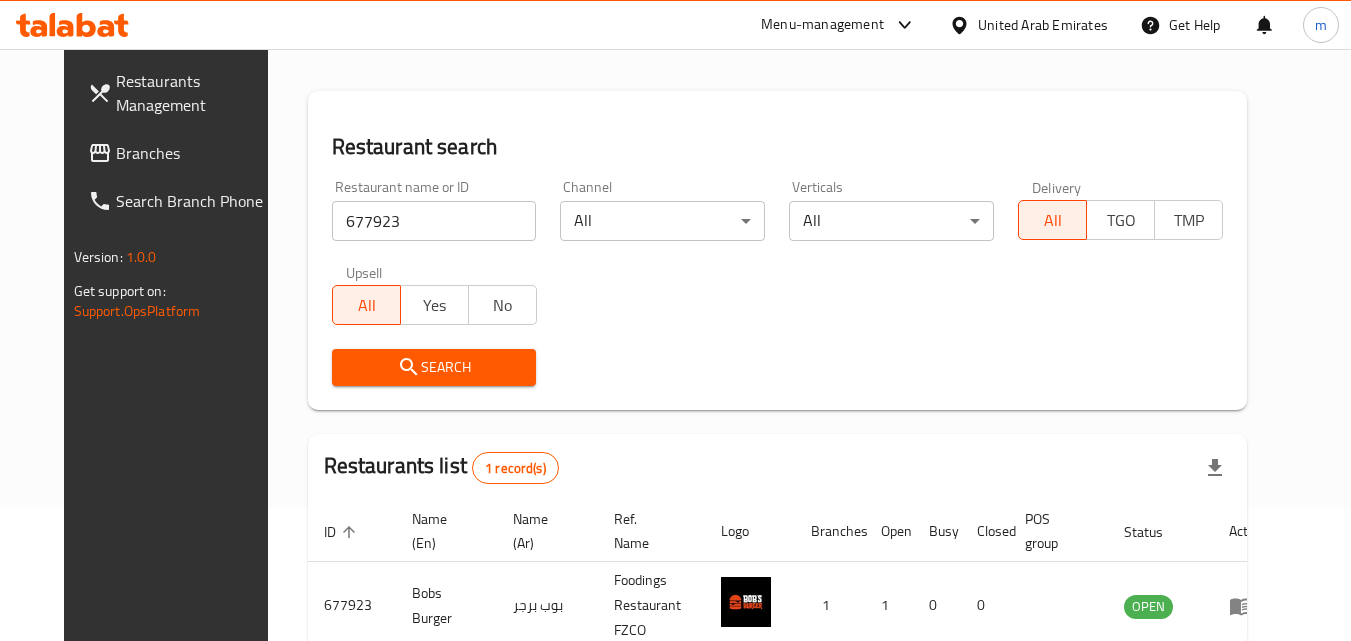 click on "United Arab Emirates" at bounding box center (1043, 25) 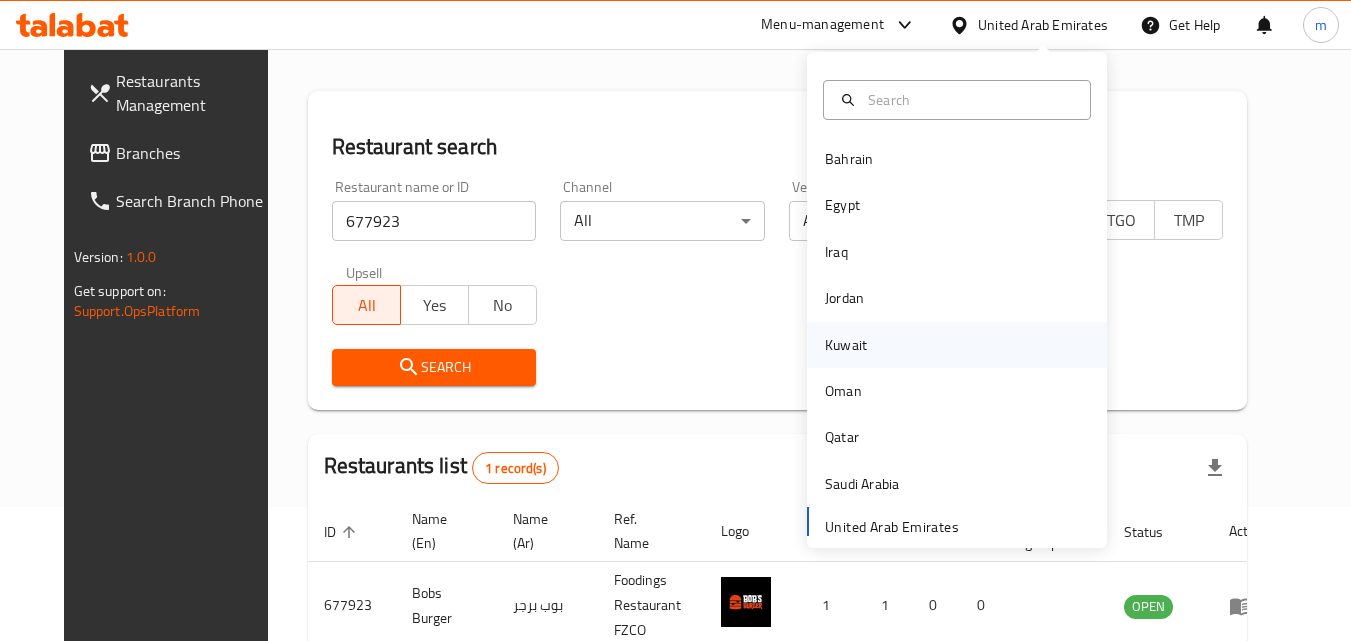 click on "Kuwait" at bounding box center [846, 345] 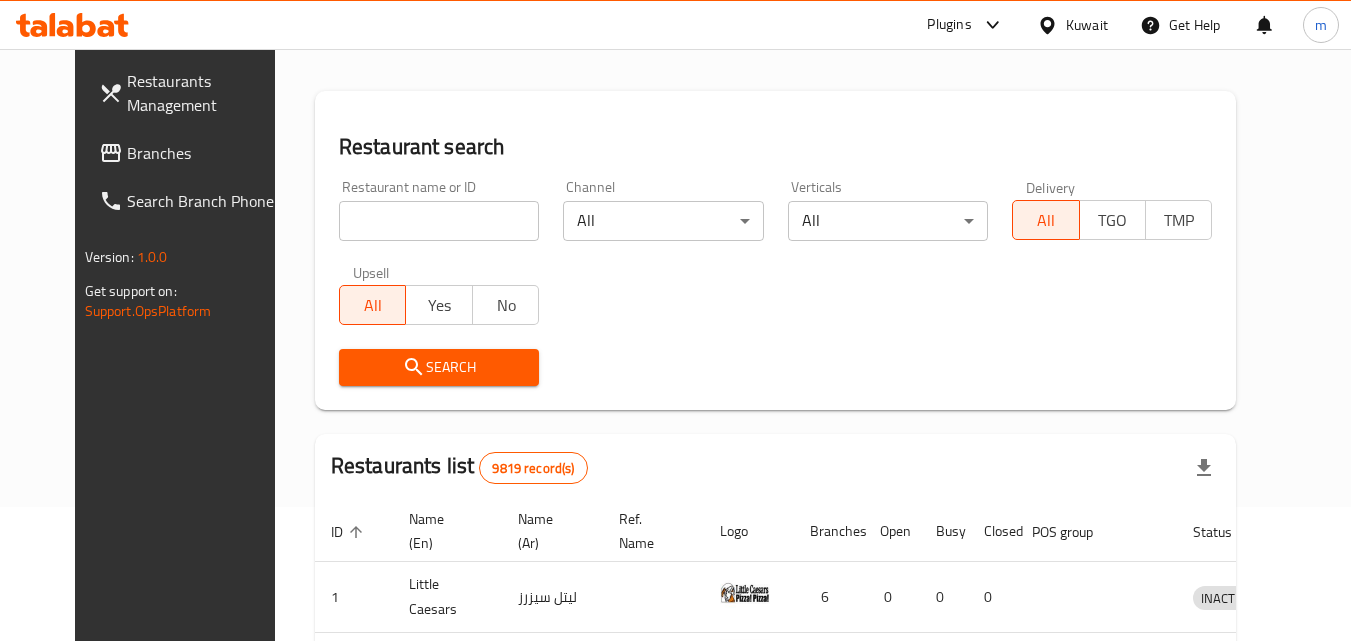click on "Branches" at bounding box center (206, 153) 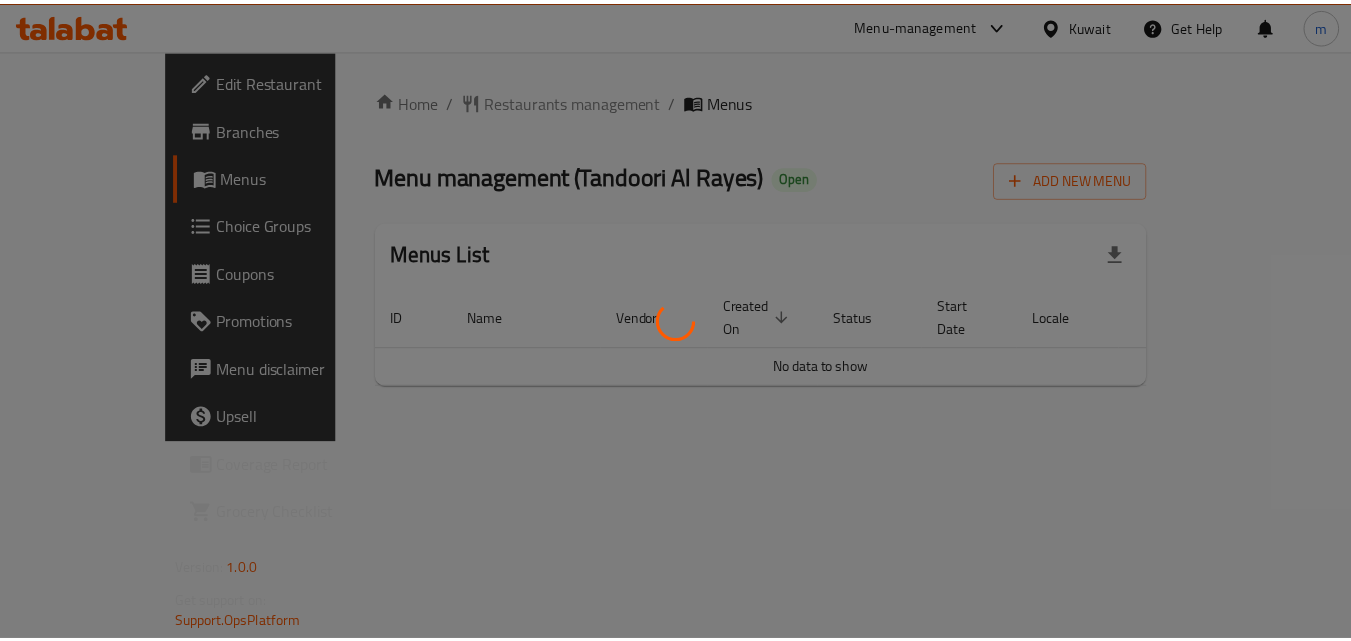 scroll, scrollTop: 0, scrollLeft: 0, axis: both 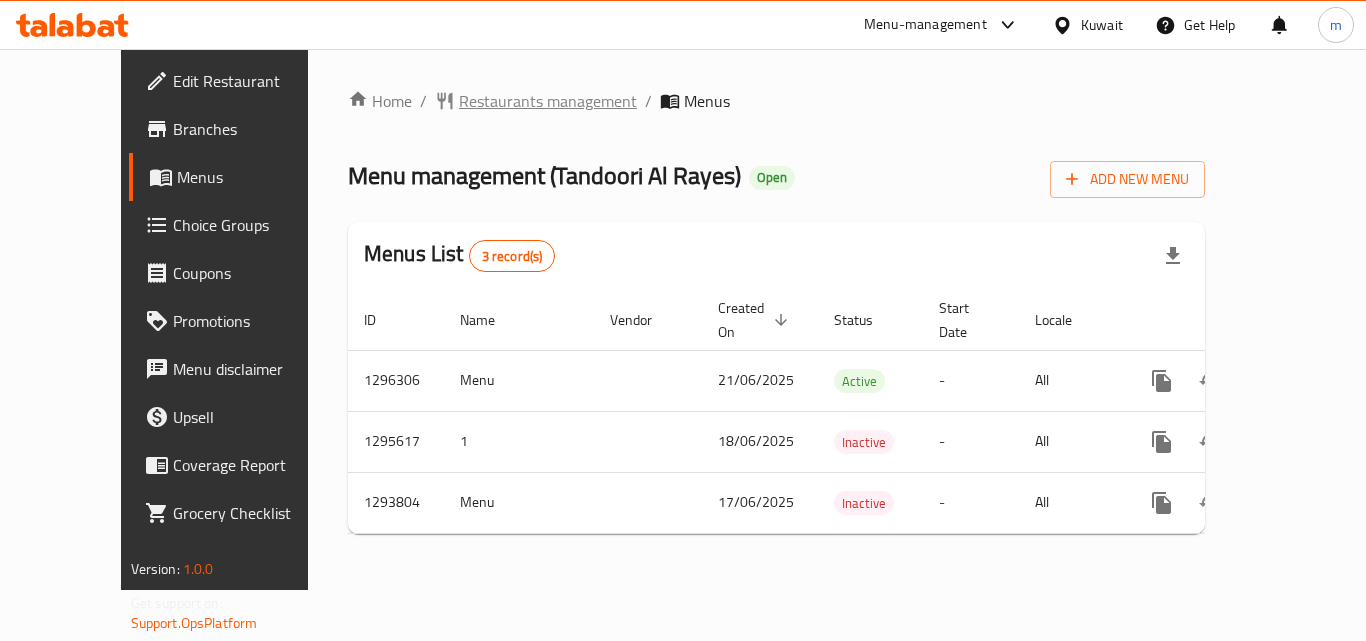 click on "Restaurants management" at bounding box center [548, 101] 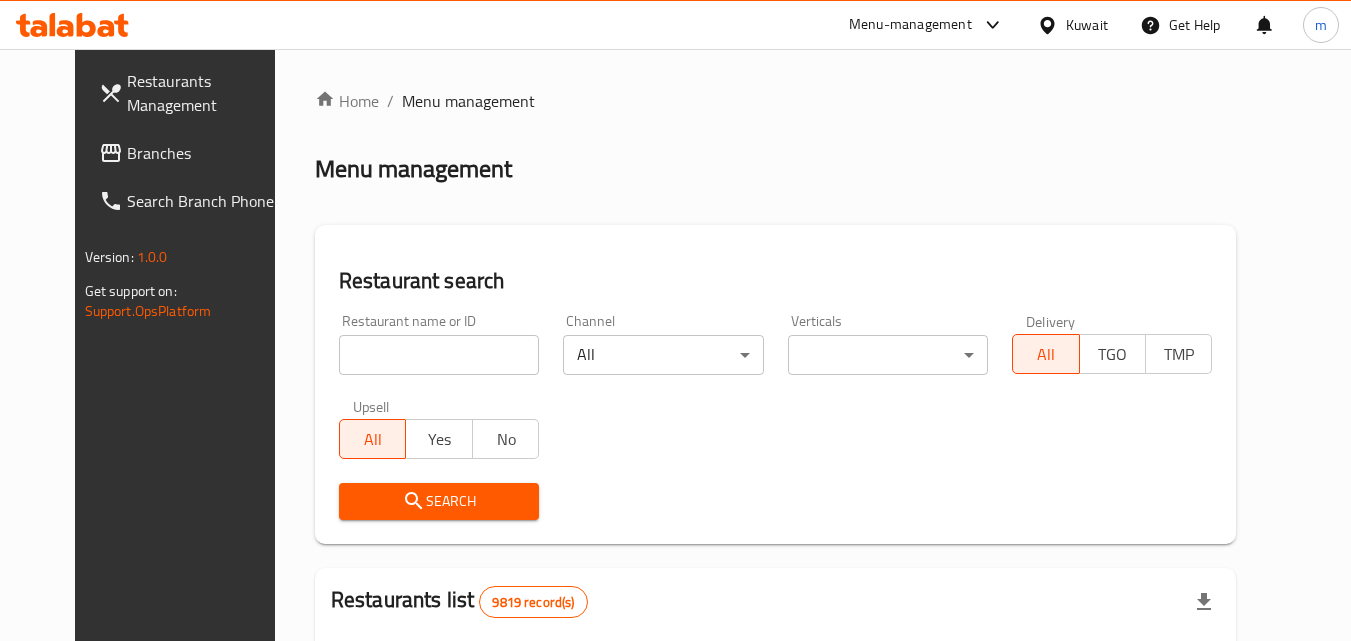 click at bounding box center (439, 355) 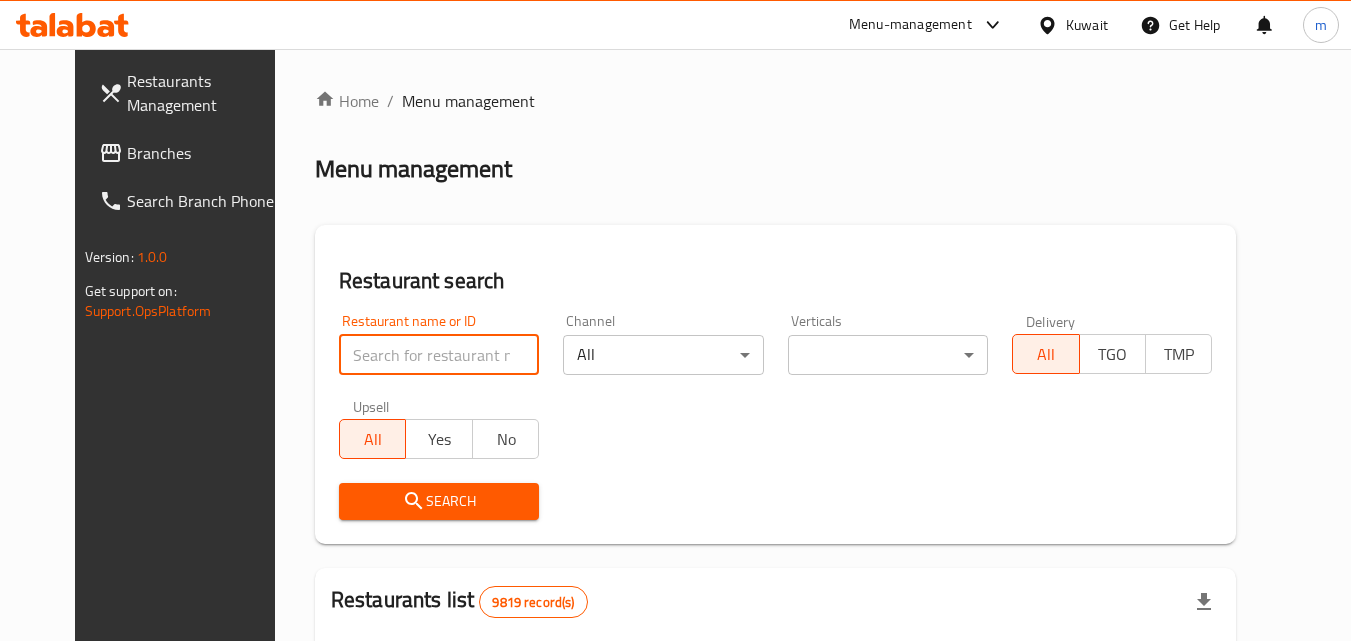 click at bounding box center (439, 355) 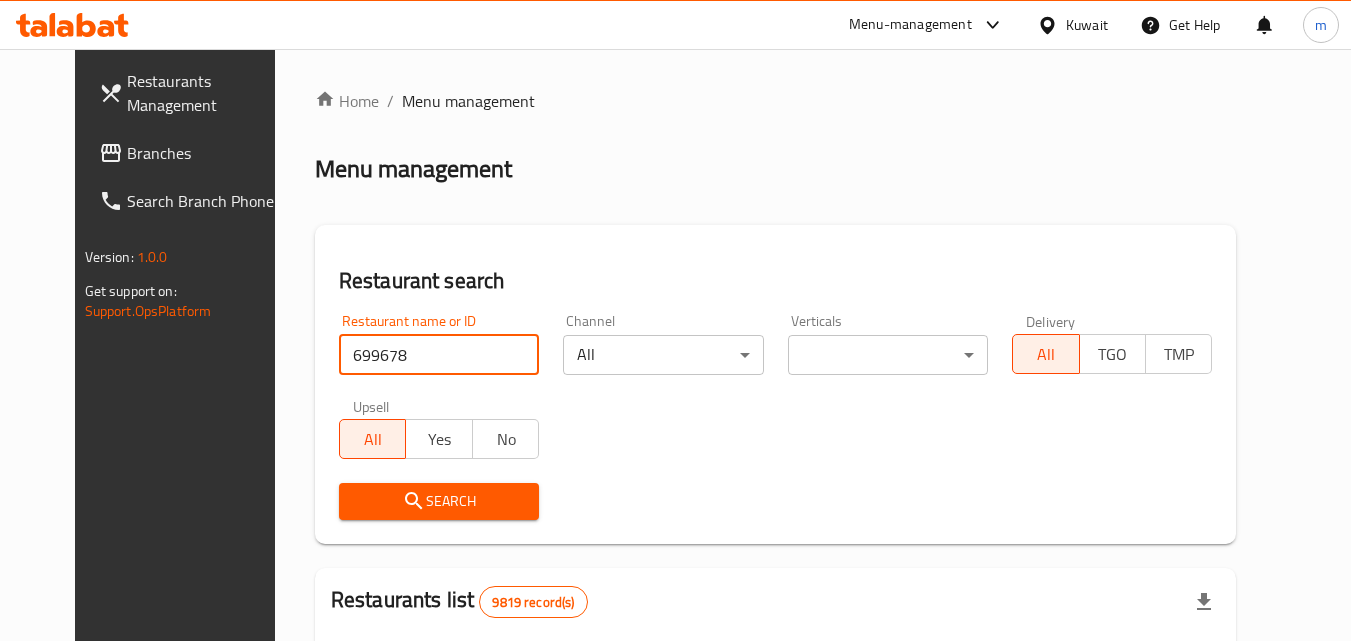 type on "699678" 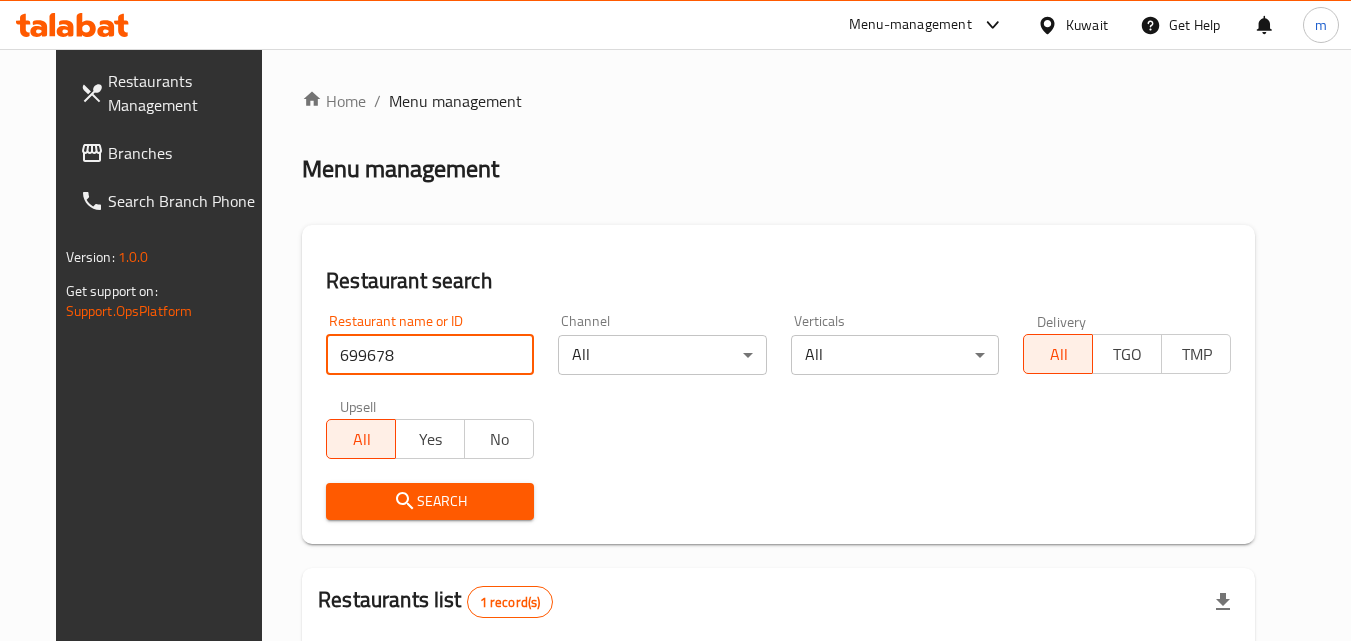 scroll, scrollTop: 234, scrollLeft: 0, axis: vertical 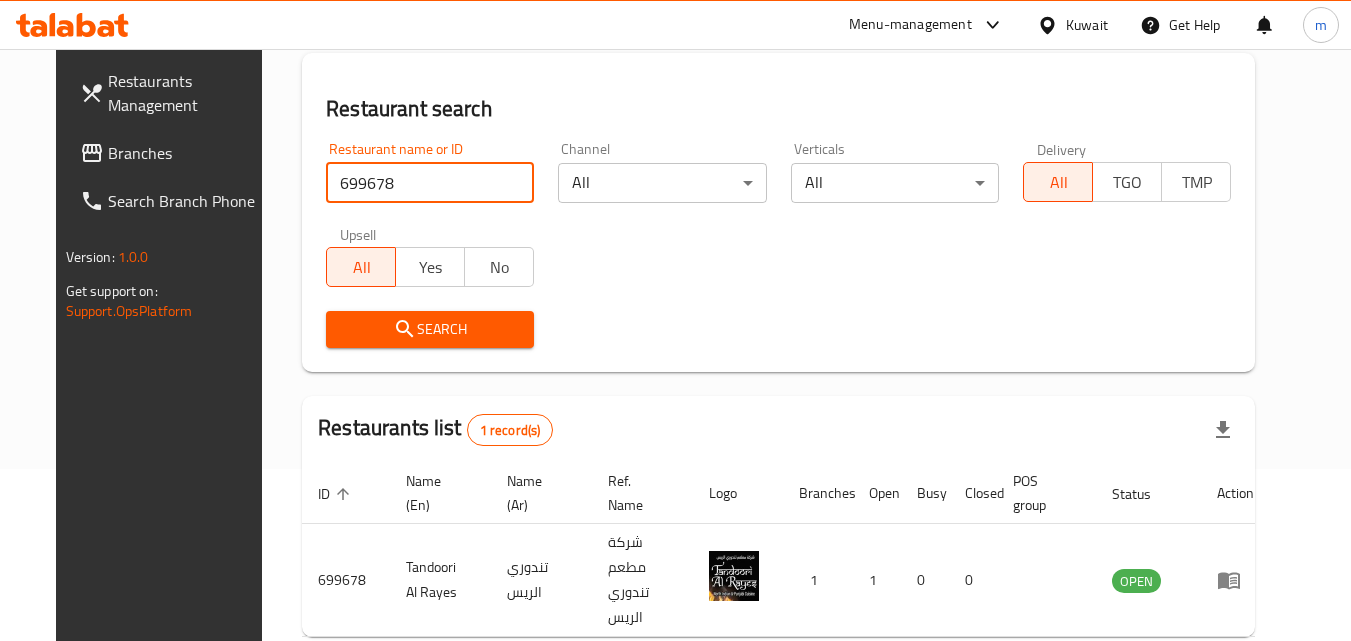 click on "Branches" at bounding box center (187, 153) 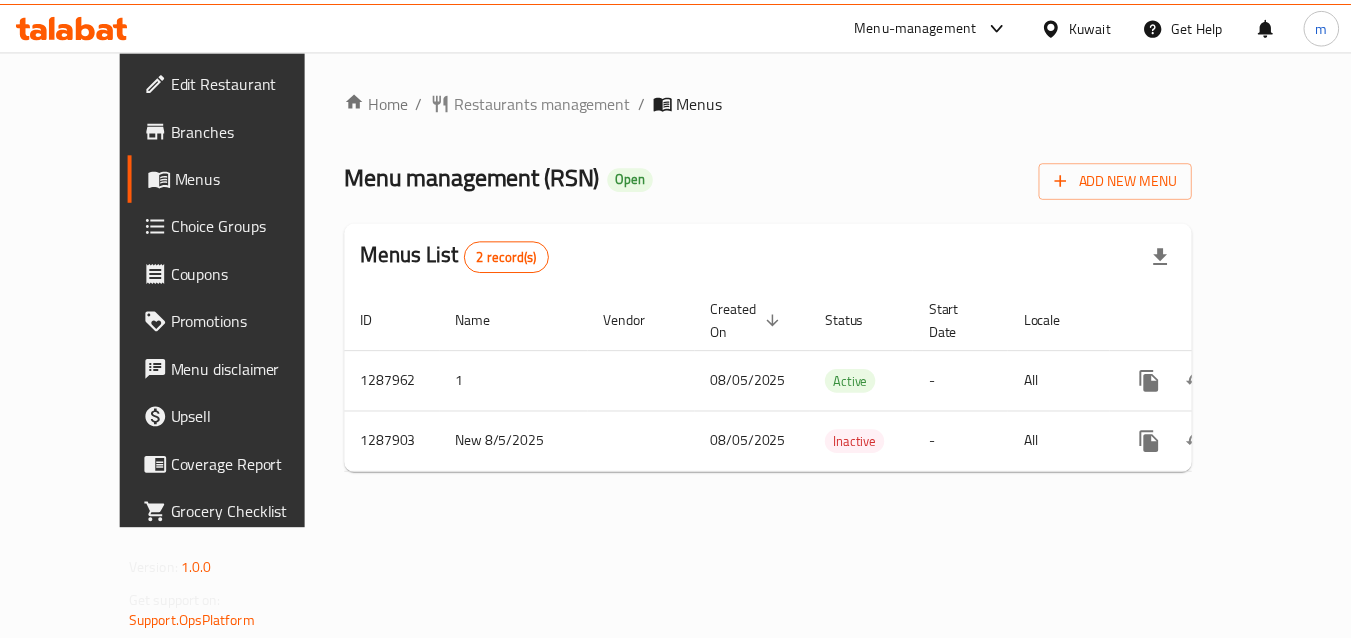 scroll, scrollTop: 0, scrollLeft: 0, axis: both 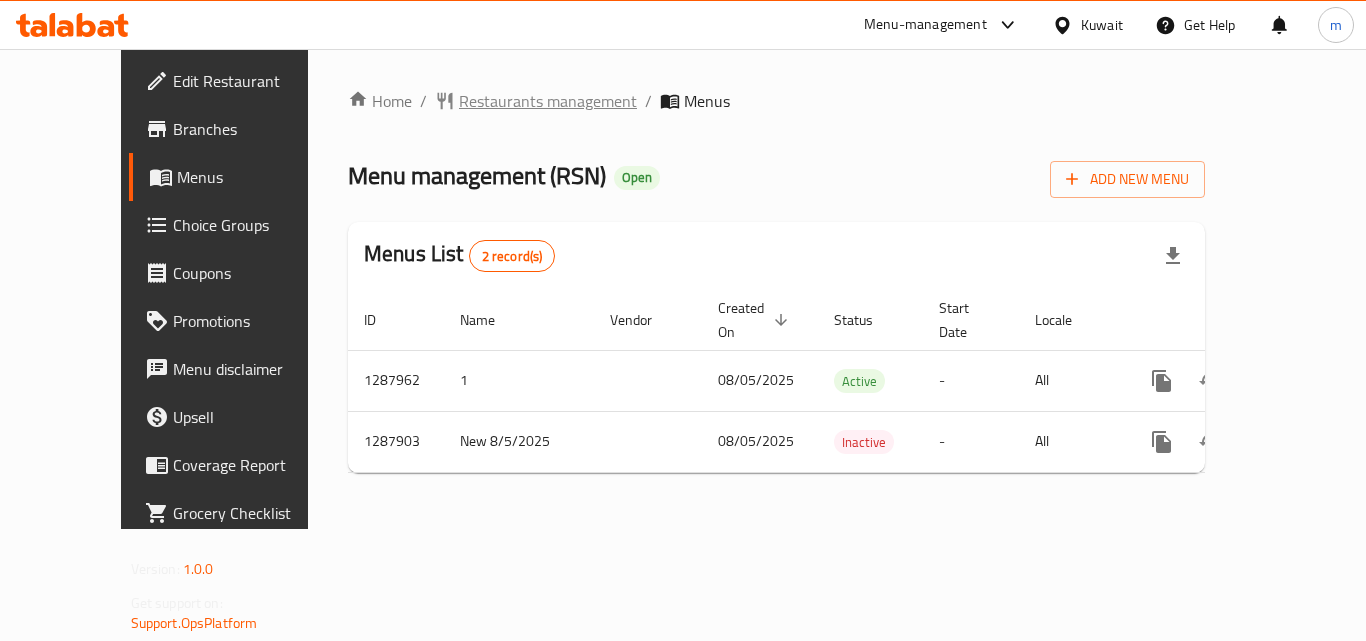 click on "Restaurants management" at bounding box center [548, 101] 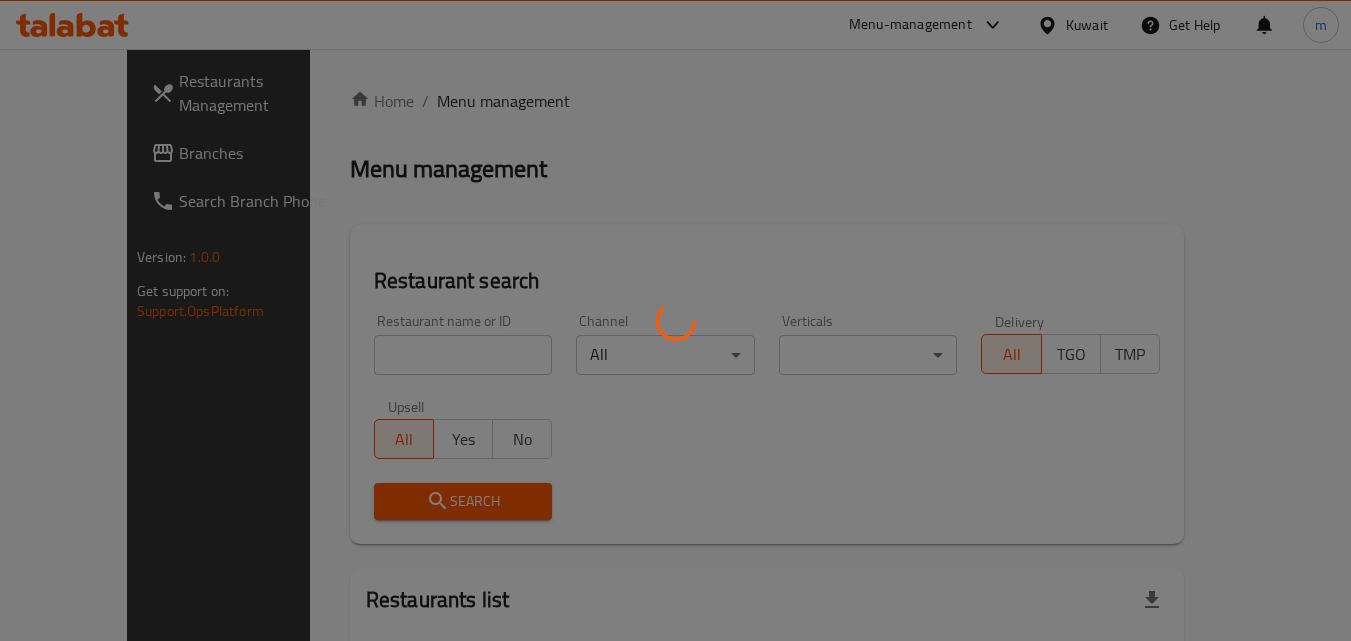 click at bounding box center [675, 320] 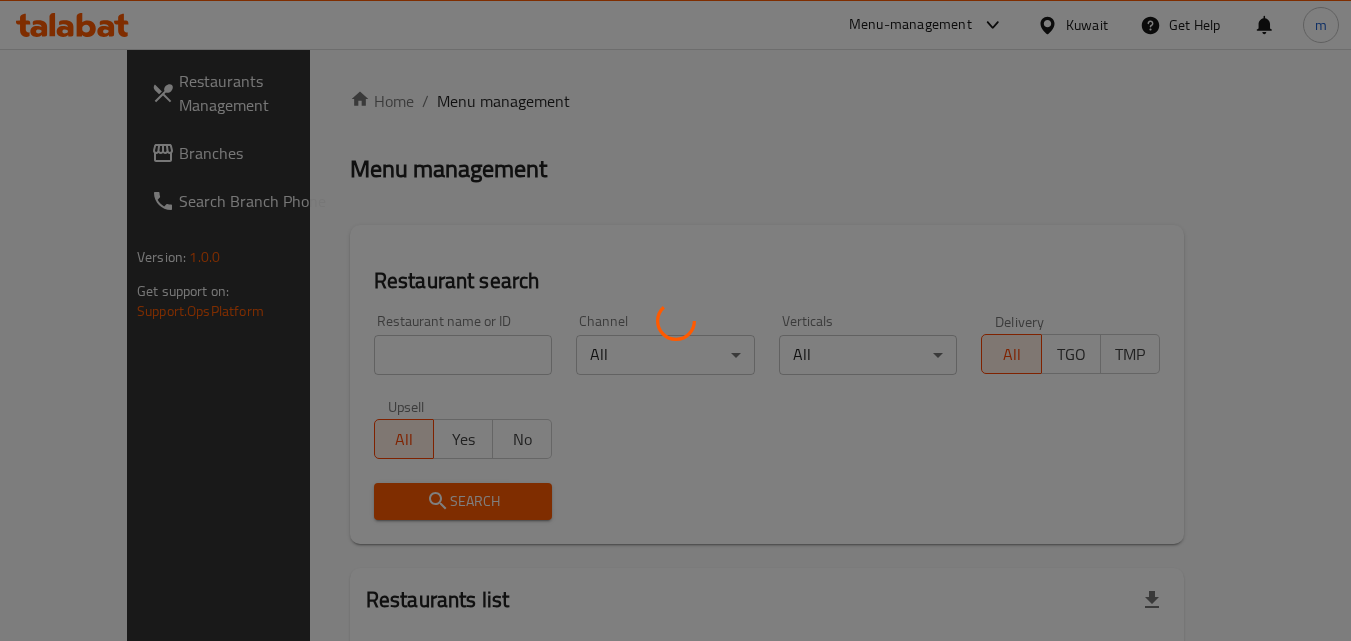 click at bounding box center (675, 320) 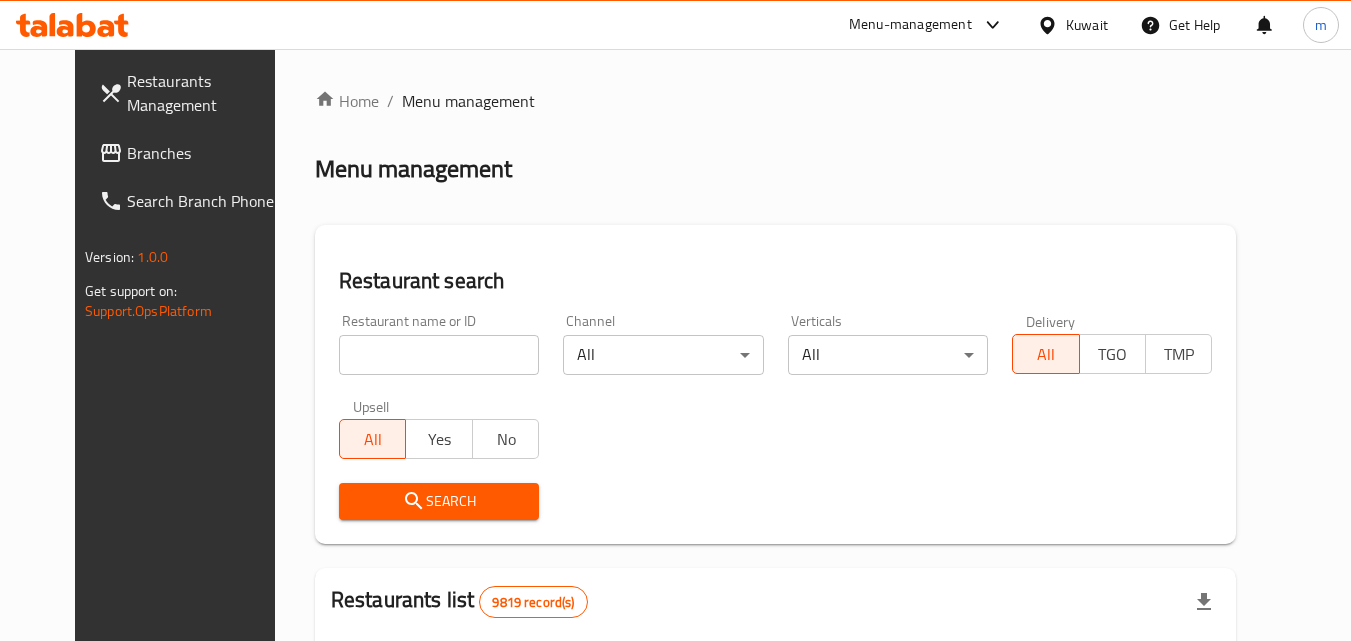 click at bounding box center [439, 355] 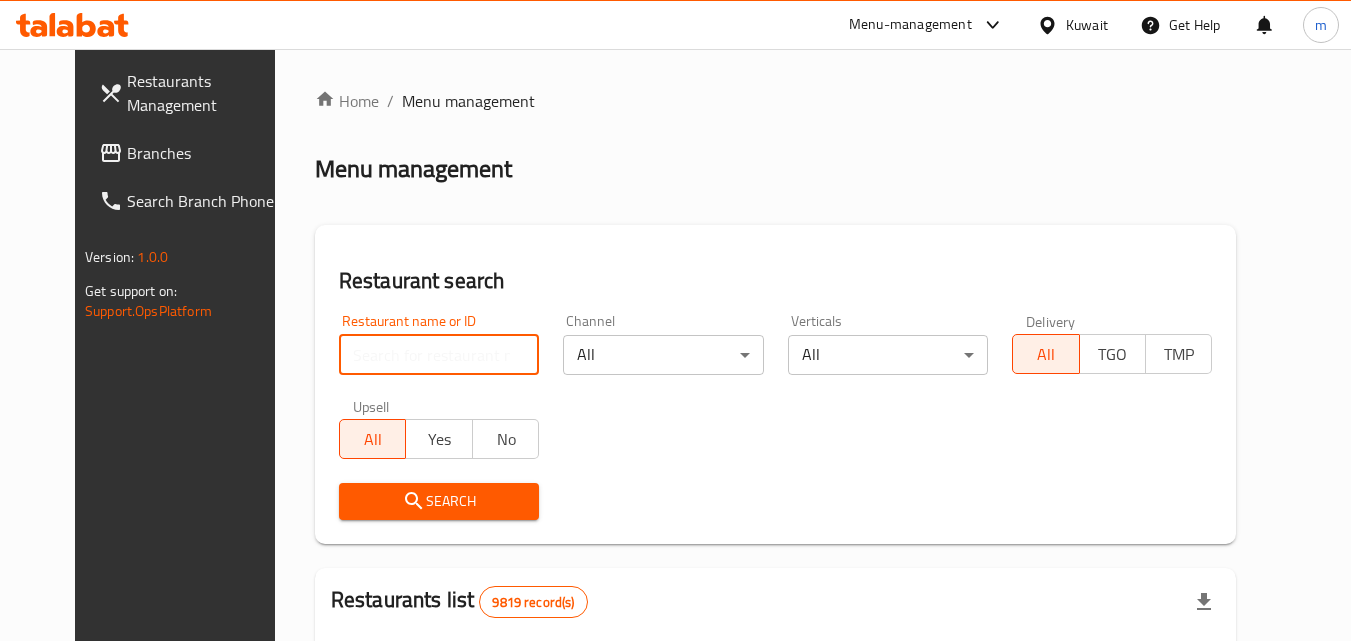 paste on "696954" 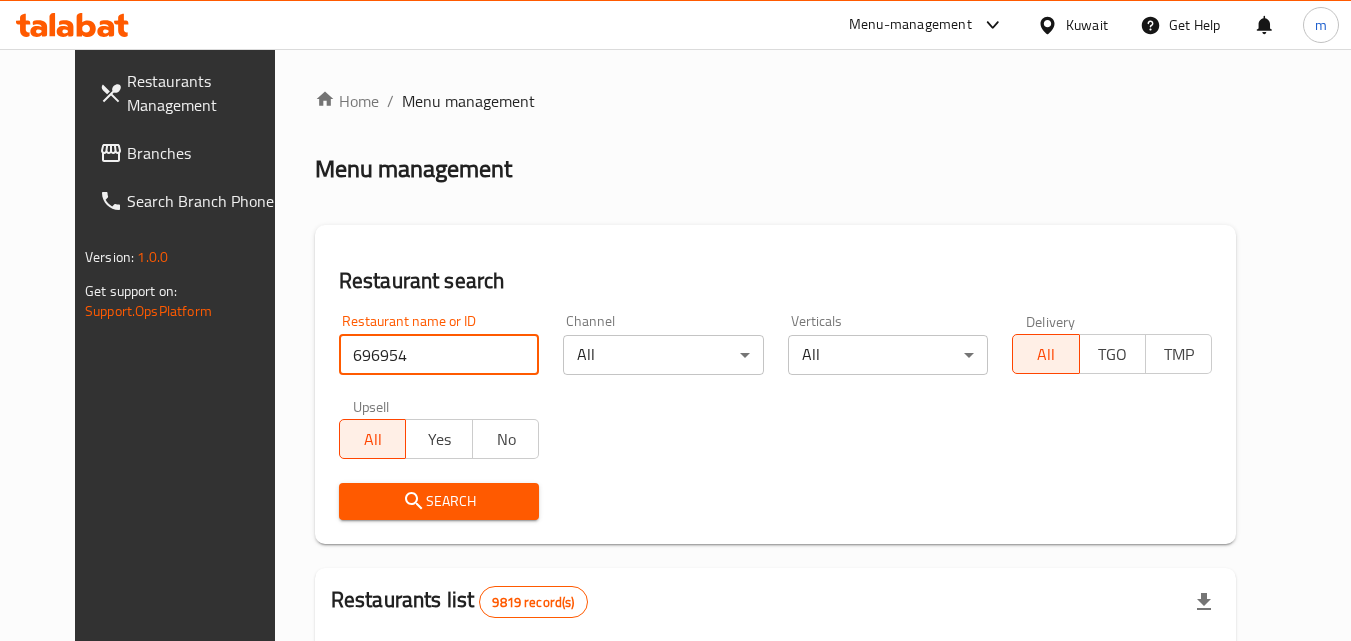 type on "696954" 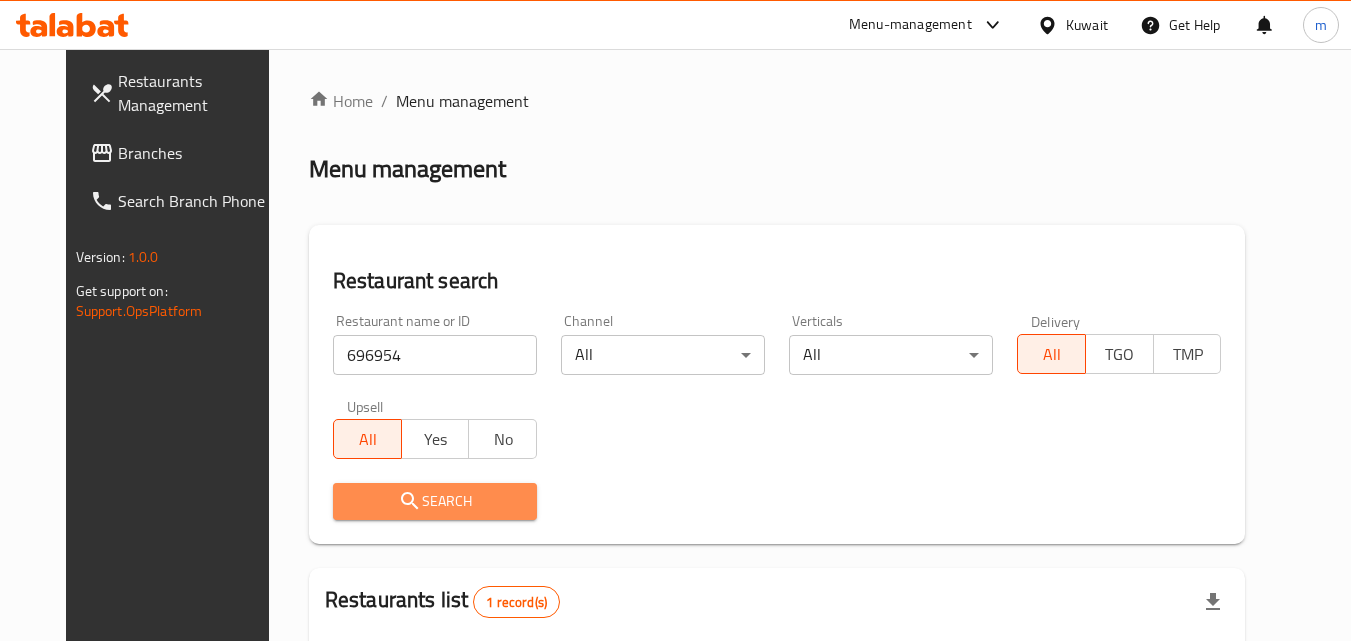 click on "Search" at bounding box center [435, 501] 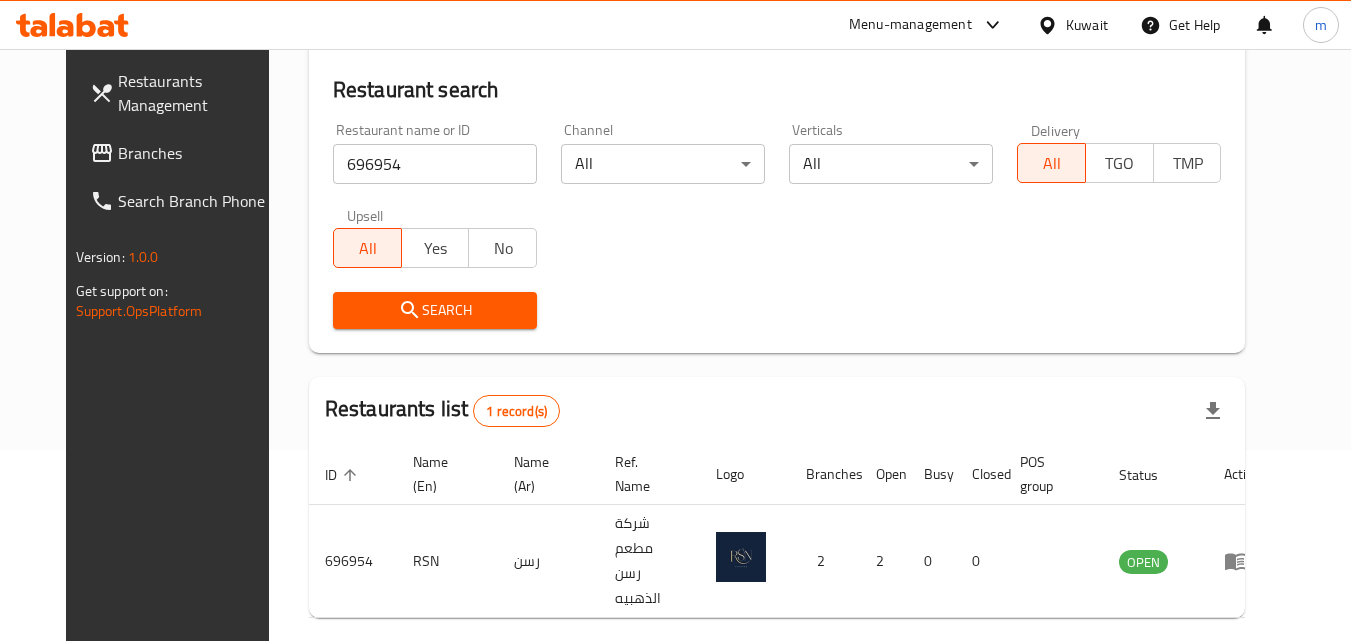 scroll, scrollTop: 234, scrollLeft: 0, axis: vertical 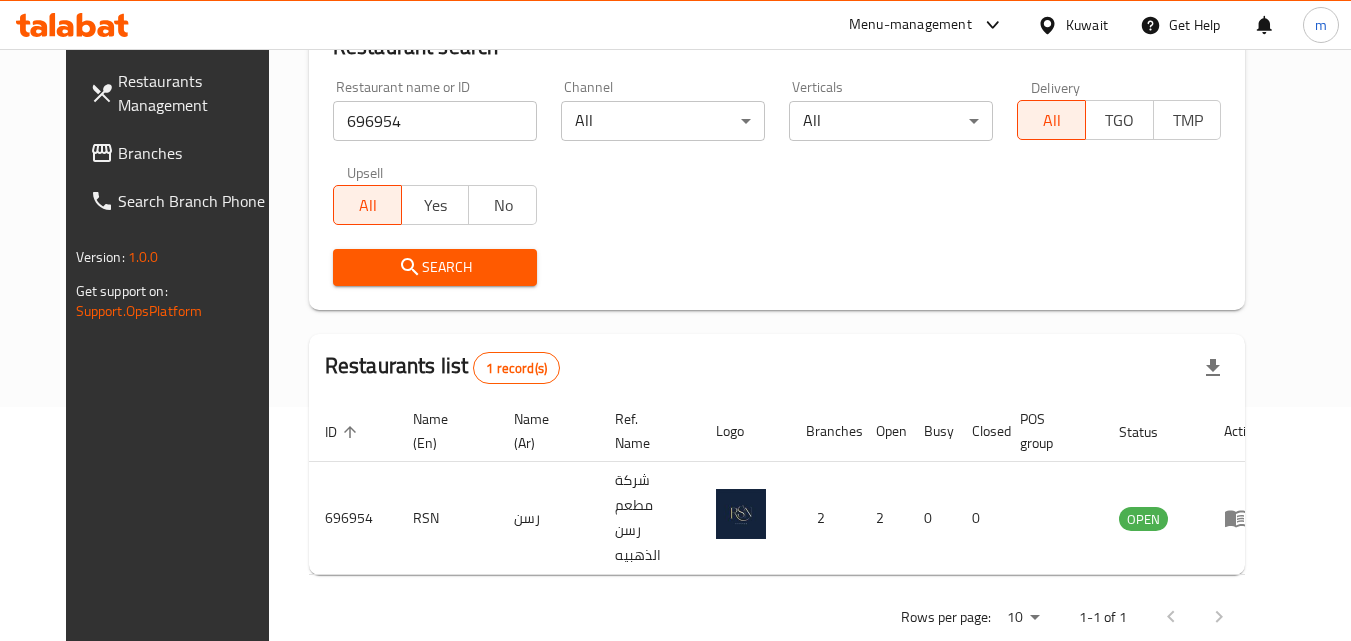click on "Branches" at bounding box center [197, 153] 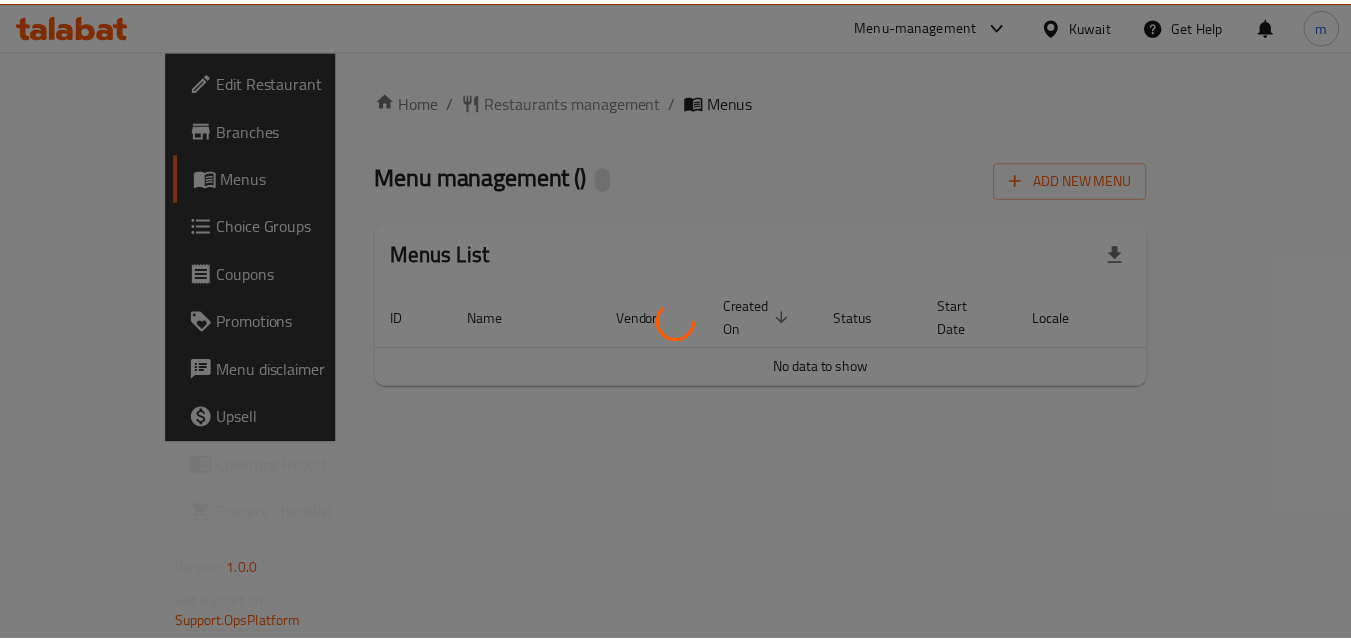 scroll, scrollTop: 0, scrollLeft: 0, axis: both 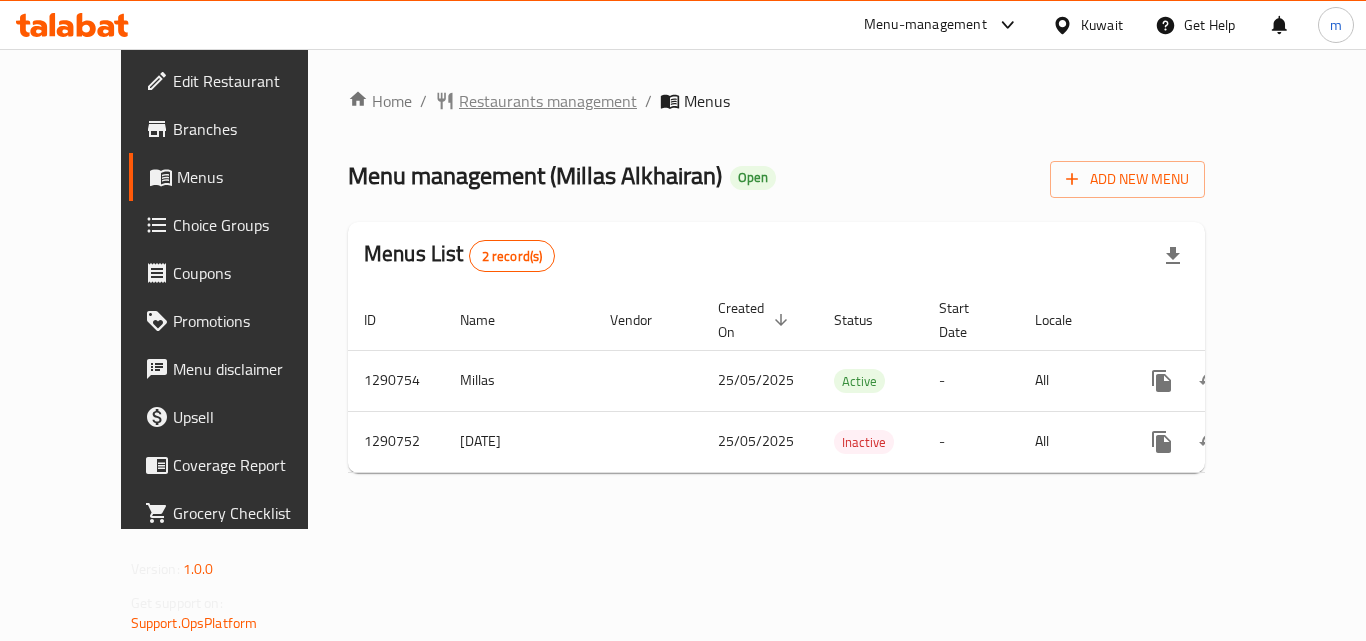 click on "Restaurants management" at bounding box center [548, 101] 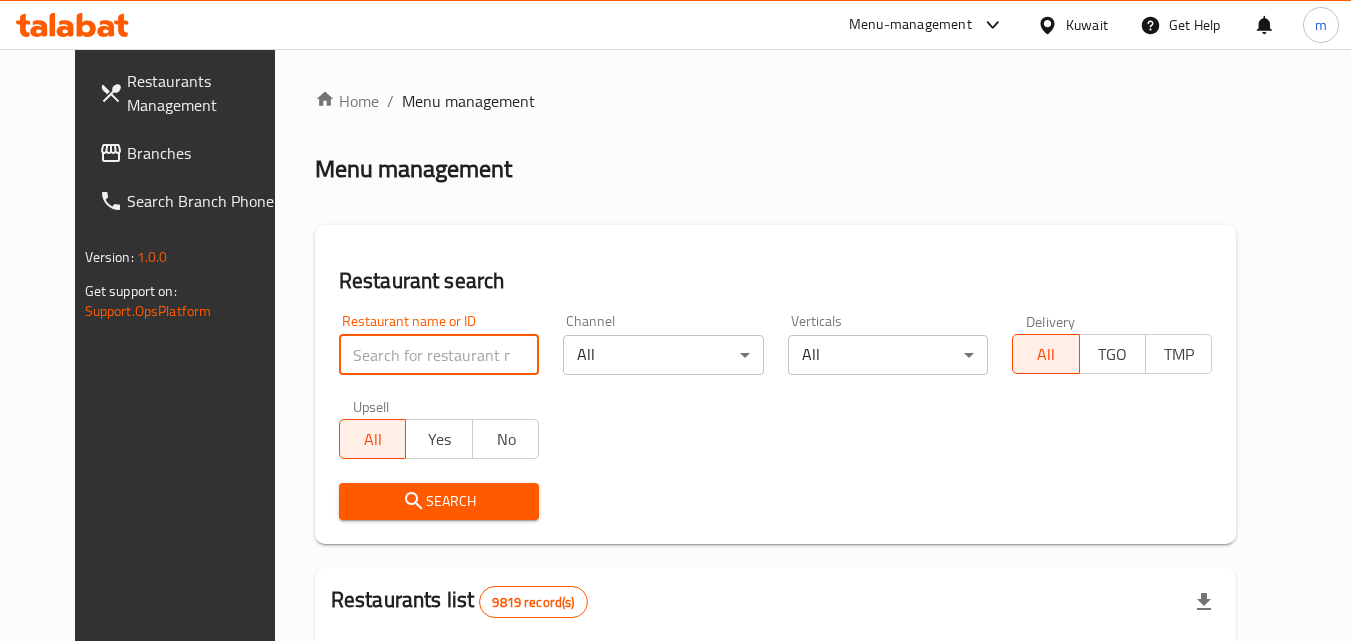 click at bounding box center [439, 355] 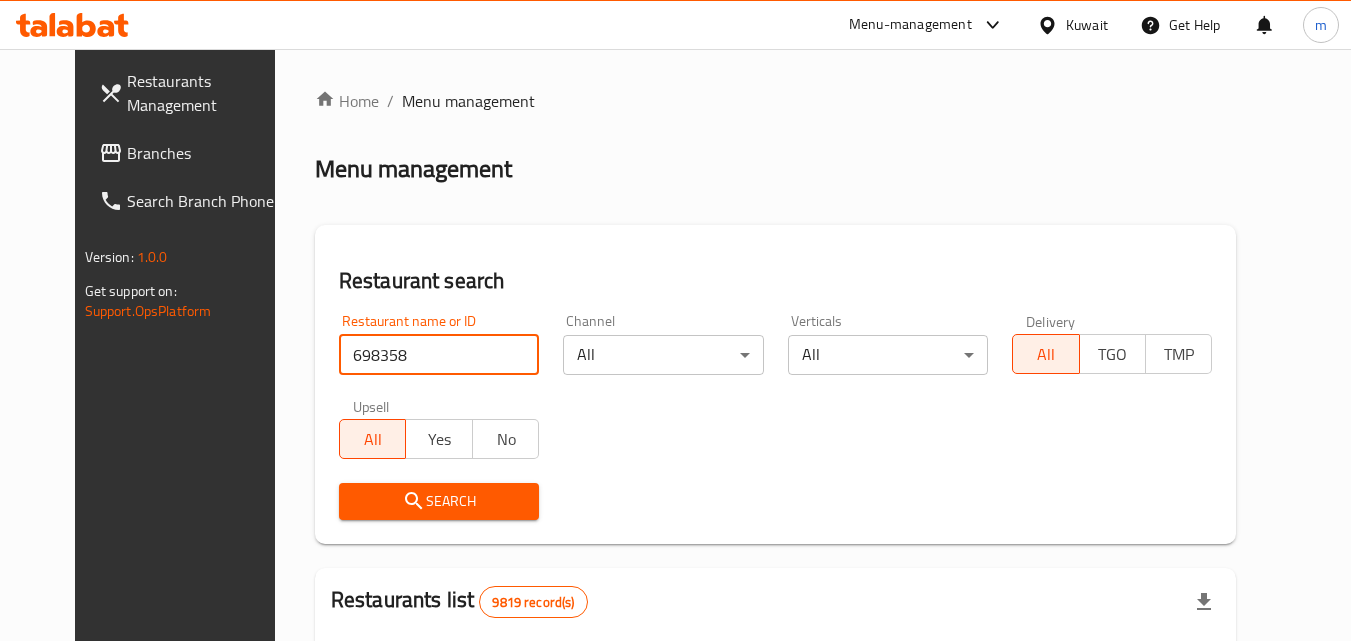 type on "698358" 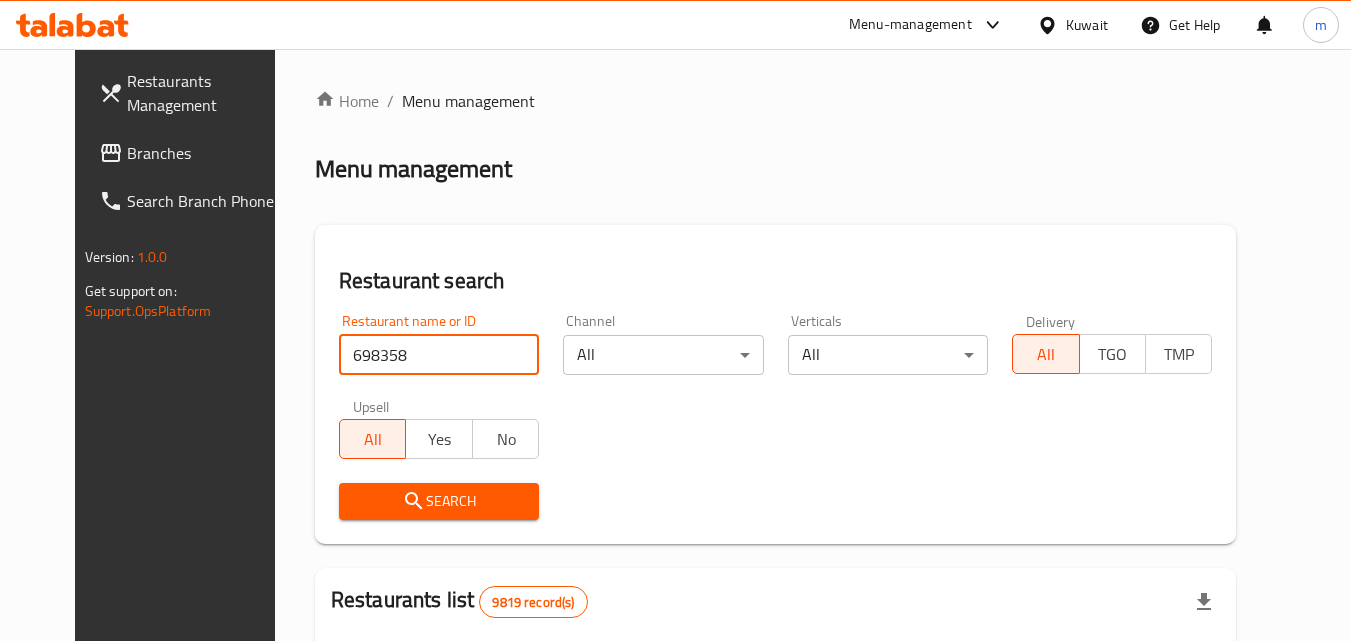 click on "Search" at bounding box center [439, 501] 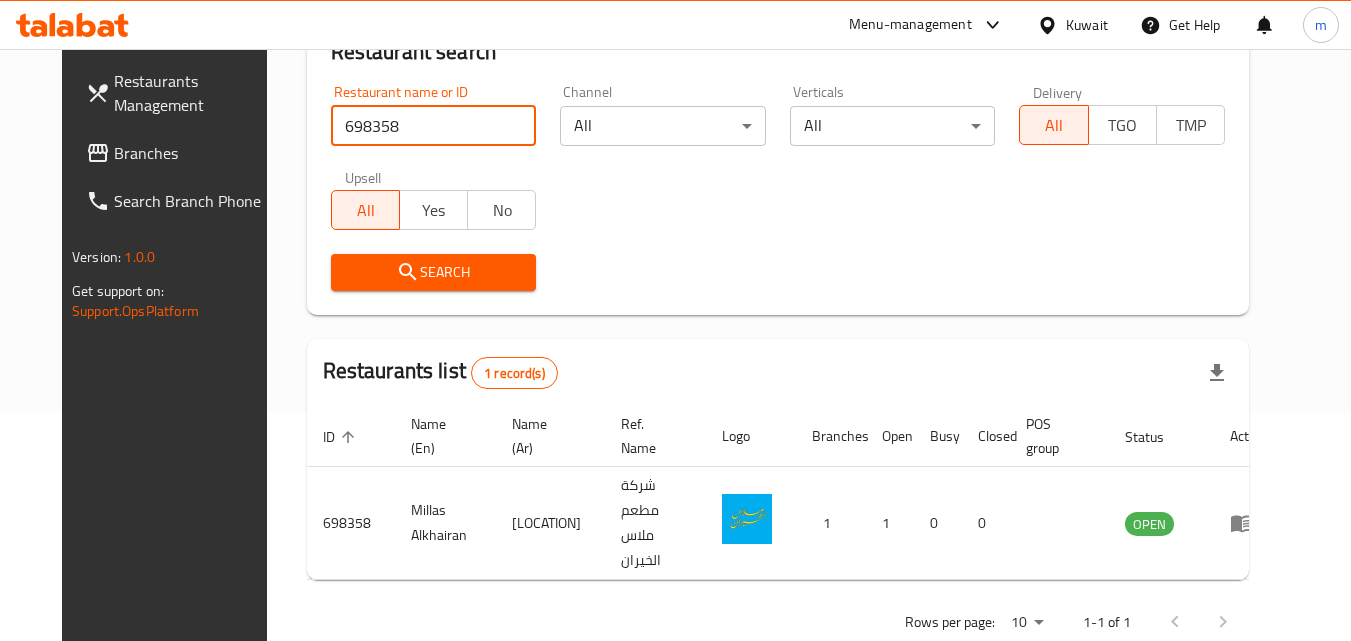 scroll, scrollTop: 234, scrollLeft: 0, axis: vertical 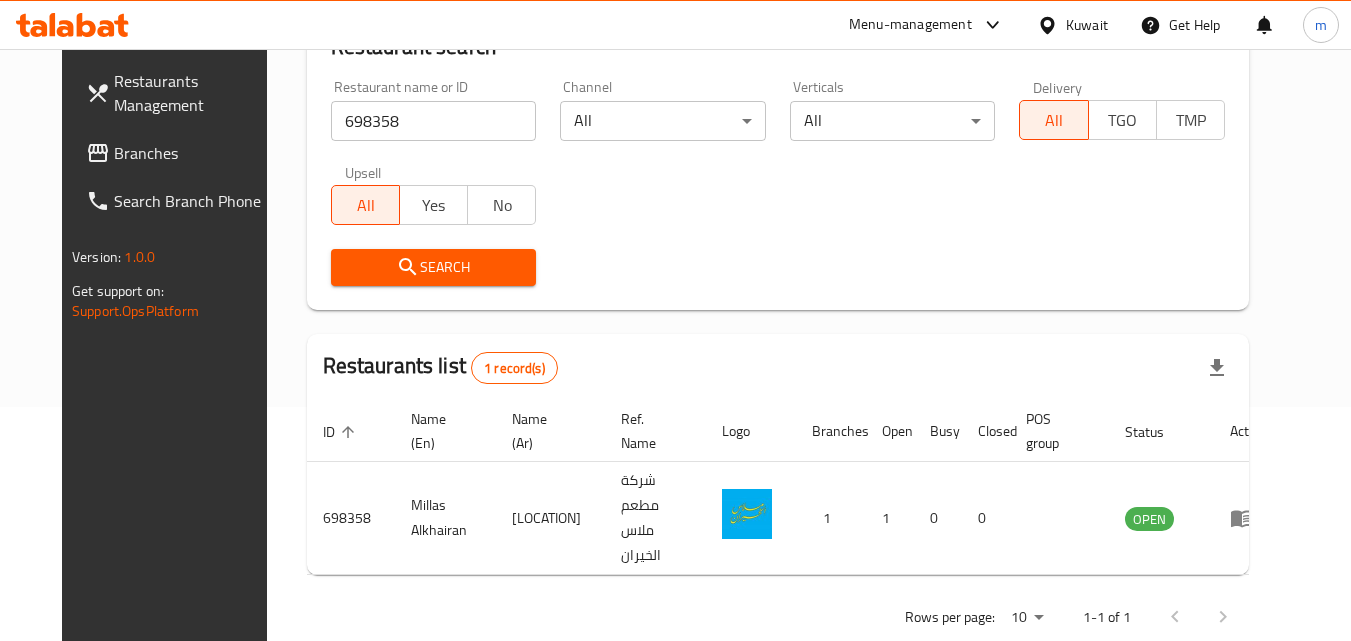 click on "Kuwait" at bounding box center [1087, 25] 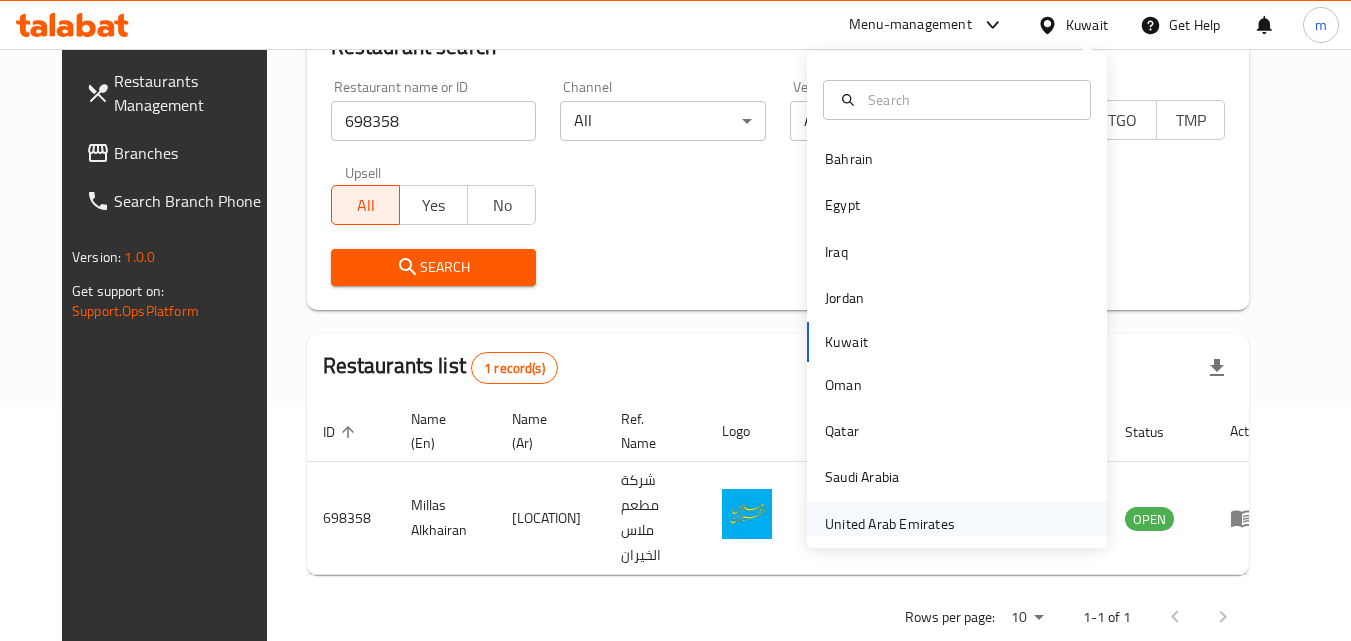 click on "United Arab Emirates" at bounding box center [890, 524] 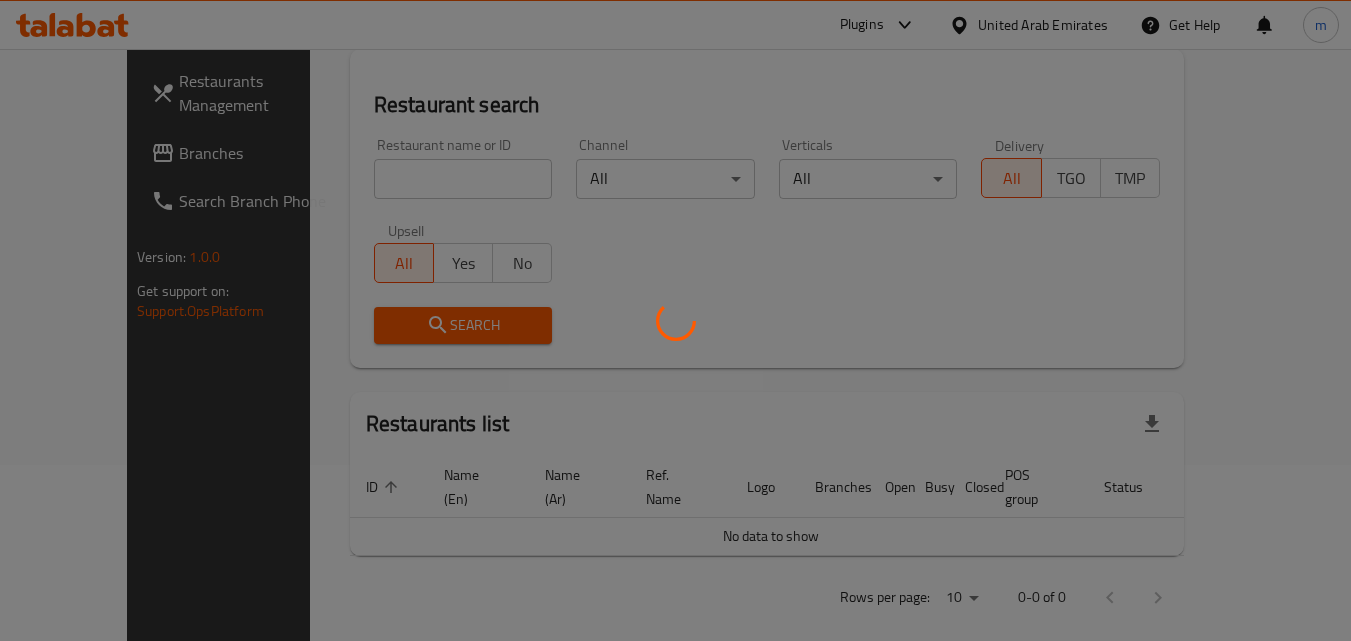 scroll, scrollTop: 234, scrollLeft: 0, axis: vertical 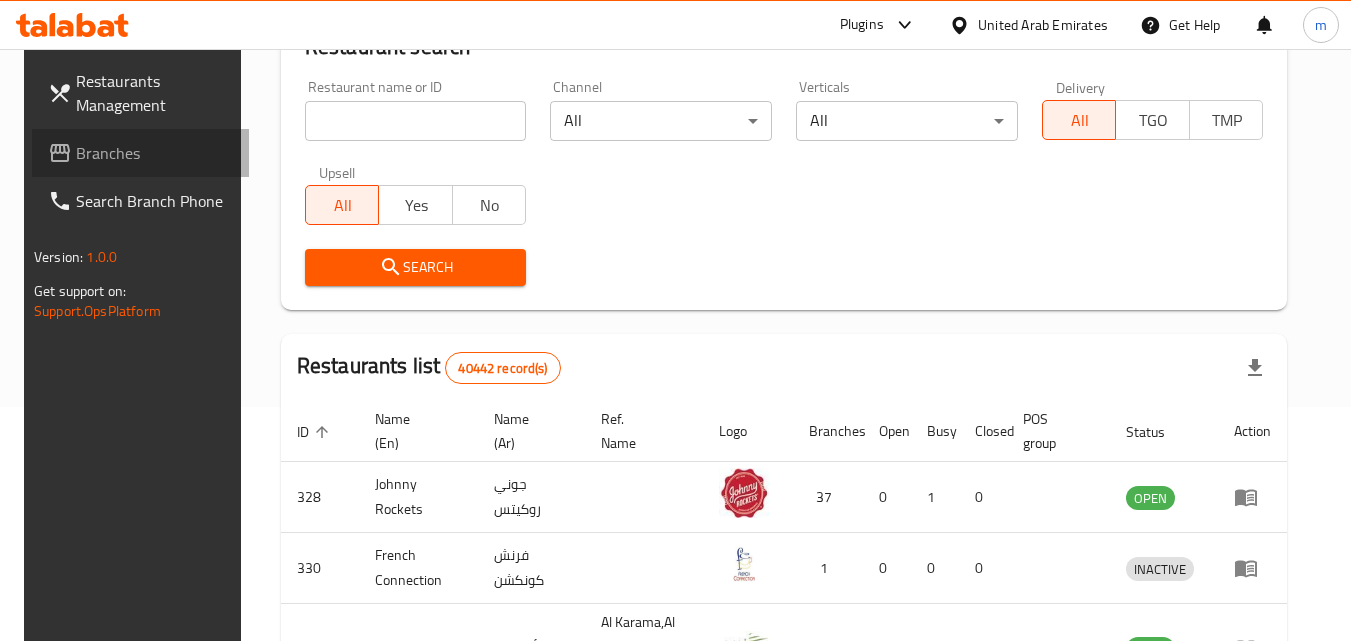 click on "Branches" at bounding box center [155, 153] 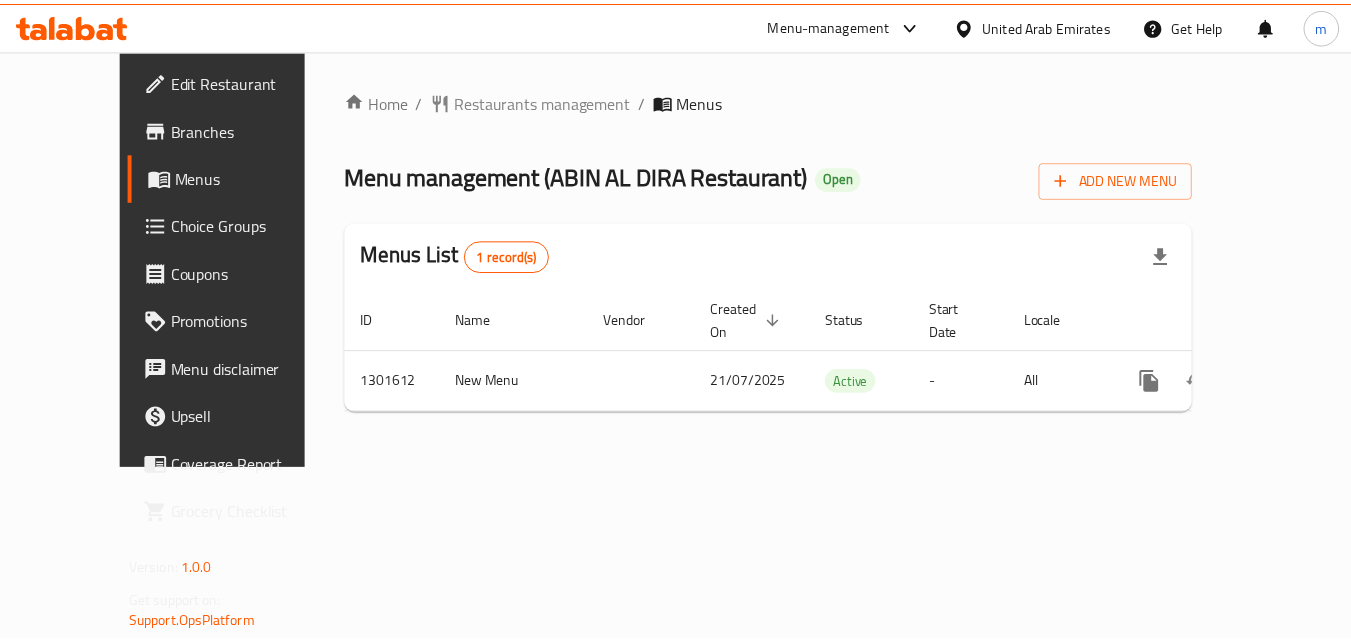scroll, scrollTop: 0, scrollLeft: 0, axis: both 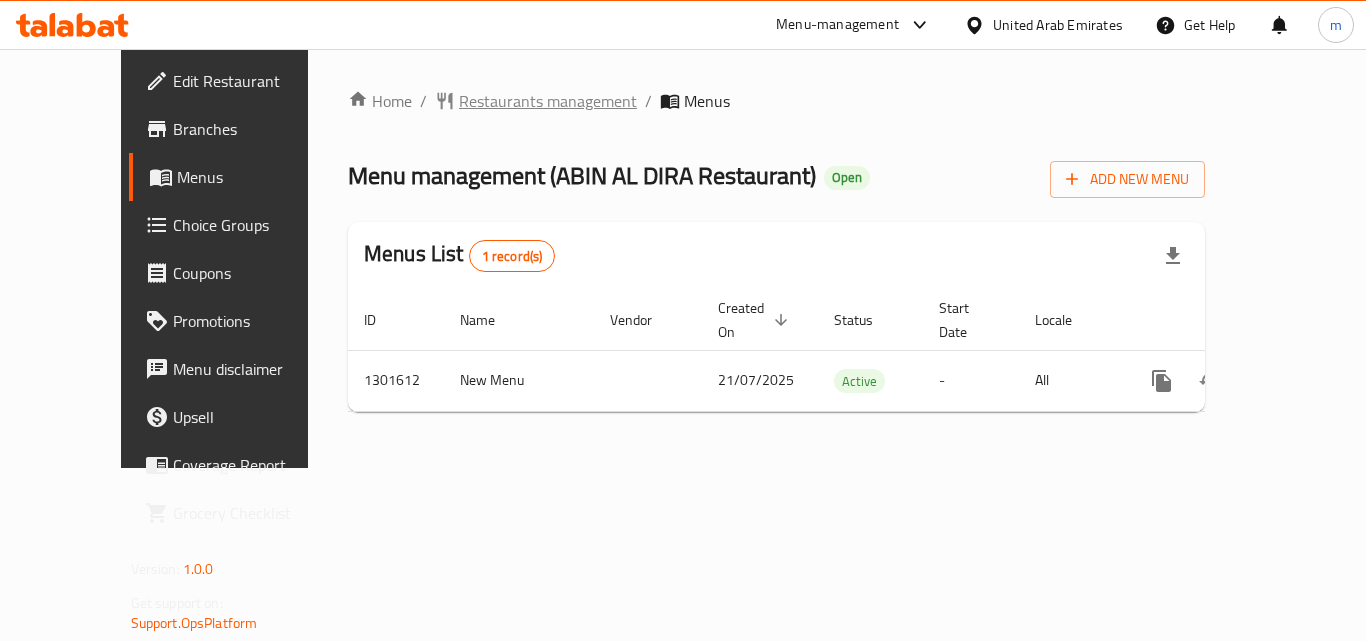 click on "Restaurants management" at bounding box center [548, 101] 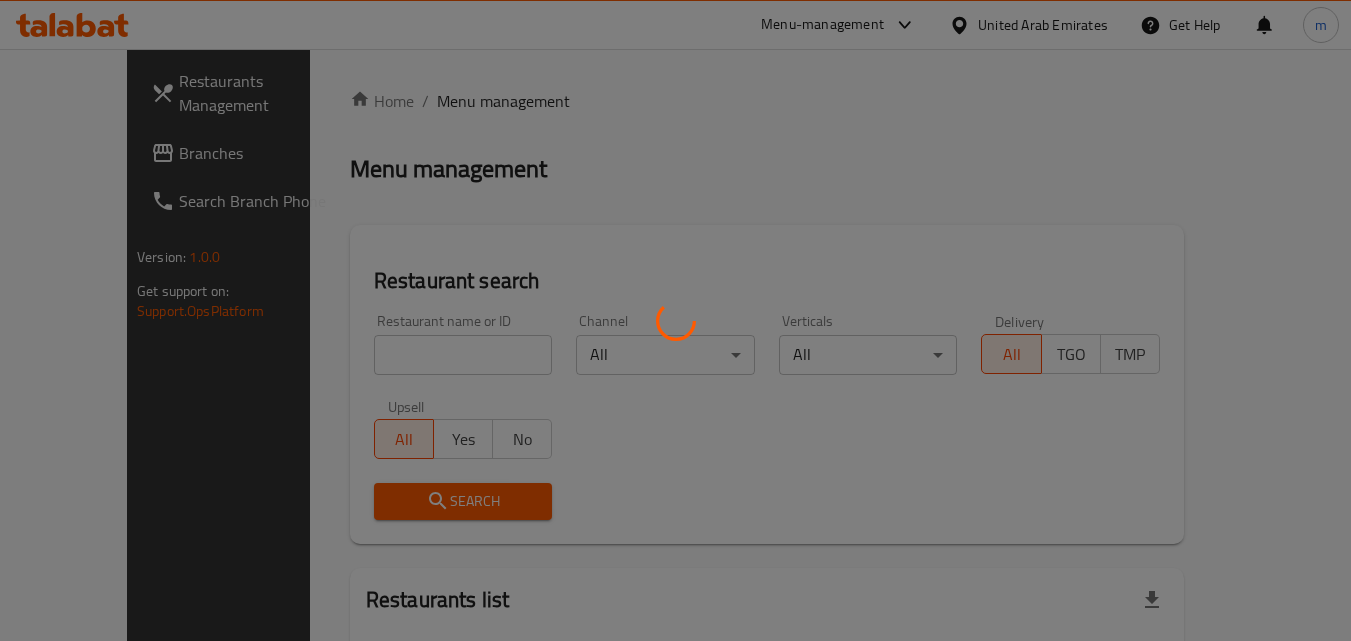 click at bounding box center [675, 320] 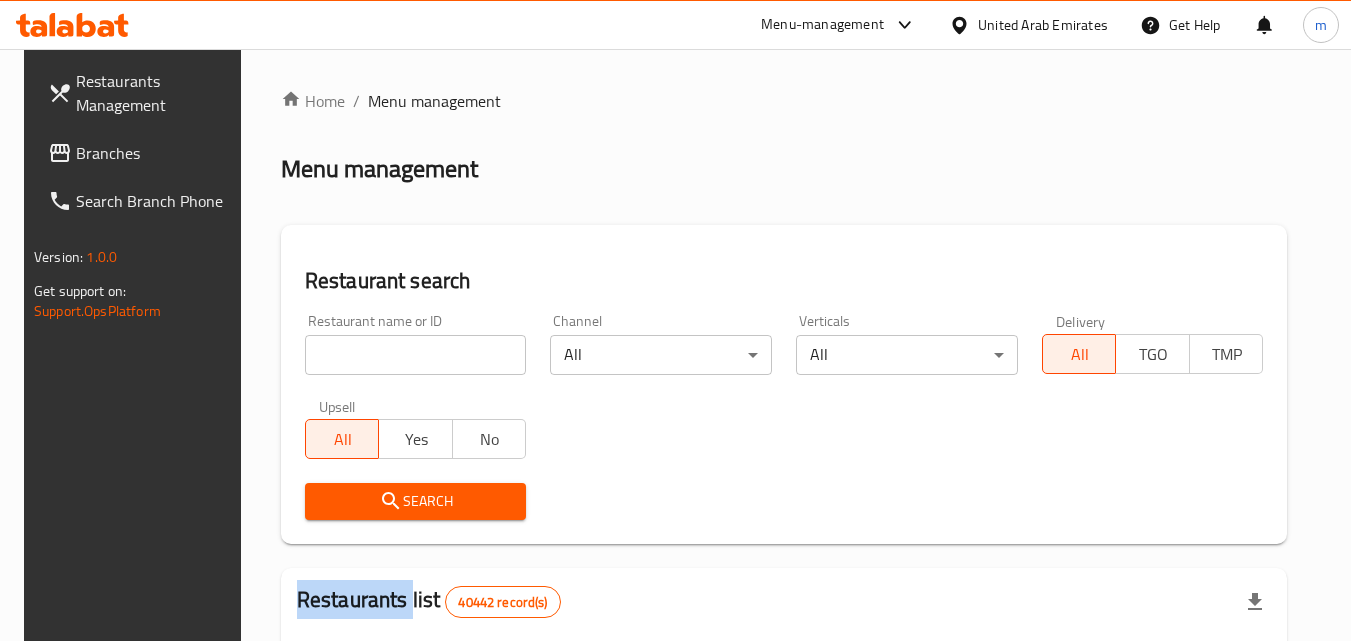 click on "Home / Menu management Menu management Restaurant search Restaurant name or ID Restaurant name or ID Channel All ​ Verticals All ​ Delivery All TGO TMP Upsell All Yes No   Search Restaurants list   40442 record(s) ID sorted ascending Name (En) Name (Ar) Ref. Name Logo Branches Open Busy Closed POS group Status Action 328 Johnny Rockets جوني روكيتس 37 0 1 0 OPEN 330 French Connection فرنش كونكشن 1 0 0 0 INACTIVE 339 Arz Lebanon أرز لبنان Al Karama,Al Barsha & Mirdif 9 1 0 2 OPEN 340 Mega Wraps ميجا رابس 3 0 0 0 INACTIVE 342 Sandella's Flatbread Cafe سانديلاز فلات براد 7 0 0 0 INACTIVE 343 Dragon Hut كوخ التنين 1 0 0 0 INACTIVE 348 Thai Kitchen المطبخ التايلندى 1 0 0 0 INACTIVE 349 Mughal  موغل 1 0 0 0 HIDDEN 350 HOT N COOL (Old) هوت و كول 1 0 0 0 INACTIVE 355 Al Habasha  الحبشة 11 1 0 0 HIDDEN Rows per page: 10 1-10 of 40442" at bounding box center (784, 721) 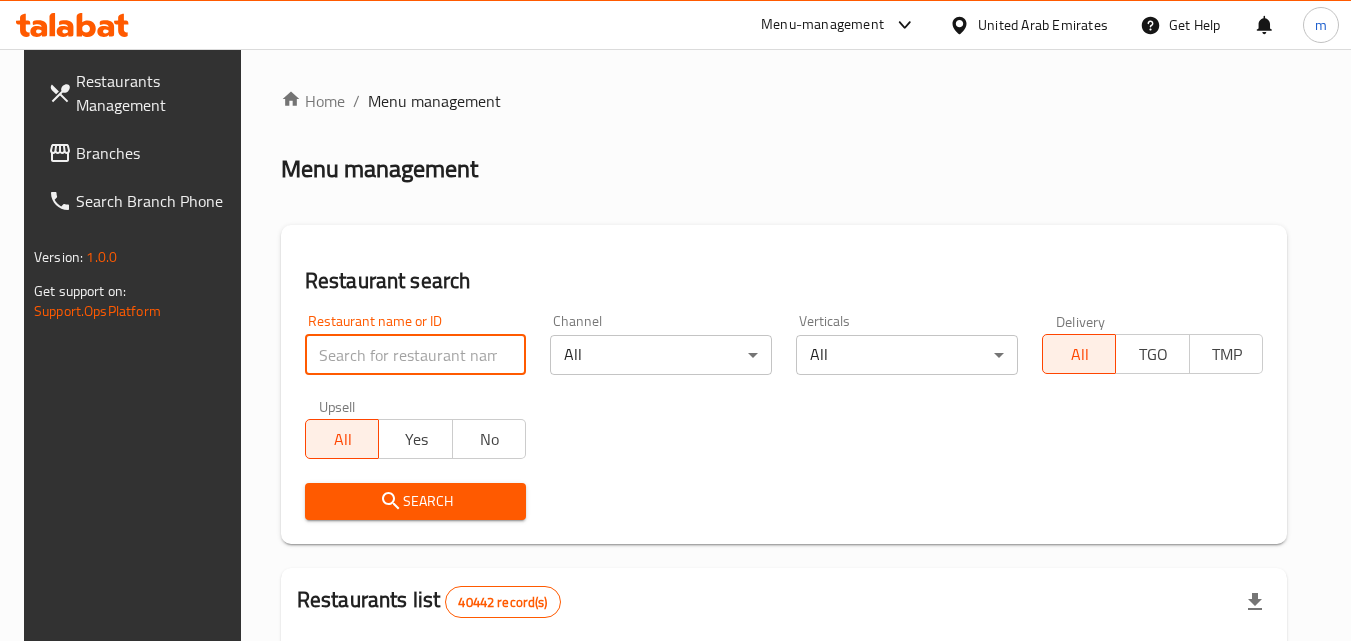 click at bounding box center [416, 355] 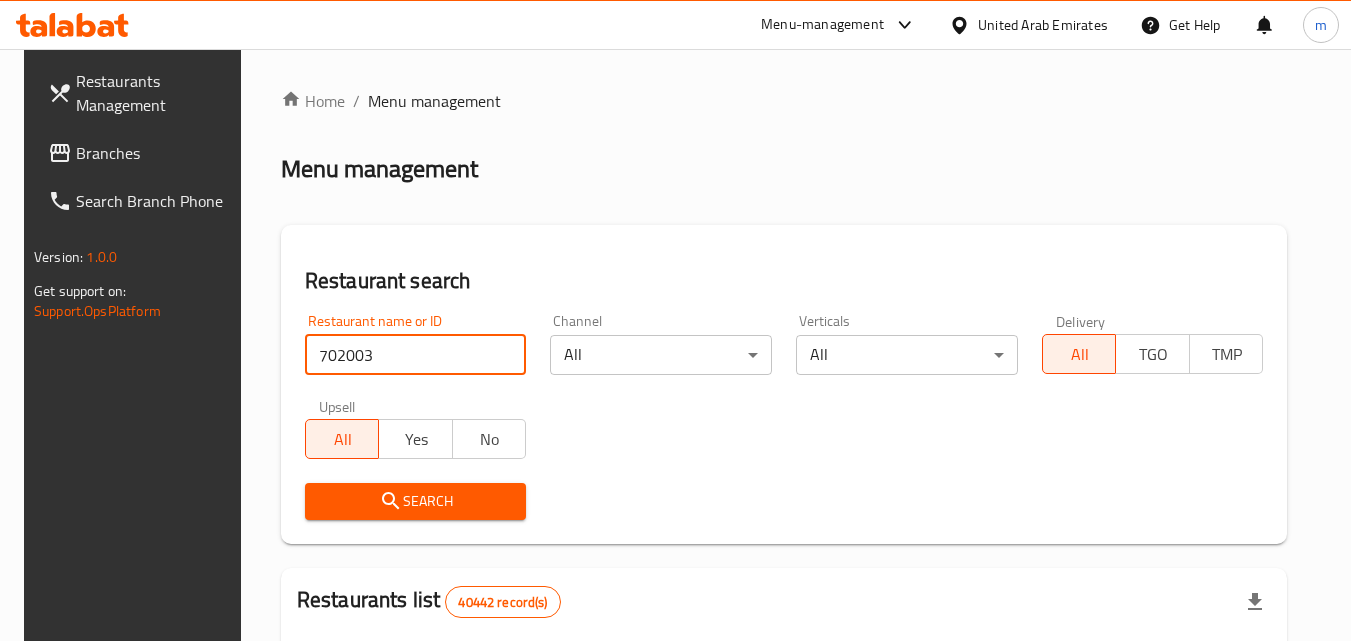 type on "702003" 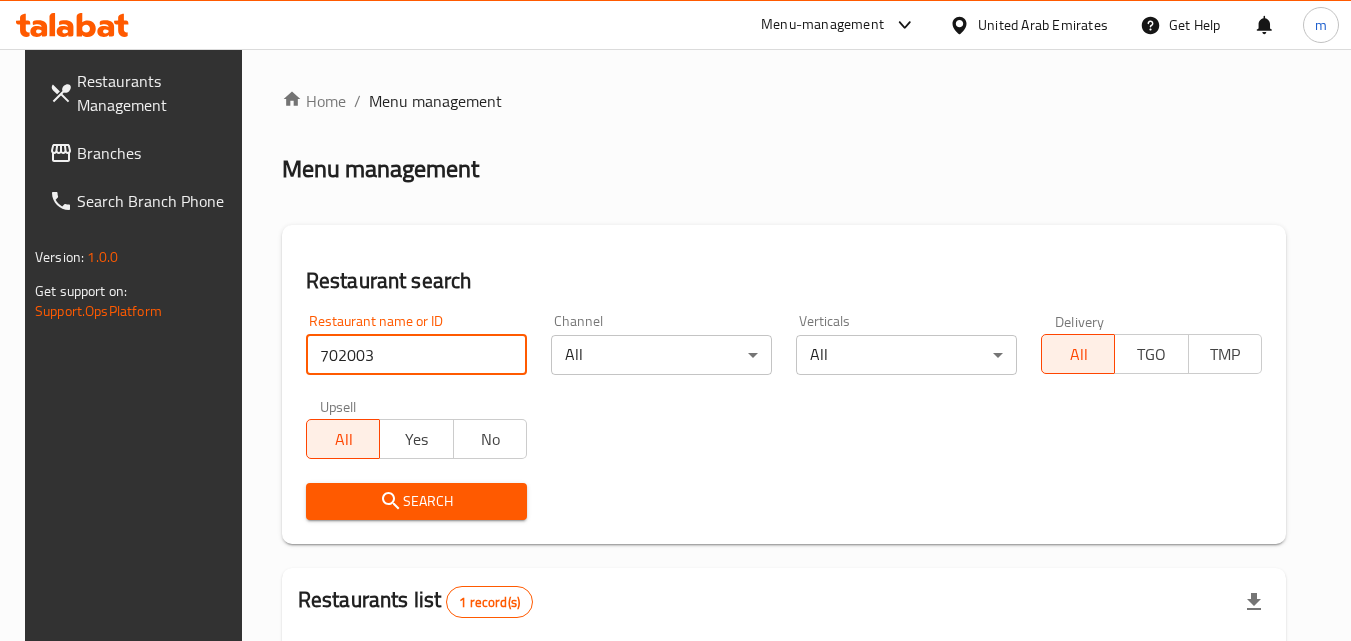 scroll, scrollTop: 234, scrollLeft: 0, axis: vertical 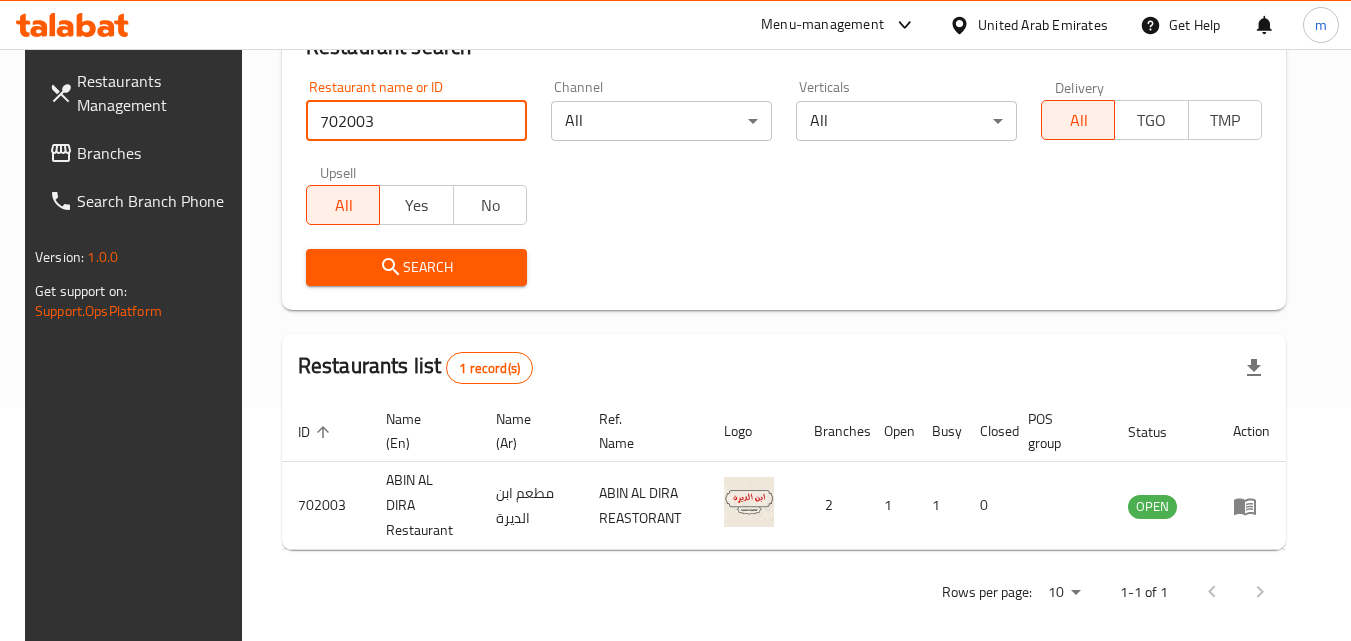 click on "Branches" at bounding box center [156, 153] 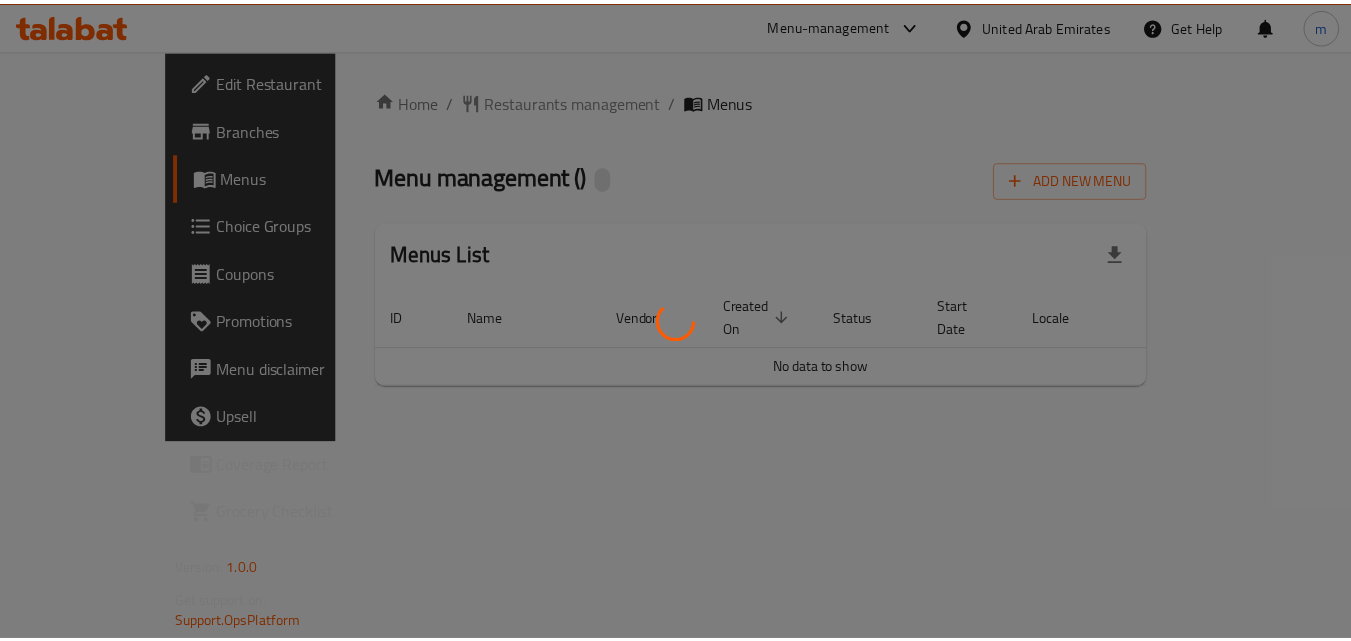 scroll, scrollTop: 0, scrollLeft: 0, axis: both 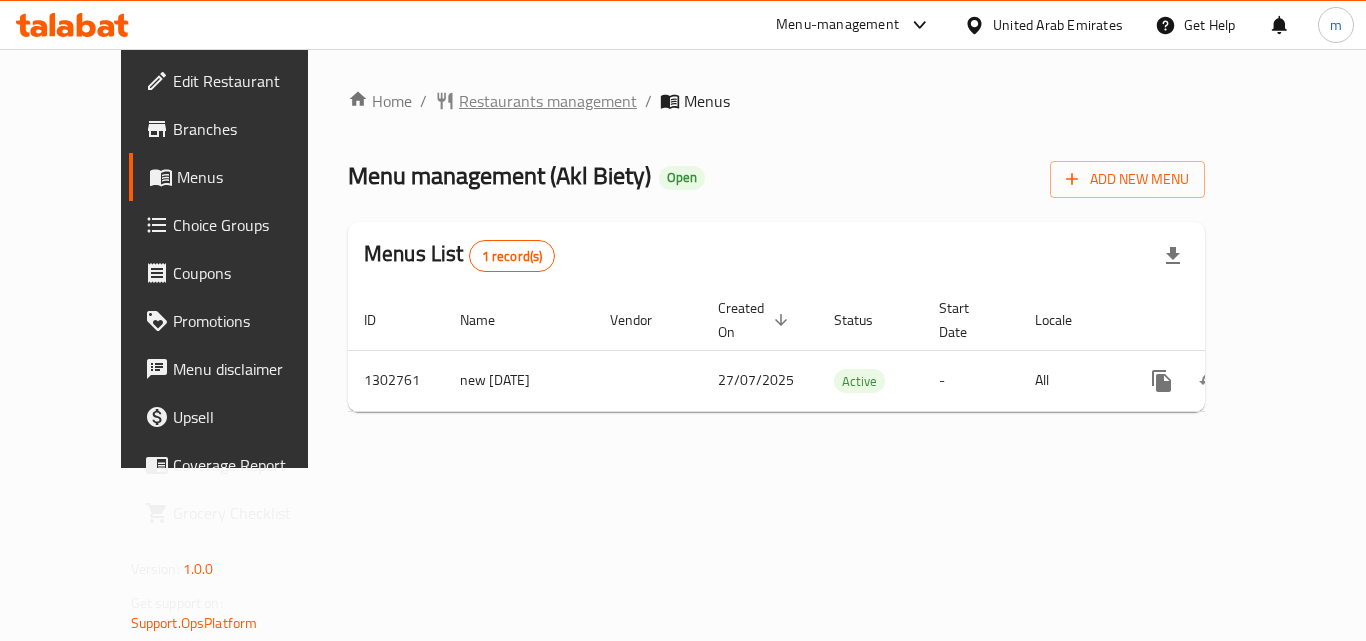 click on "Restaurants management" at bounding box center (548, 101) 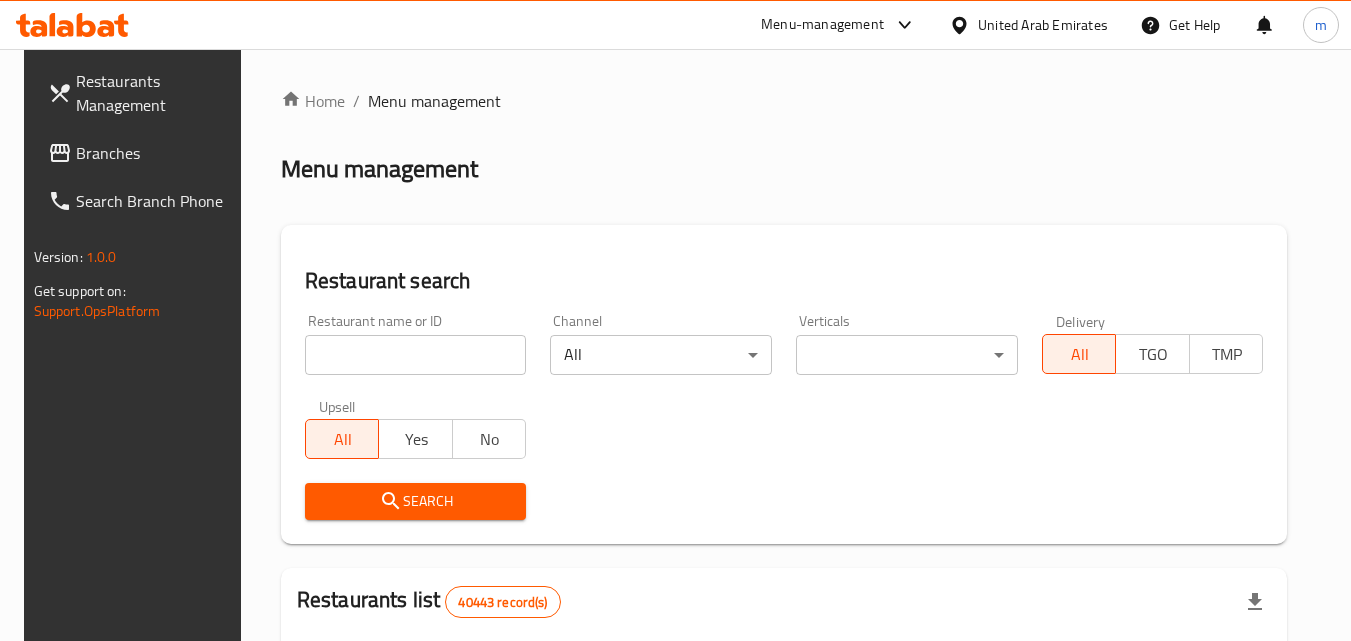 click at bounding box center [416, 355] 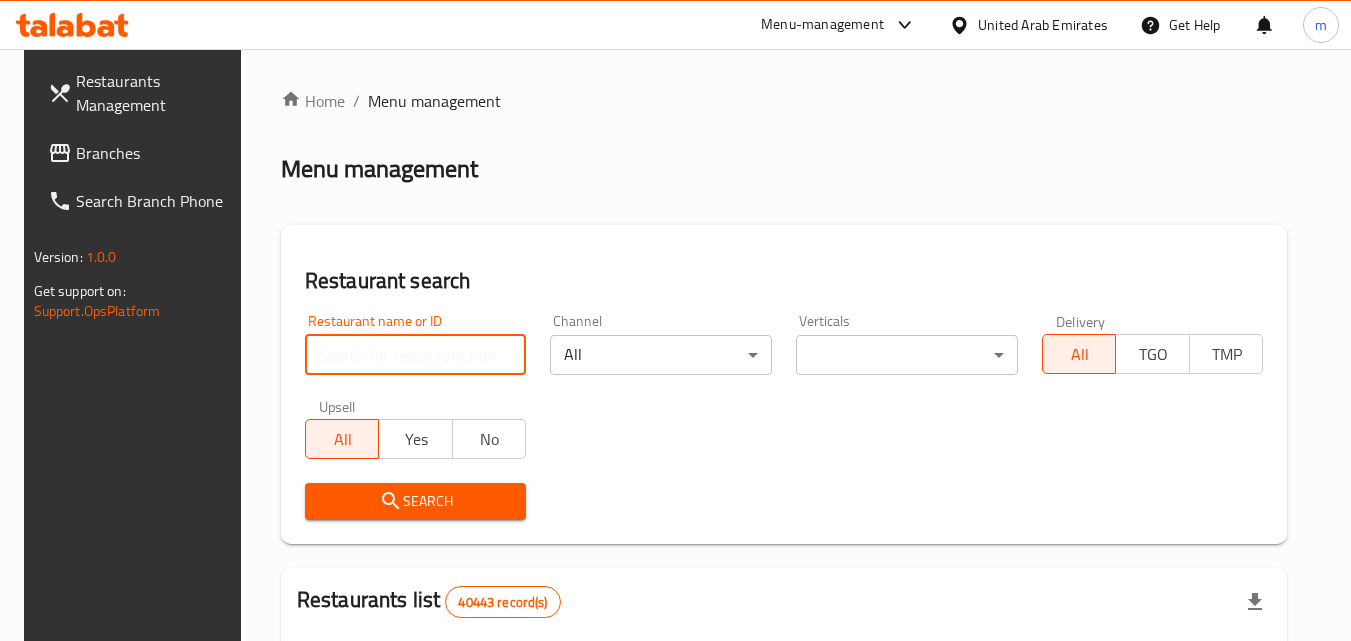 paste on "702314" 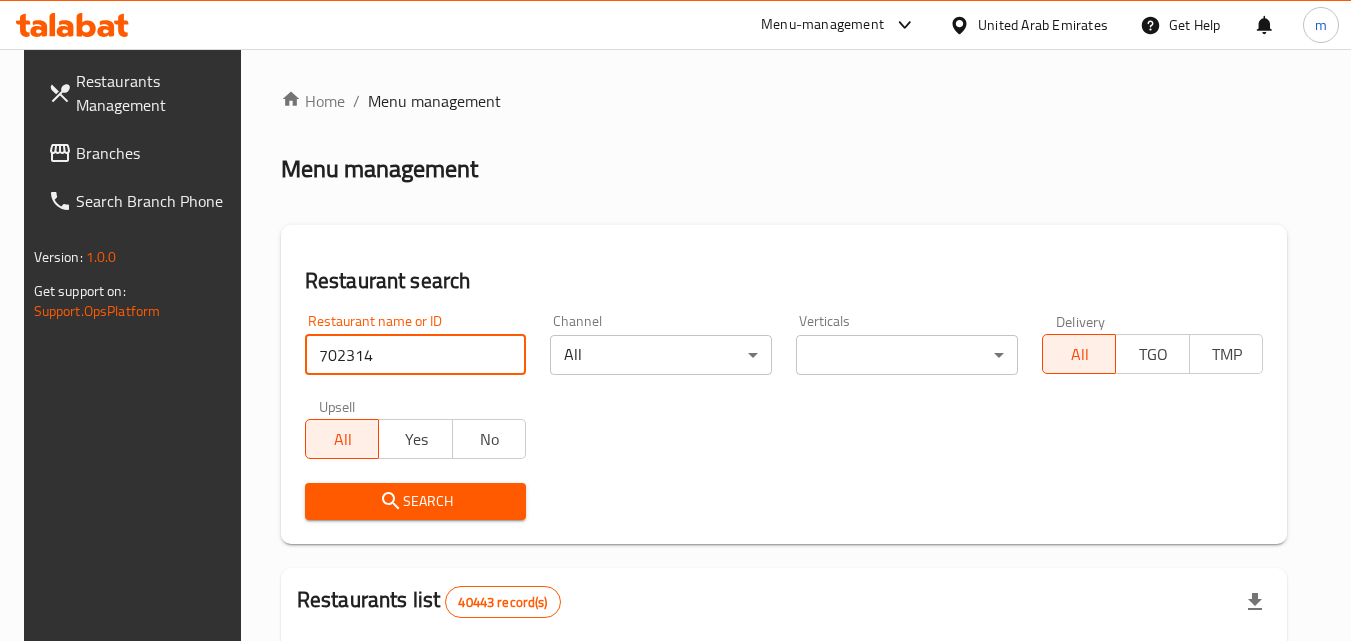 type on "702314" 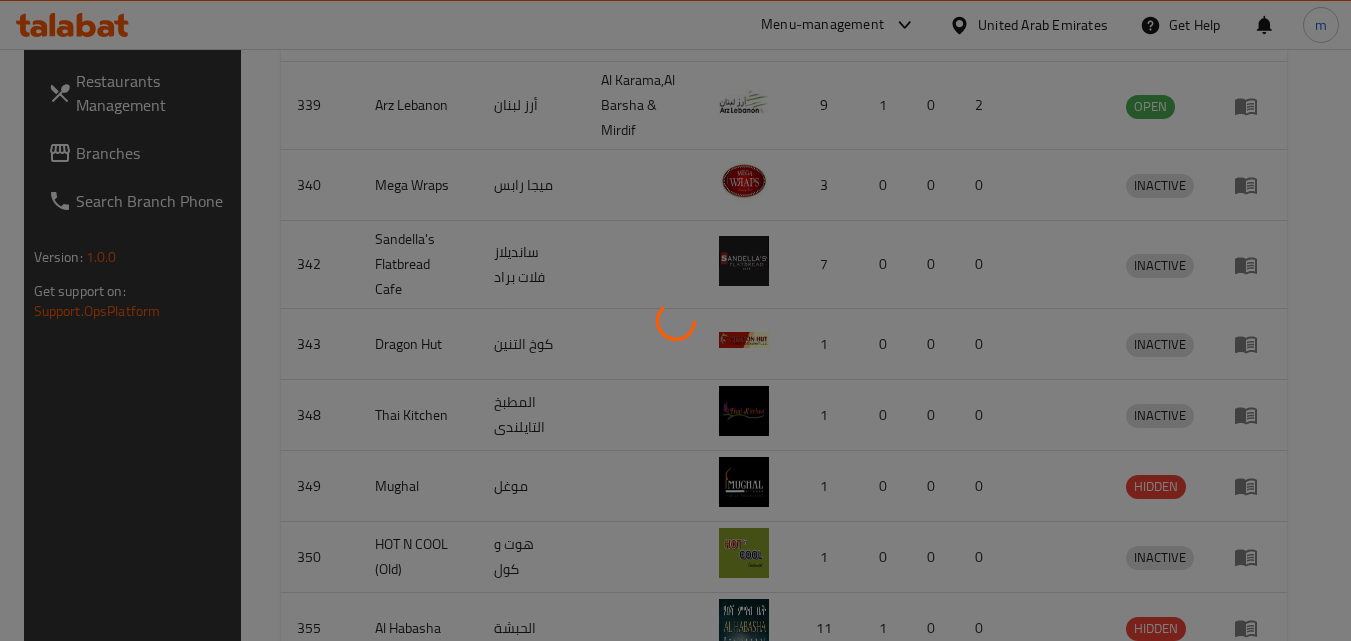 scroll, scrollTop: 873, scrollLeft: 0, axis: vertical 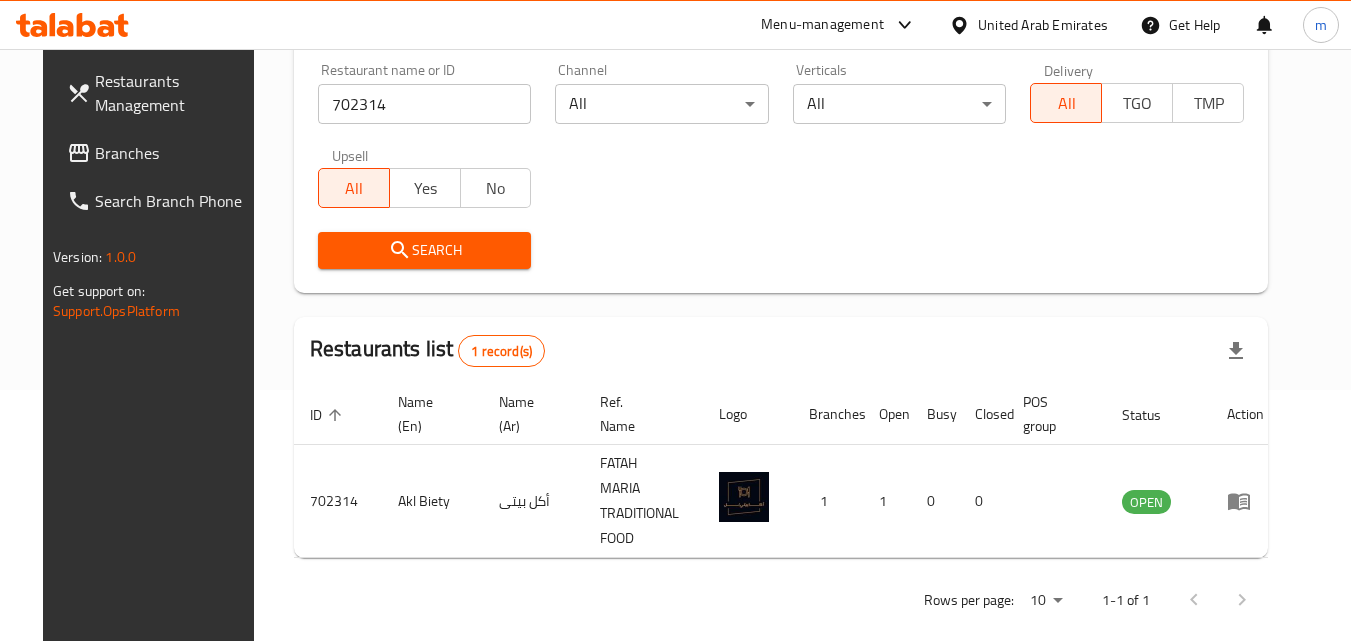 click on "United Arab Emirates" at bounding box center (1043, 25) 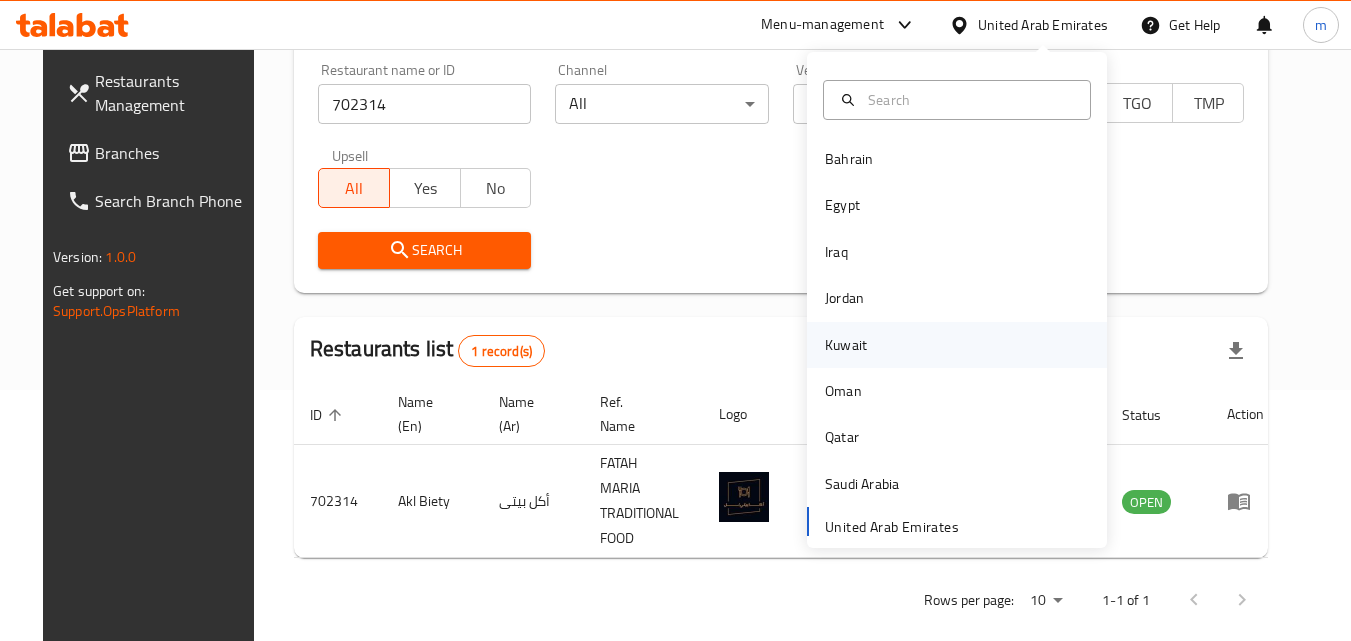 click on "Kuwait" at bounding box center [846, 345] 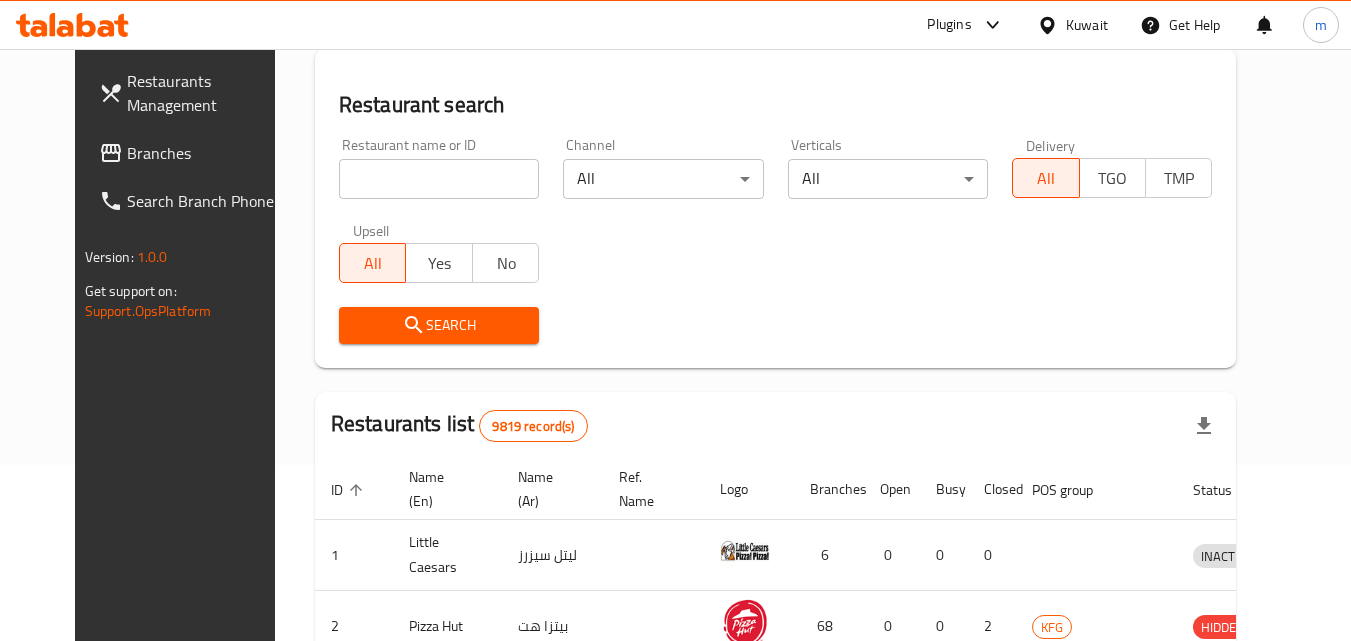 scroll, scrollTop: 251, scrollLeft: 0, axis: vertical 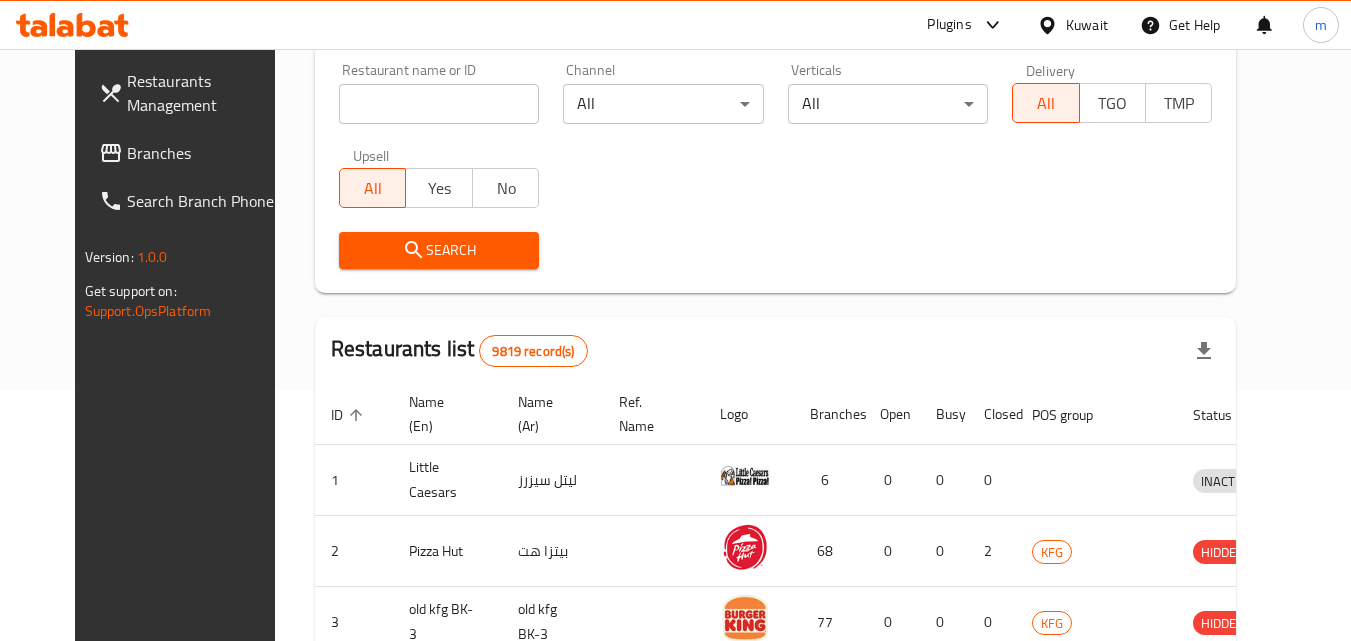 click on "Branches" at bounding box center [206, 153] 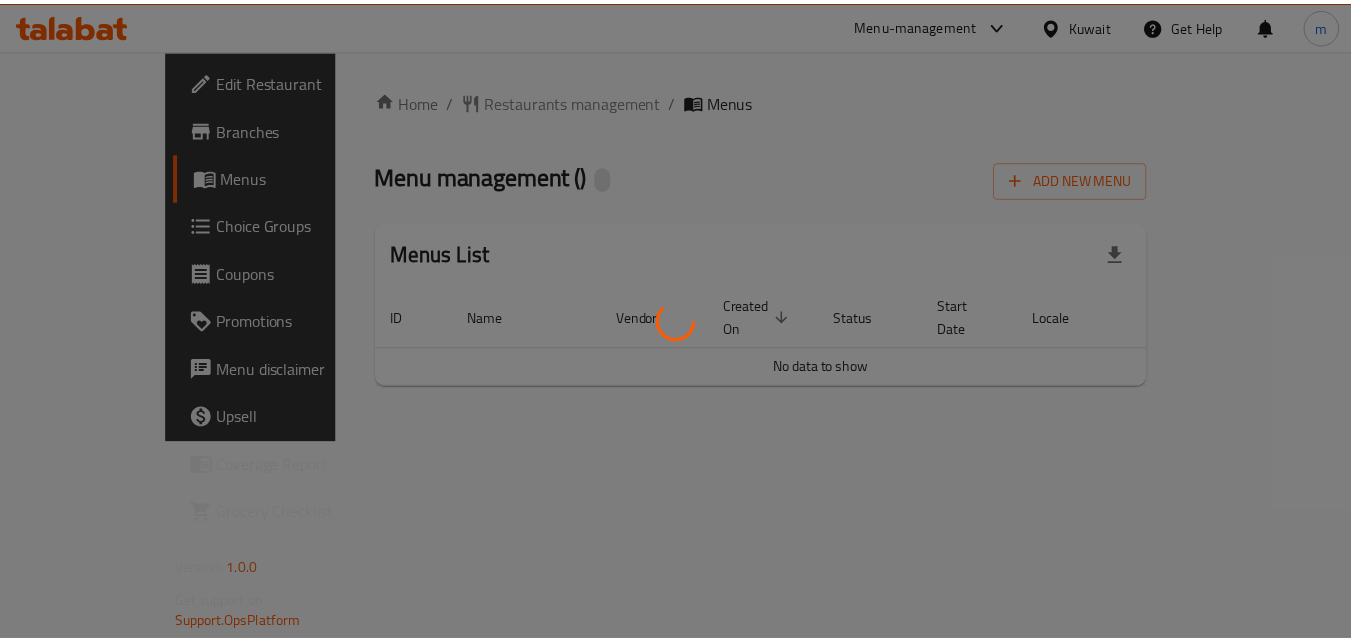 scroll, scrollTop: 0, scrollLeft: 0, axis: both 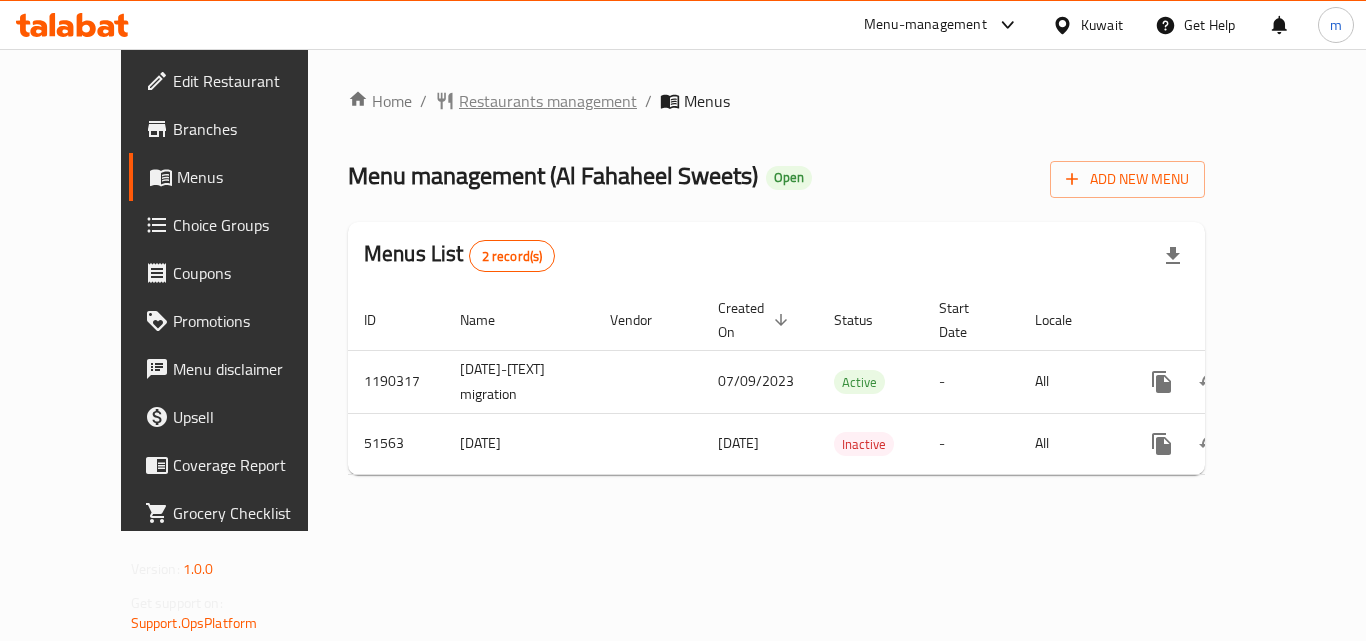 click on "Restaurants management" at bounding box center [548, 101] 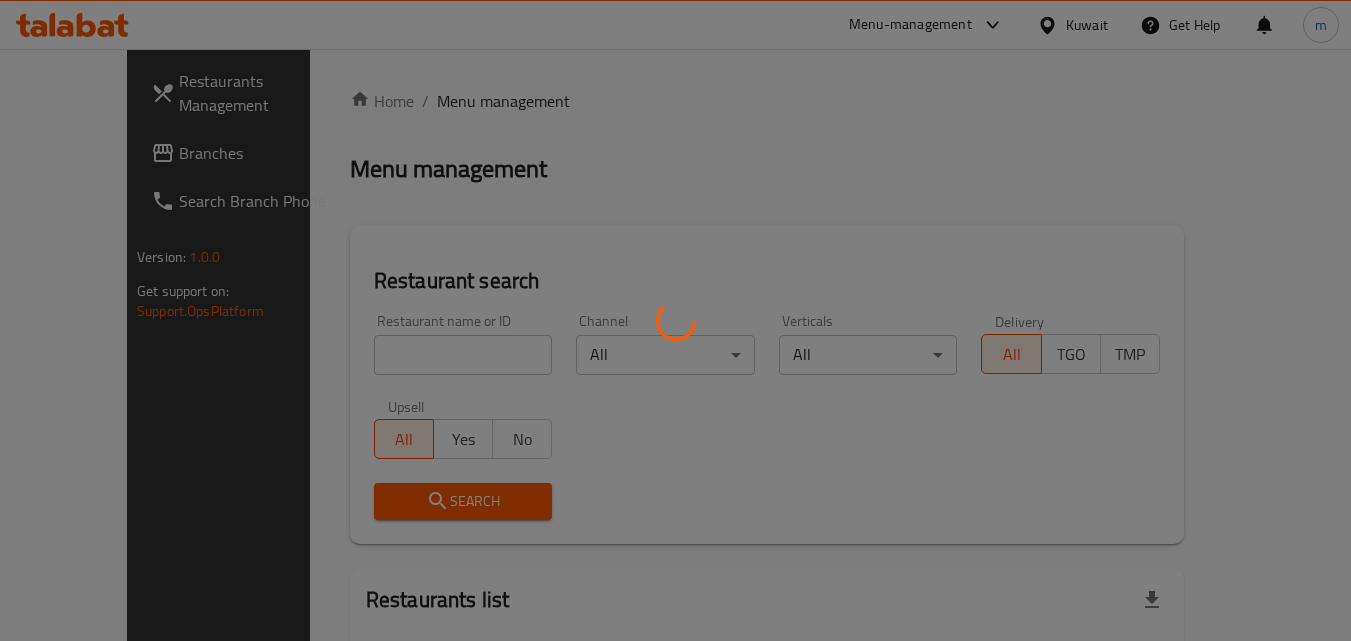 click at bounding box center [675, 320] 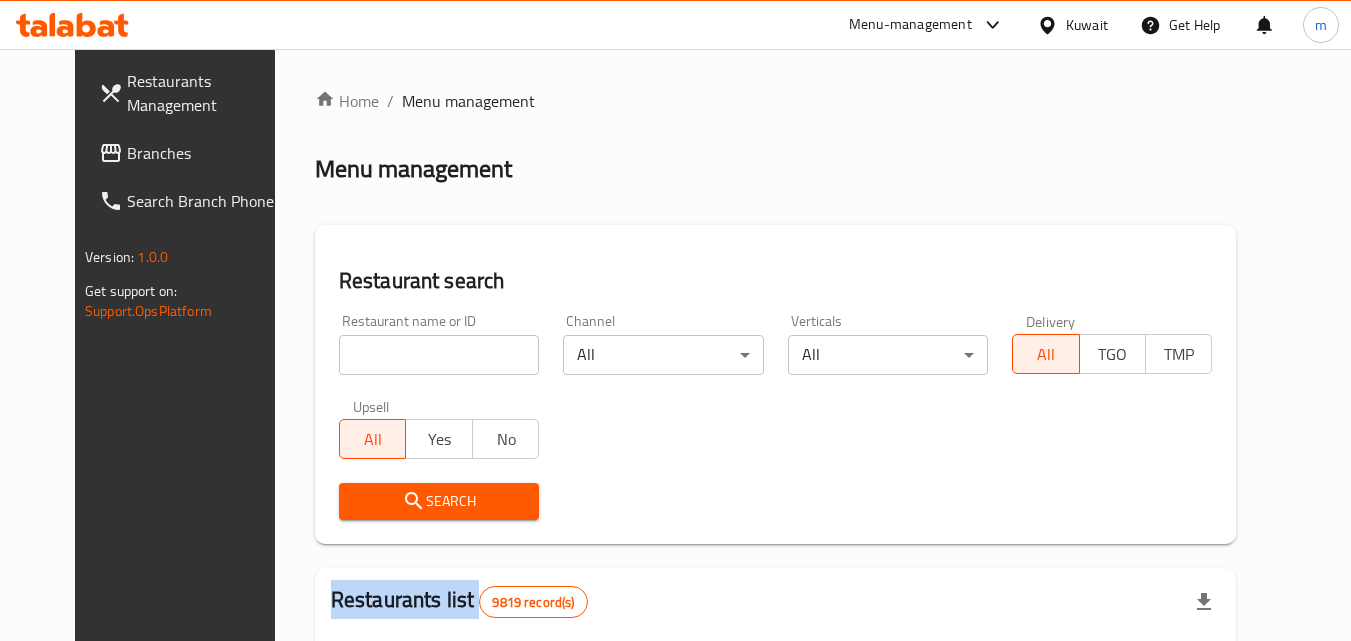 click at bounding box center [675, 320] 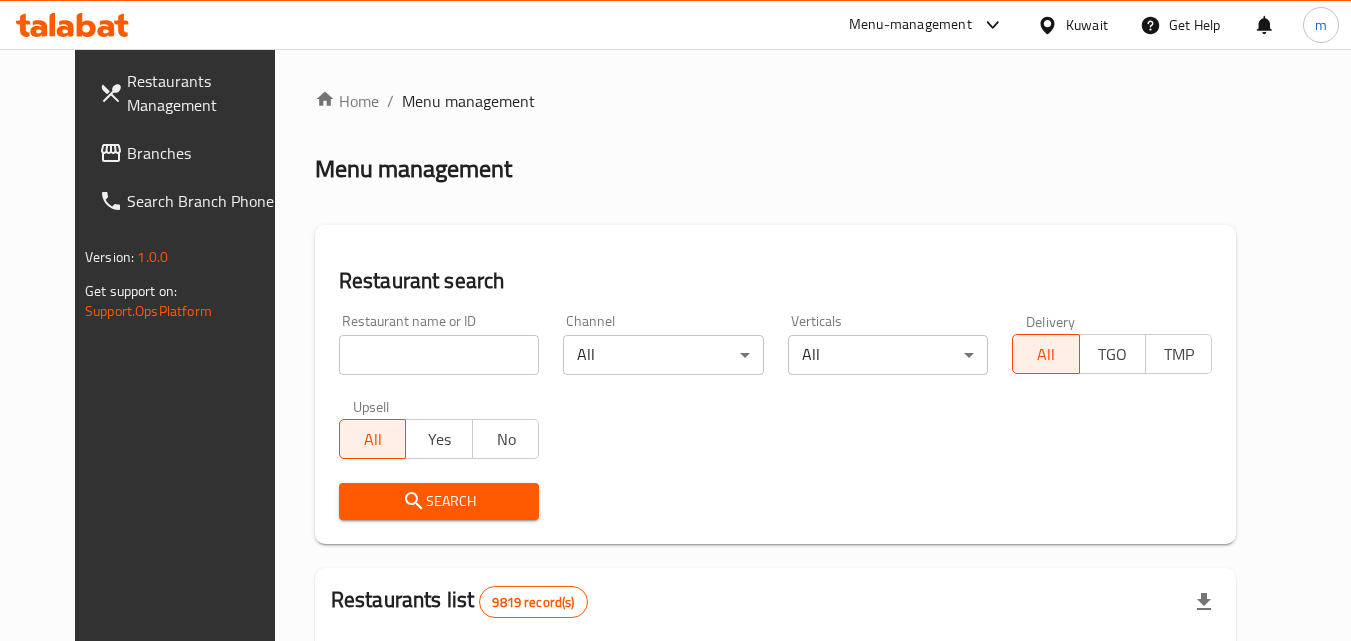 click at bounding box center [439, 355] 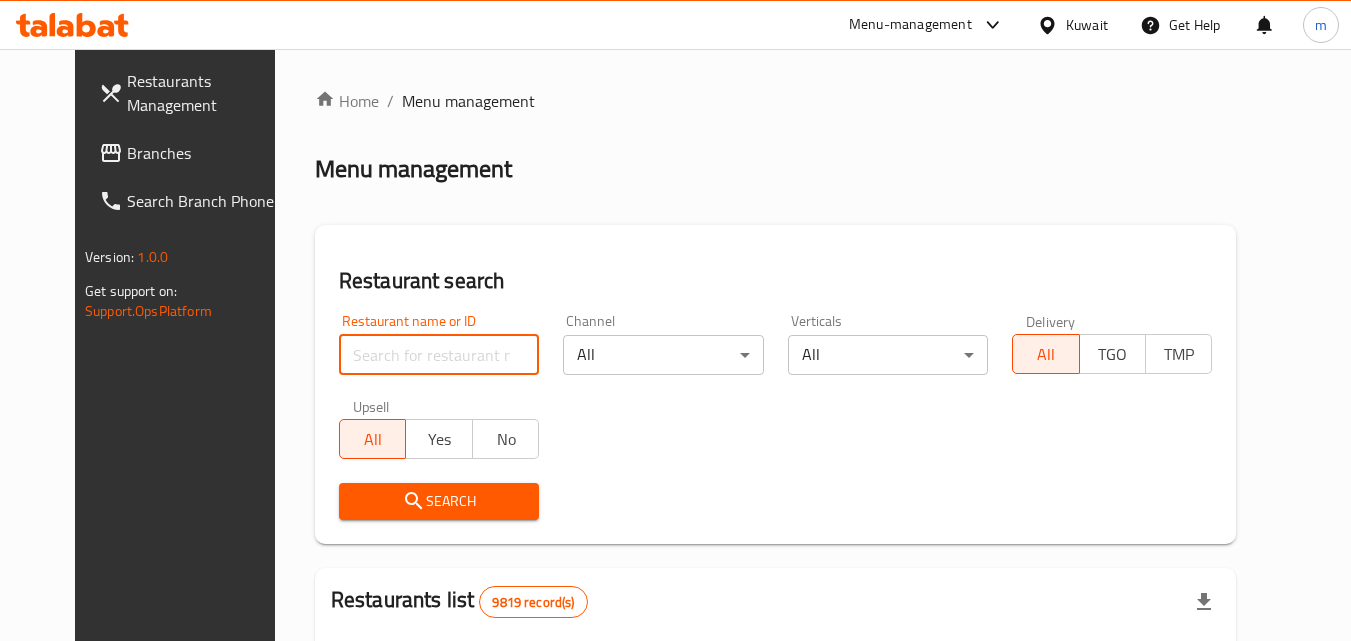 paste on "25749" 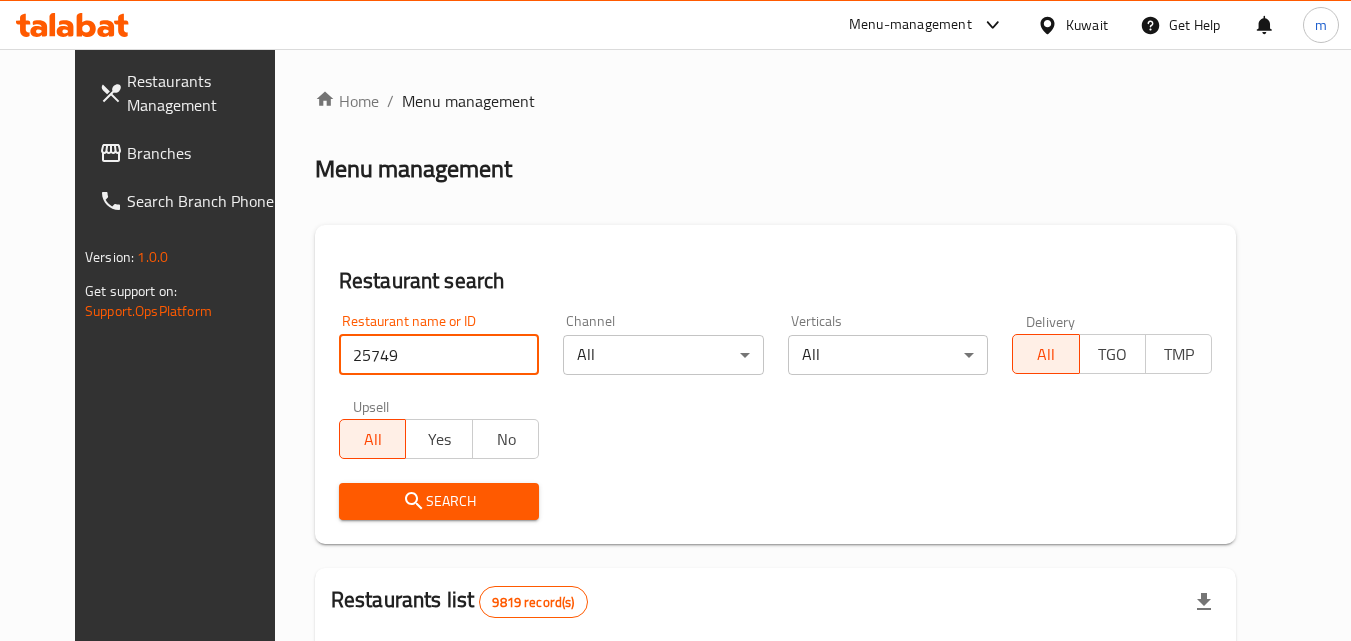 type on "25749" 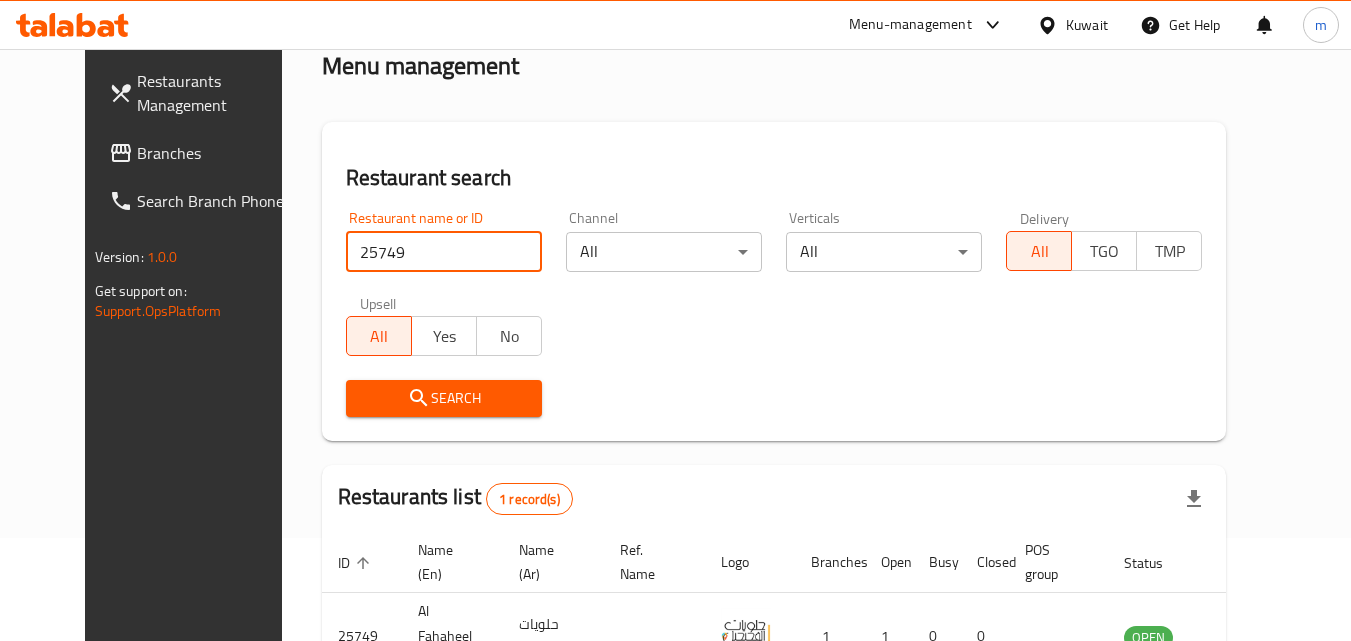 scroll, scrollTop: 234, scrollLeft: 0, axis: vertical 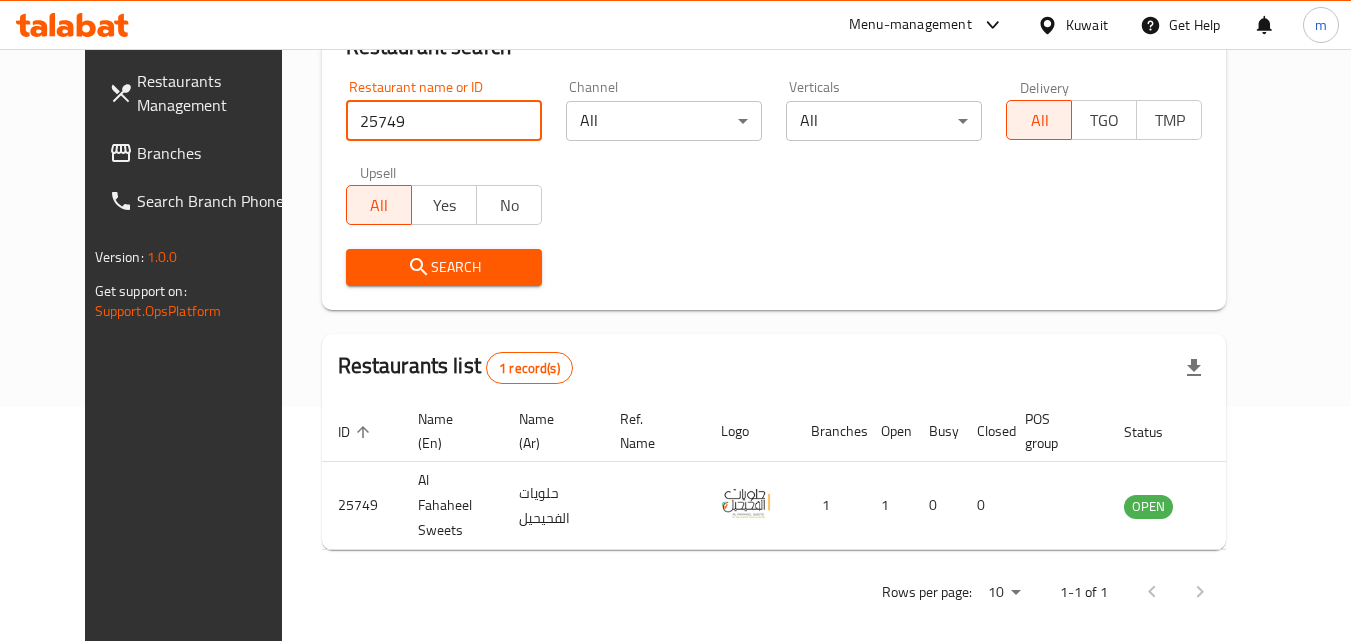 click on "Branches" at bounding box center (216, 153) 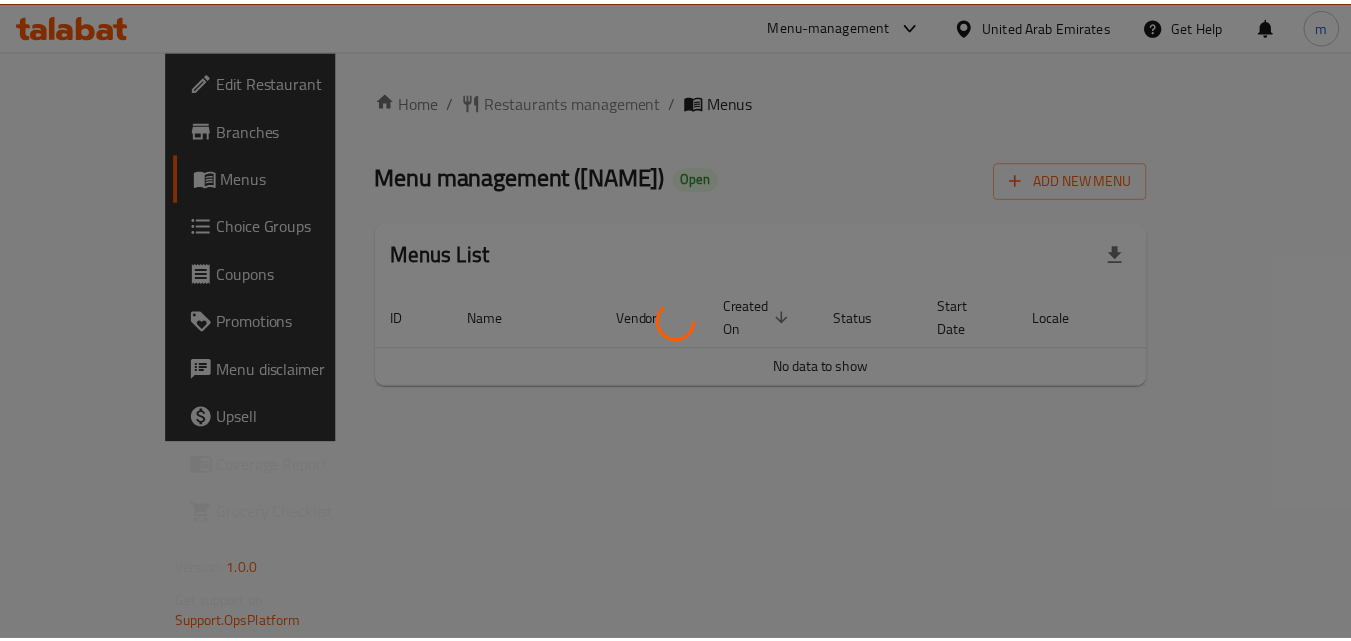 scroll, scrollTop: 0, scrollLeft: 0, axis: both 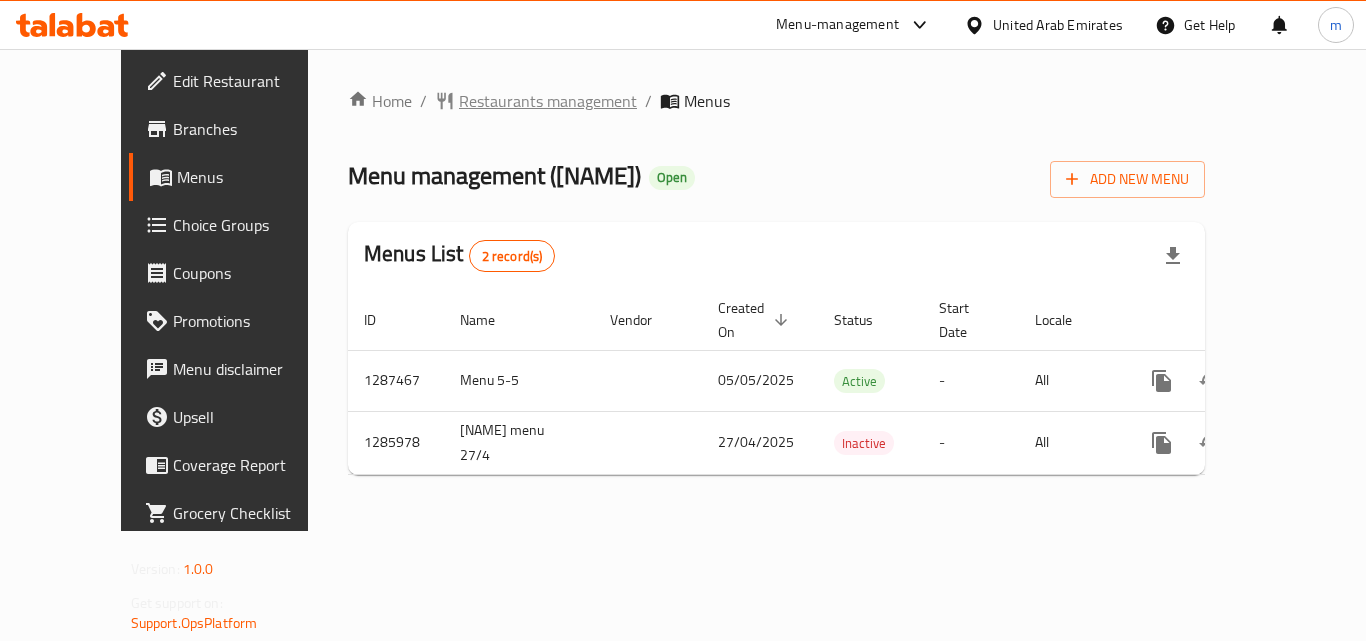 click on "Restaurants management" at bounding box center [548, 101] 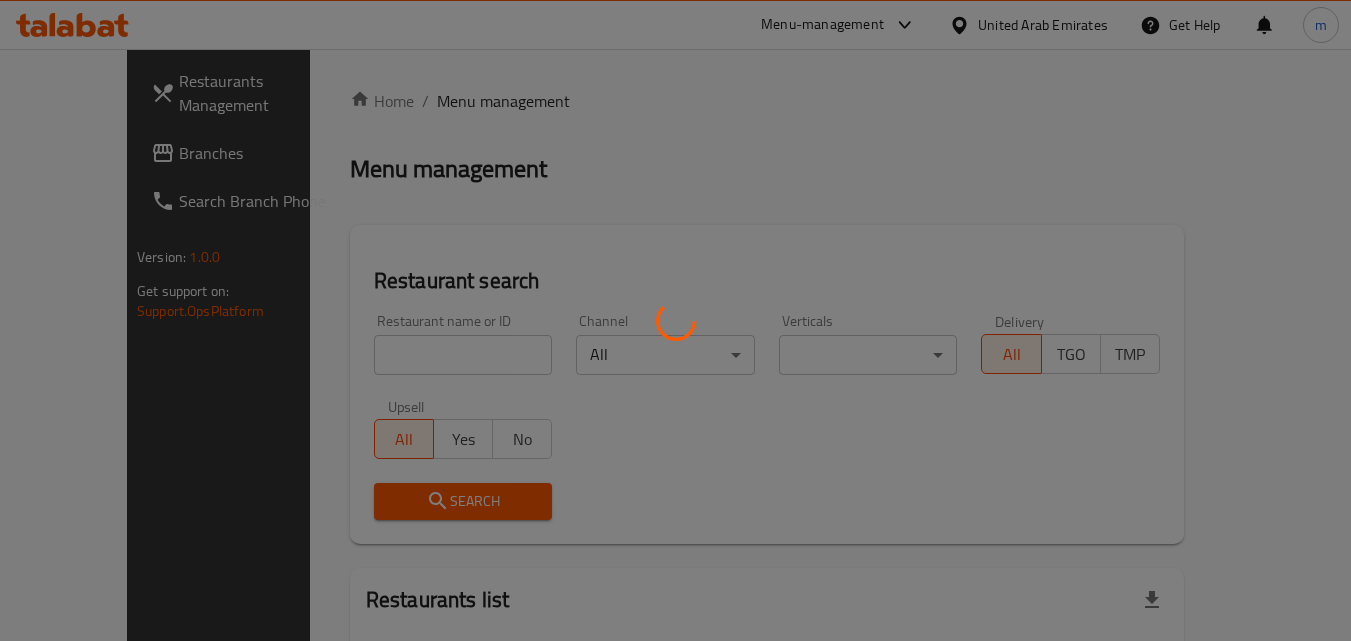 click at bounding box center (675, 320) 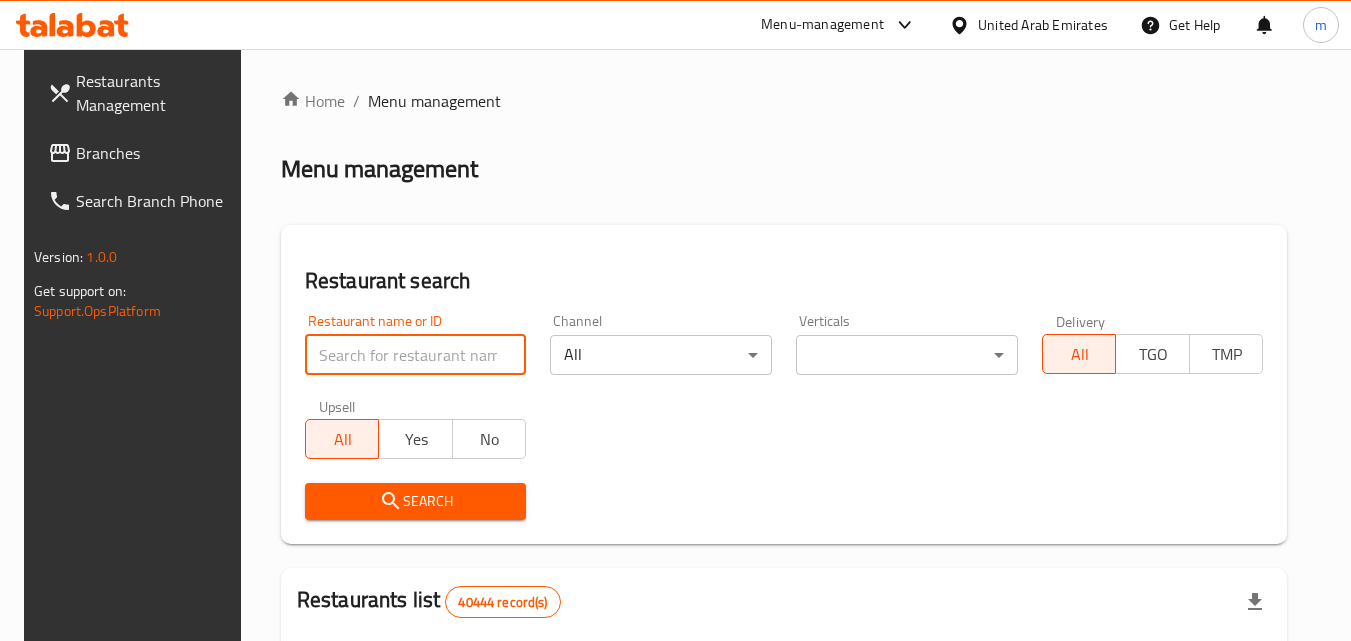 click at bounding box center [416, 355] 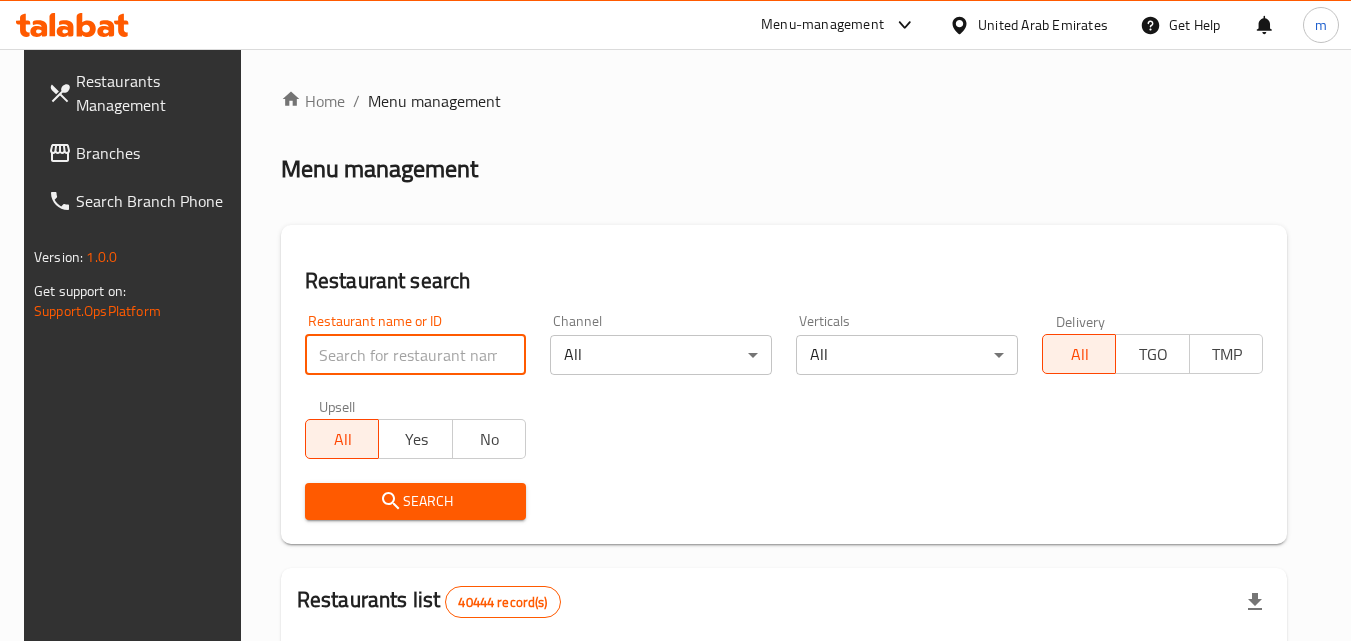 paste on "696131" 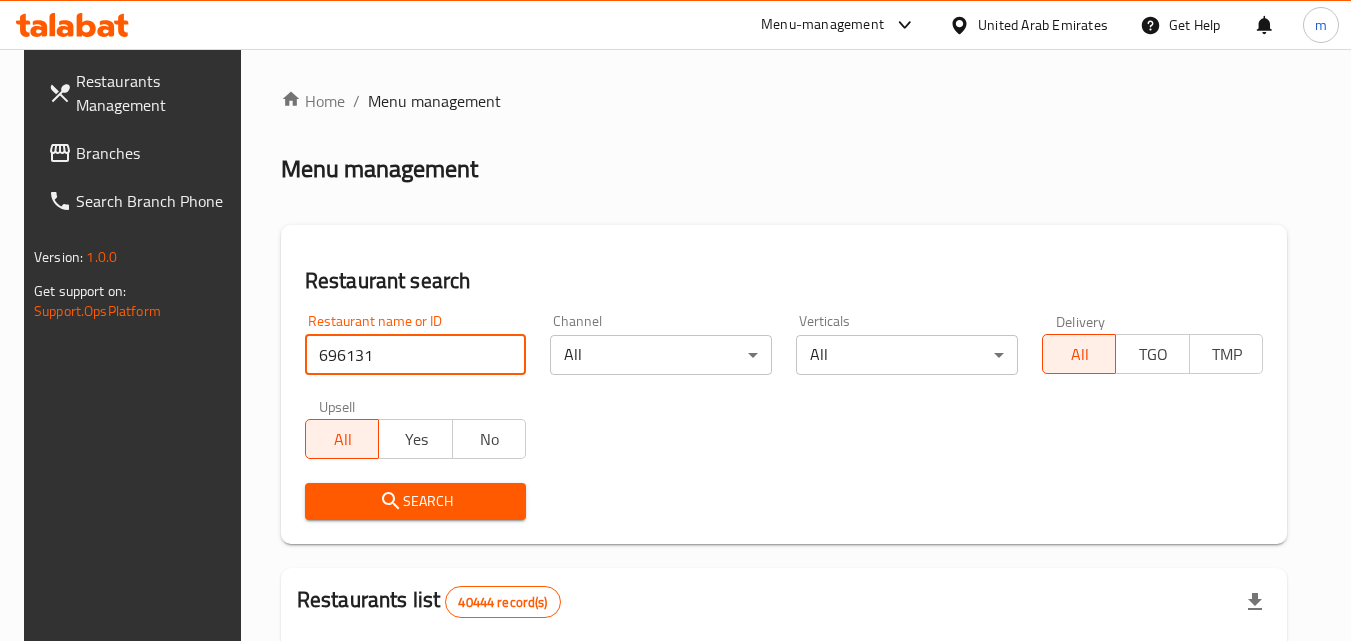 type on "696131" 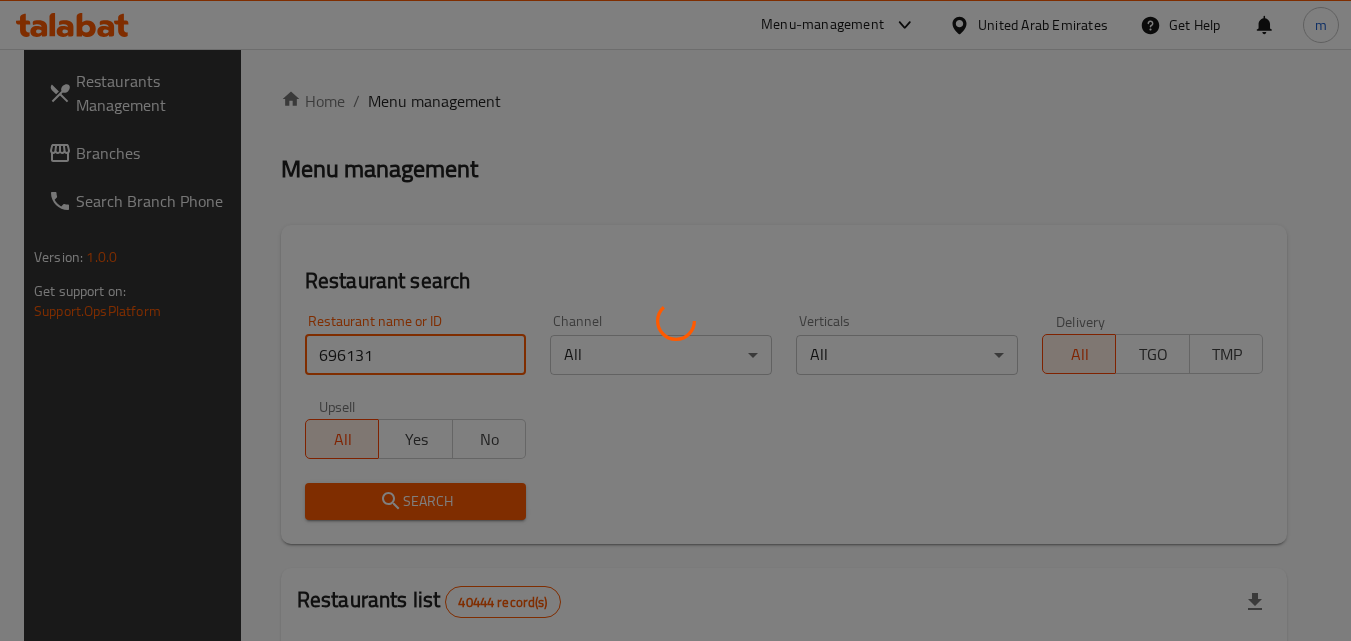 scroll, scrollTop: 234, scrollLeft: 0, axis: vertical 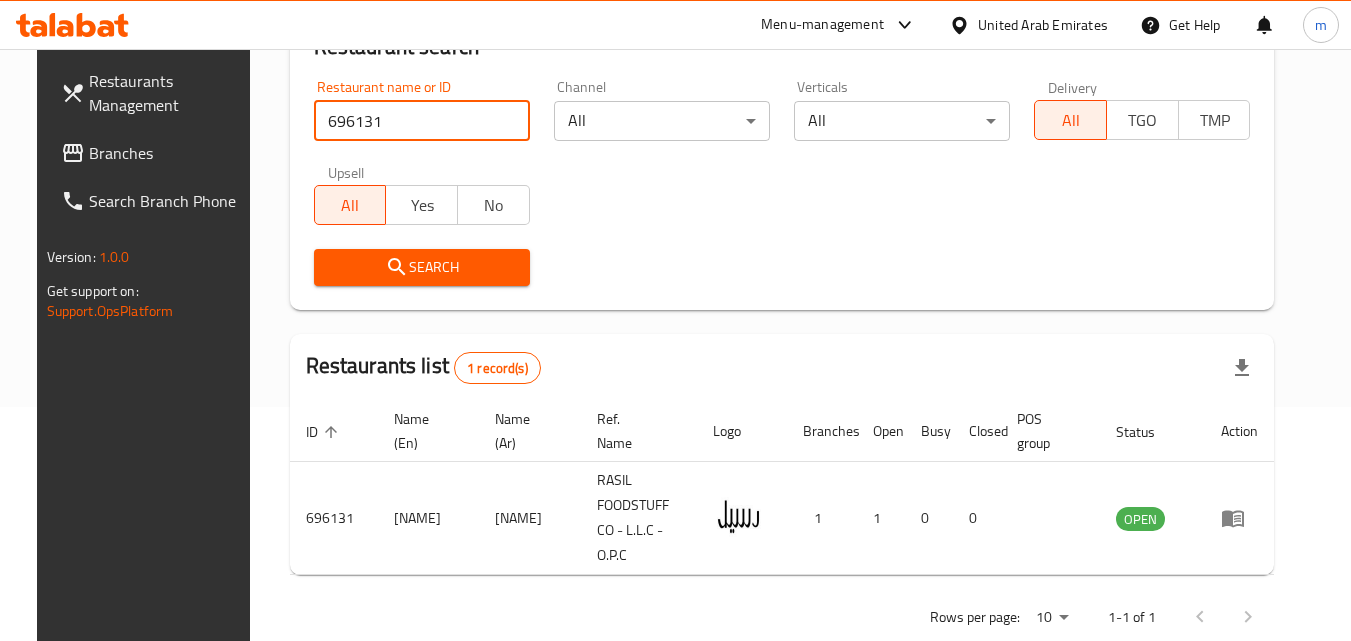 click on "United Arab Emirates" at bounding box center [1043, 25] 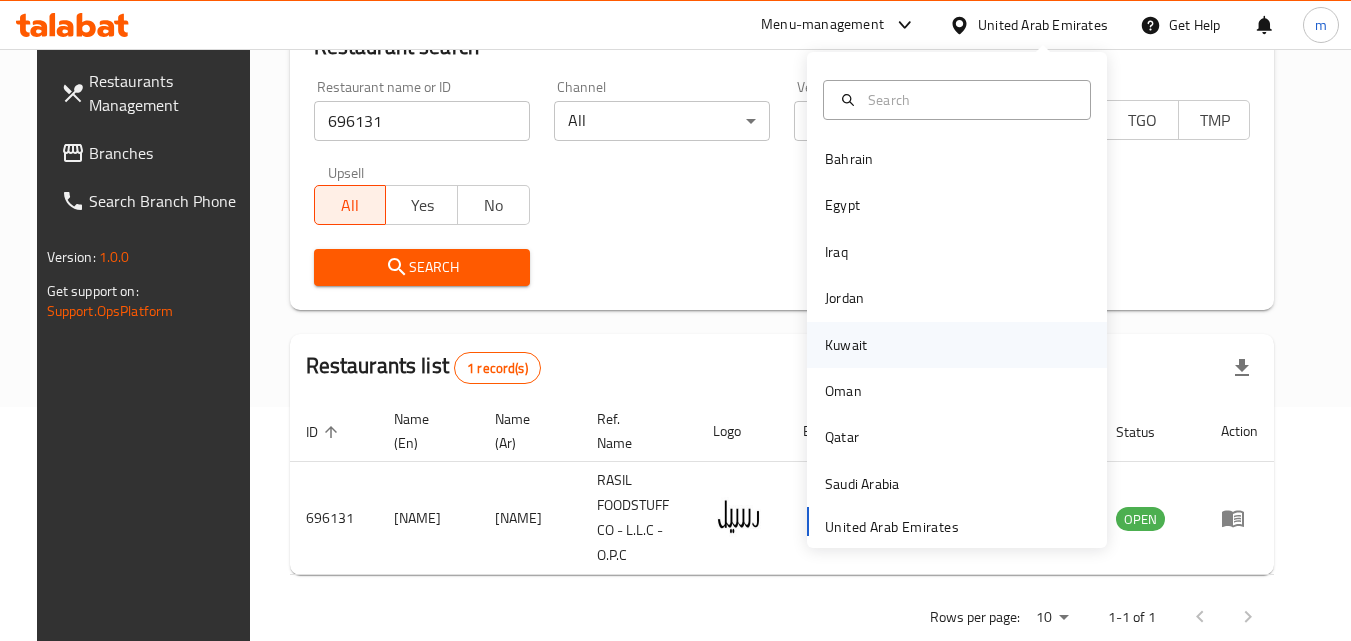 click on "Kuwait" at bounding box center (846, 345) 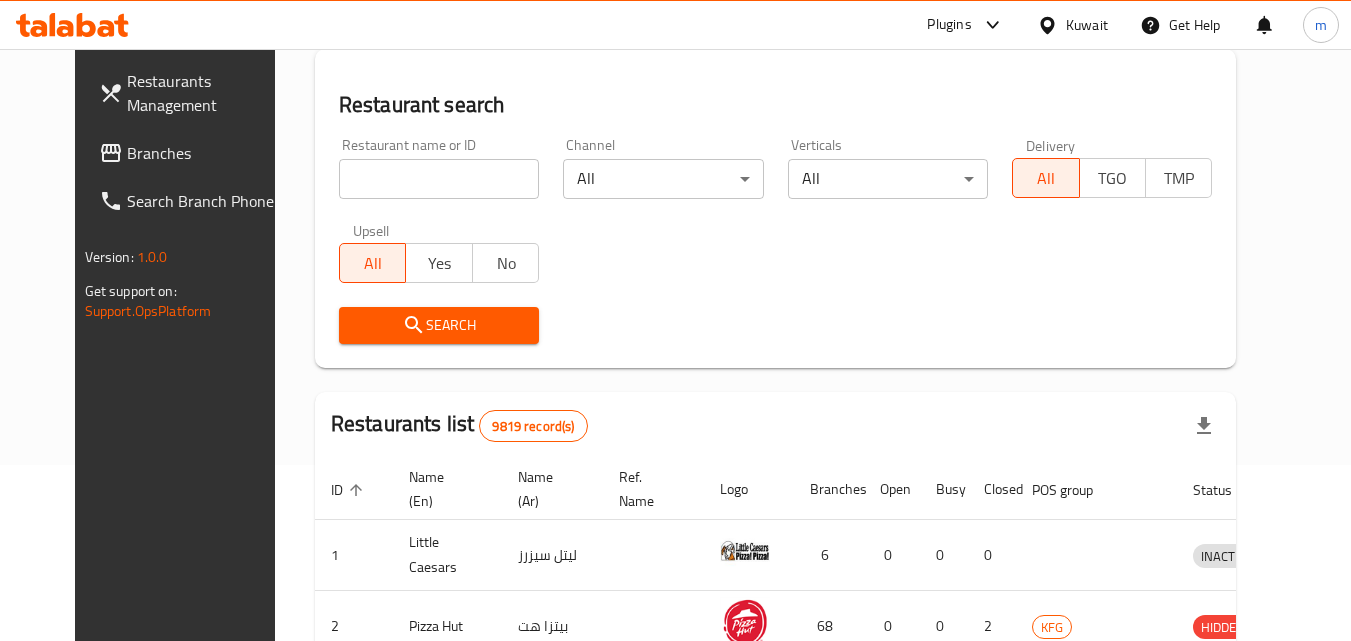 scroll, scrollTop: 234, scrollLeft: 0, axis: vertical 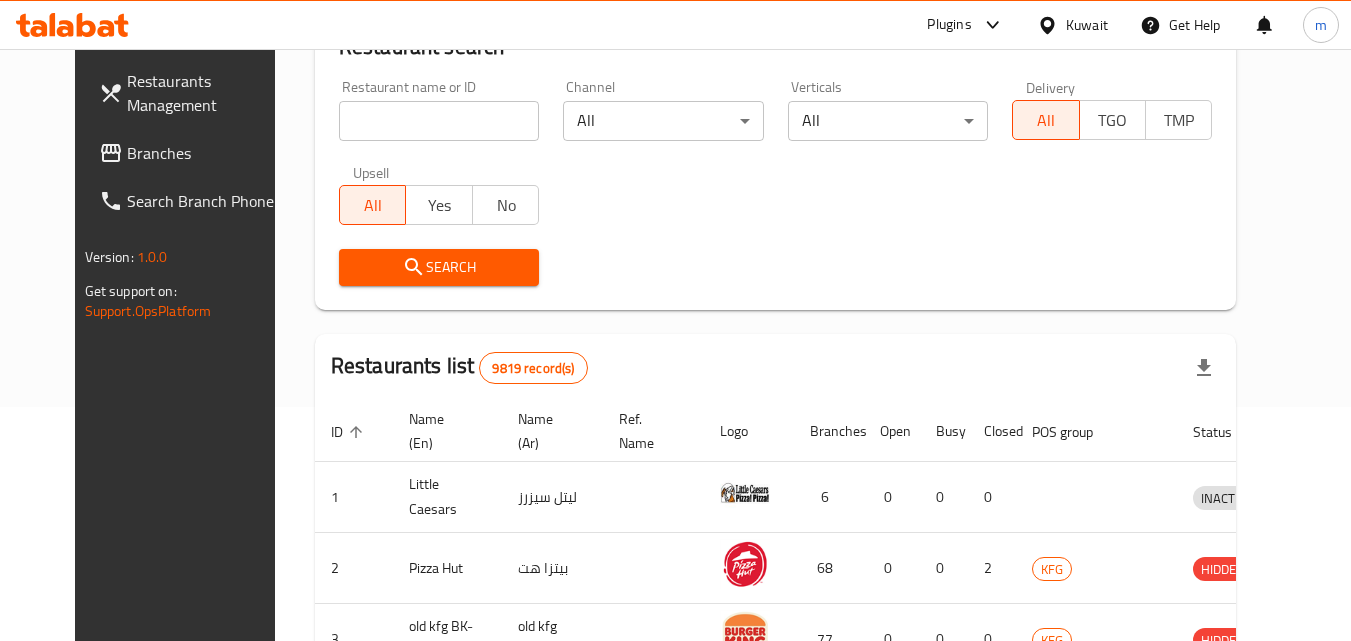 click on "Branches" at bounding box center [206, 153] 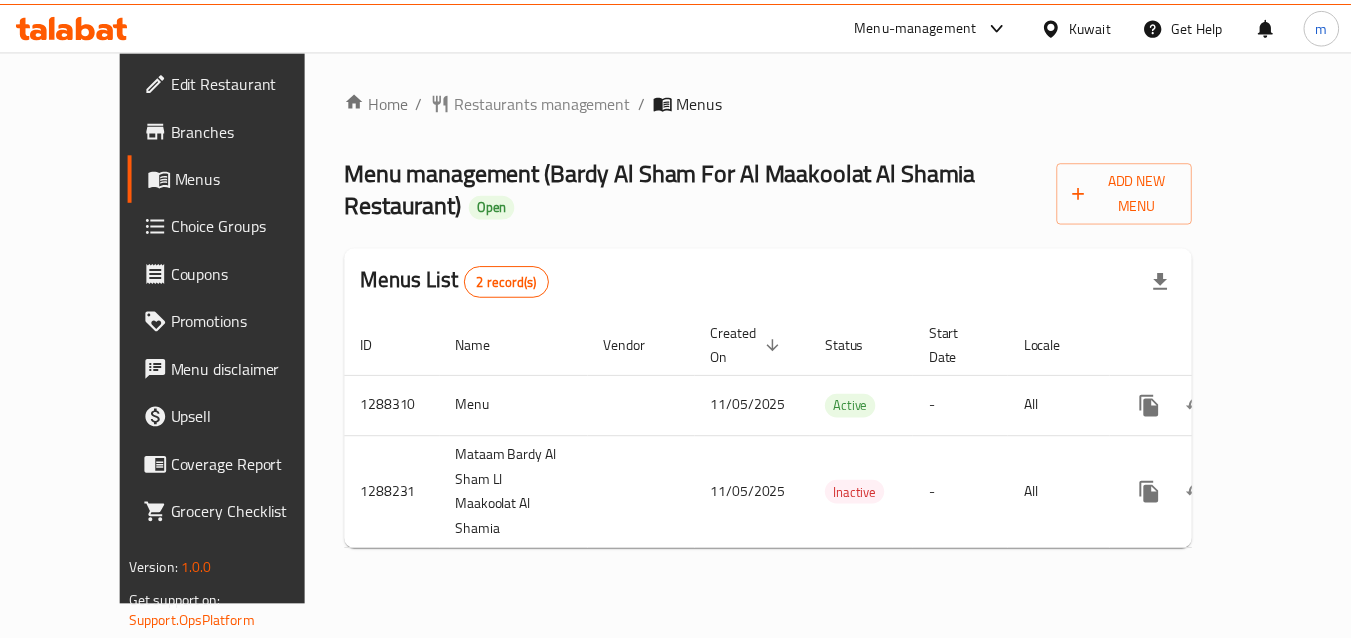 scroll, scrollTop: 0, scrollLeft: 0, axis: both 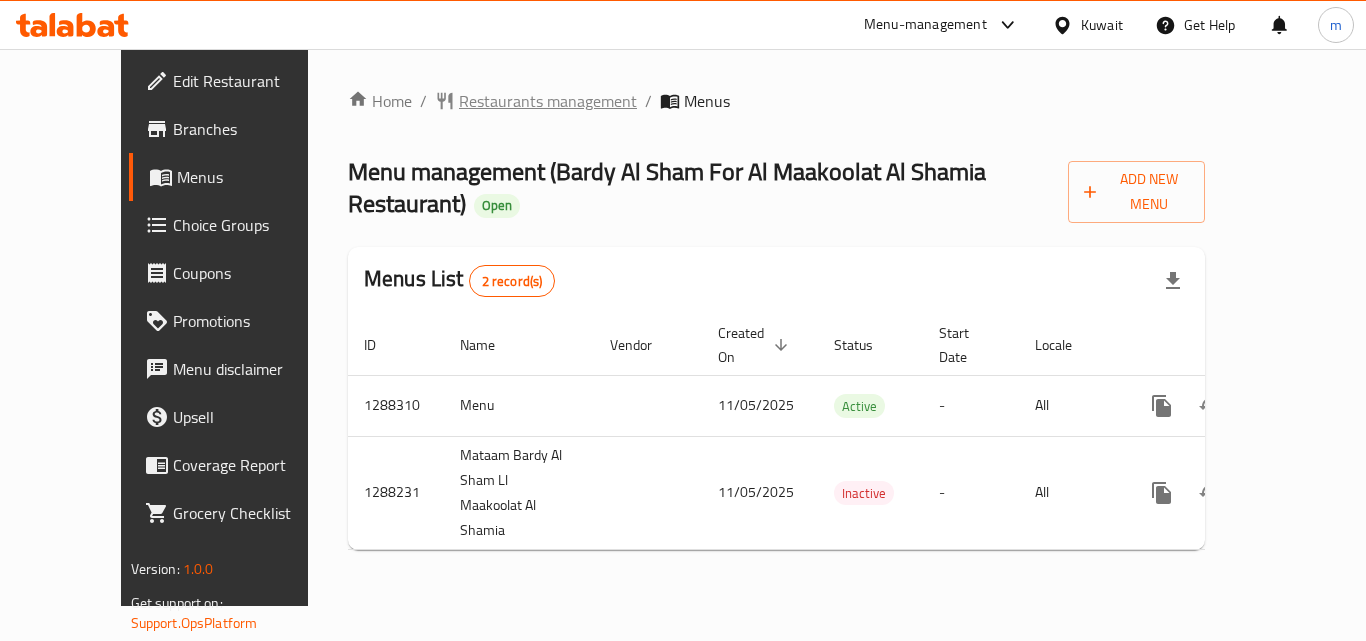 click on "Restaurants management" at bounding box center [548, 101] 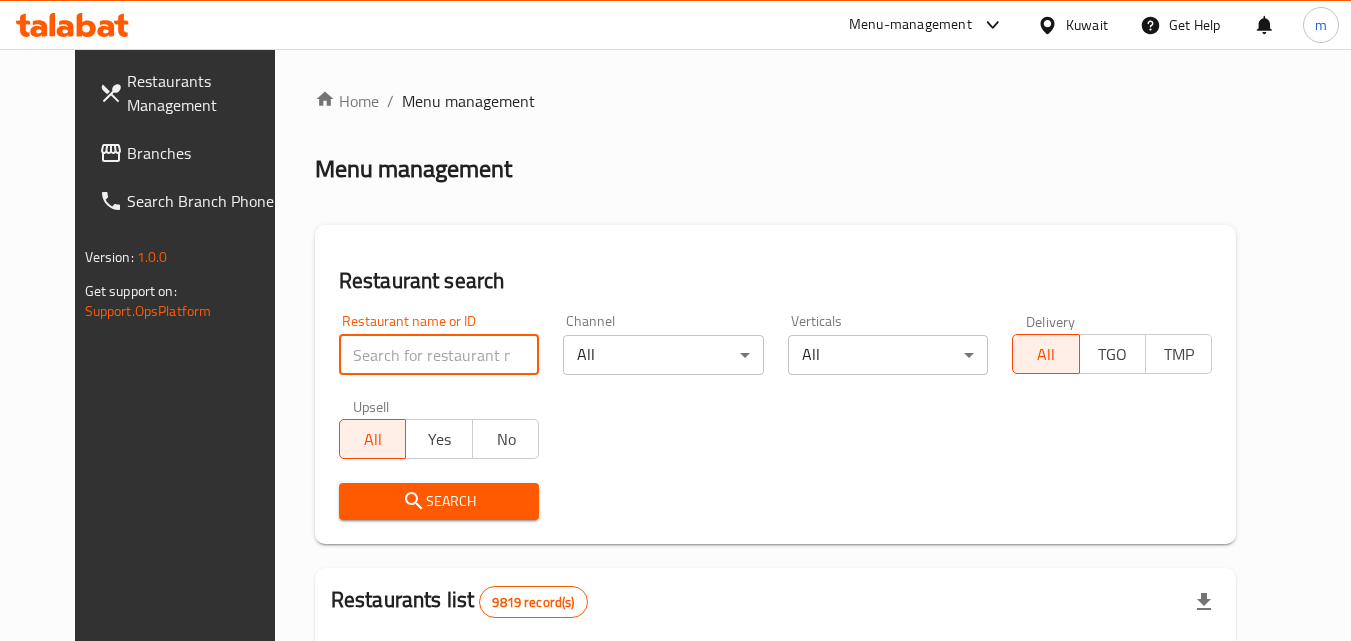 click at bounding box center [439, 355] 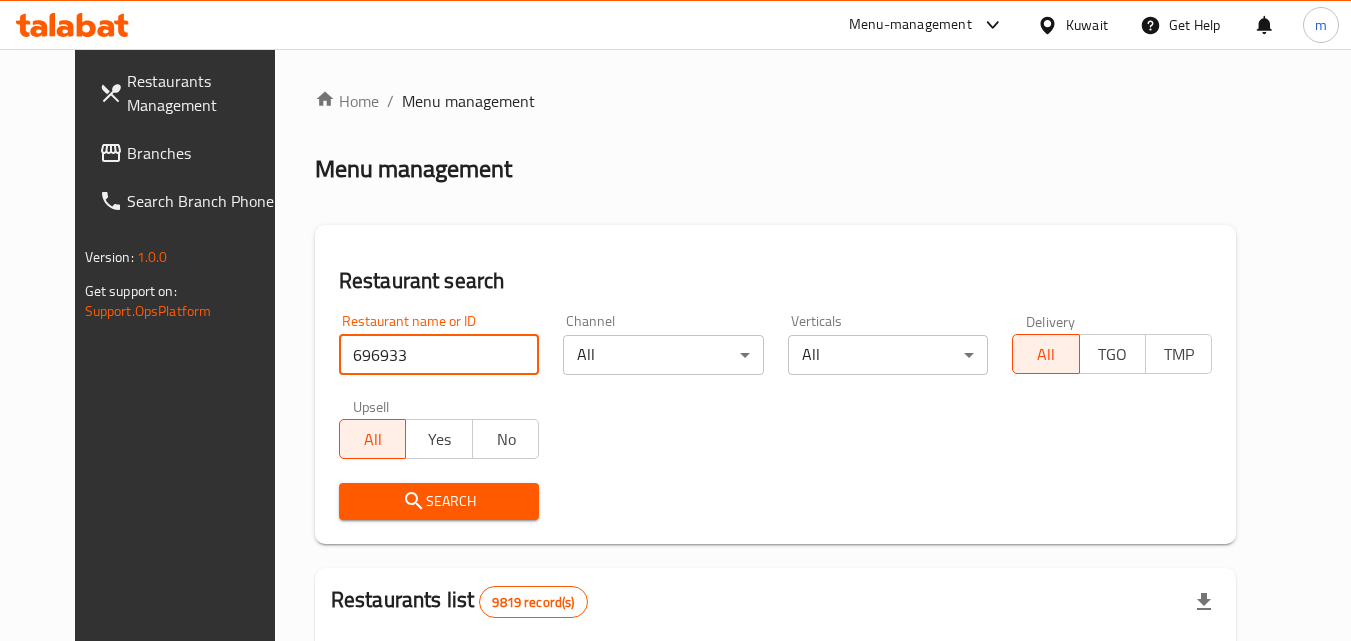 type on "696933" 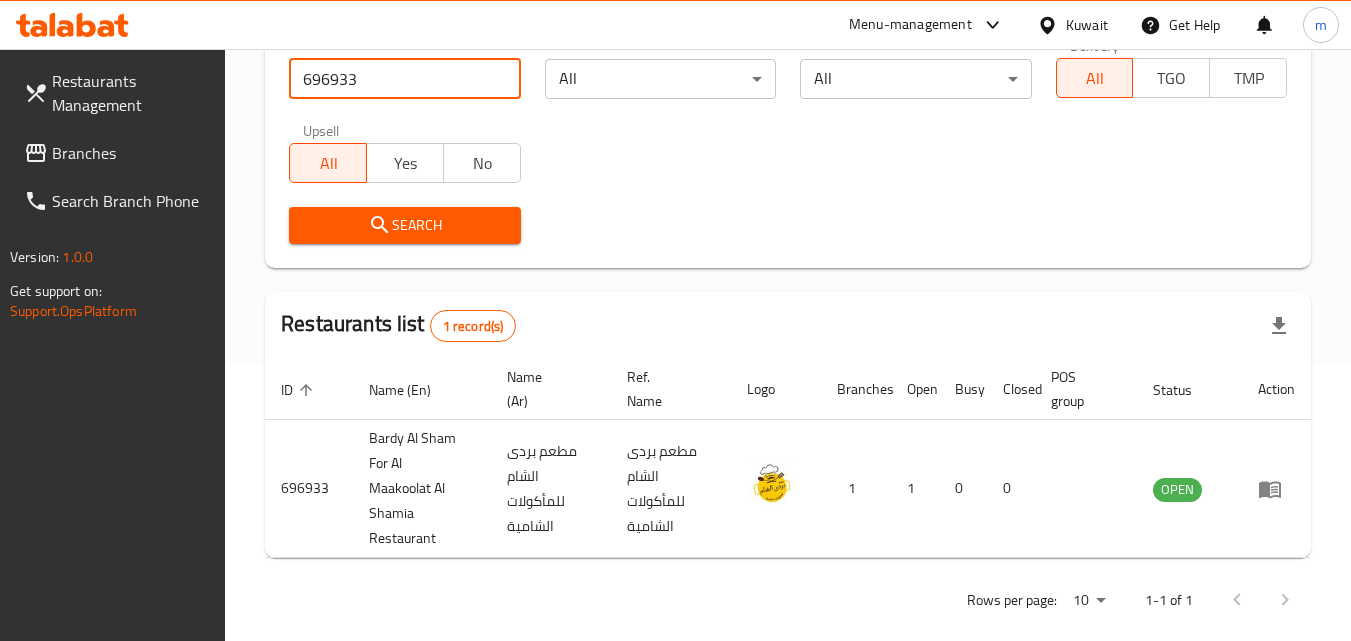 scroll, scrollTop: 301, scrollLeft: 0, axis: vertical 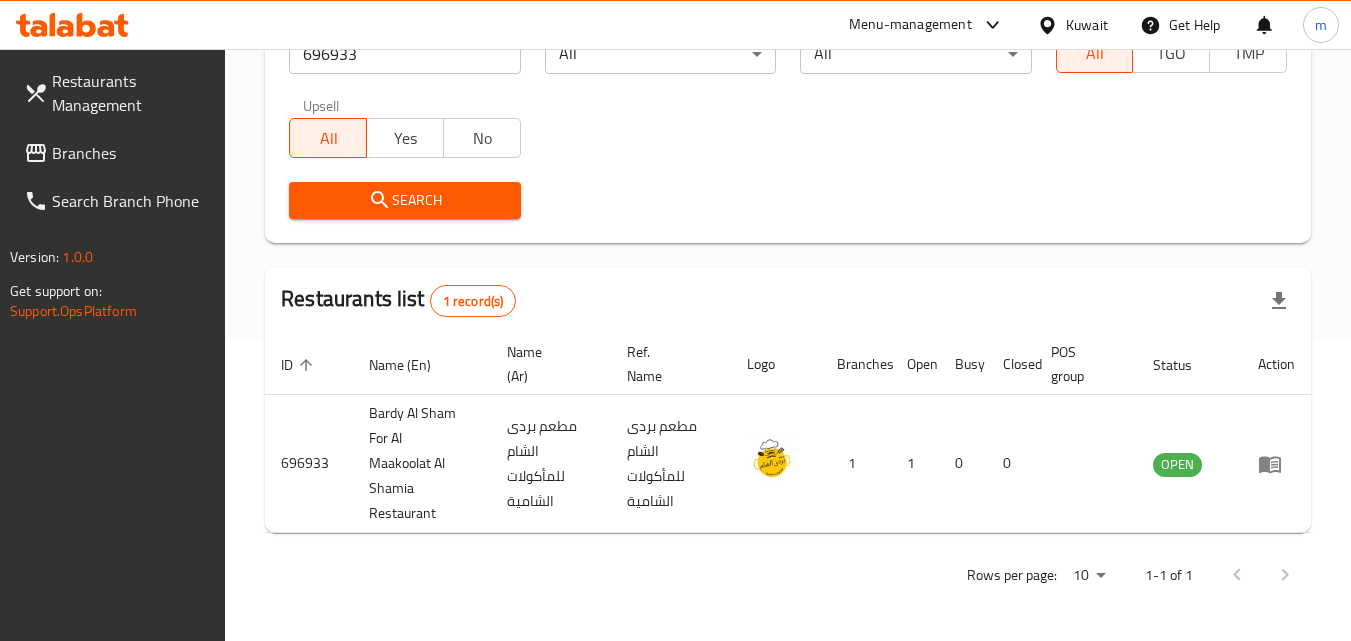 click on "Kuwait" at bounding box center [1087, 25] 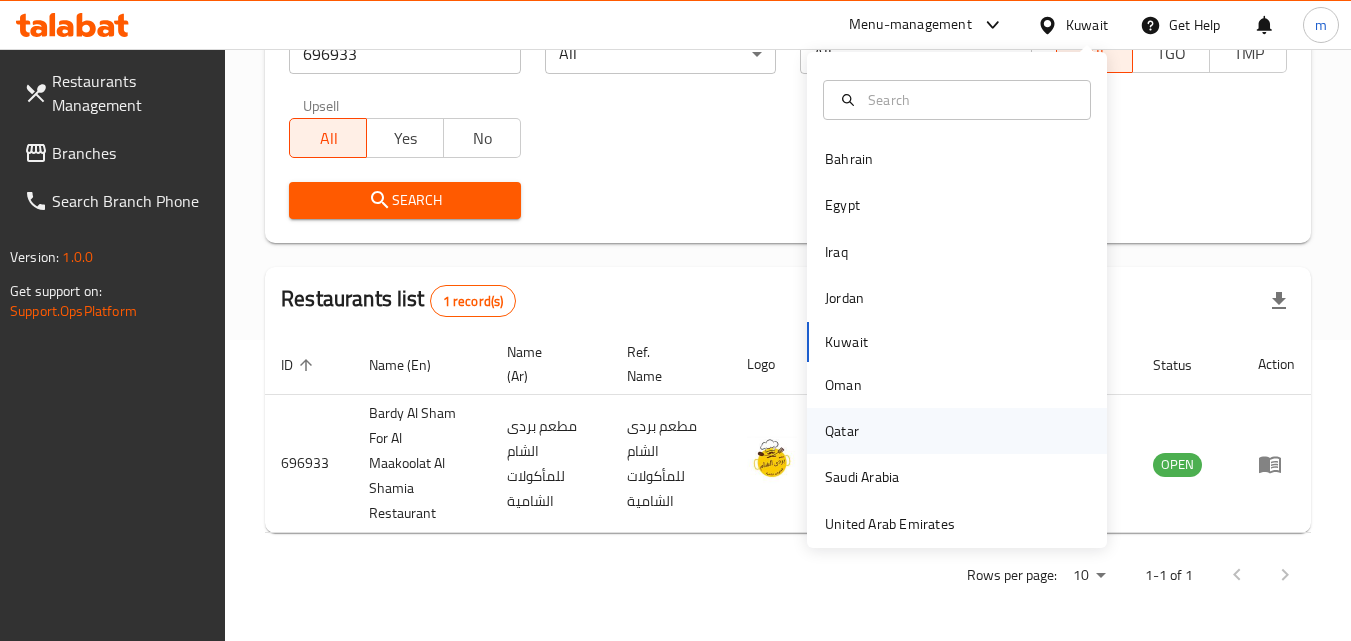 click on "Qatar" at bounding box center [842, 431] 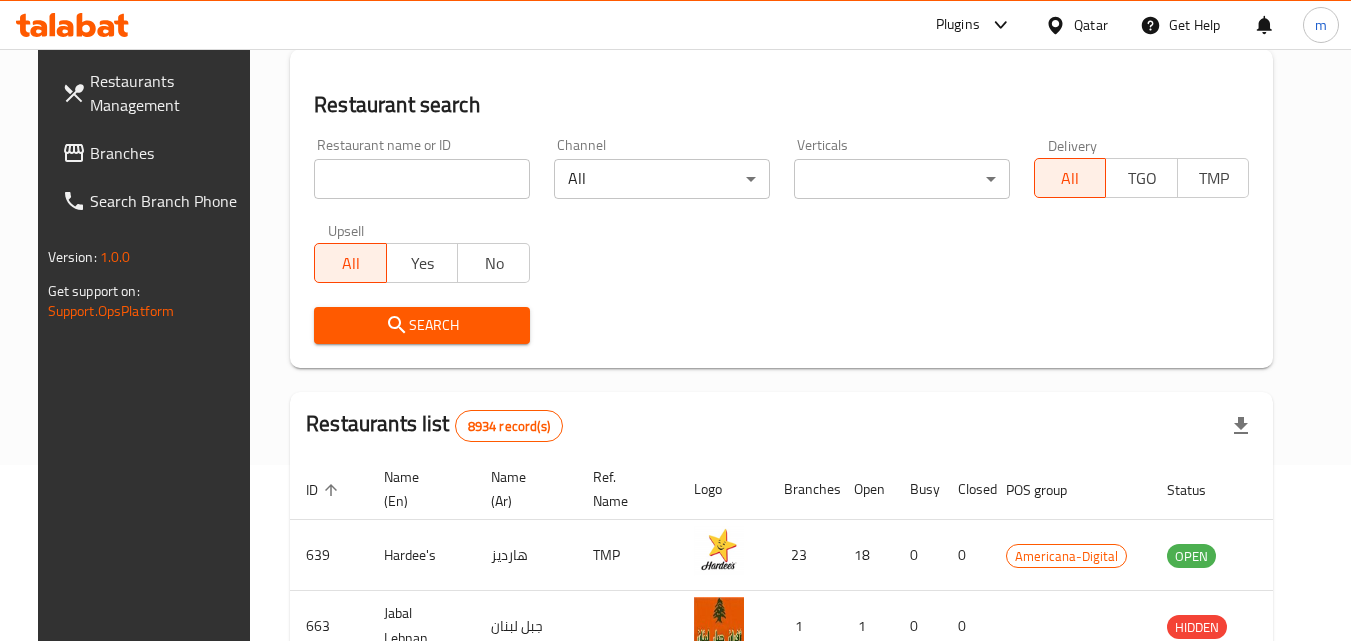 scroll, scrollTop: 301, scrollLeft: 0, axis: vertical 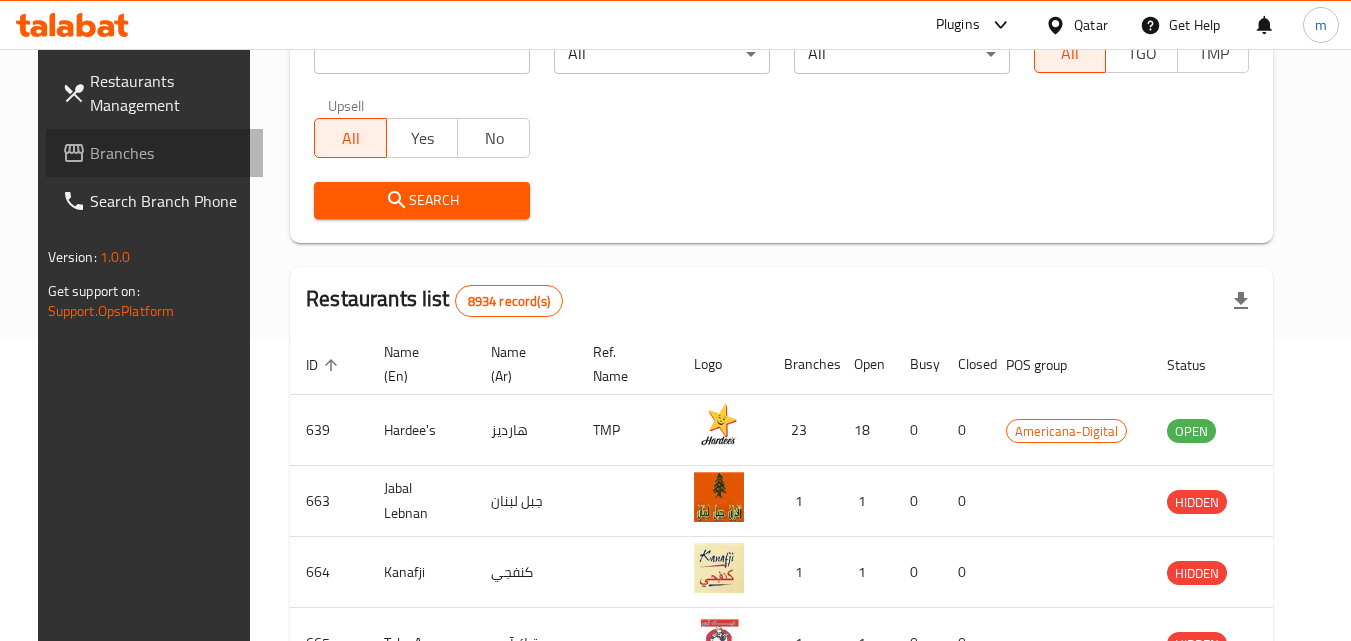click on "Branches" at bounding box center (169, 153) 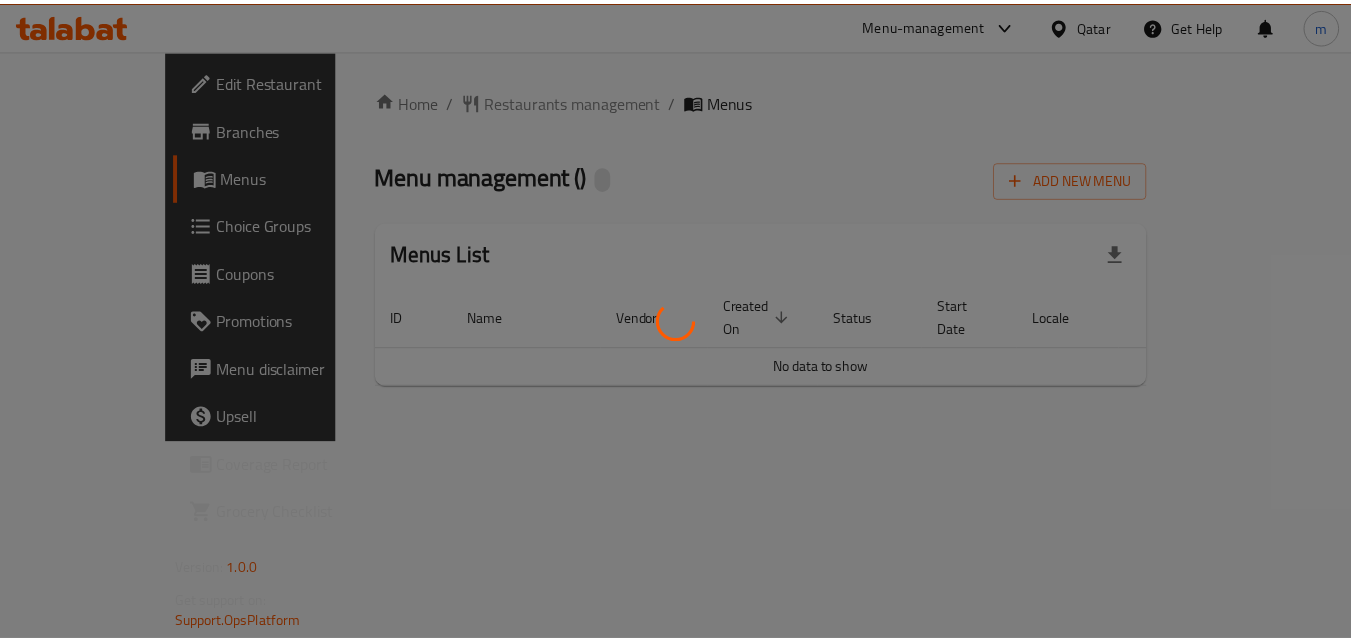 scroll, scrollTop: 0, scrollLeft: 0, axis: both 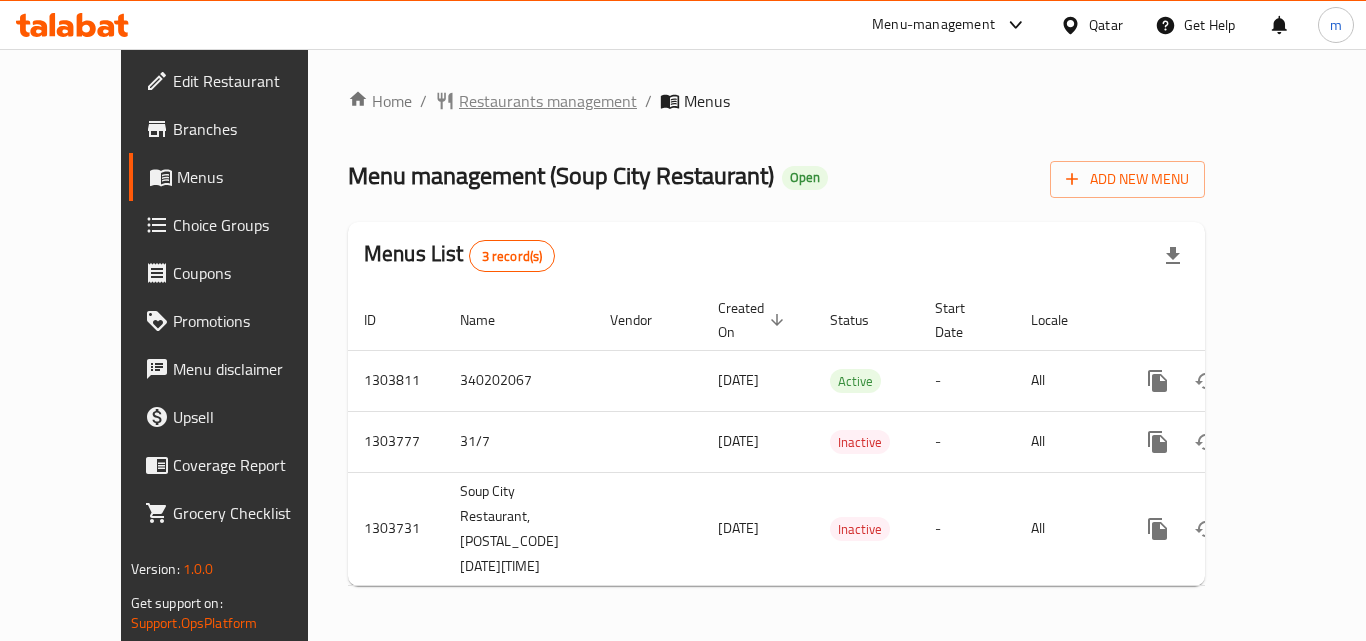 click on "Restaurants management" at bounding box center (548, 101) 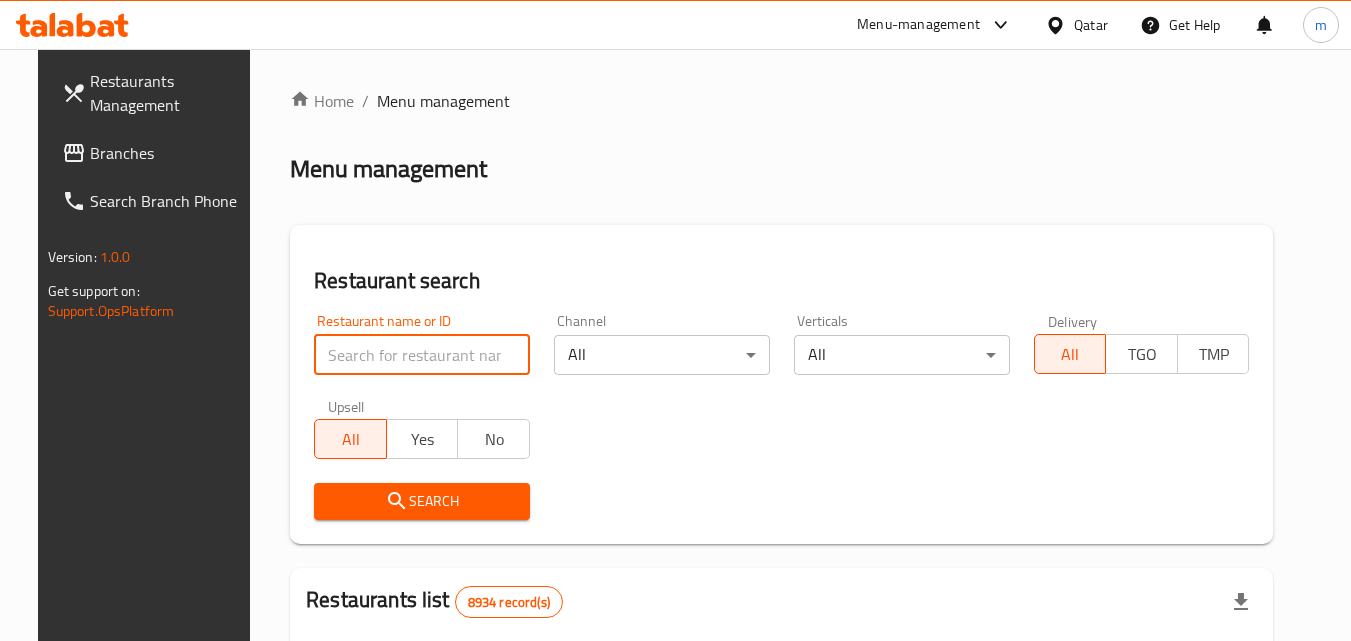 click at bounding box center (422, 355) 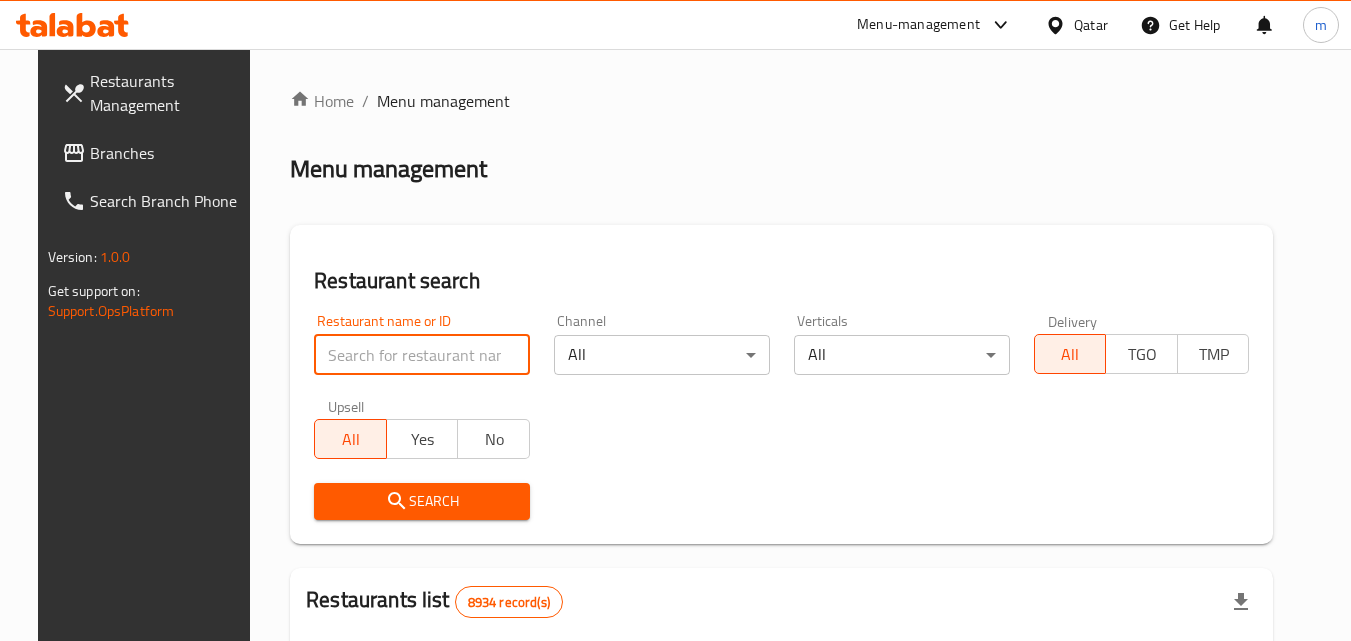 paste on "702957" 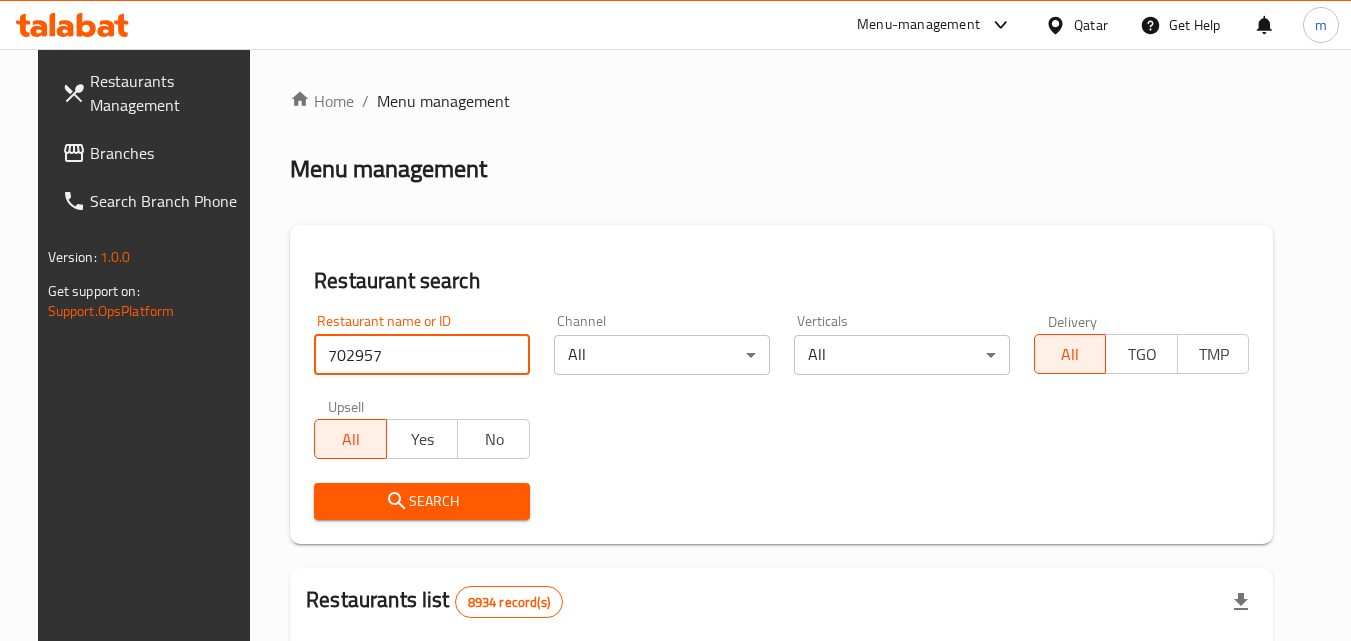 type on "702957" 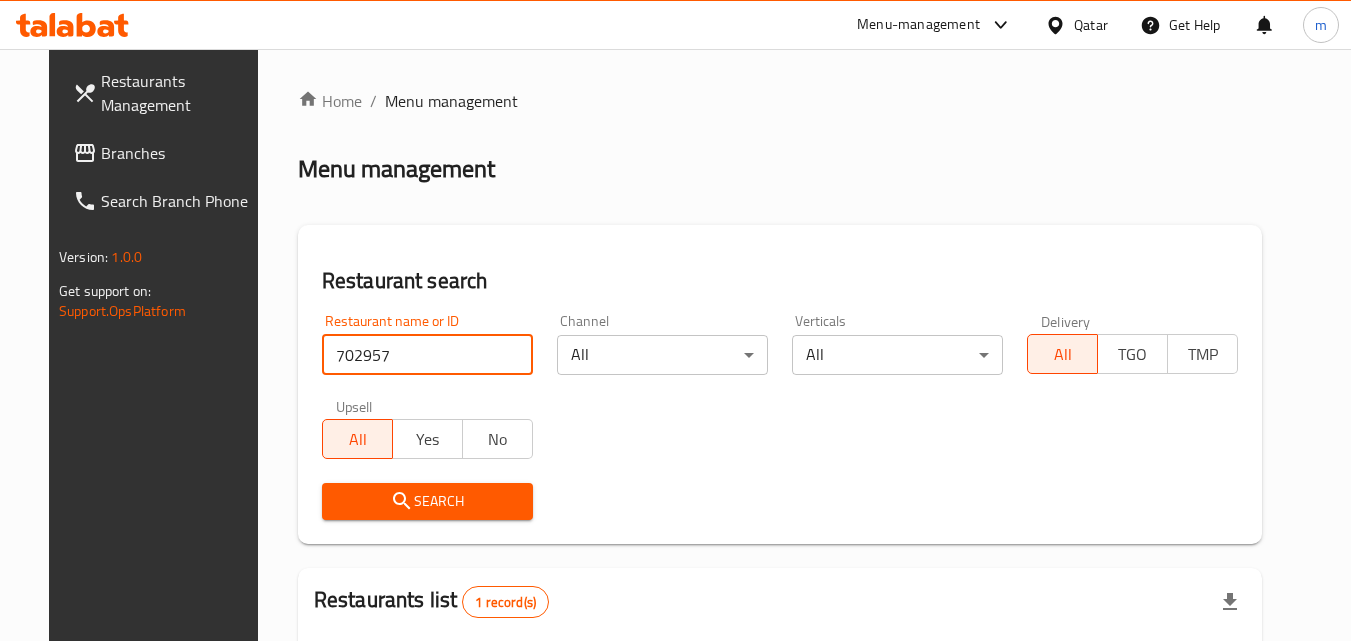 click on "Search" at bounding box center (427, 501) 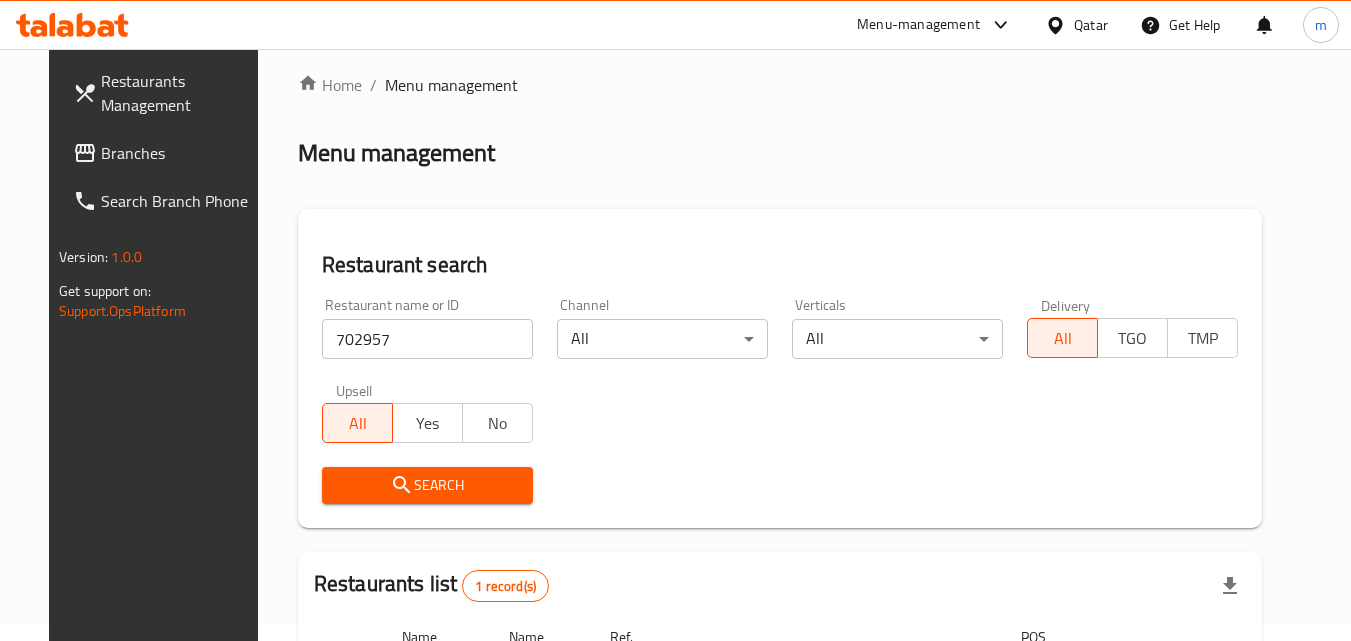 scroll, scrollTop: 234, scrollLeft: 0, axis: vertical 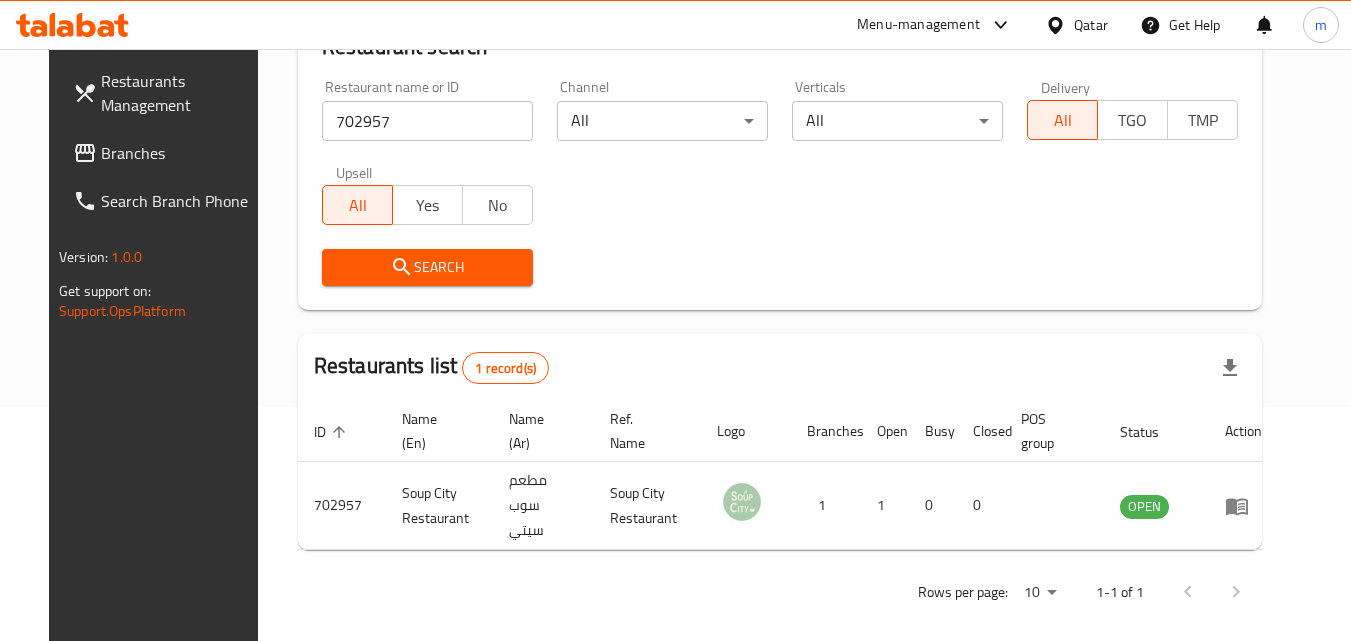 click 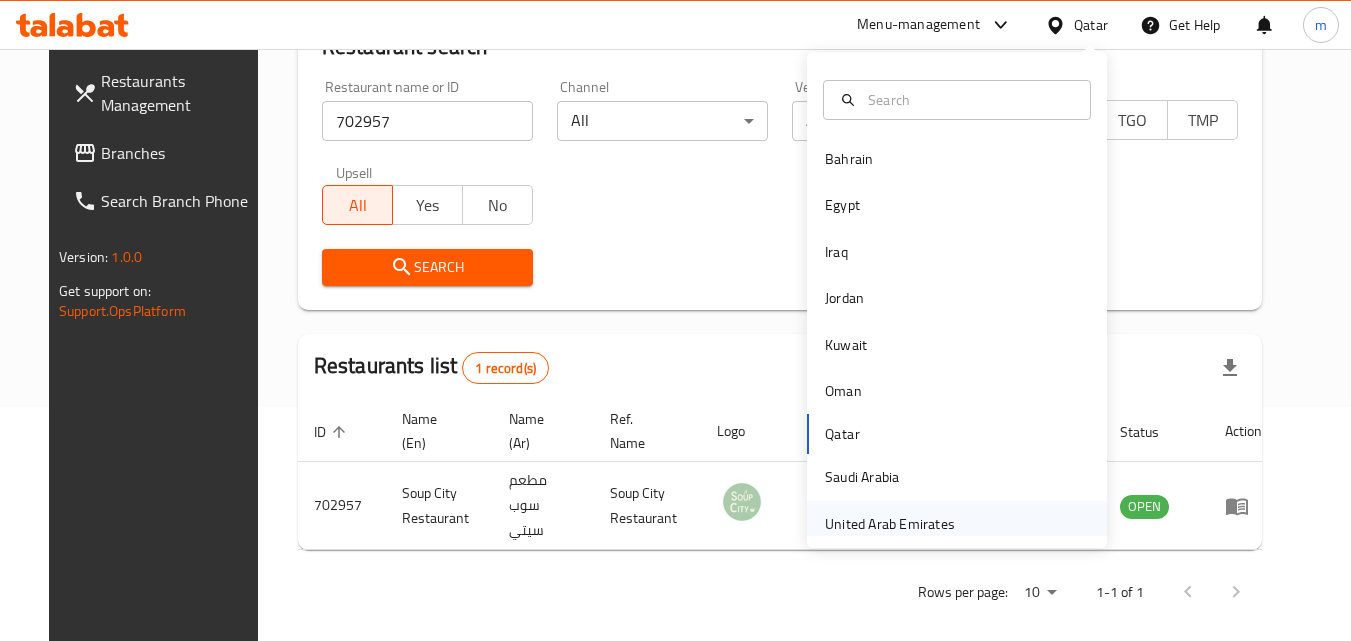click on "United Arab Emirates" at bounding box center (890, 524) 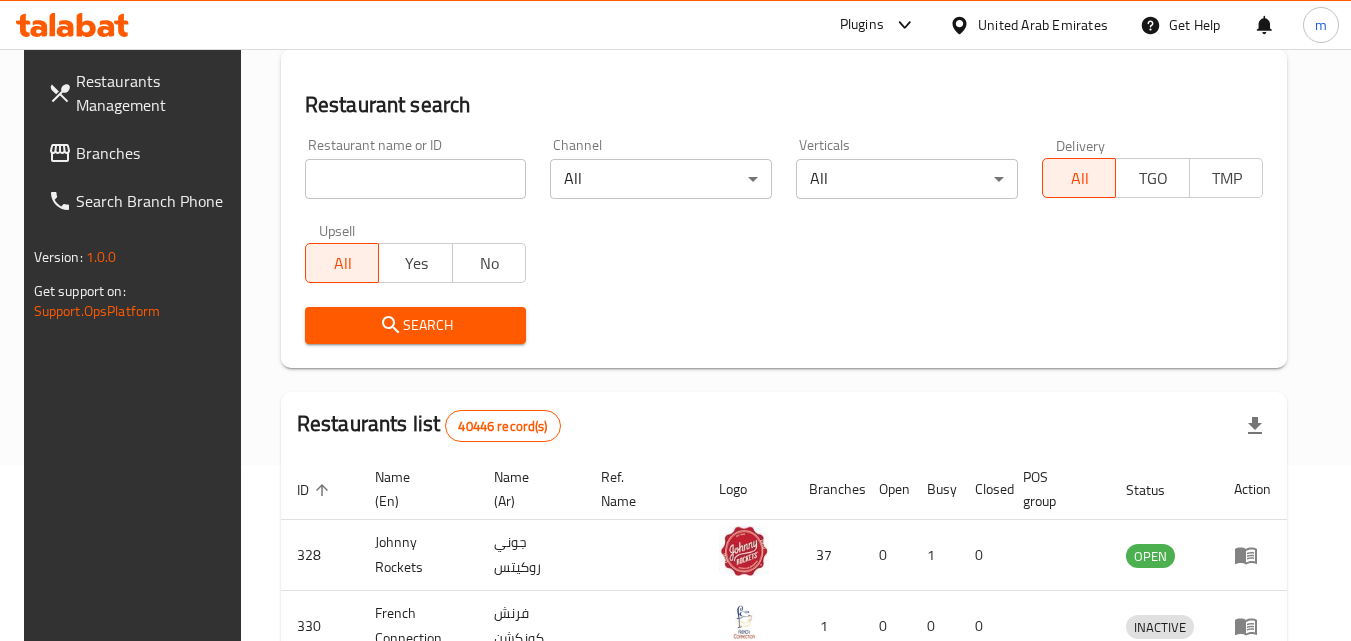scroll, scrollTop: 234, scrollLeft: 0, axis: vertical 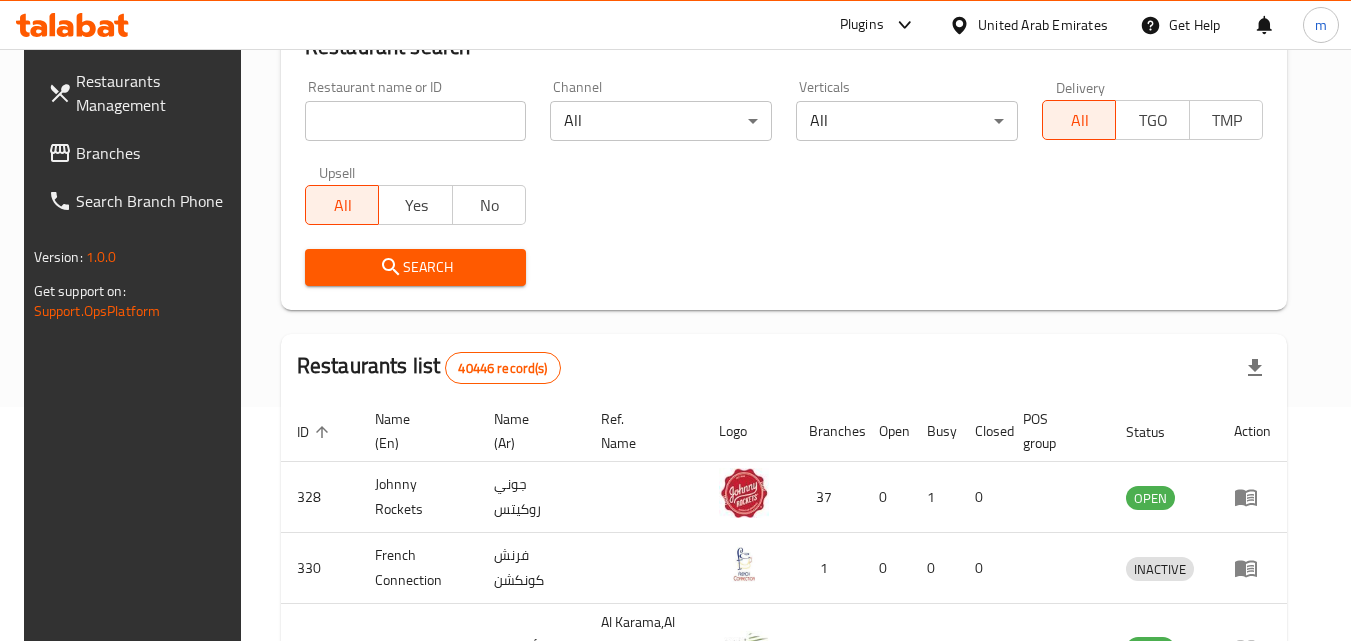 click at bounding box center (416, 121) 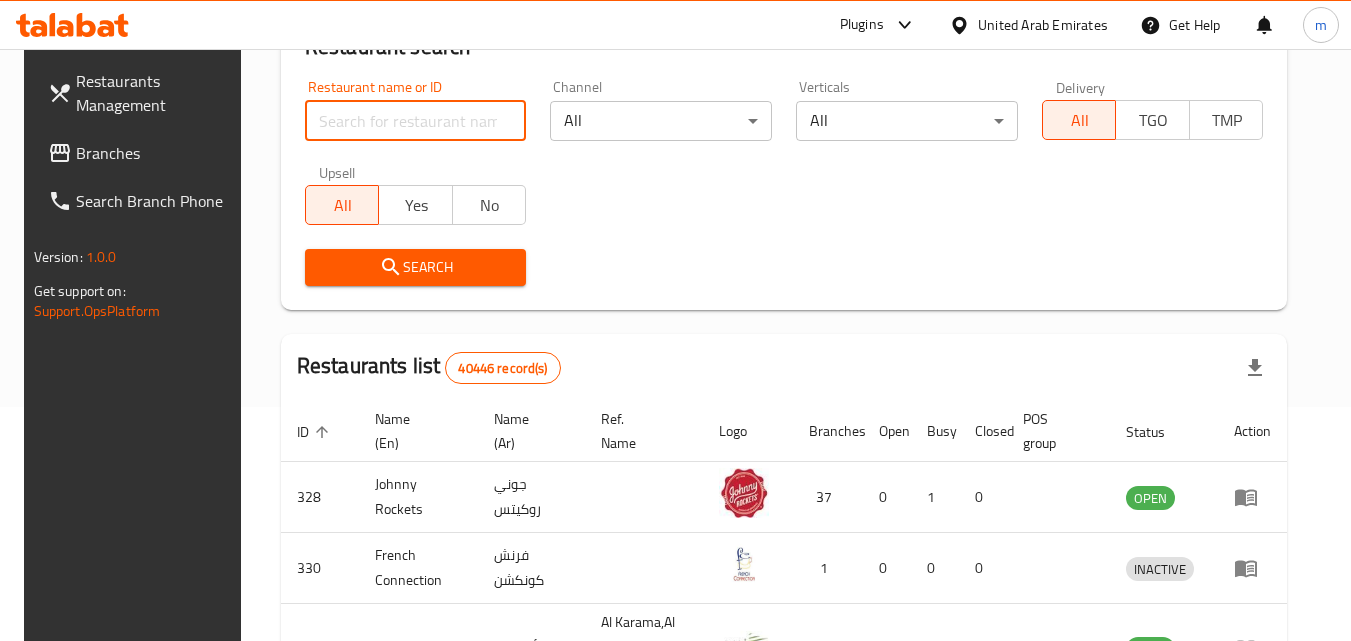 paste on "770146" 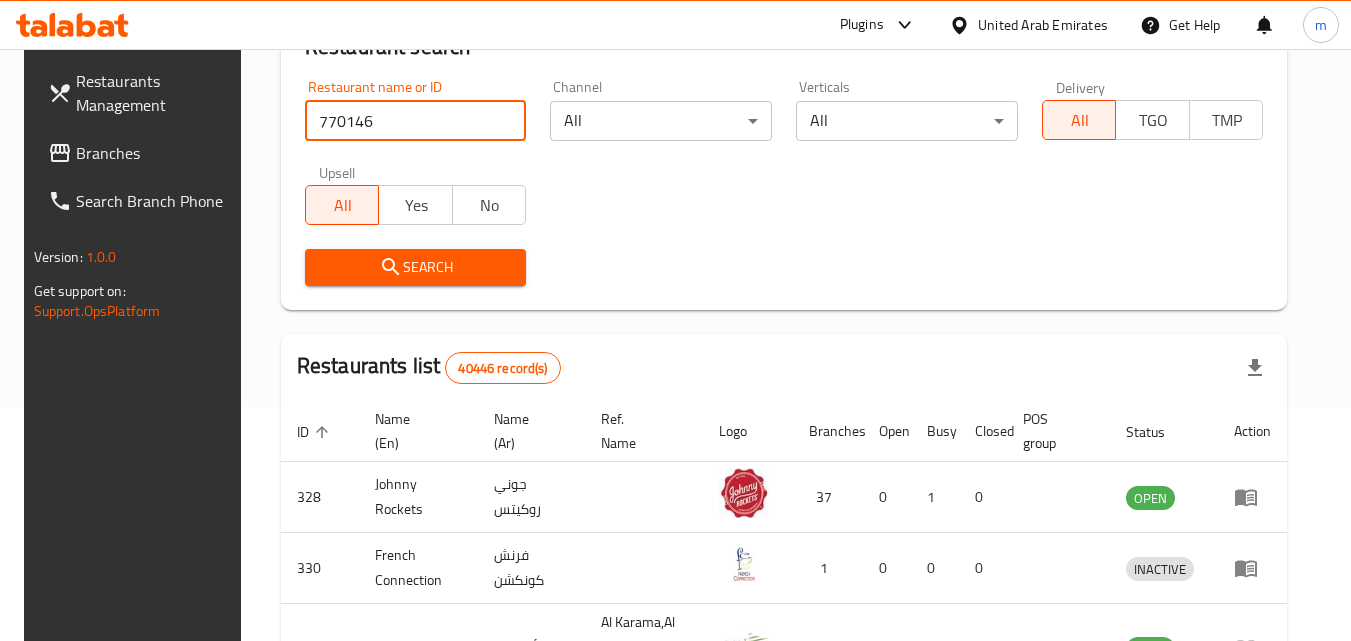 type on "770146" 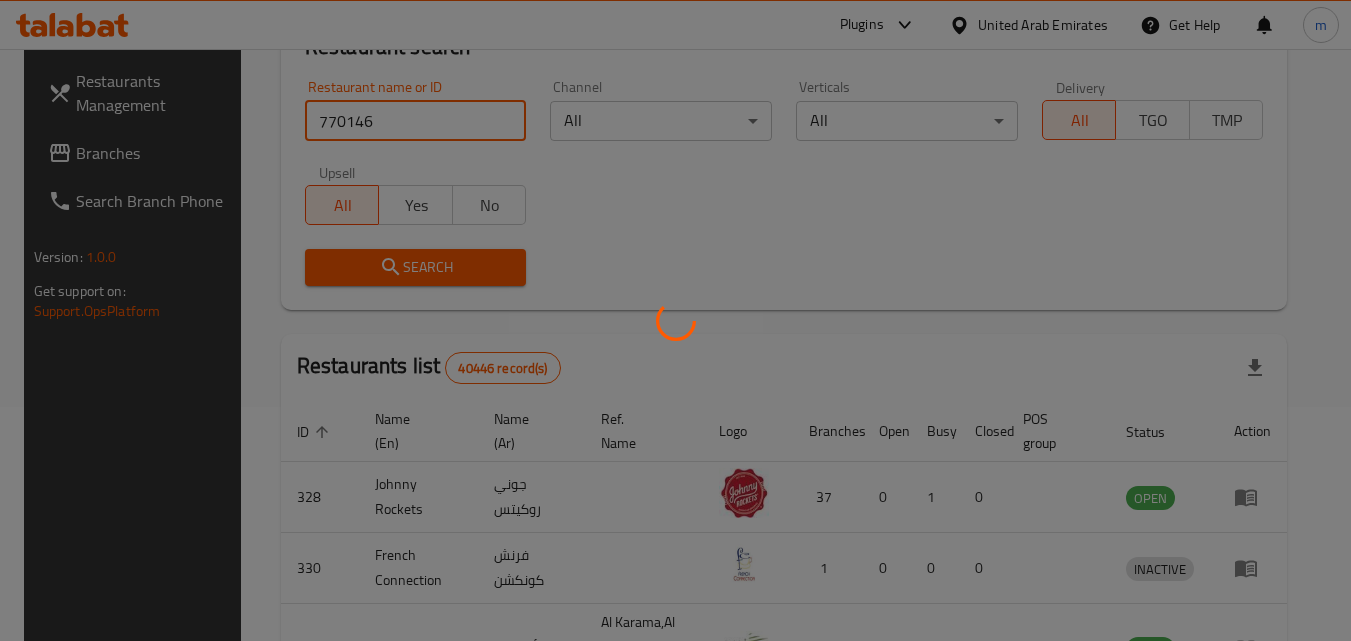 scroll, scrollTop: 176, scrollLeft: 0, axis: vertical 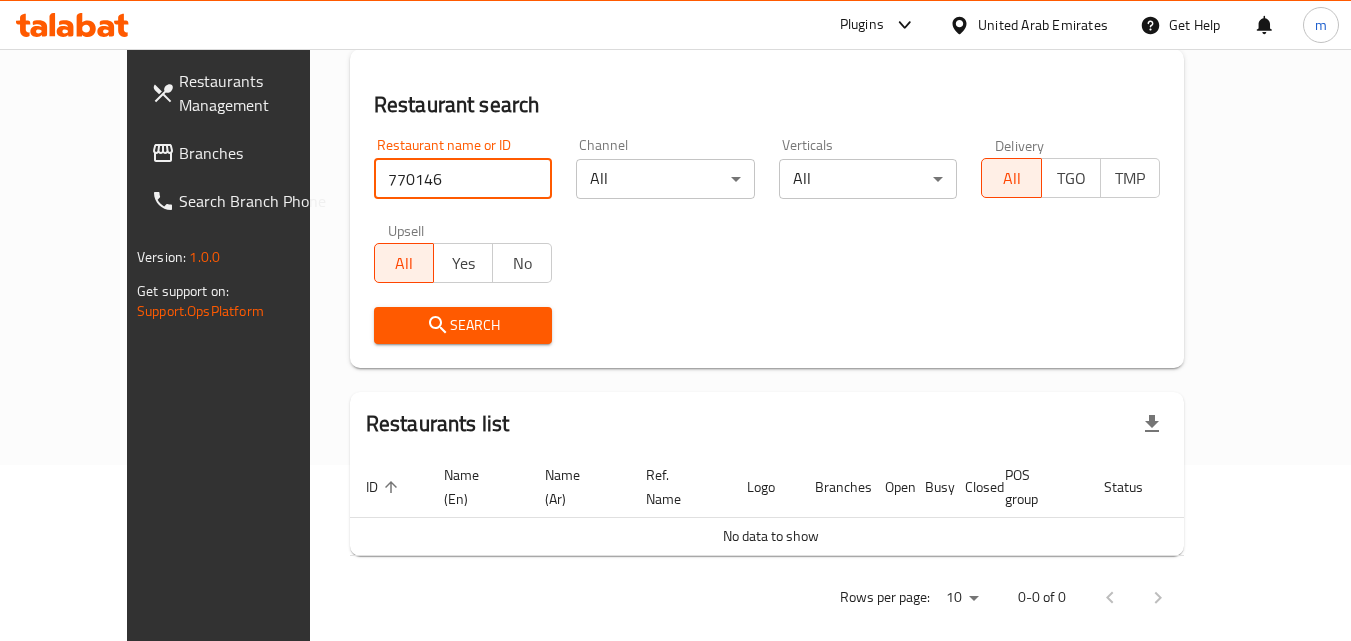 click on "Branches" at bounding box center [258, 153] 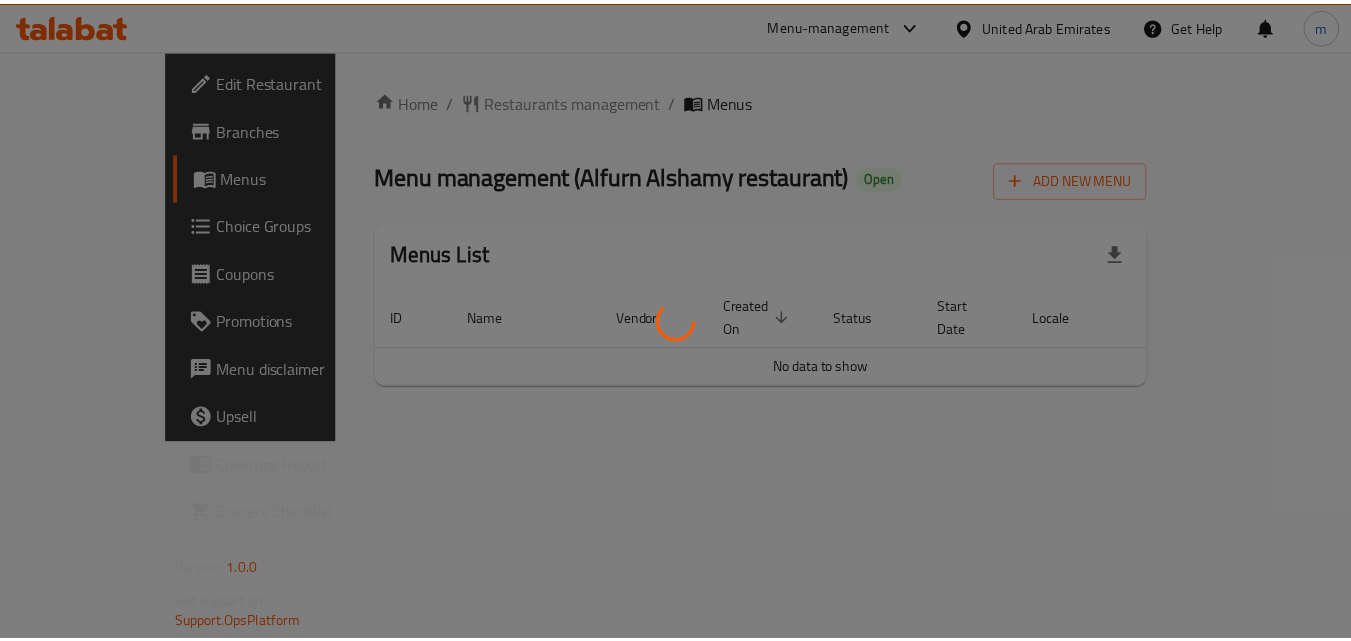 scroll, scrollTop: 0, scrollLeft: 0, axis: both 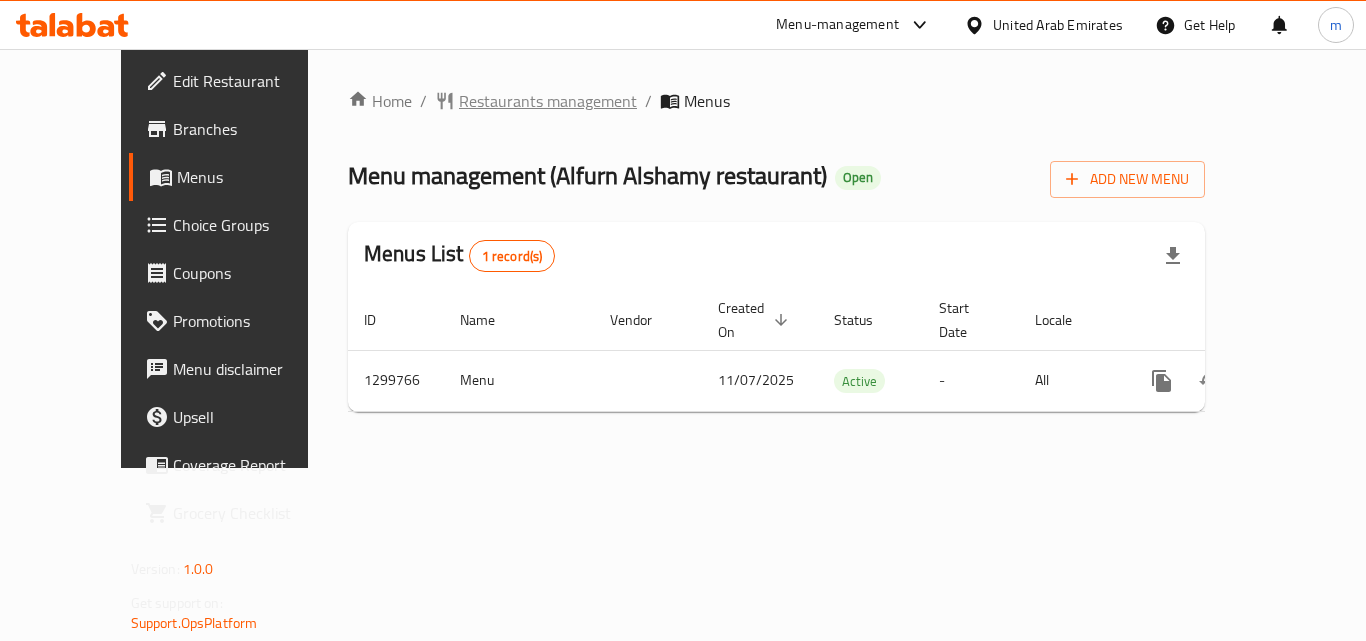 click on "Restaurants management" at bounding box center [548, 101] 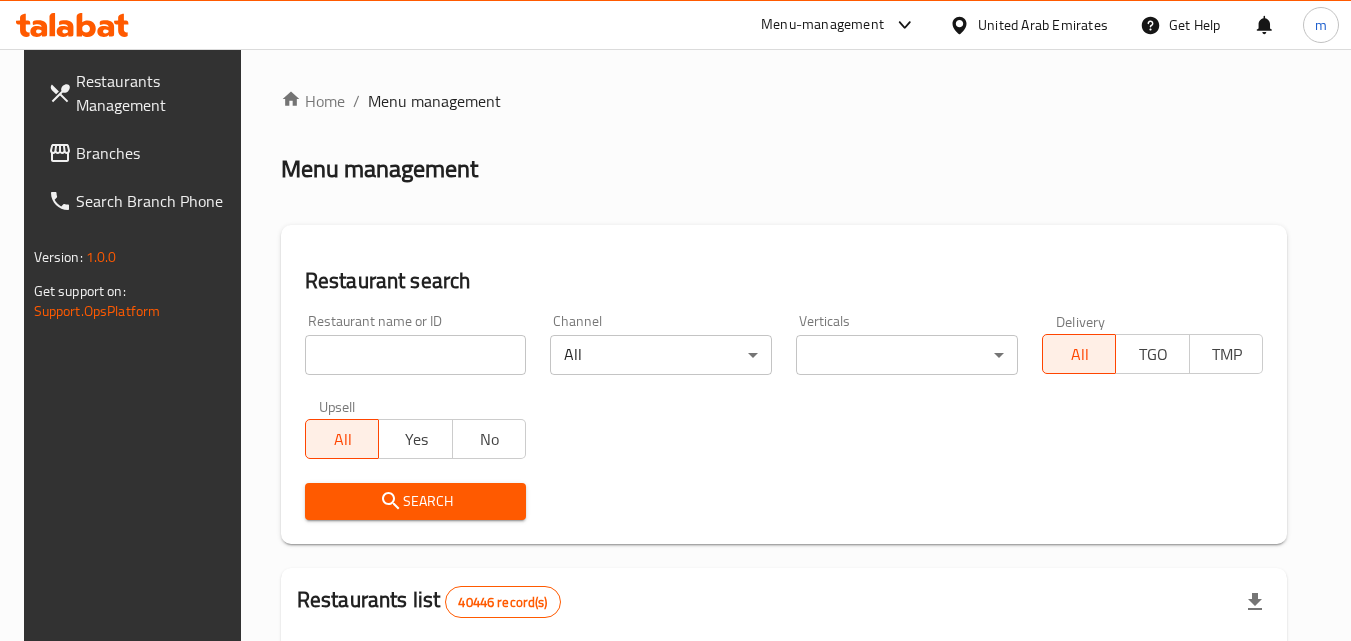 click at bounding box center [416, 355] 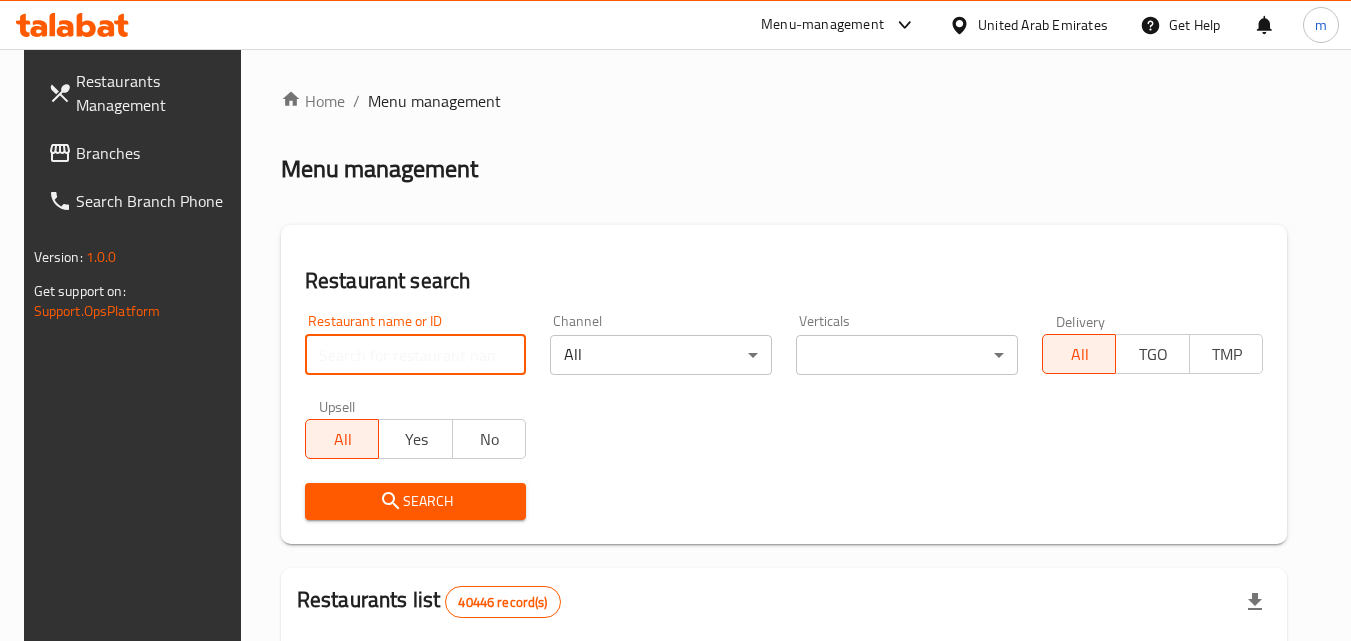 paste on "701498" 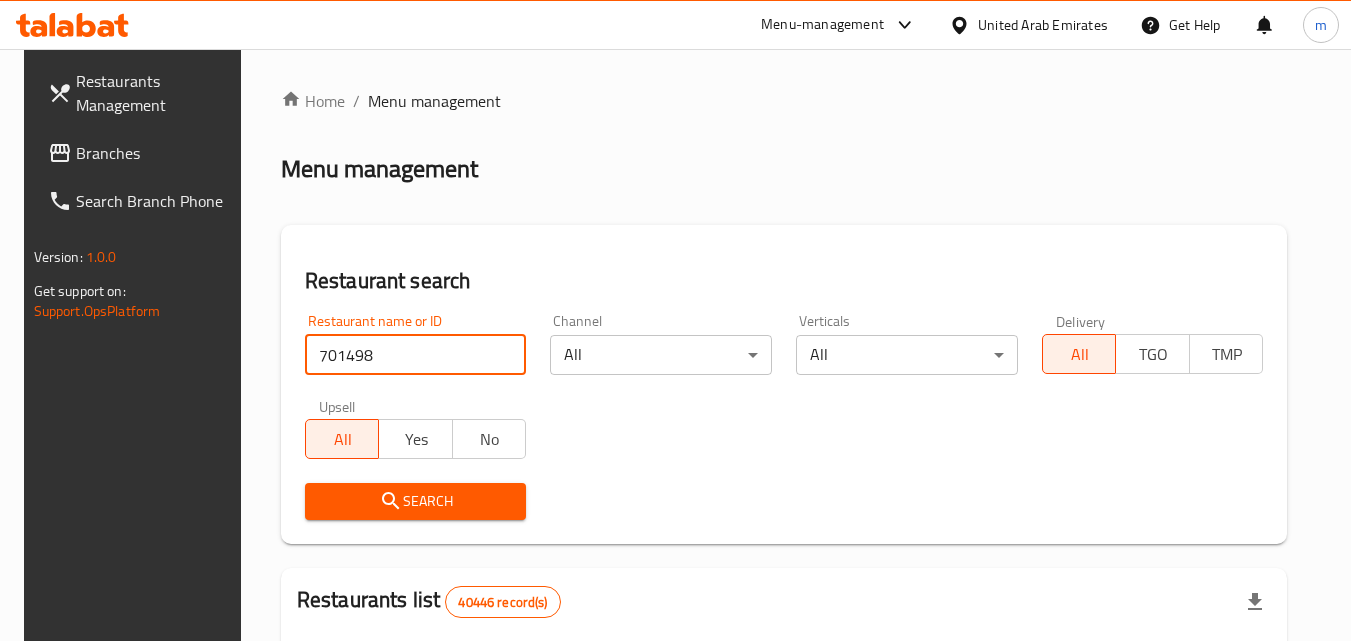 type on "701498" 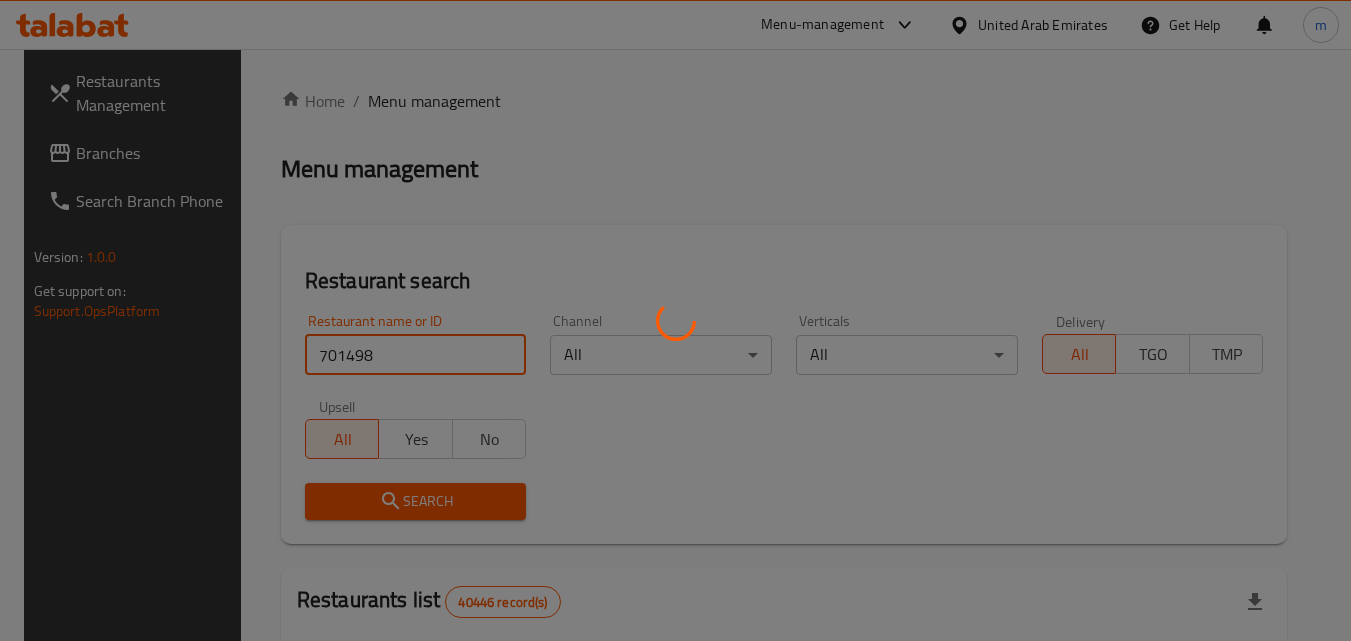 scroll, scrollTop: 251, scrollLeft: 0, axis: vertical 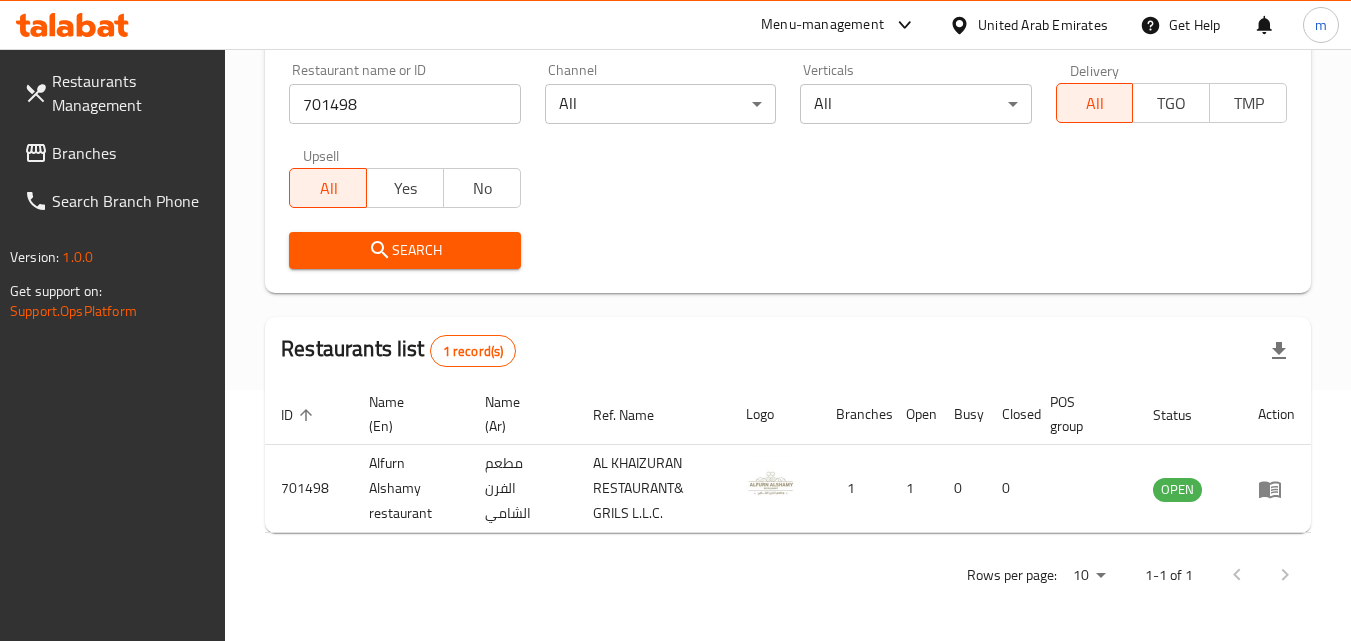 click on "United Arab Emirates" at bounding box center [1043, 25] 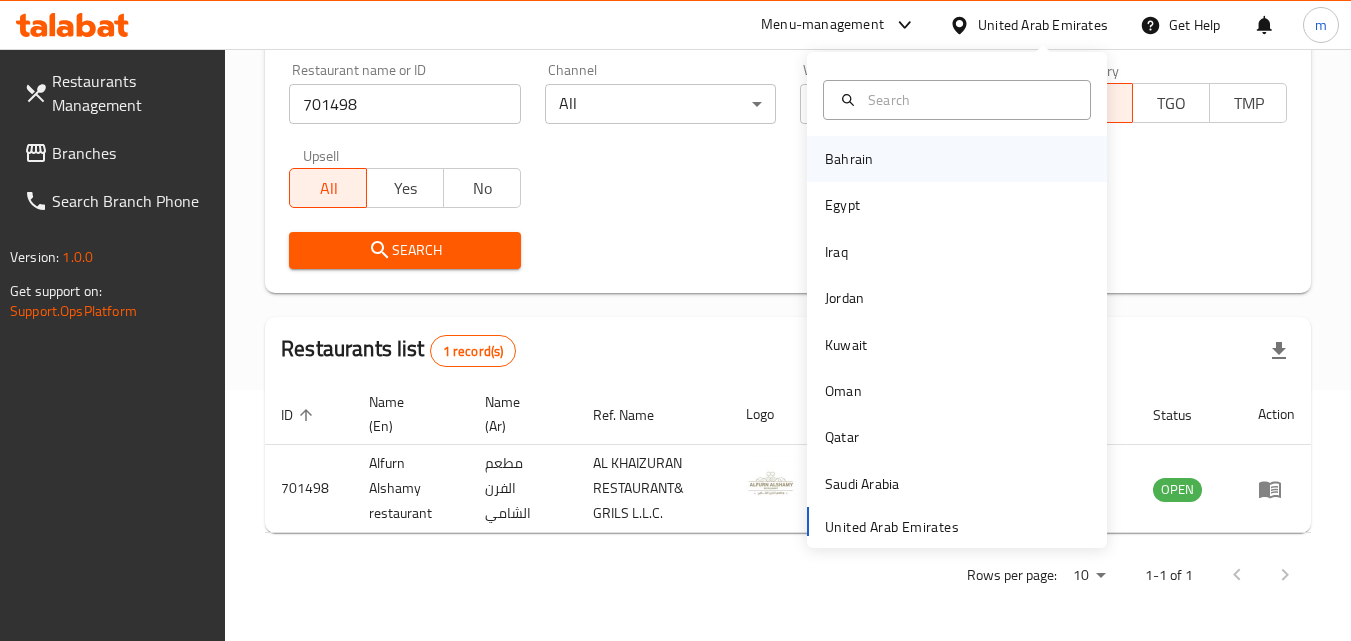 click on "Bahrain" at bounding box center (849, 159) 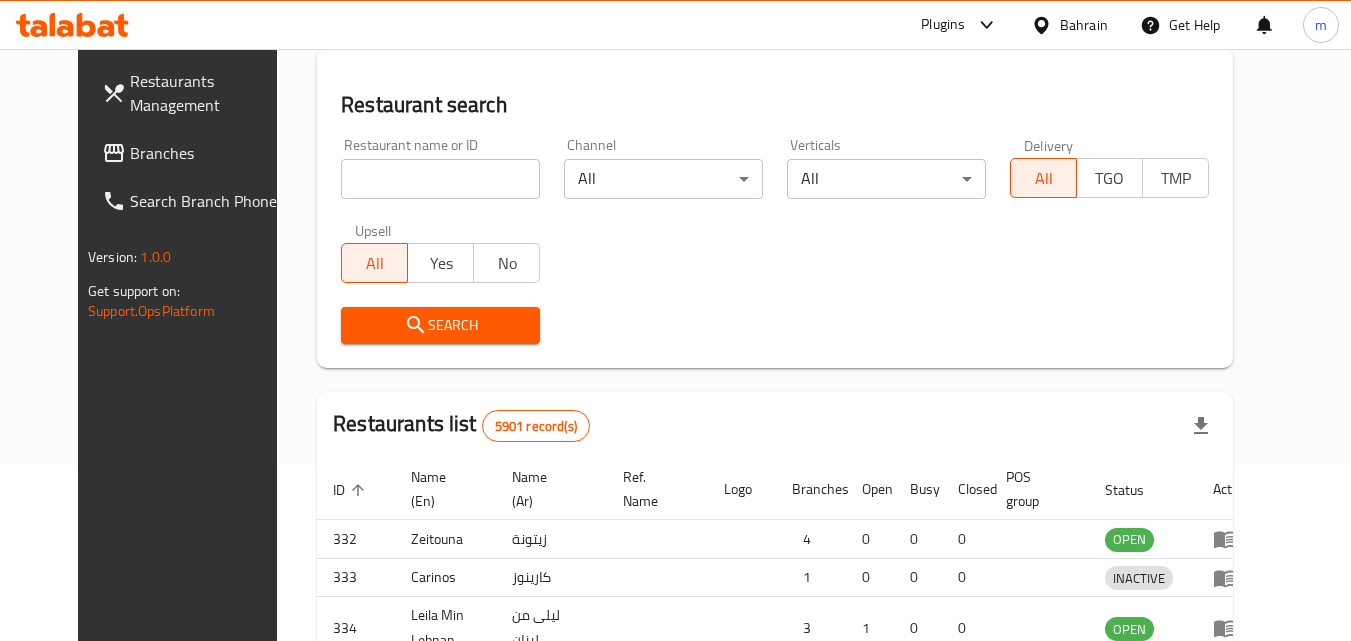 scroll, scrollTop: 251, scrollLeft: 0, axis: vertical 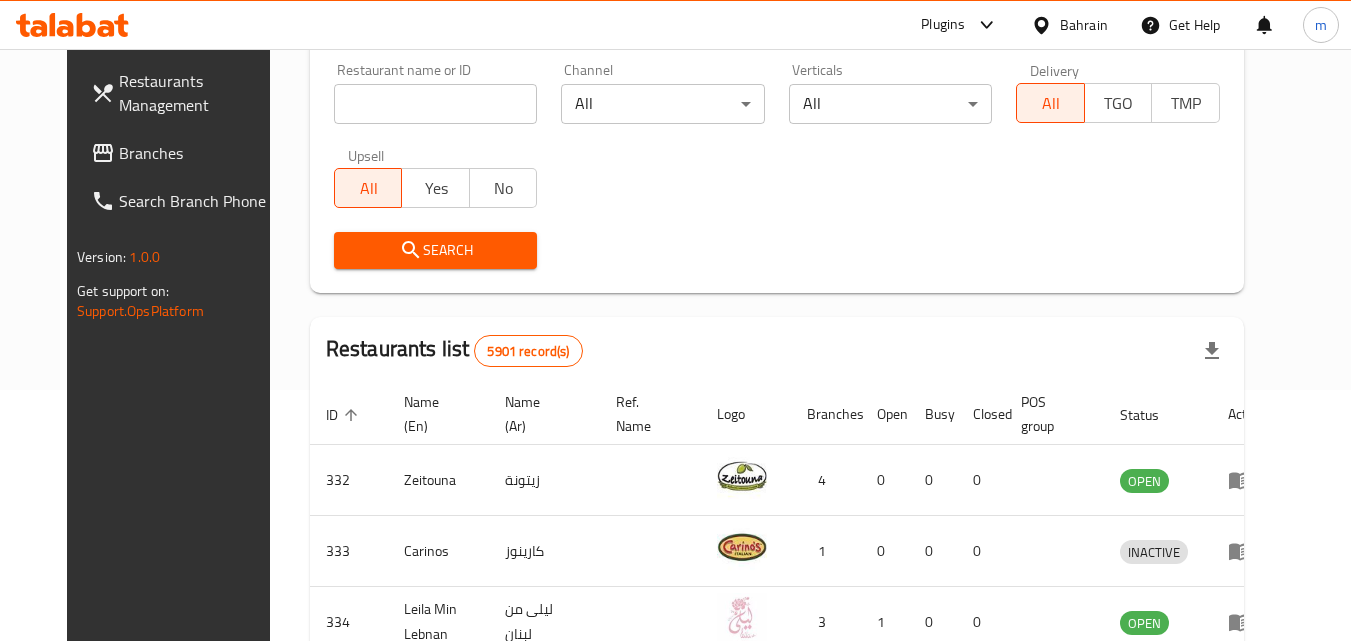 click on "Branches" at bounding box center (198, 153) 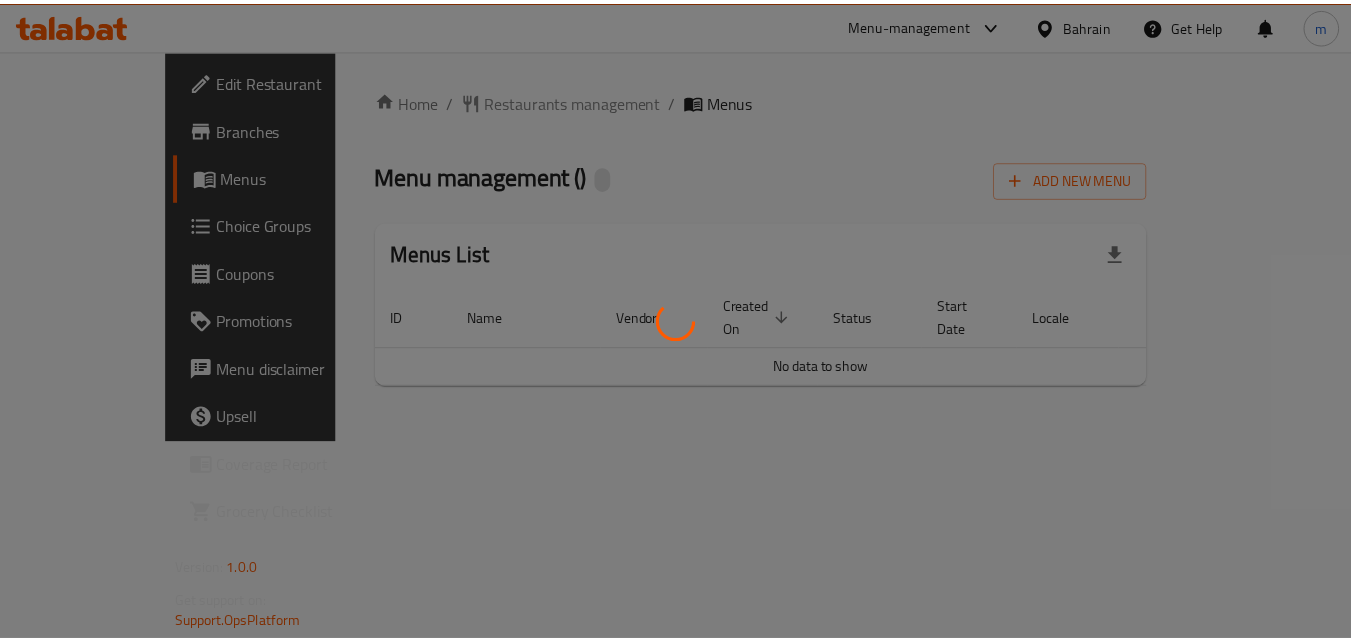 scroll, scrollTop: 0, scrollLeft: 0, axis: both 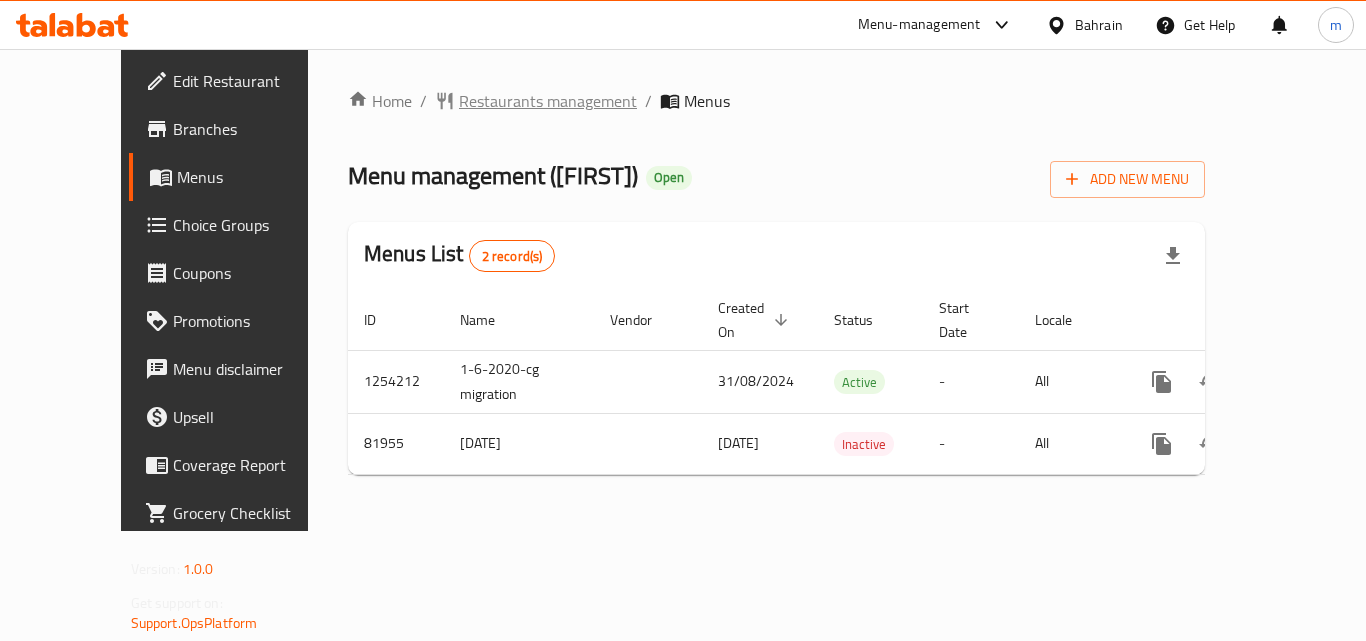 click on "Restaurants management" at bounding box center (548, 101) 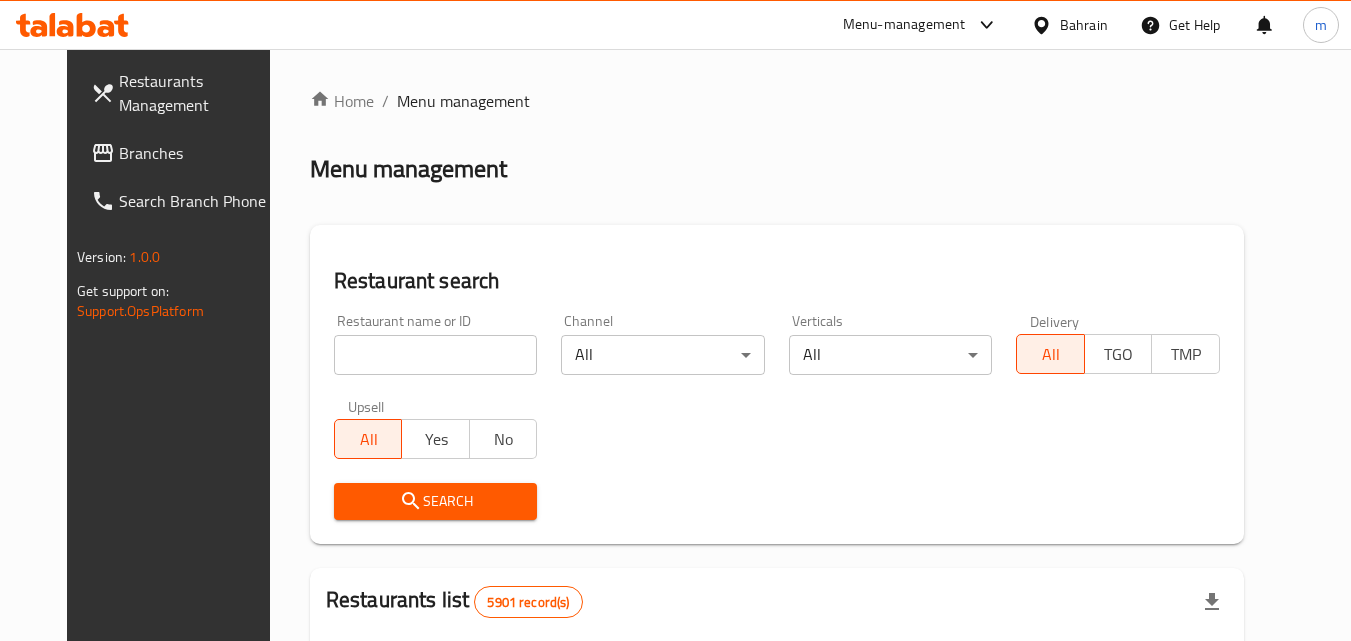 click on "Home / Menu management Menu management Restaurant search Restaurant name or ID Restaurant name or ID Channel All ​ Verticals All ​ Delivery All TGO TMP Upsell All Yes No   Search Restaurants list   5901 record(s) ID sorted ascending Name (En) Name (Ar) Ref. Name Logo Branches Open Busy Closed POS group Status Action 332 Zeitouna زيتونة 4 0 0 0 OPEN 333 Carinos كارينوز 1 0 0 0 INACTIVE 334 Leila Min Lebnan ليلى من لبنان 3 1 0 0 OPEN 335 Johnny Rockets جوني روكيتس 4 0 0 0 INACTIVE 336 Hussien حسين 1 0 0 0 INACTIVE 337 2466 2466 1 0 0 0 INACTIVE 341 Healthy Calorie هيلثي كالوري 7 3 0 0 OPEN 344 Franks A Lot فرانكس ألوت 2 1 0 0 OPEN 346 Mr.Candy مستر.كاندي 1 0 0 0 INACTIVE 351 REDPAN BURGER STEAK رد بان برجر ستيك 1 0 0 0 INACTIVE Rows per page: 10 1-10 of 5901" at bounding box center (777, 709) 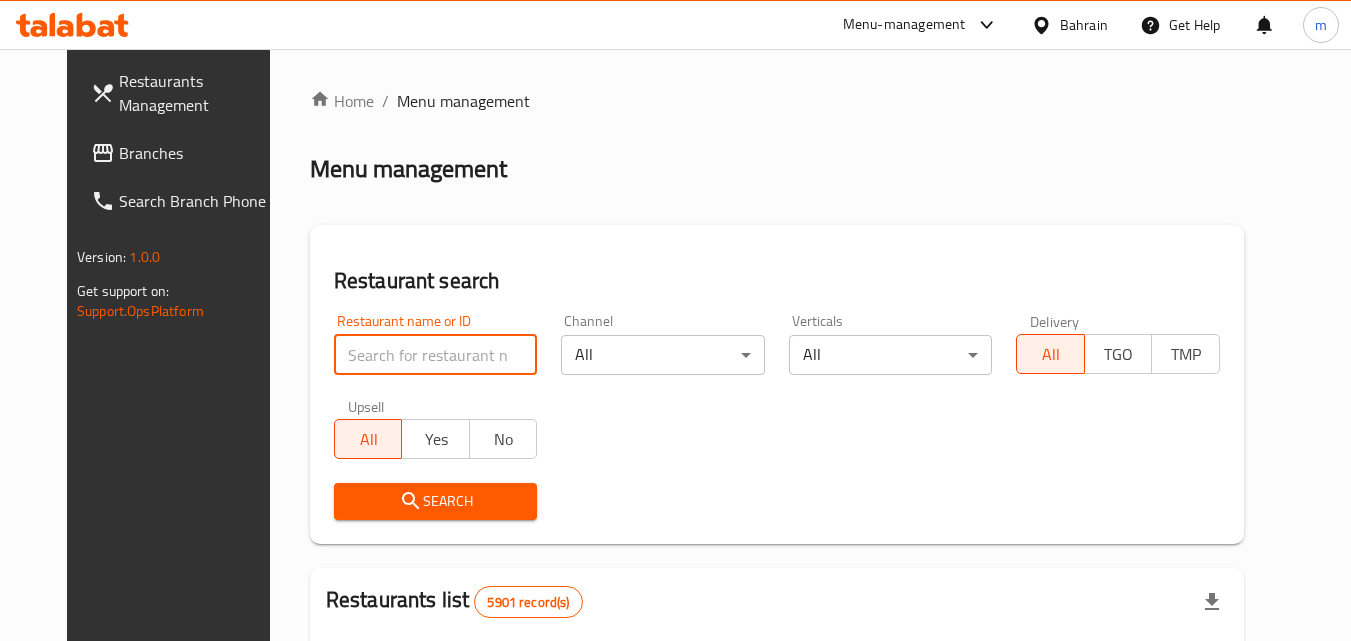 click at bounding box center (436, 355) 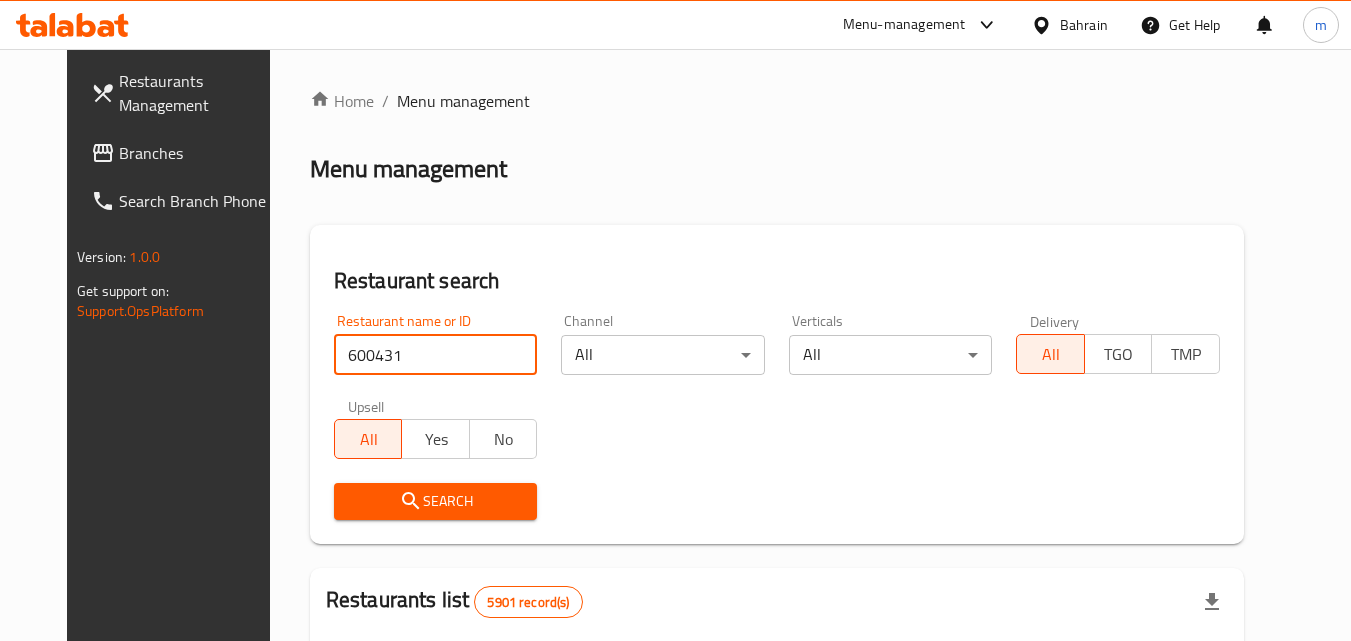 type on "600431" 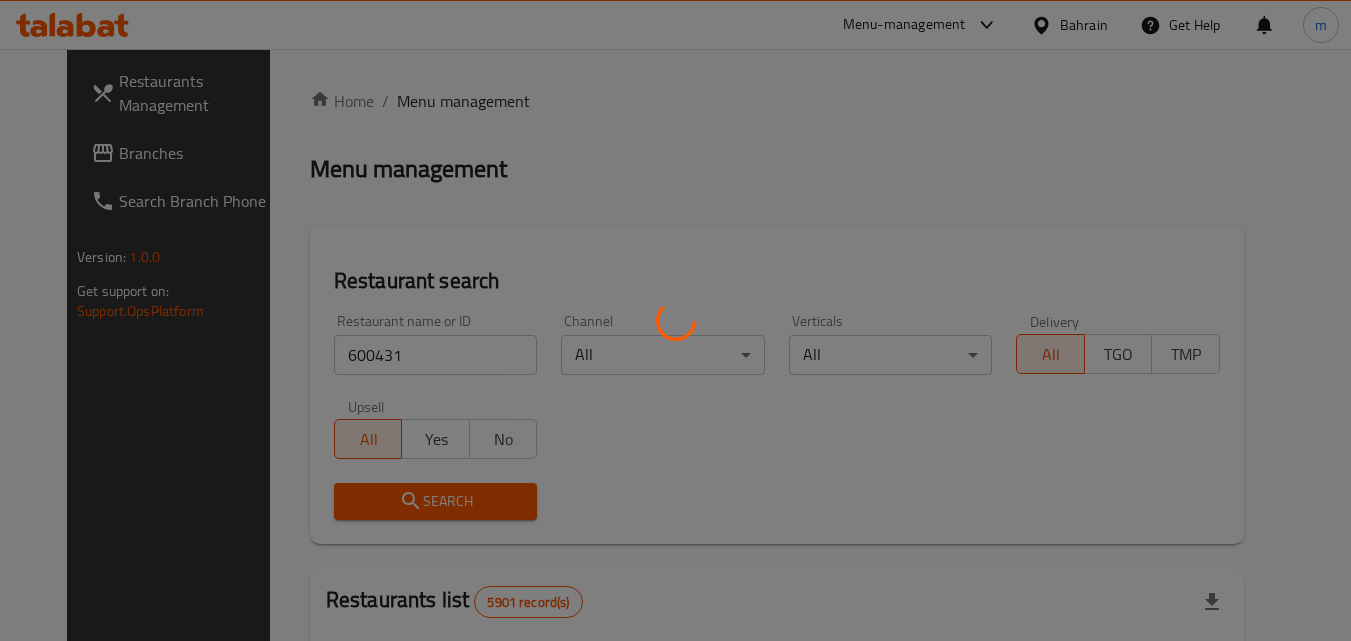 click at bounding box center [675, 320] 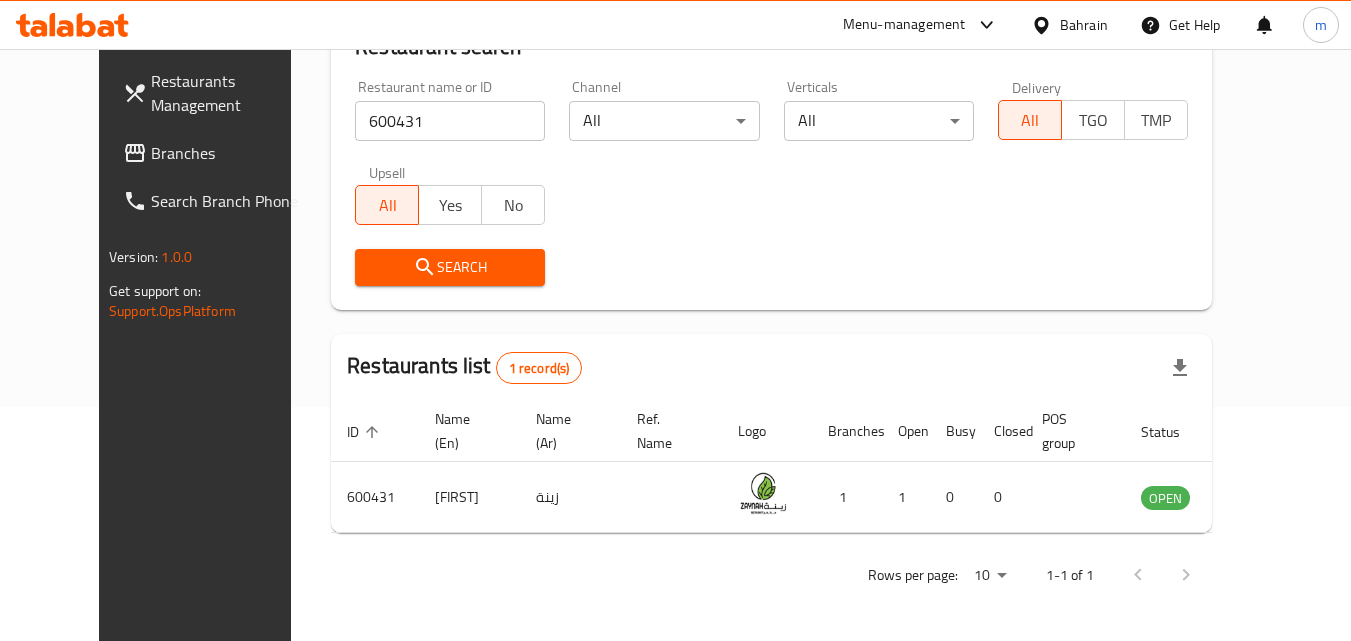 scroll, scrollTop: 234, scrollLeft: 0, axis: vertical 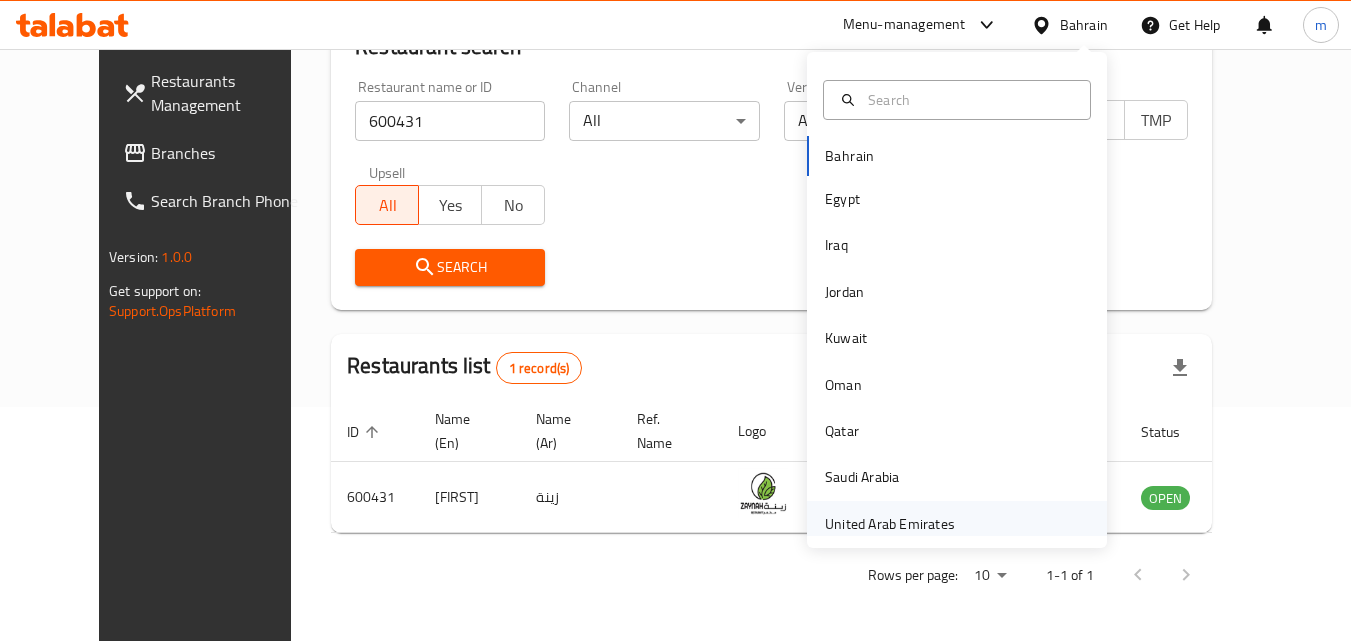 click on "United Arab Emirates" at bounding box center (957, 524) 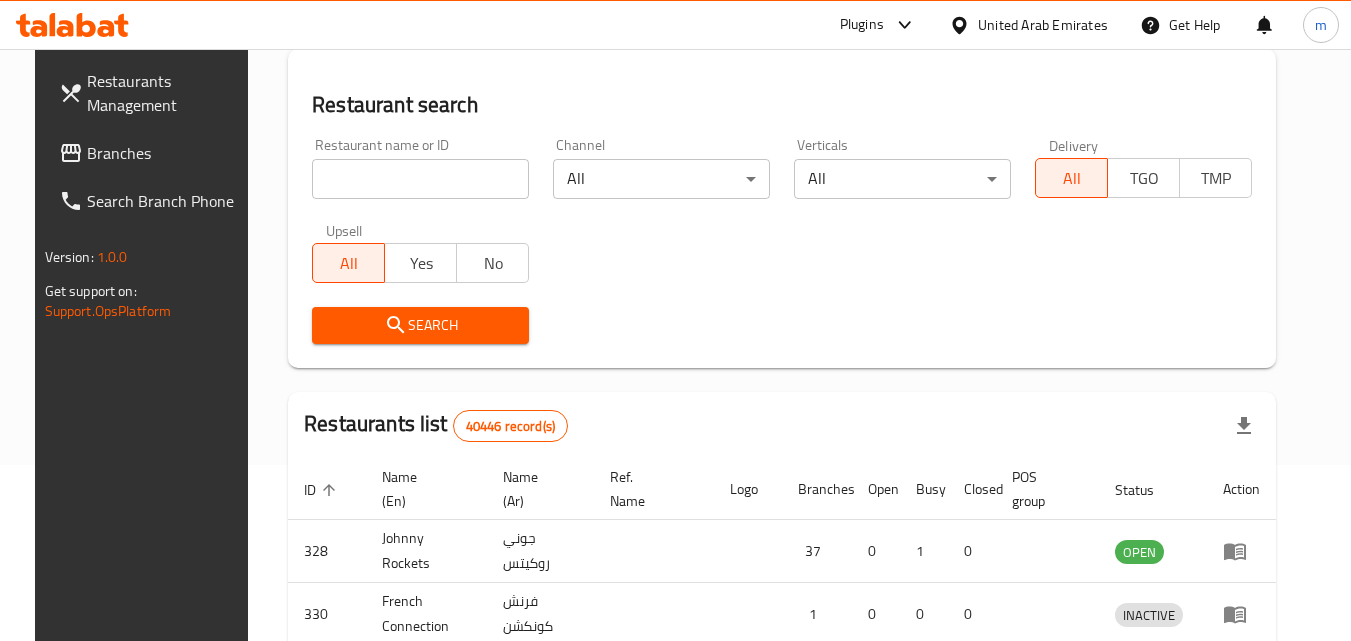 scroll, scrollTop: 234, scrollLeft: 0, axis: vertical 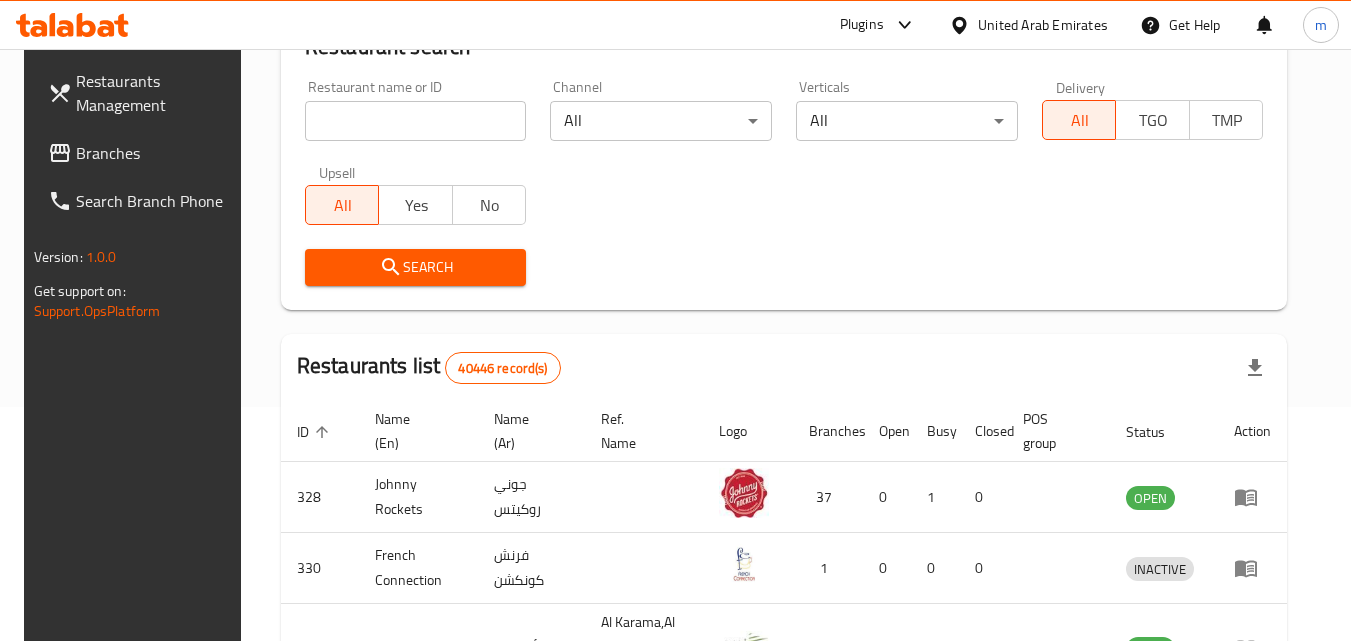 click on "Branches" at bounding box center (141, 153) 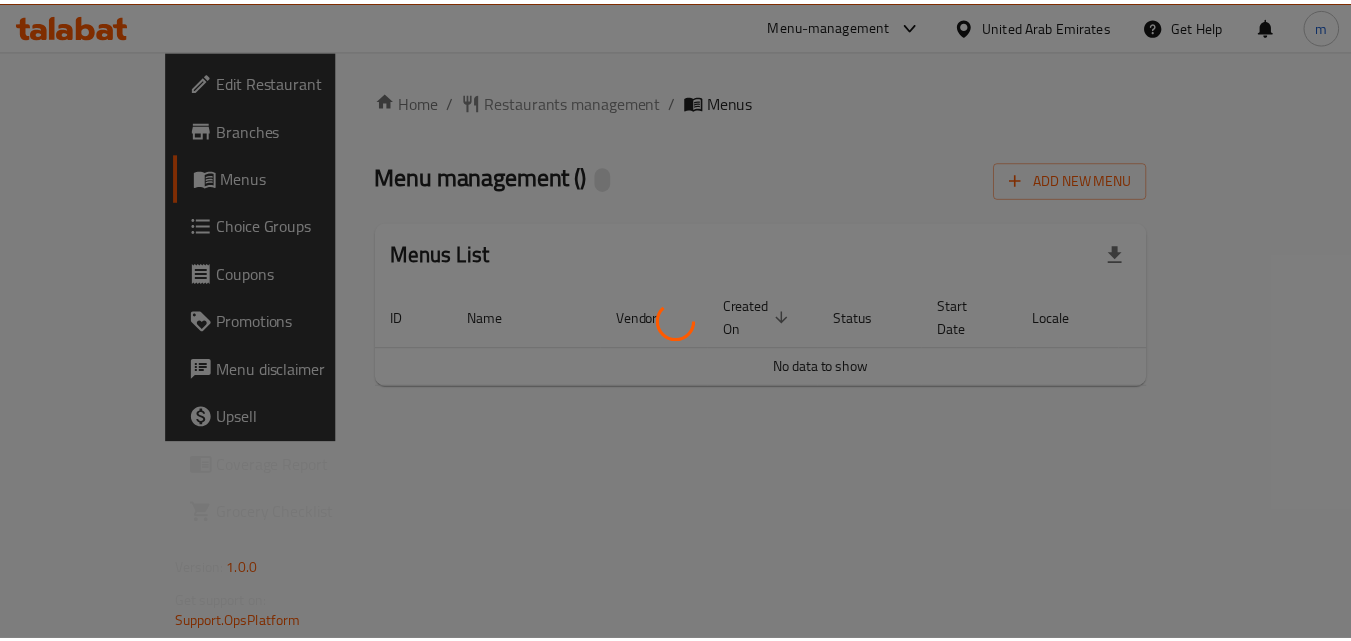 scroll, scrollTop: 0, scrollLeft: 0, axis: both 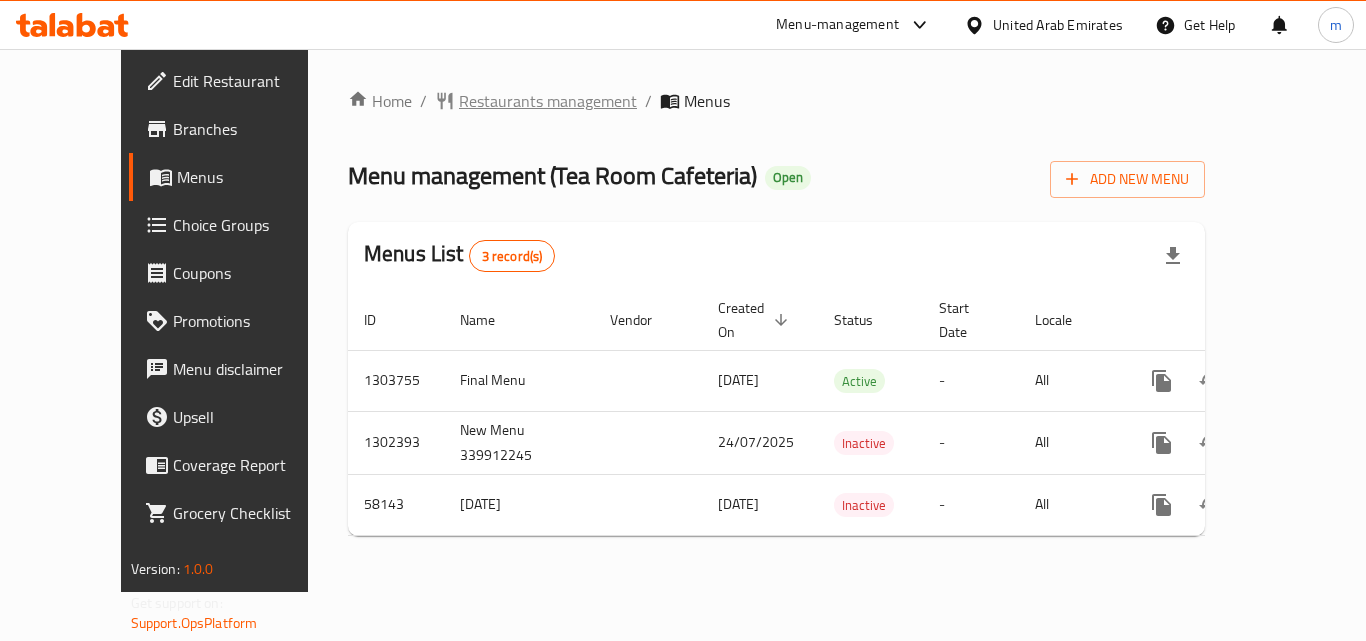 click on "Restaurants management" at bounding box center (548, 101) 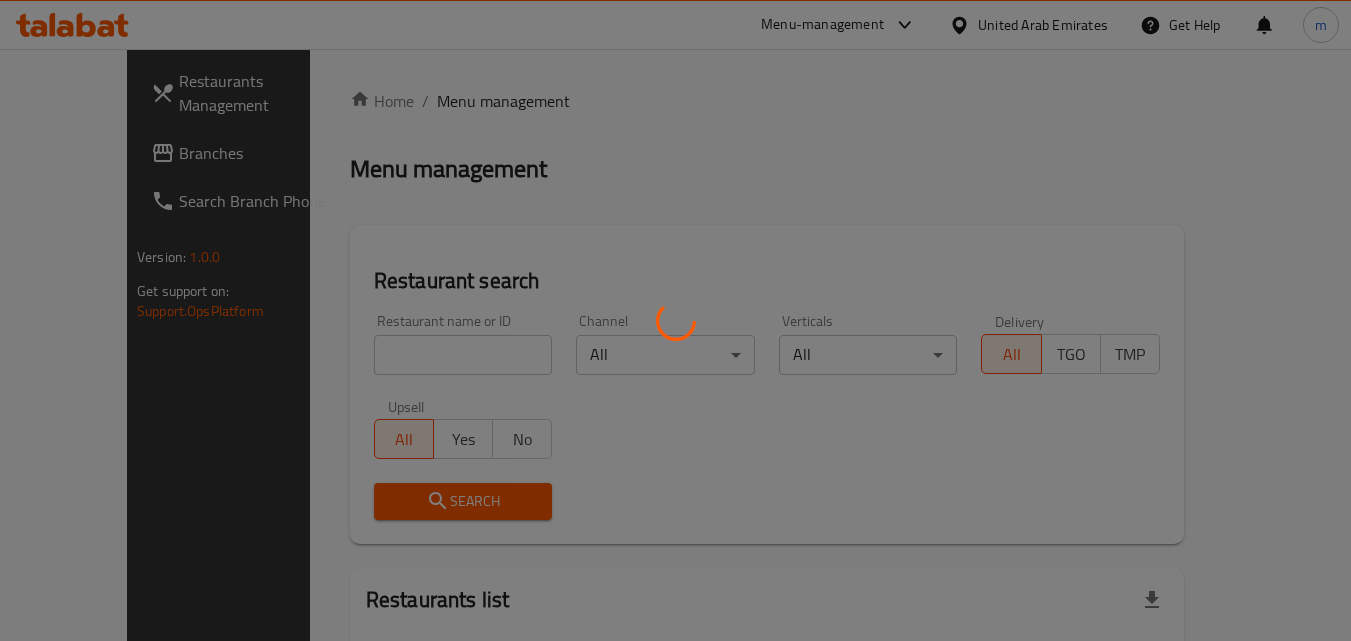 click at bounding box center (675, 320) 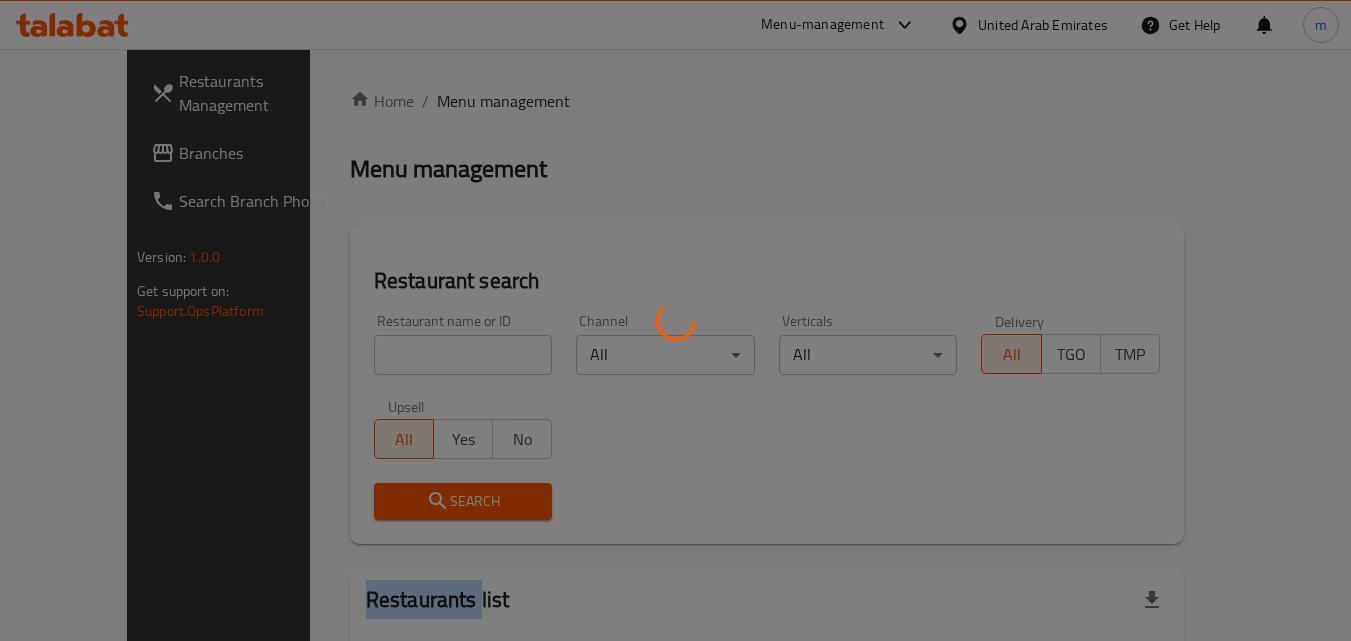 click at bounding box center [675, 320] 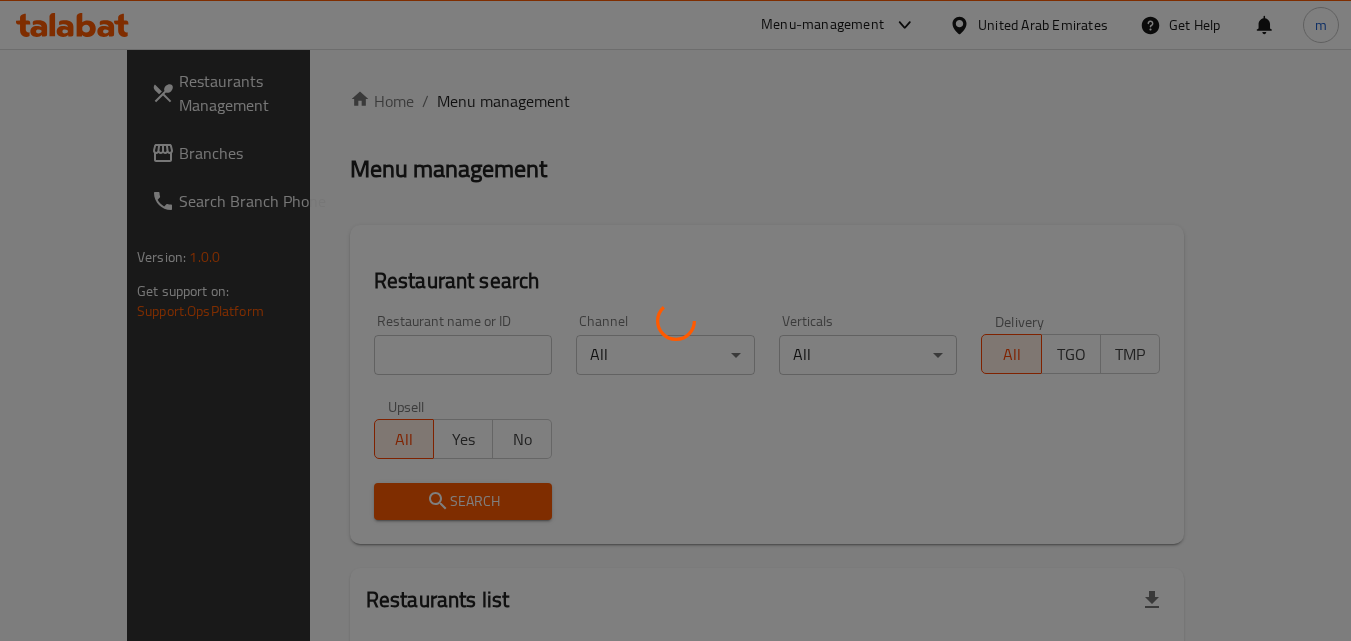 click at bounding box center [675, 320] 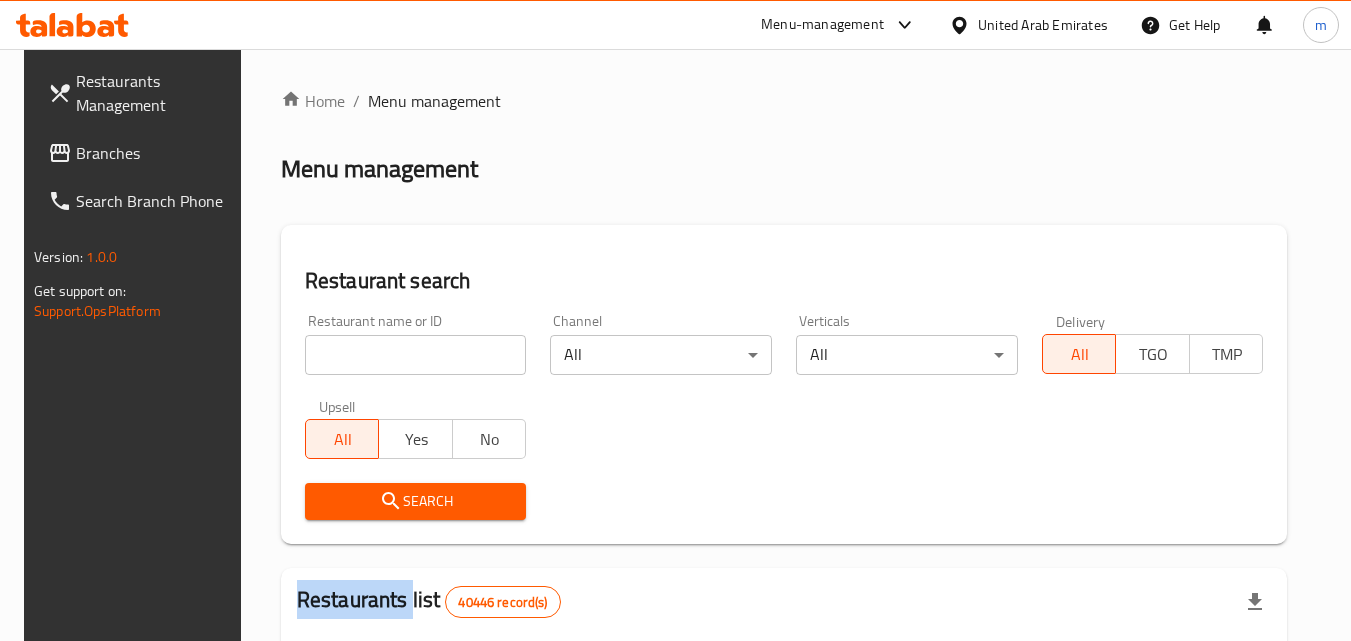 click at bounding box center [675, 320] 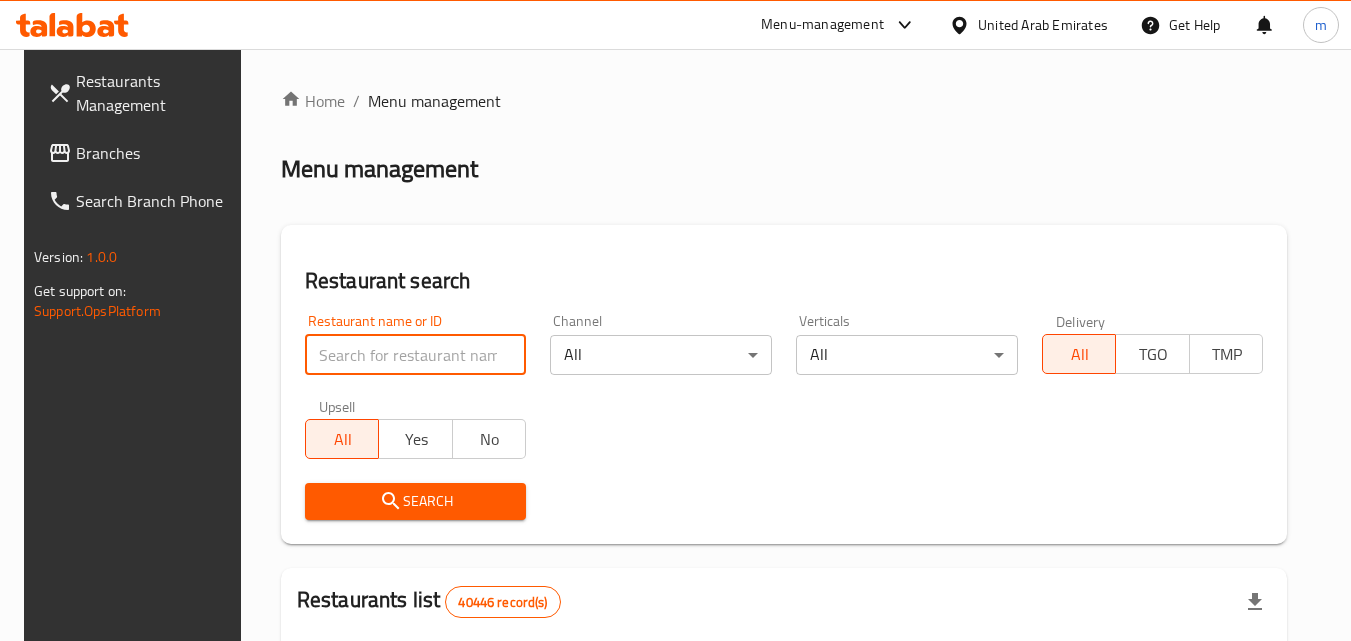 click at bounding box center [416, 355] 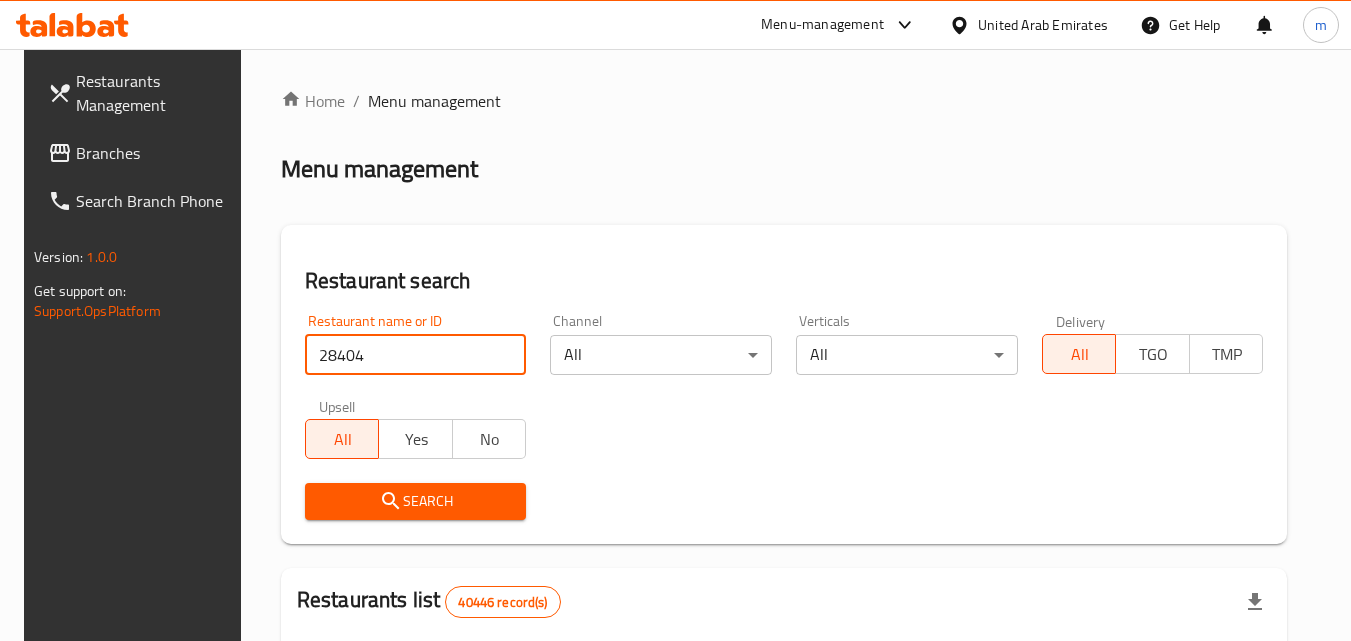 type on "28404" 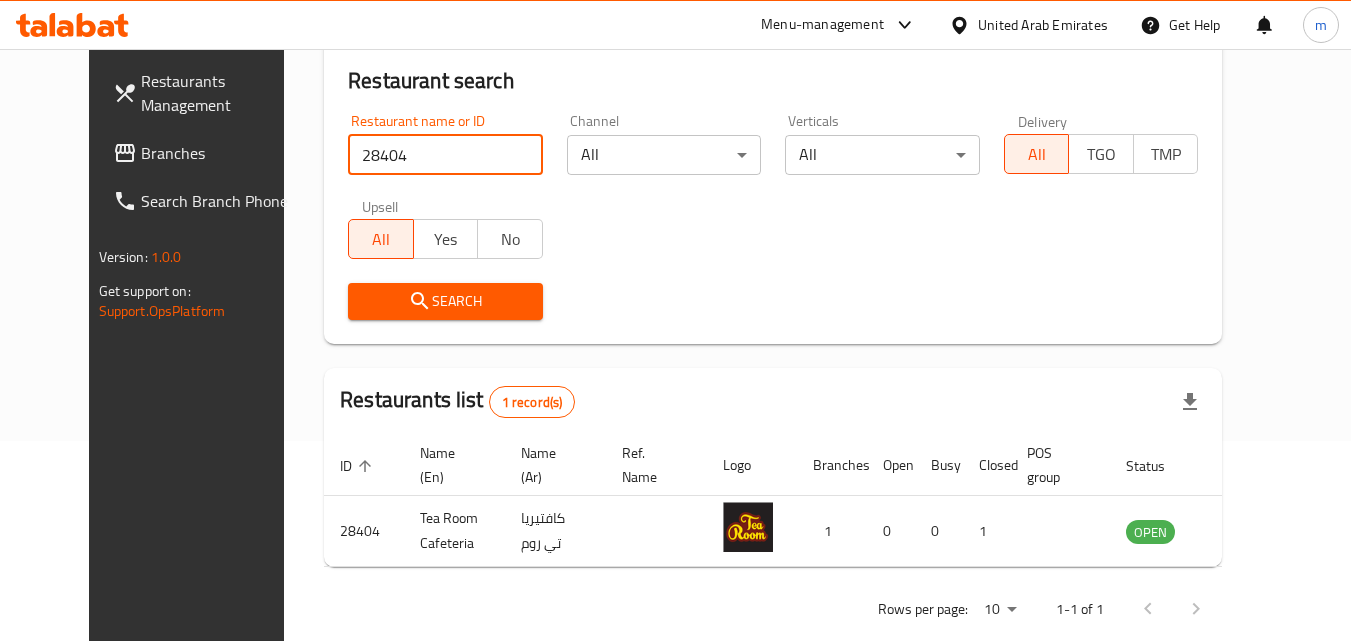scroll, scrollTop: 234, scrollLeft: 0, axis: vertical 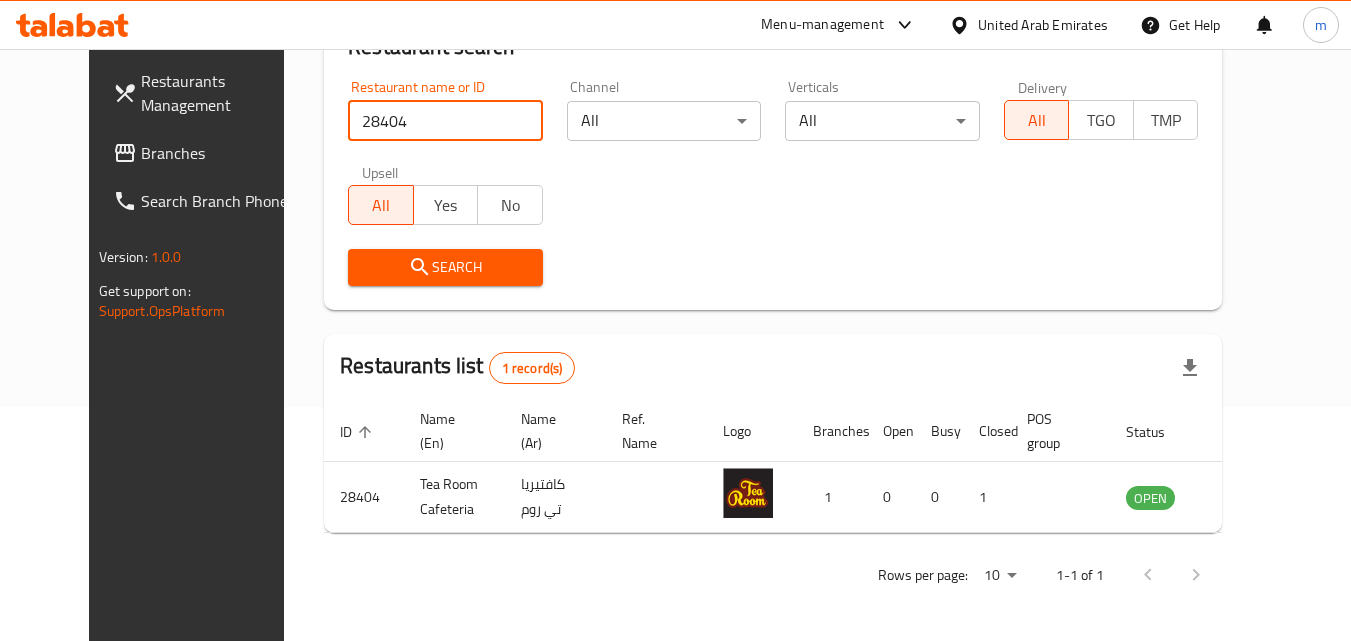 click on "Branches" at bounding box center (220, 153) 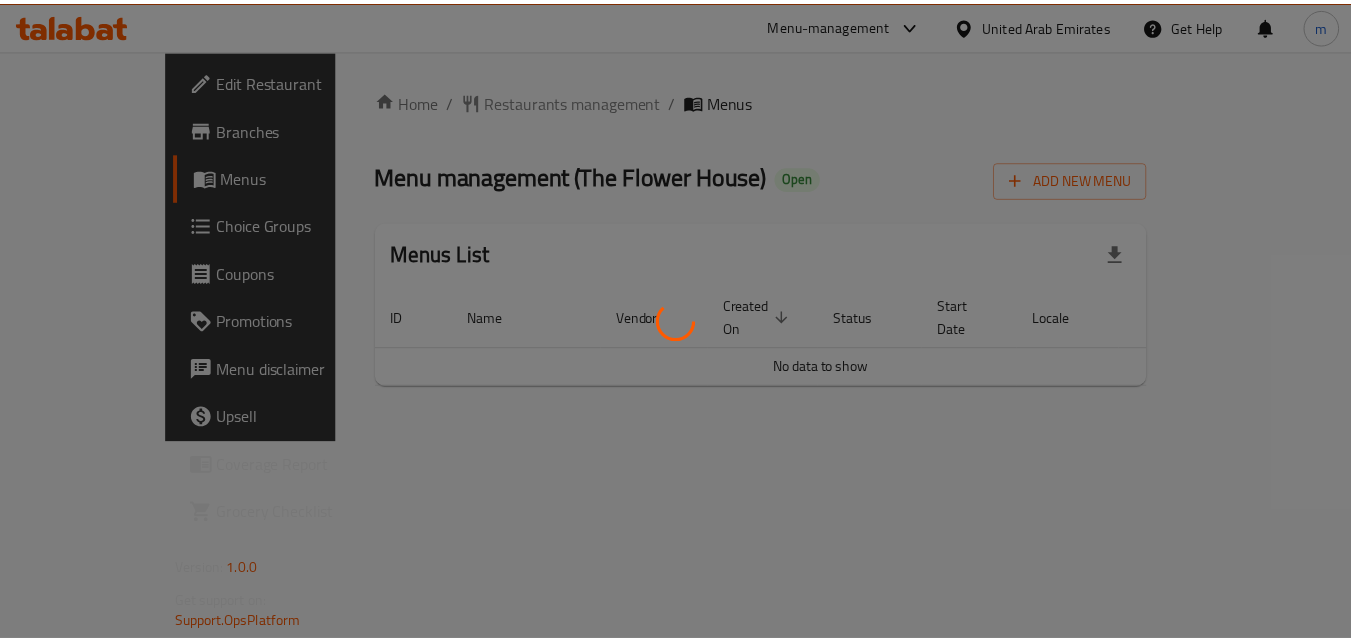 scroll, scrollTop: 0, scrollLeft: 0, axis: both 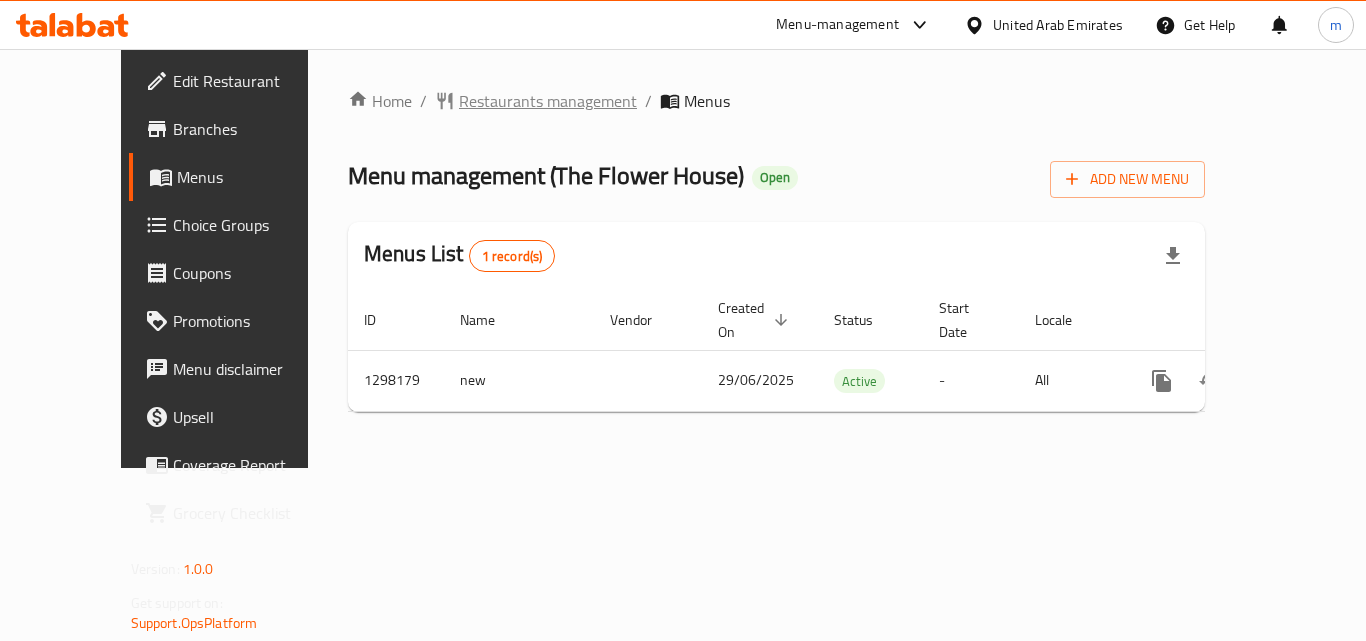 click on "Restaurants management" at bounding box center (548, 101) 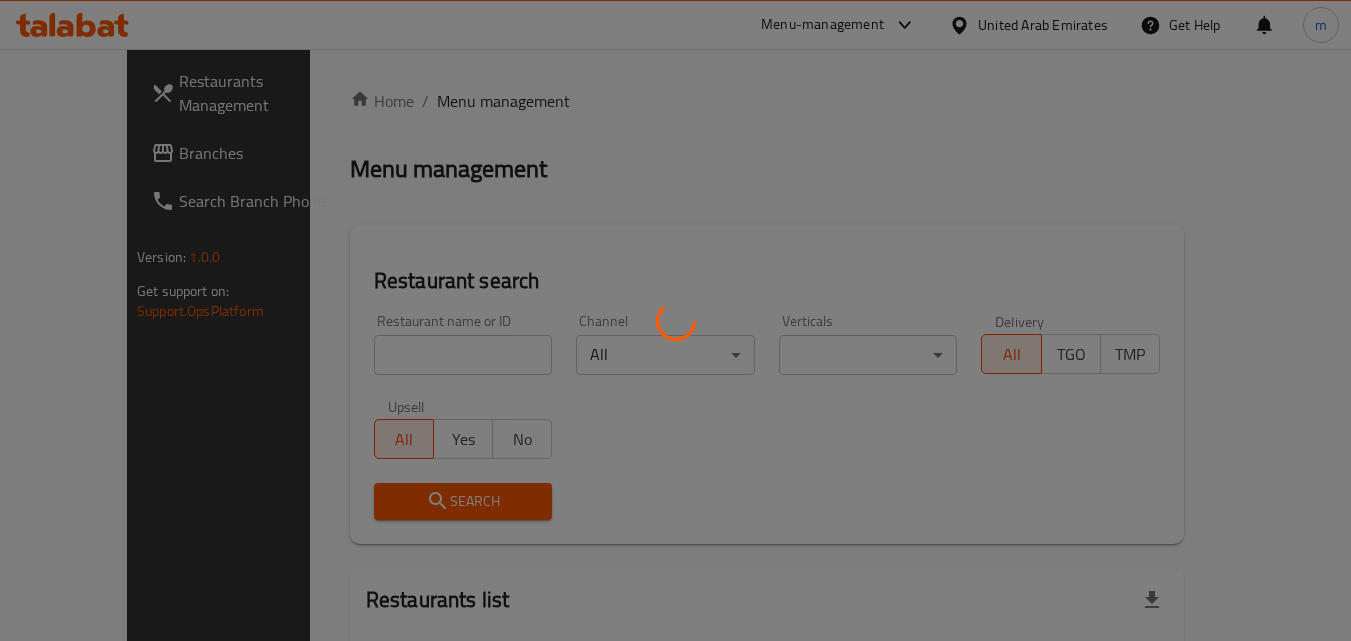 click at bounding box center [675, 320] 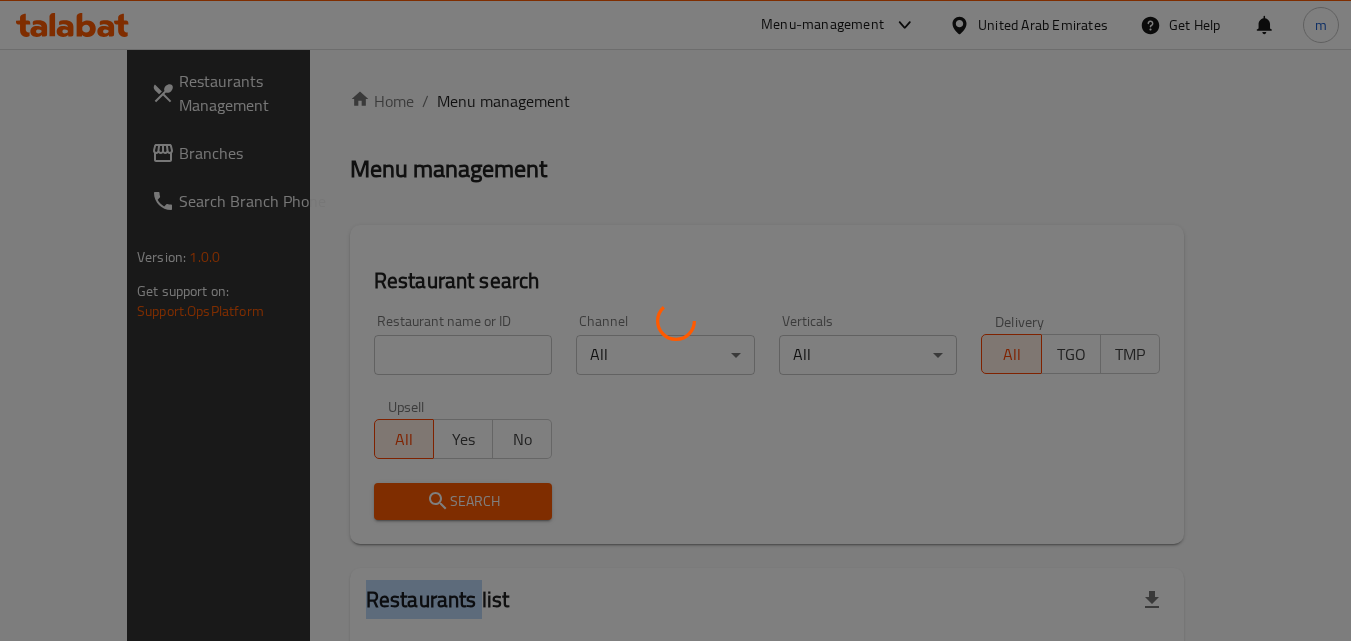 click at bounding box center (675, 320) 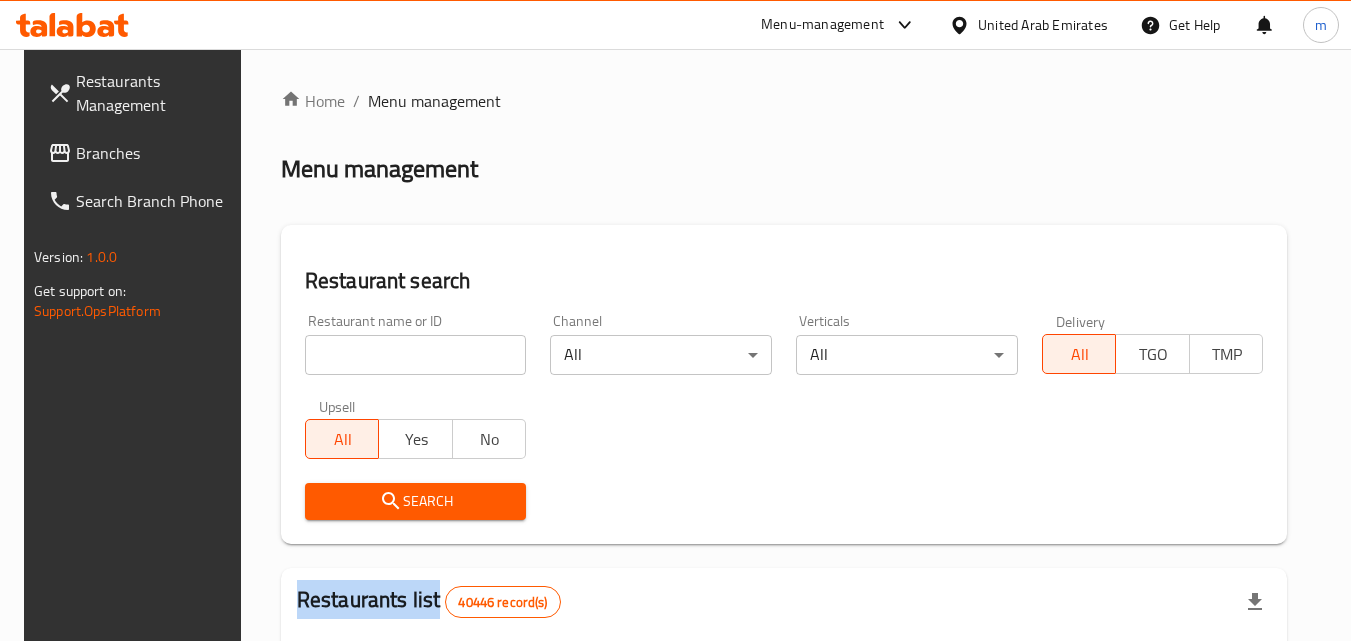 click on "Home / Menu management Menu management Restaurant search Restaurant name or ID Restaurant name or ID Channel All ​ Verticals All ​ Delivery All TGO TMP Upsell All Yes No   Search Restaurants list   40446 record(s) ID sorted ascending Name (En) Name (Ar) Ref. Name Logo Branches Open Busy Closed POS group Status Action 328 Johnny Rockets جوني روكيتس 37 0 1 0 OPEN 330 French Connection فرنش كونكشن 1 0 0 0 INACTIVE 339 Arz Lebanon أرز لبنان Al Karama,Al Barsha & Mirdif 9 1 0 2 OPEN 340 Mega Wraps ميجا رابس 3 0 0 0 INACTIVE 342 Sandella's Flatbread Cafe سانديلاز فلات براد 7 0 0 0 INACTIVE 343 Dragon Hut كوخ التنين 1 0 0 0 INACTIVE 348 Thai Kitchen المطبخ التايلندى 1 0 0 0 INACTIVE 349 Mughal  موغل 1 0 0 0 HIDDEN 350 HOT N COOL (Old) هوت و كول 1 0 0 0 INACTIVE 355 Al Habasha  الحبشة 11 1 0 0 HIDDEN Rows per page: 10 1-10 of 40446" at bounding box center [784, 721] 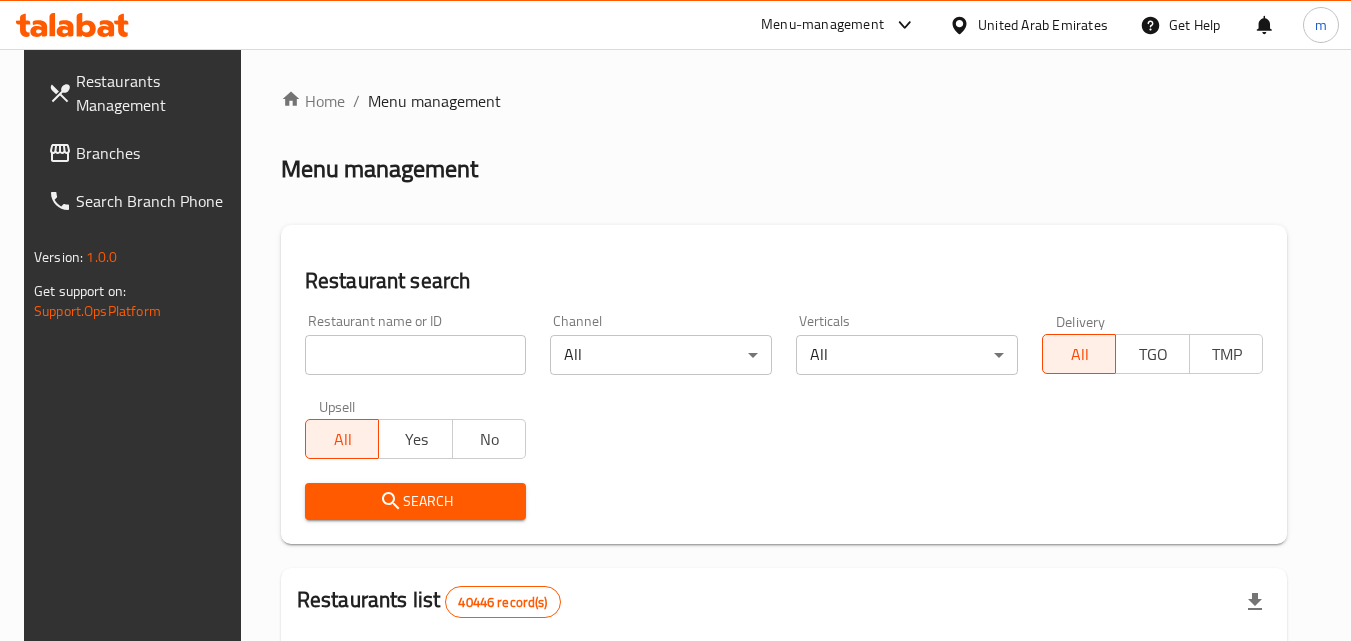 click at bounding box center [416, 355] 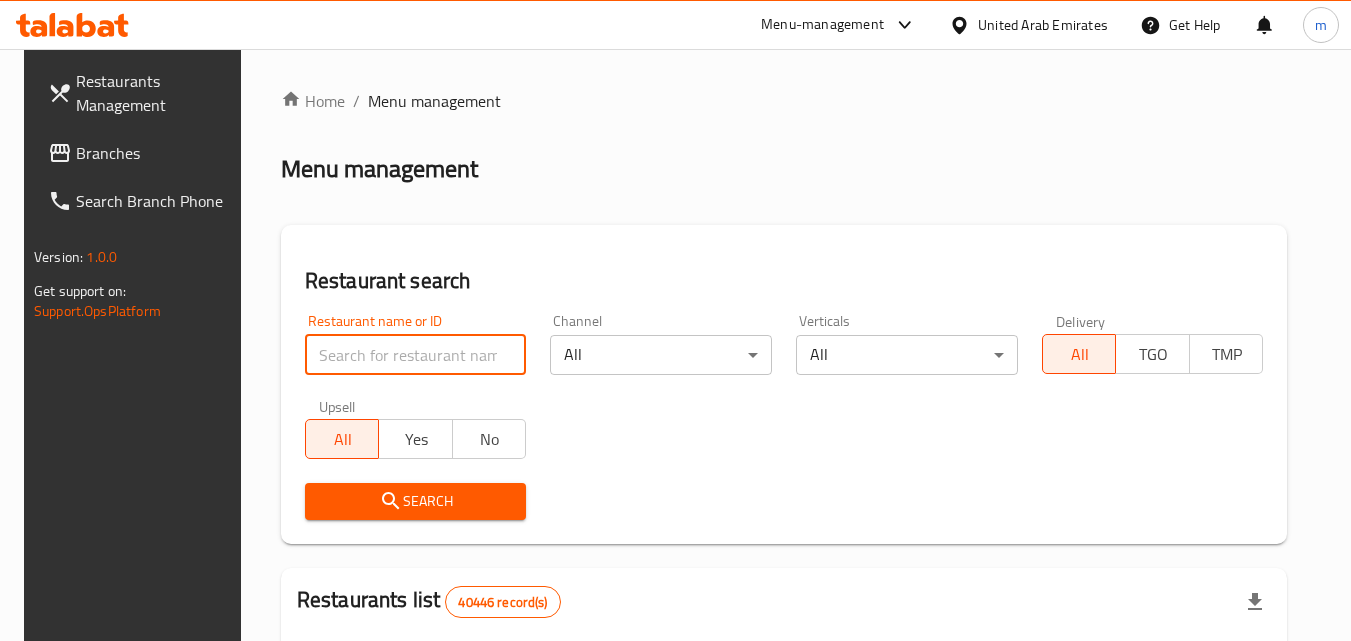 paste on "700837" 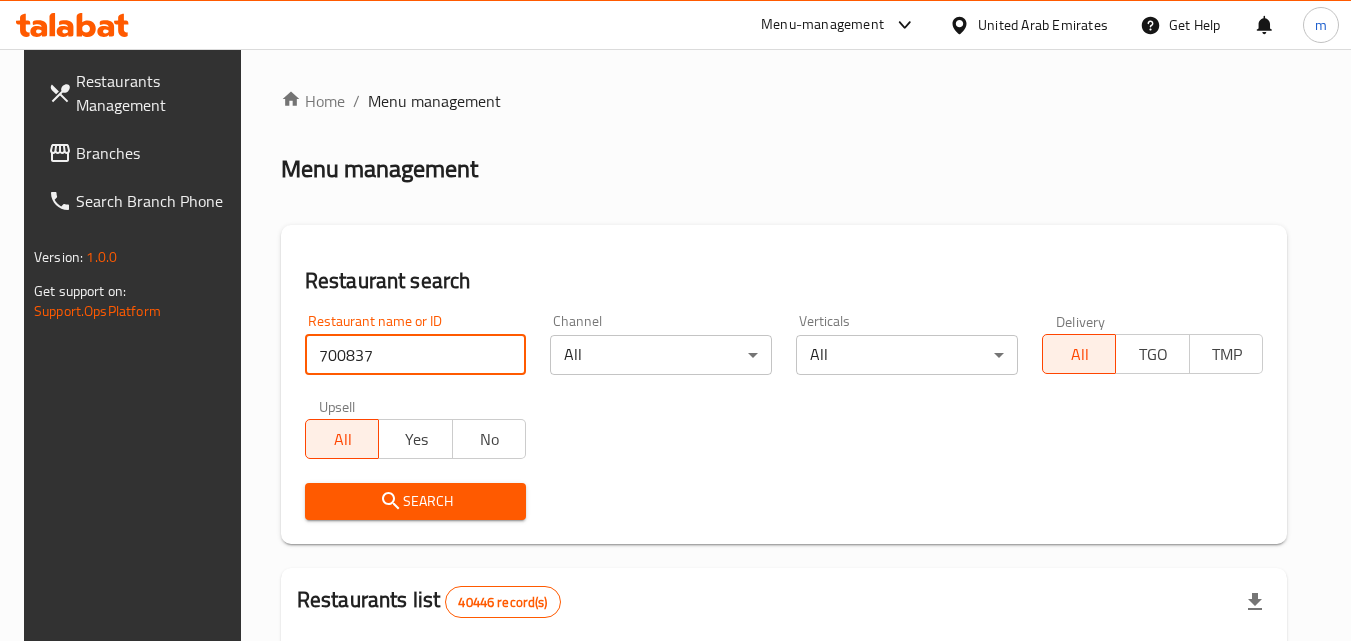 type on "700837" 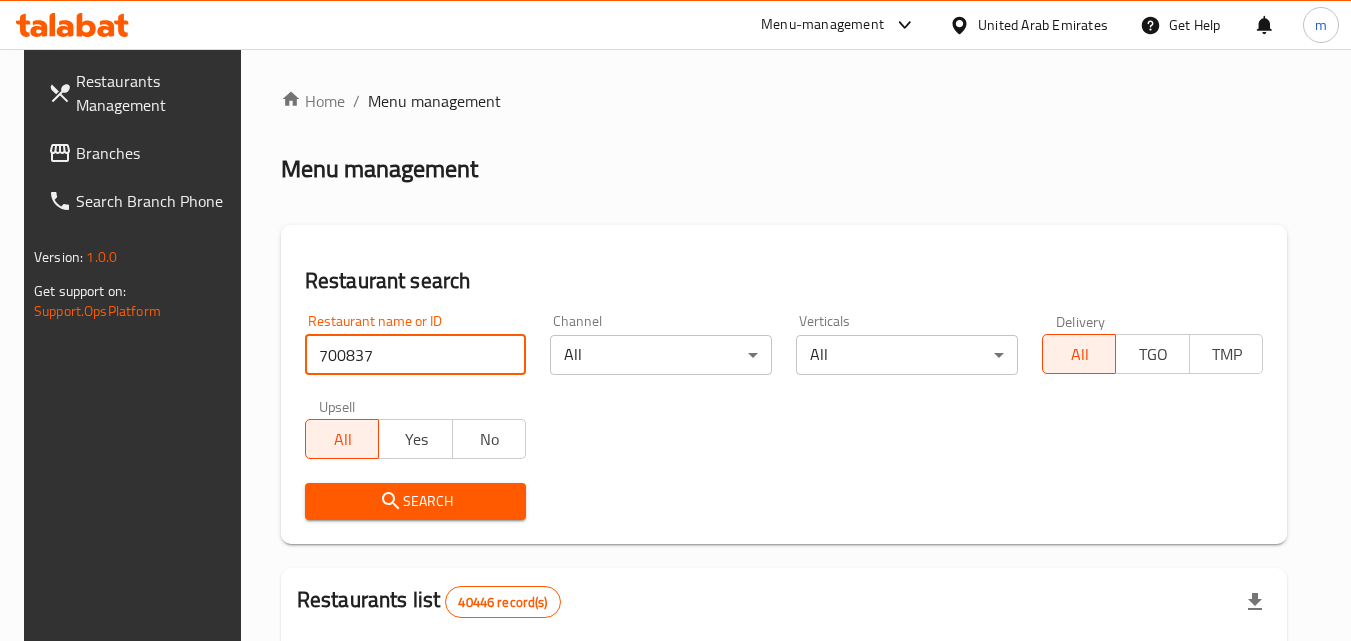 click on "Search" at bounding box center (416, 501) 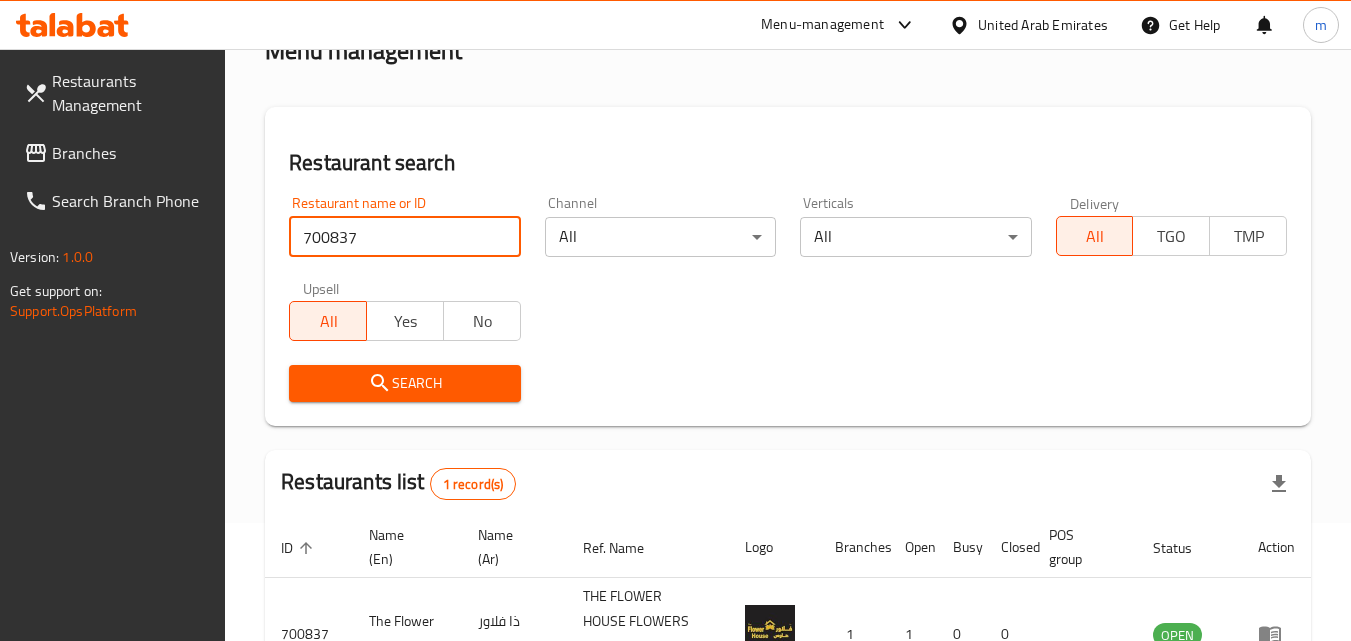 scroll, scrollTop: 276, scrollLeft: 0, axis: vertical 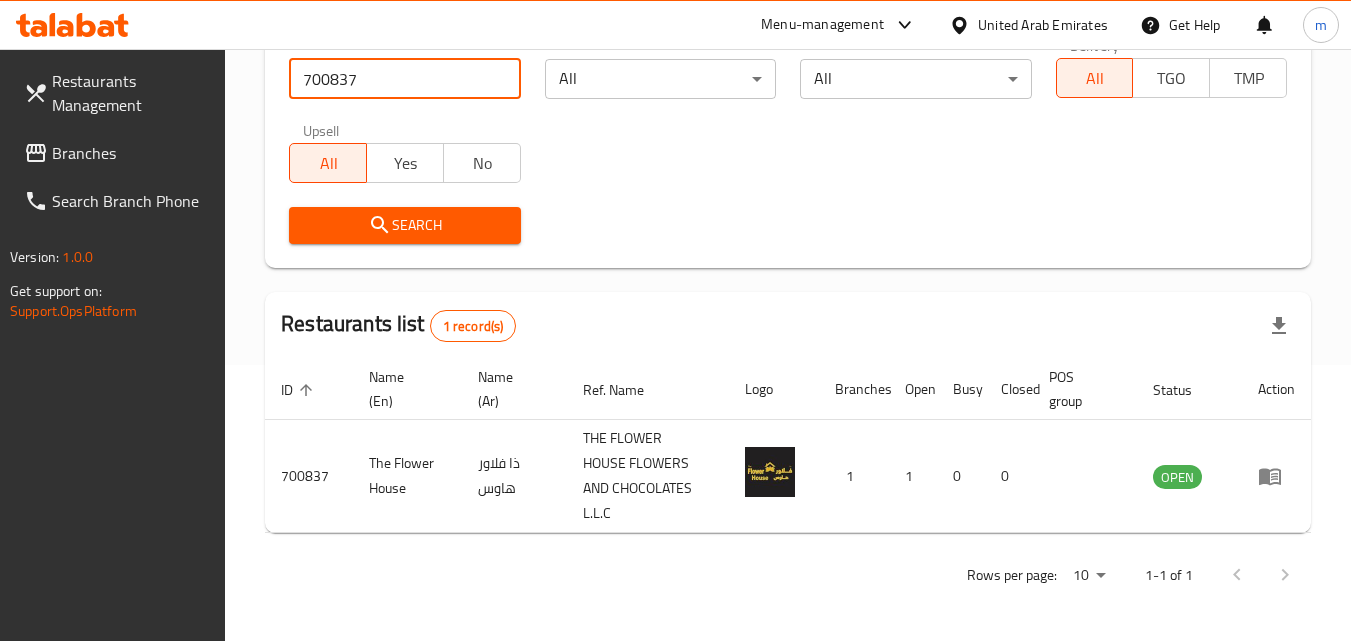 click on "Branches" at bounding box center (131, 153) 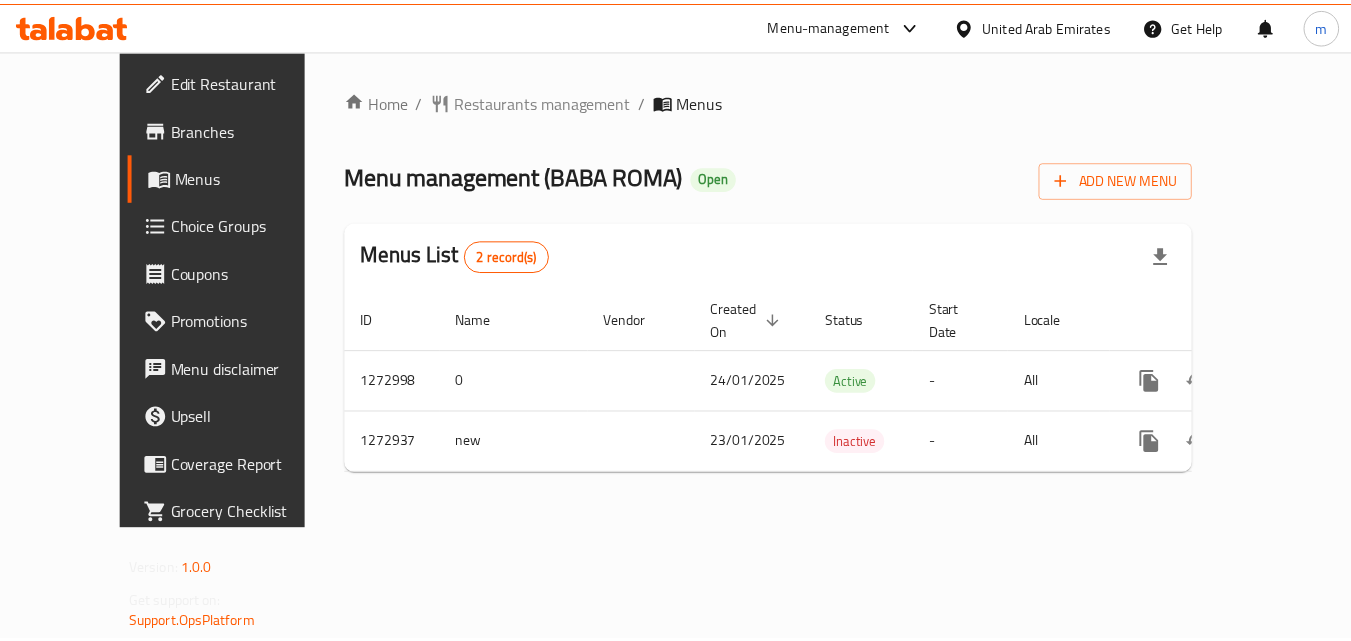 scroll, scrollTop: 0, scrollLeft: 0, axis: both 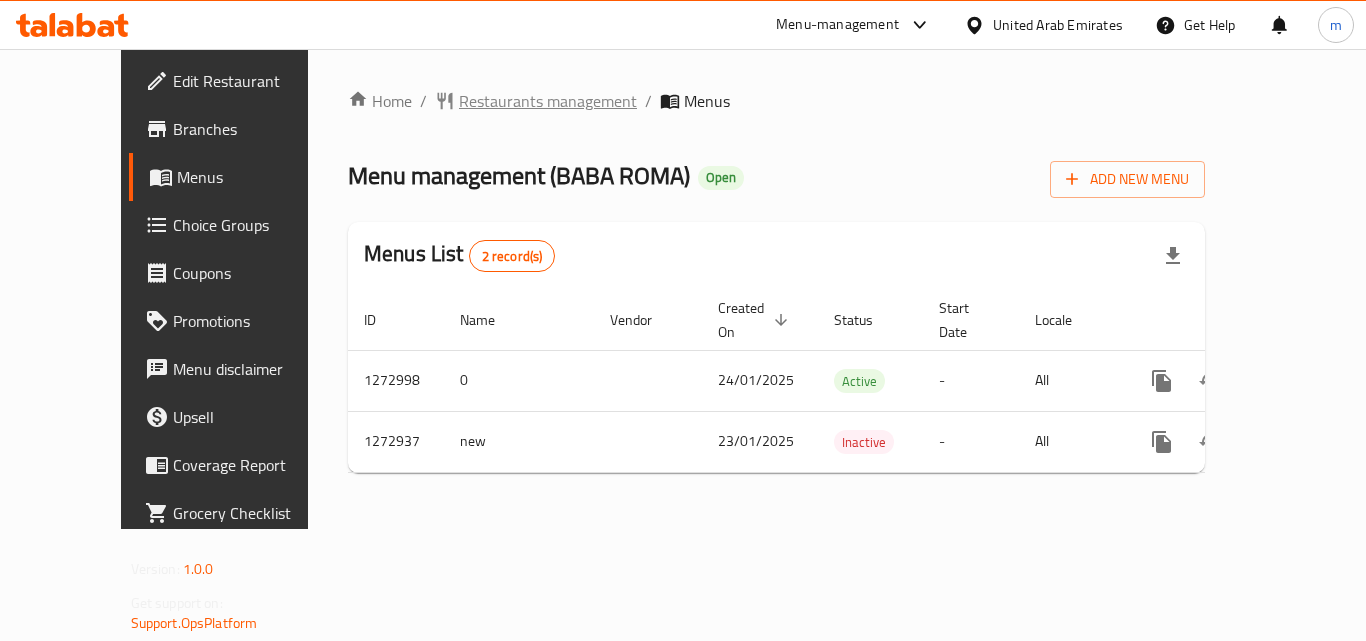 click on "Restaurants management" at bounding box center [548, 101] 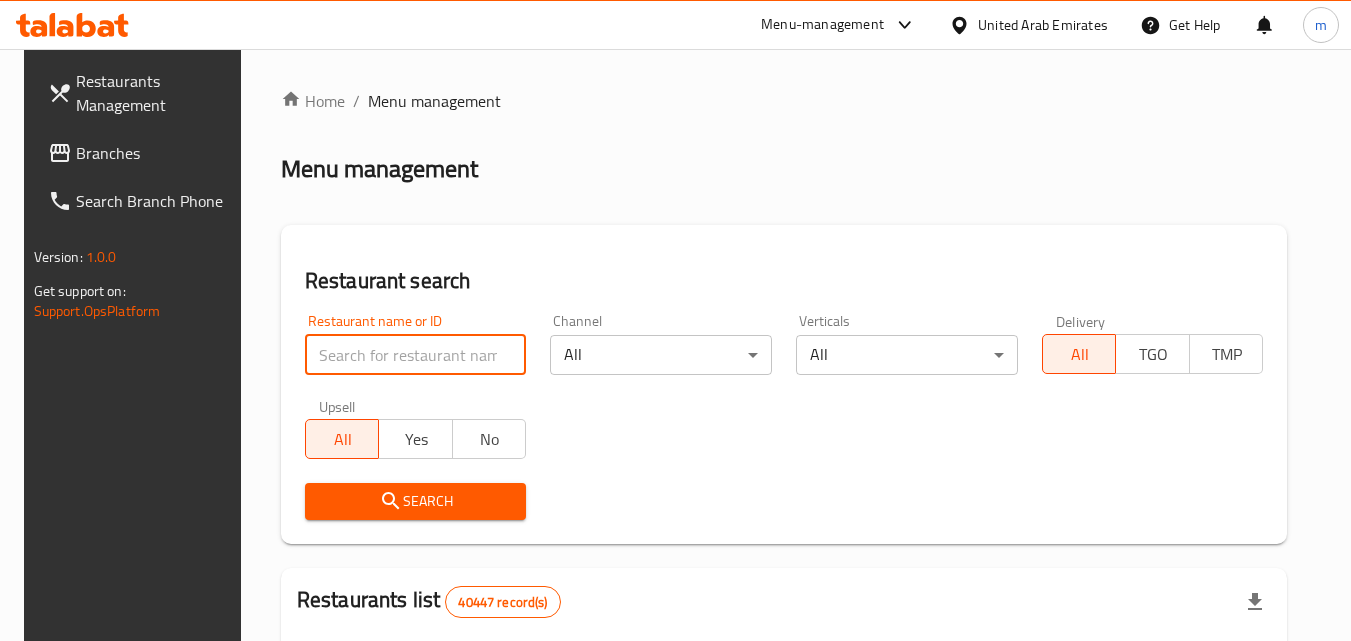 click at bounding box center (416, 355) 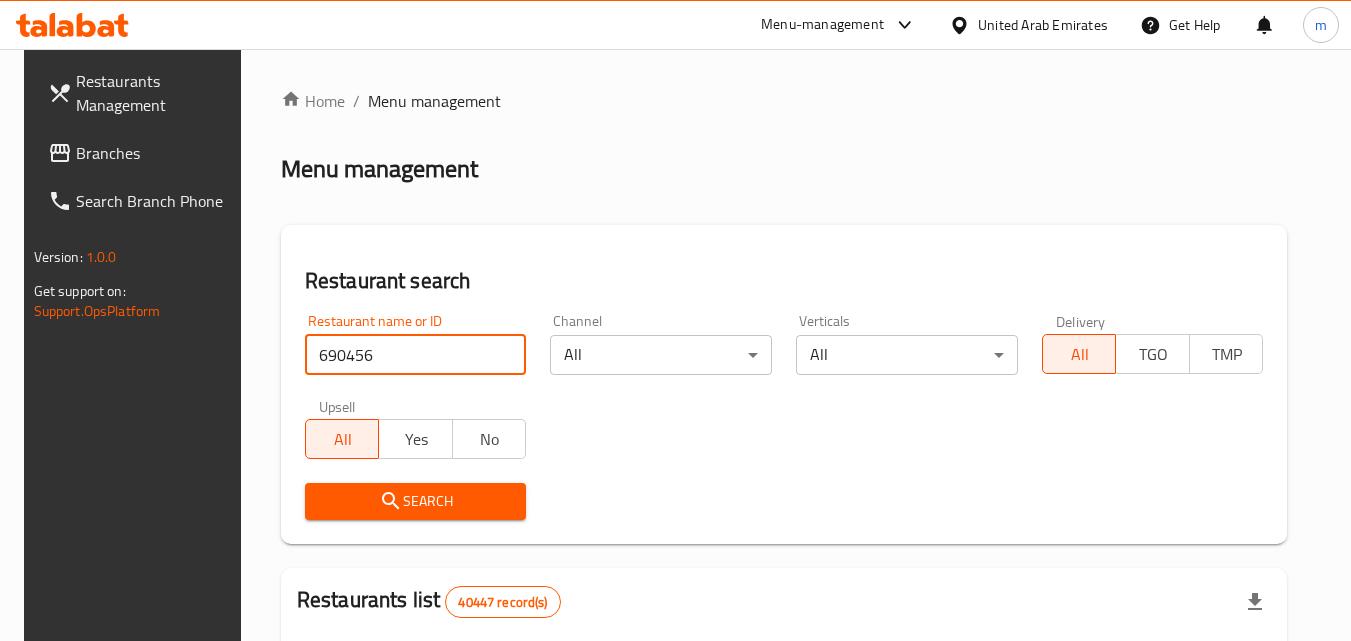 type on "690456" 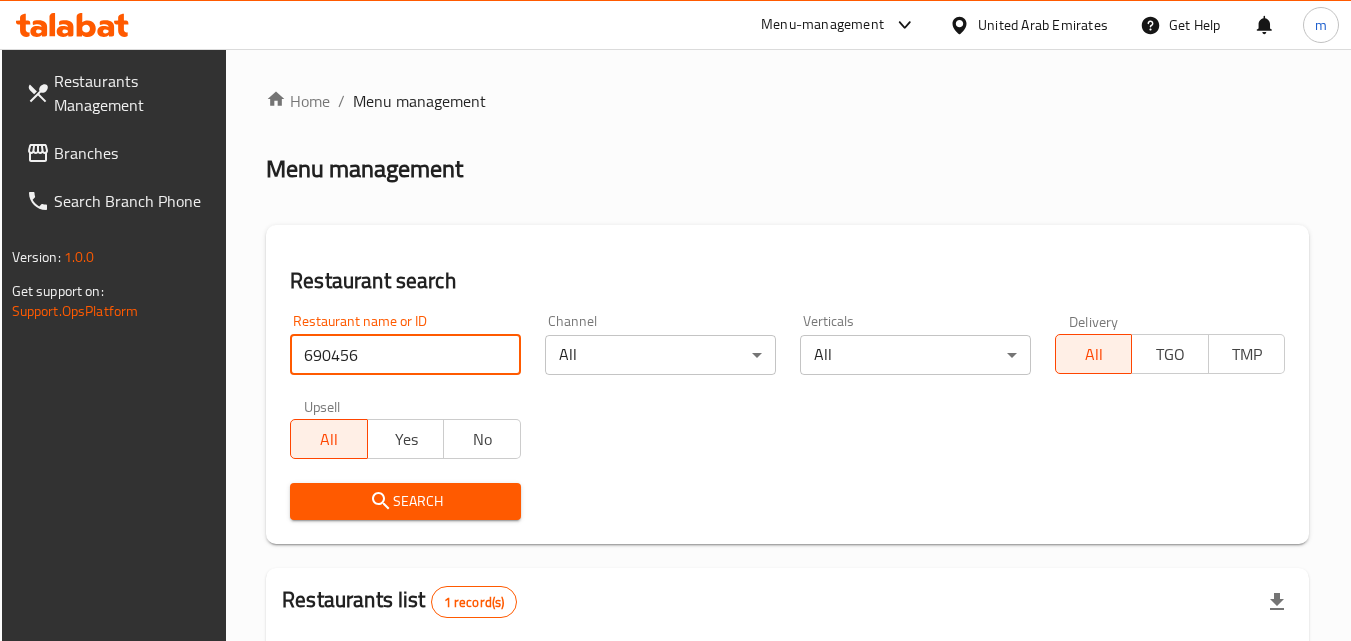 scroll, scrollTop: 251, scrollLeft: 0, axis: vertical 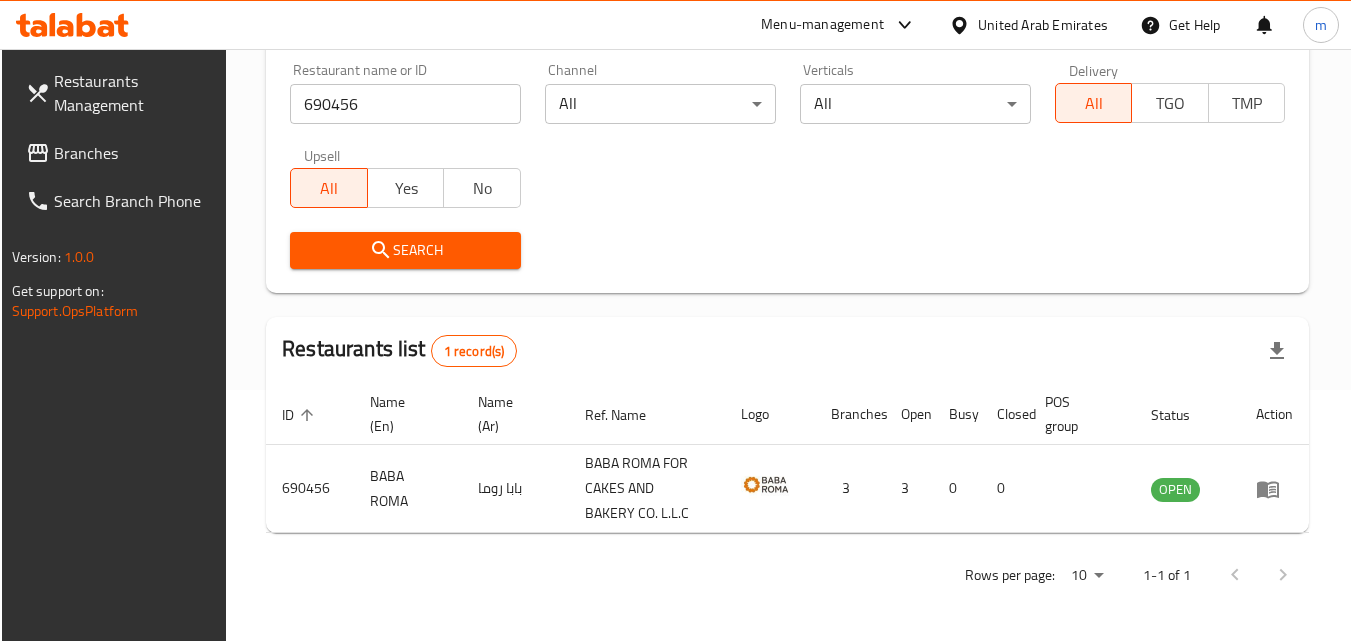 click on "Branches" at bounding box center [133, 153] 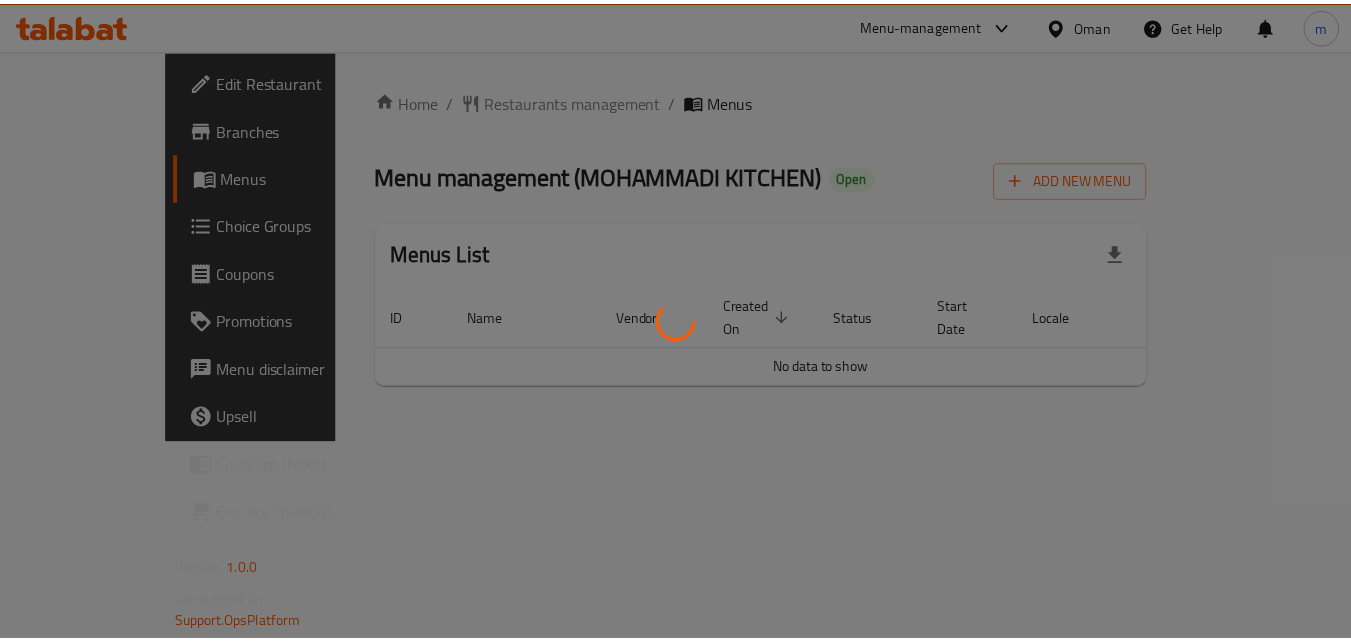 scroll, scrollTop: 0, scrollLeft: 0, axis: both 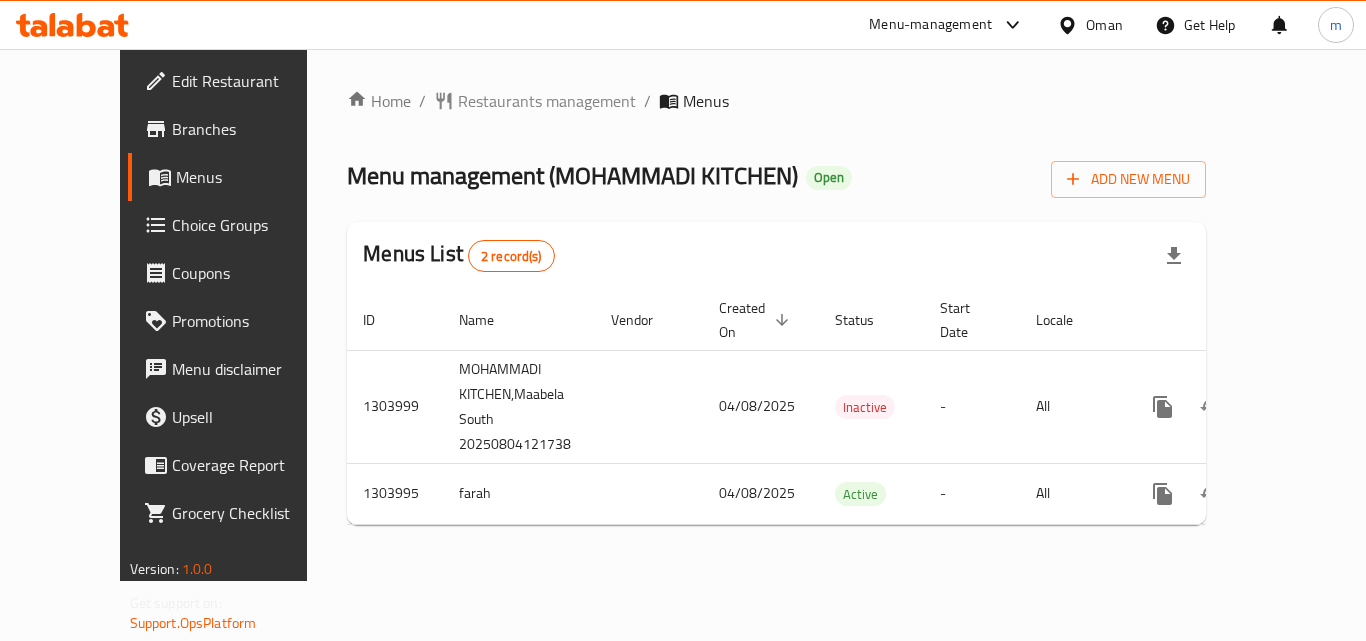 click on "Restaurants management" at bounding box center (547, 101) 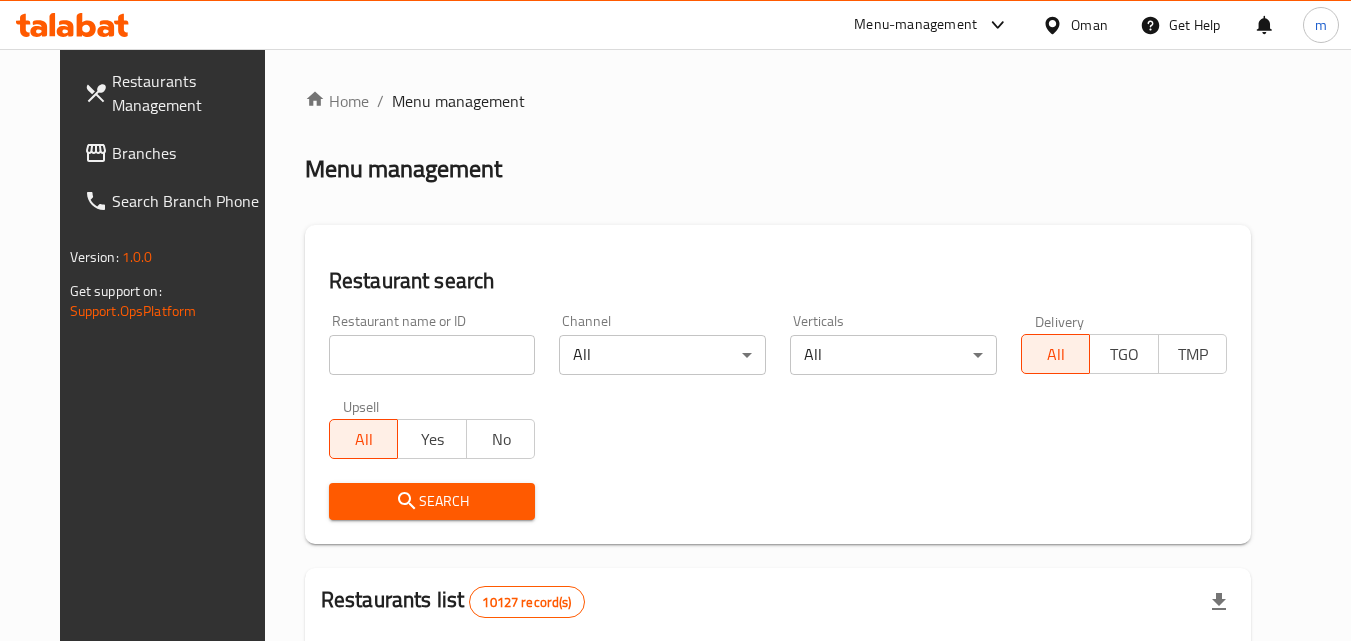 click at bounding box center (432, 355) 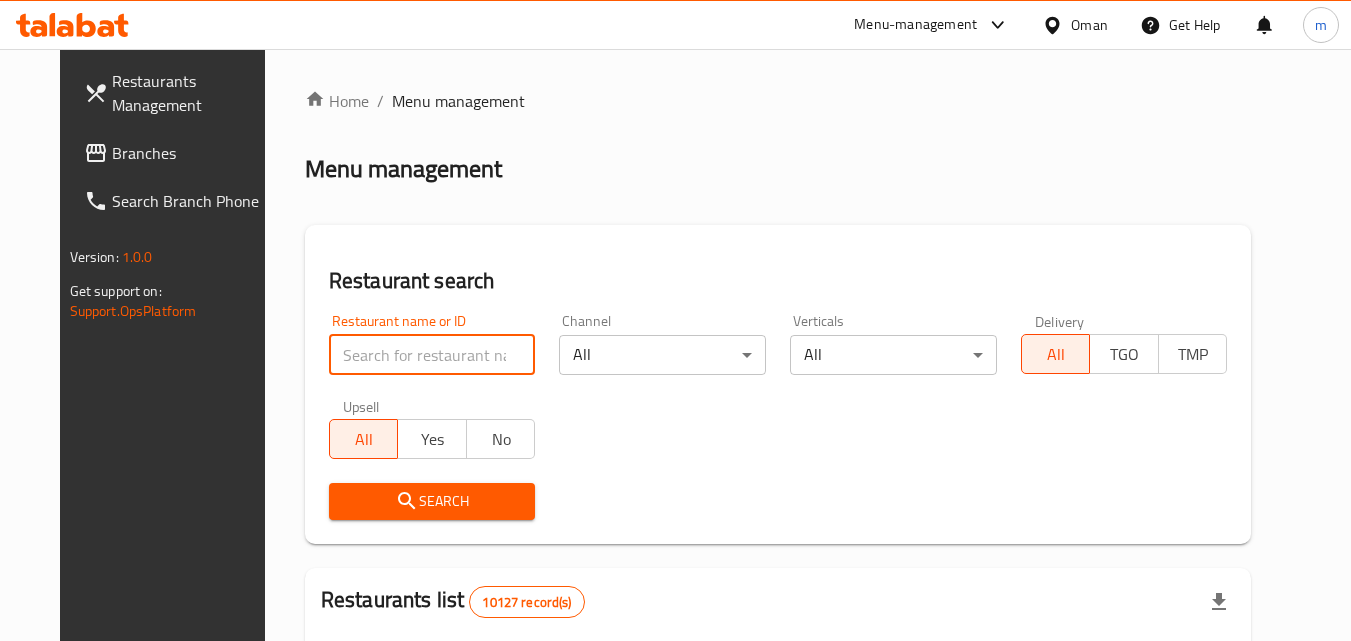 click at bounding box center (432, 355) 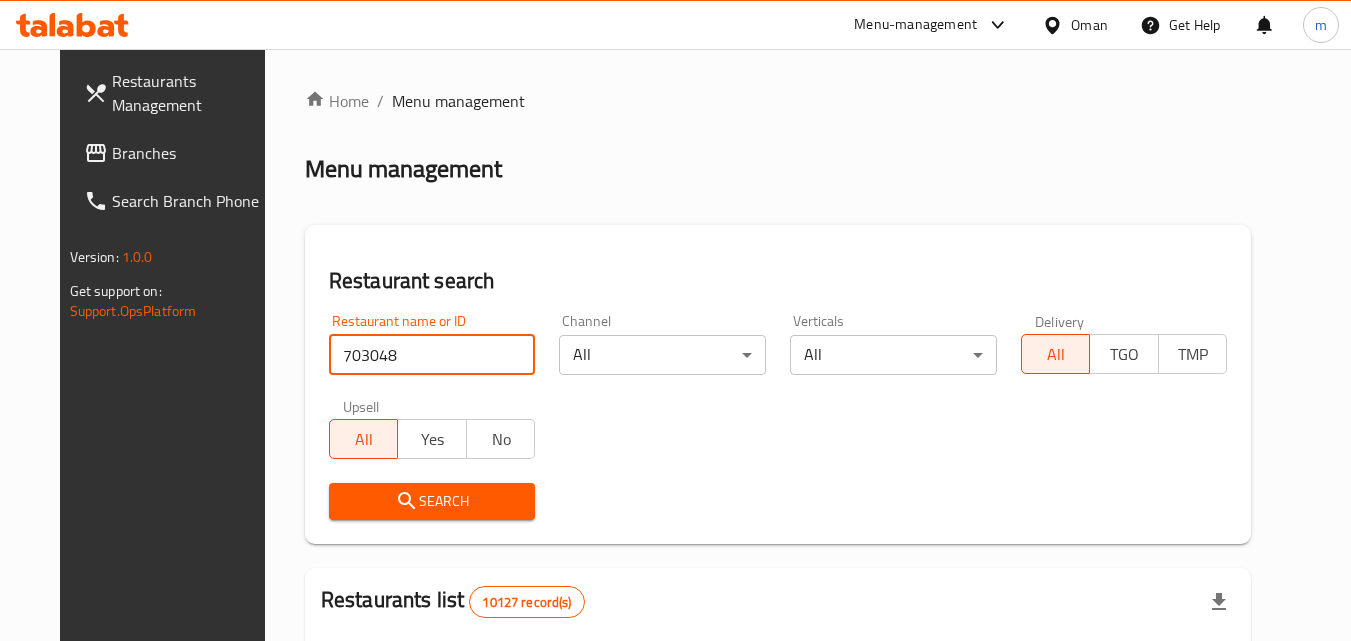 type on "703048" 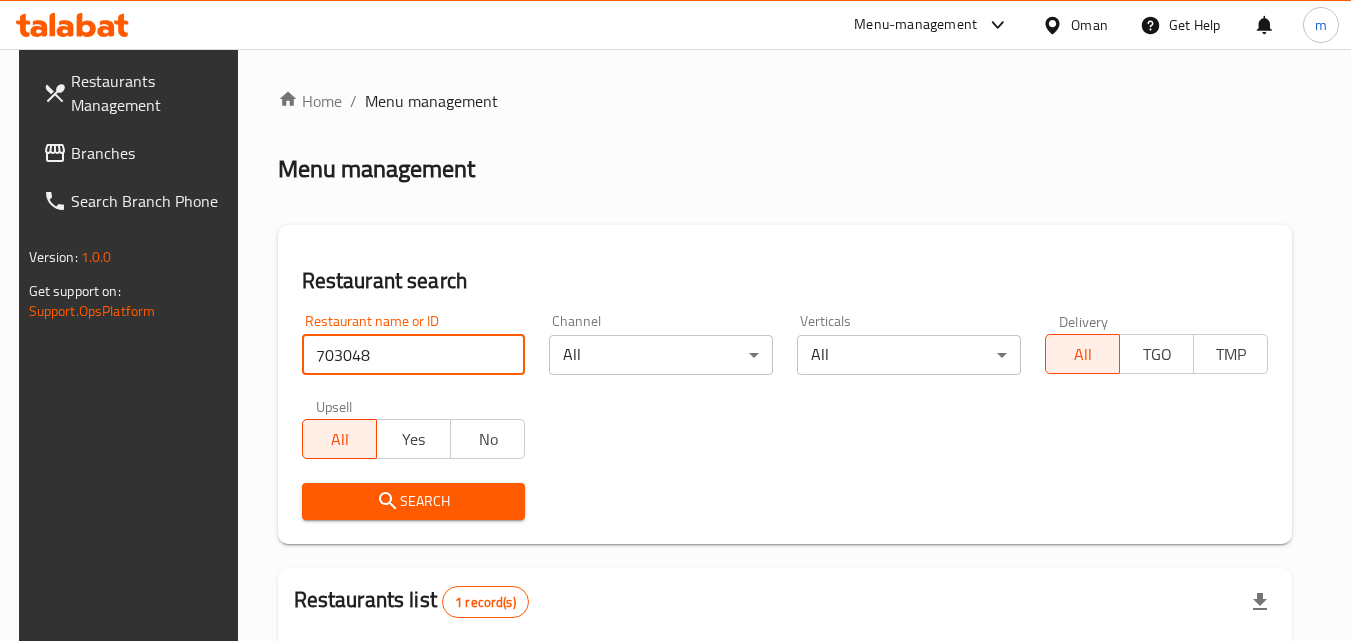 scroll, scrollTop: 251, scrollLeft: 0, axis: vertical 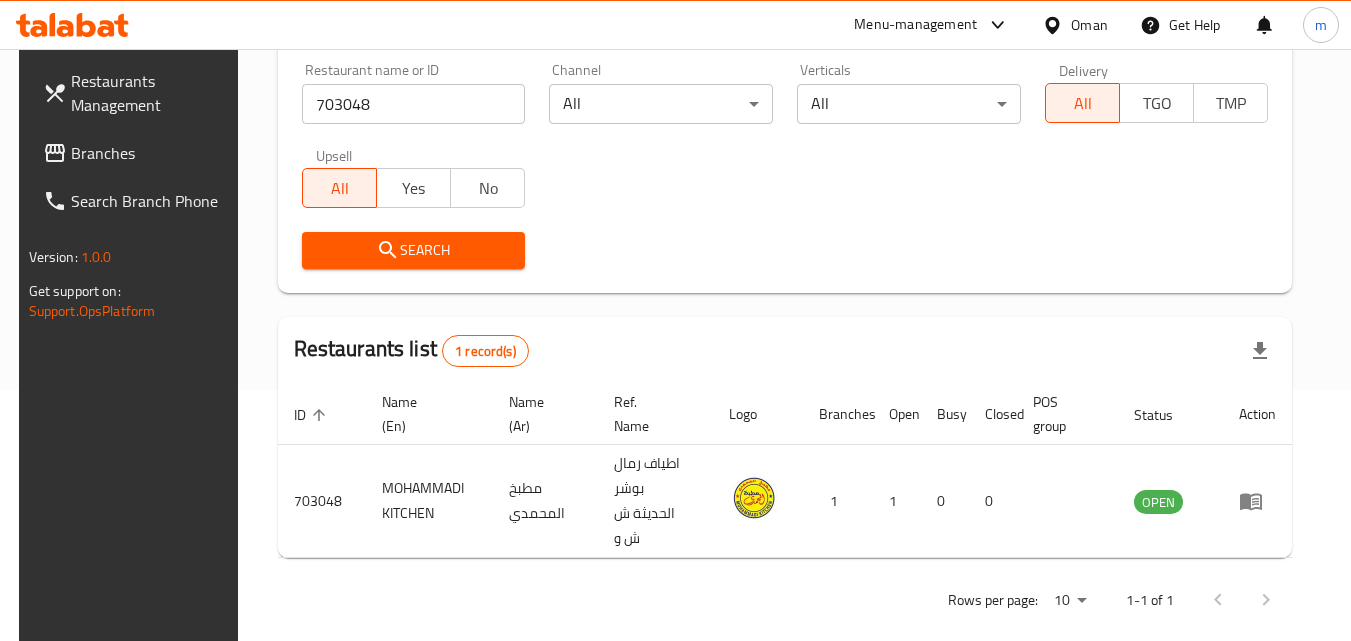 drag, startPoint x: 1054, startPoint y: 21, endPoint x: 1053, endPoint y: 46, distance: 25.019993 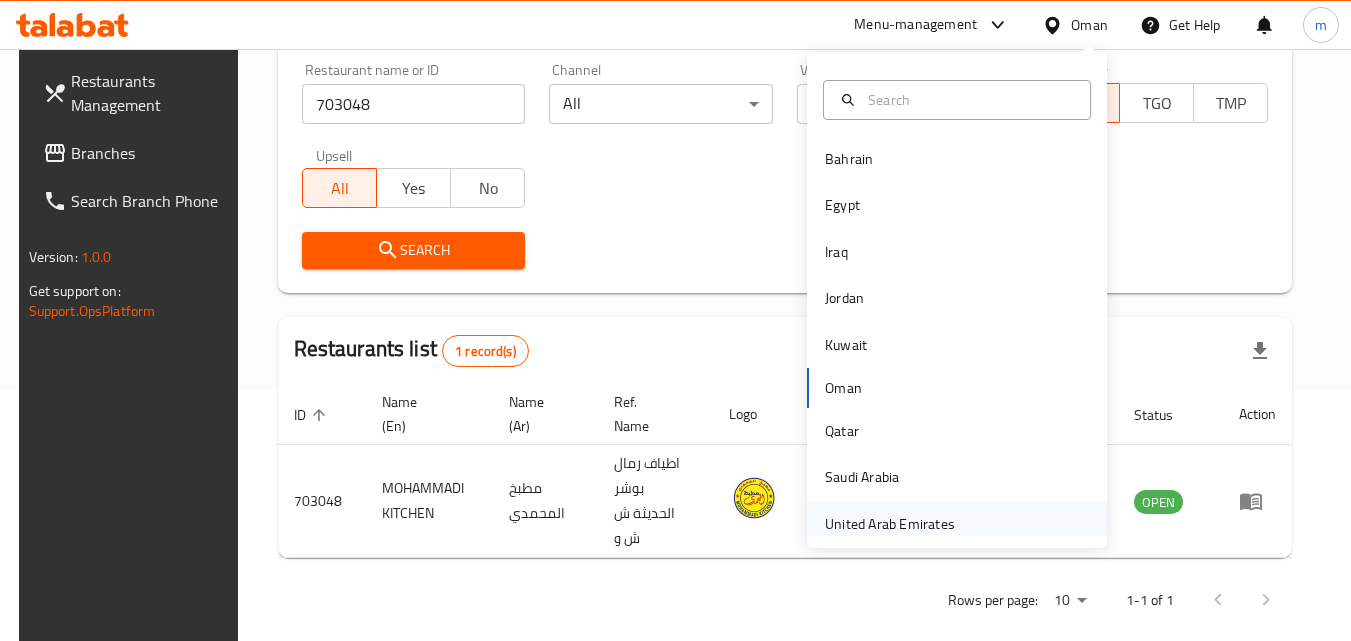 click on "United Arab Emirates" at bounding box center [890, 524] 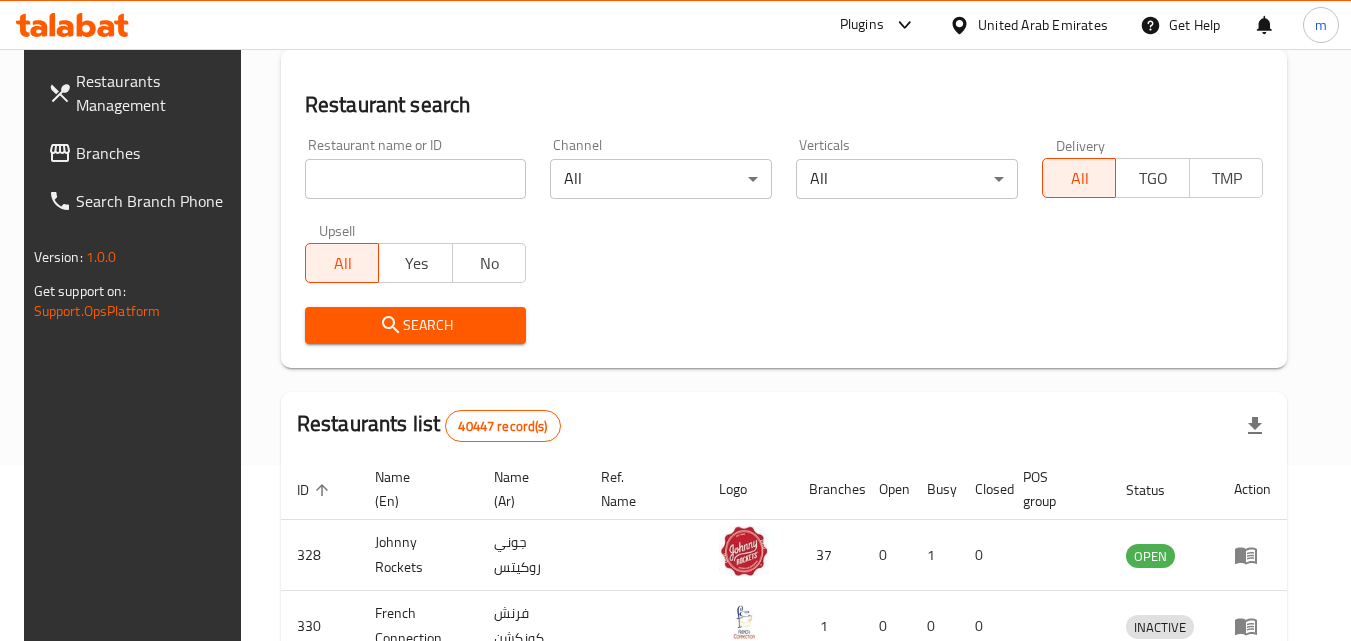 scroll, scrollTop: 251, scrollLeft: 0, axis: vertical 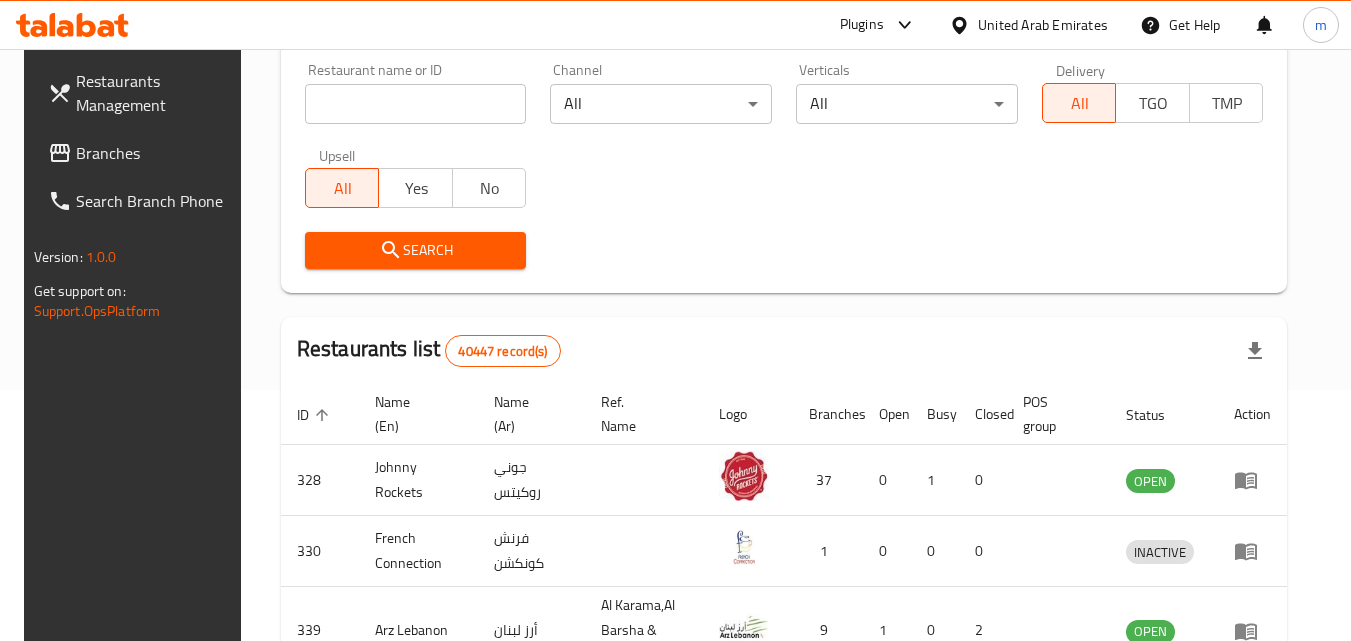 click on "Branches" at bounding box center (155, 153) 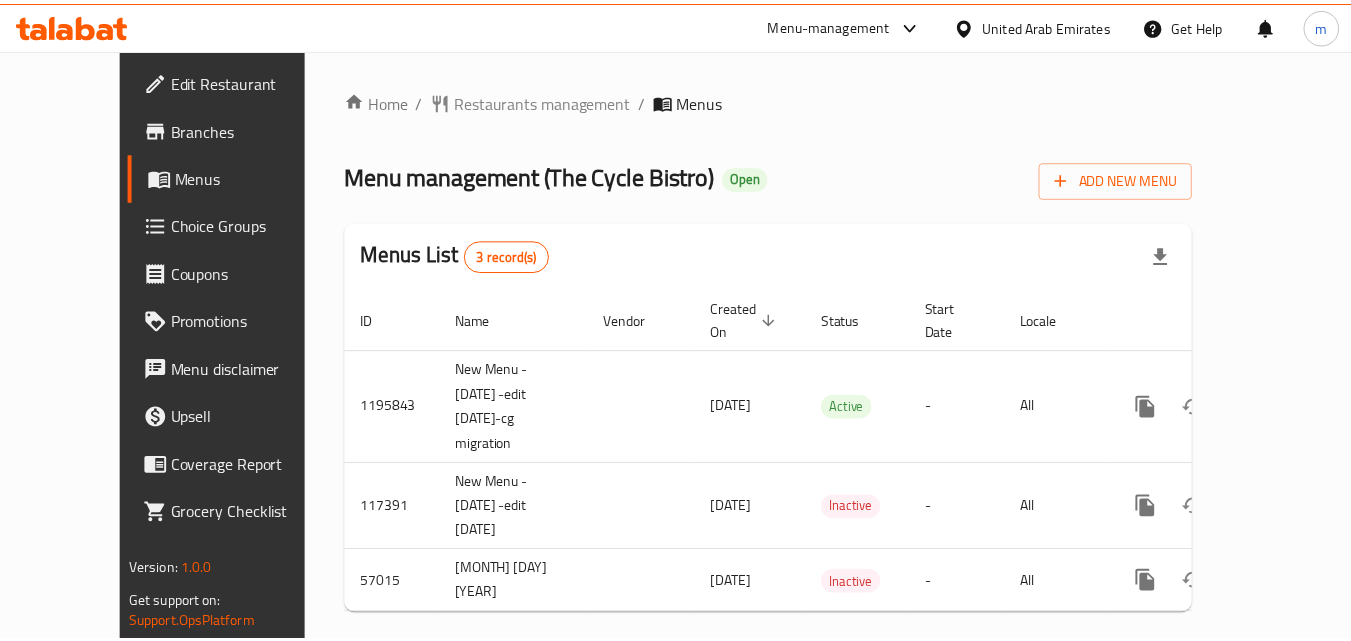 scroll, scrollTop: 0, scrollLeft: 0, axis: both 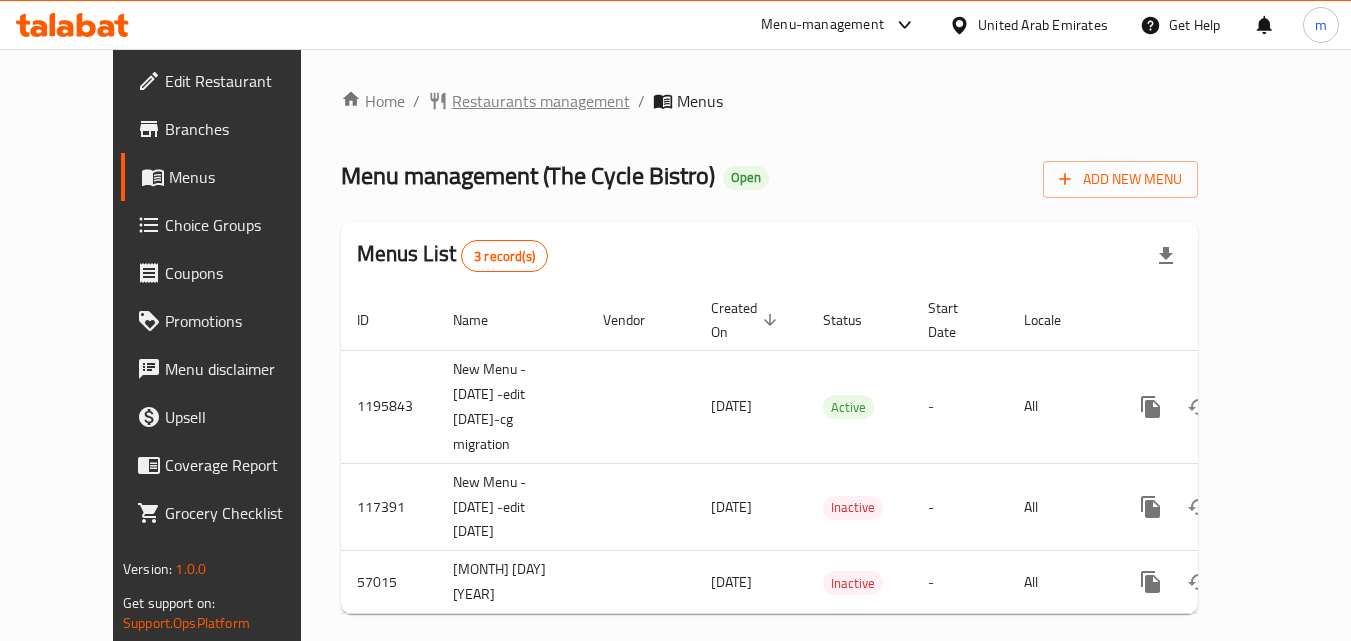 click on "Restaurants management" at bounding box center (541, 101) 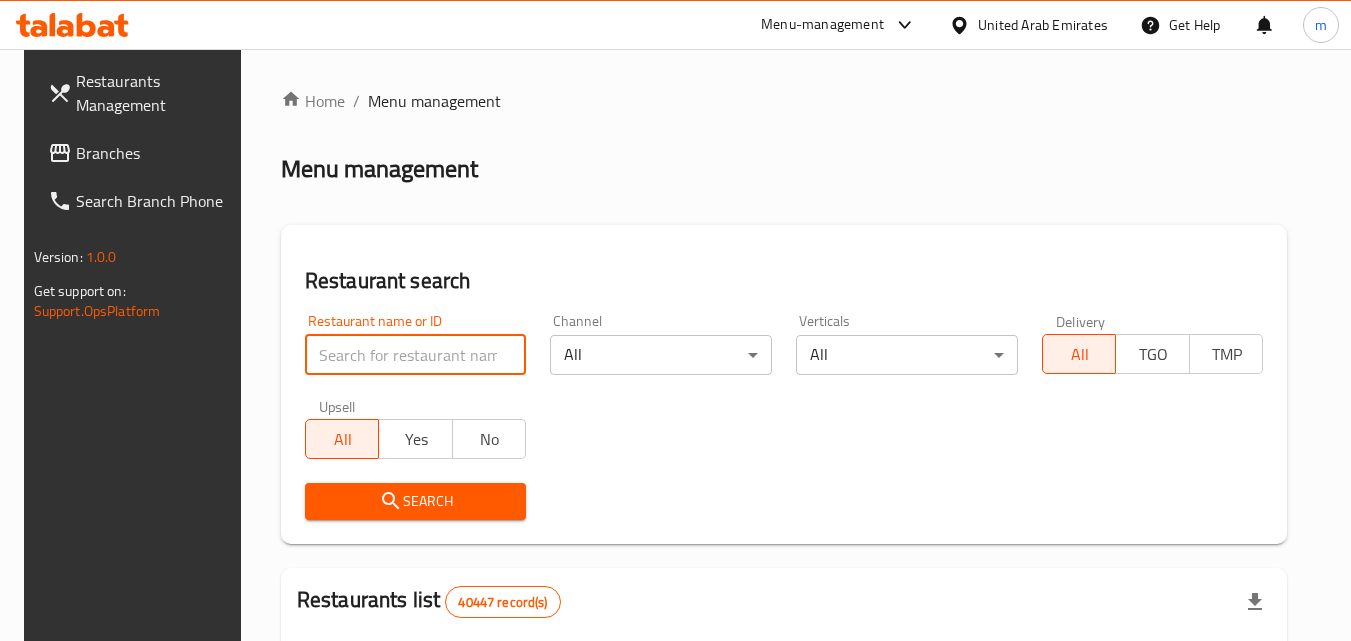 click at bounding box center (416, 355) 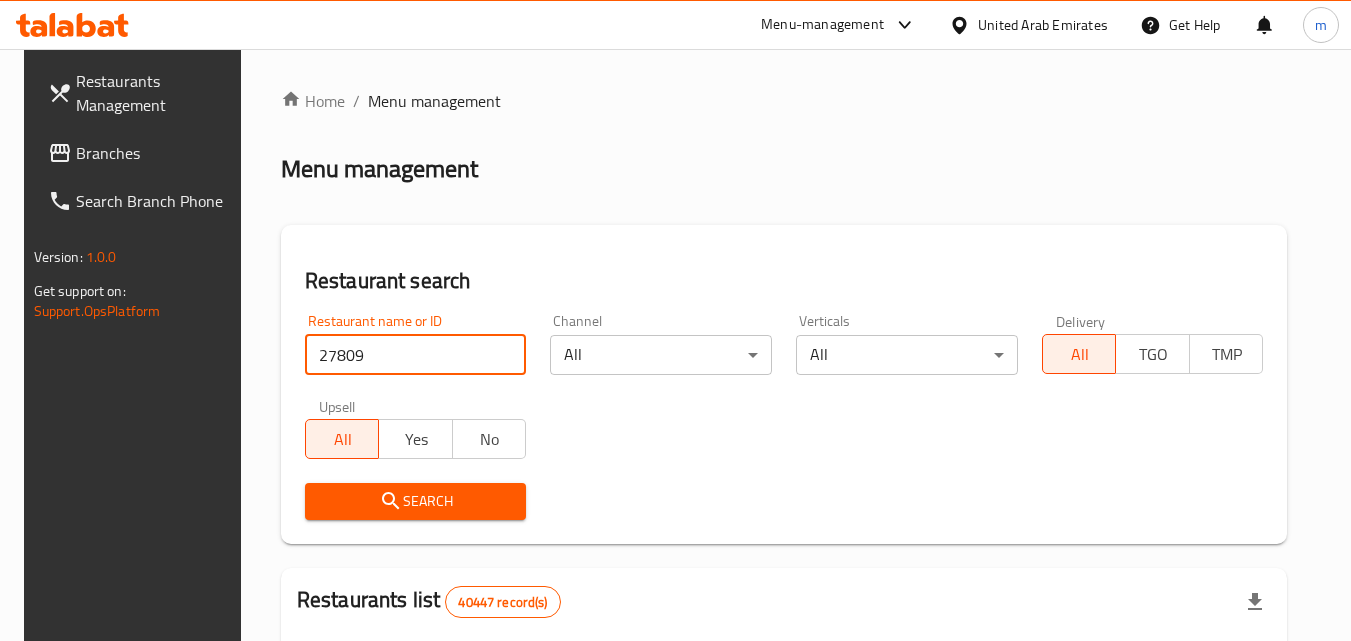 type on "27809" 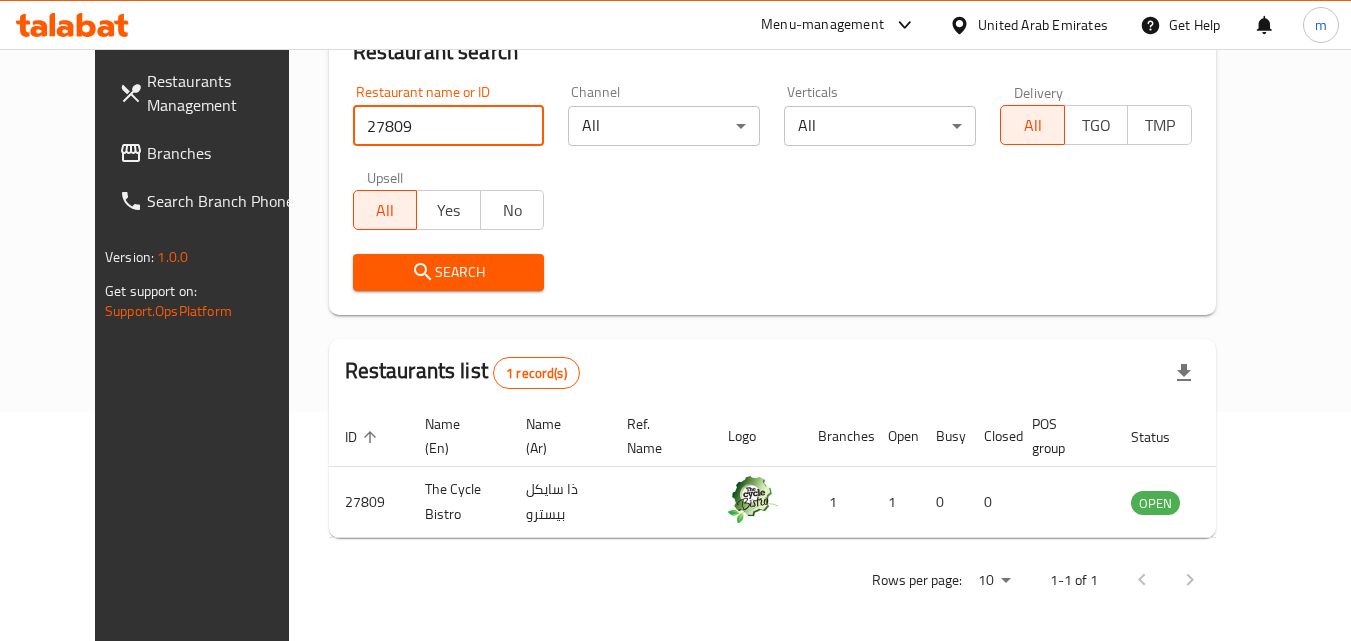 scroll, scrollTop: 234, scrollLeft: 0, axis: vertical 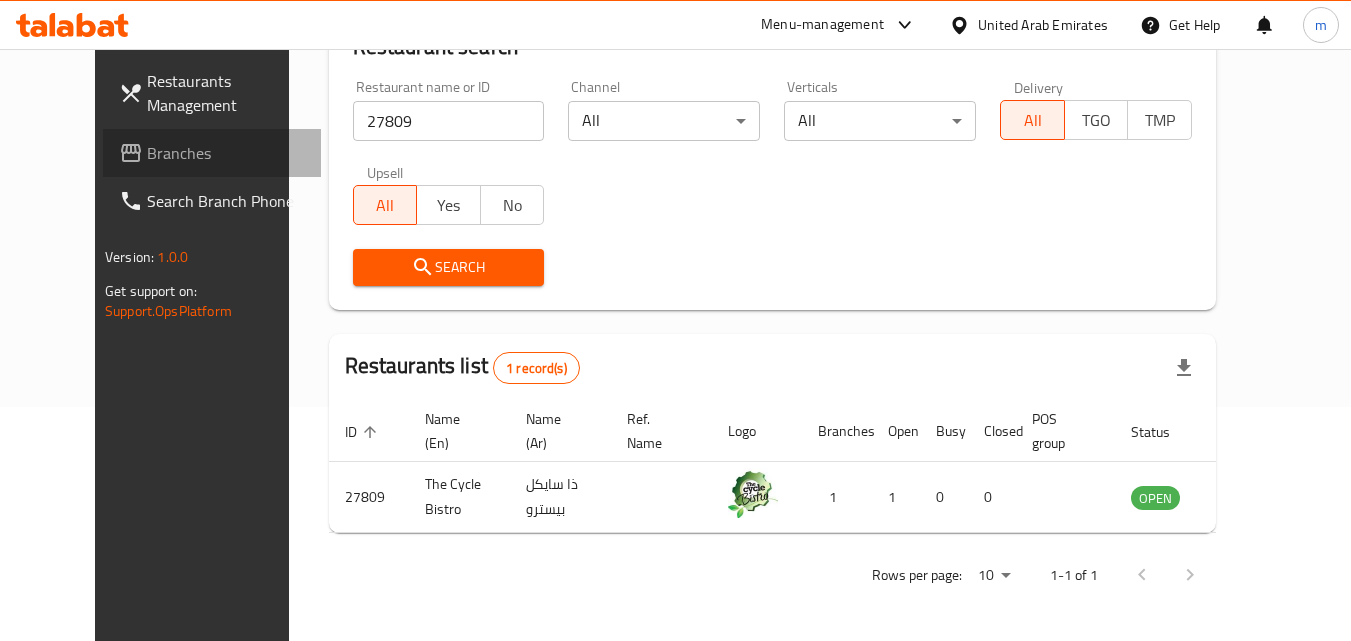 click on "Branches" at bounding box center [226, 153] 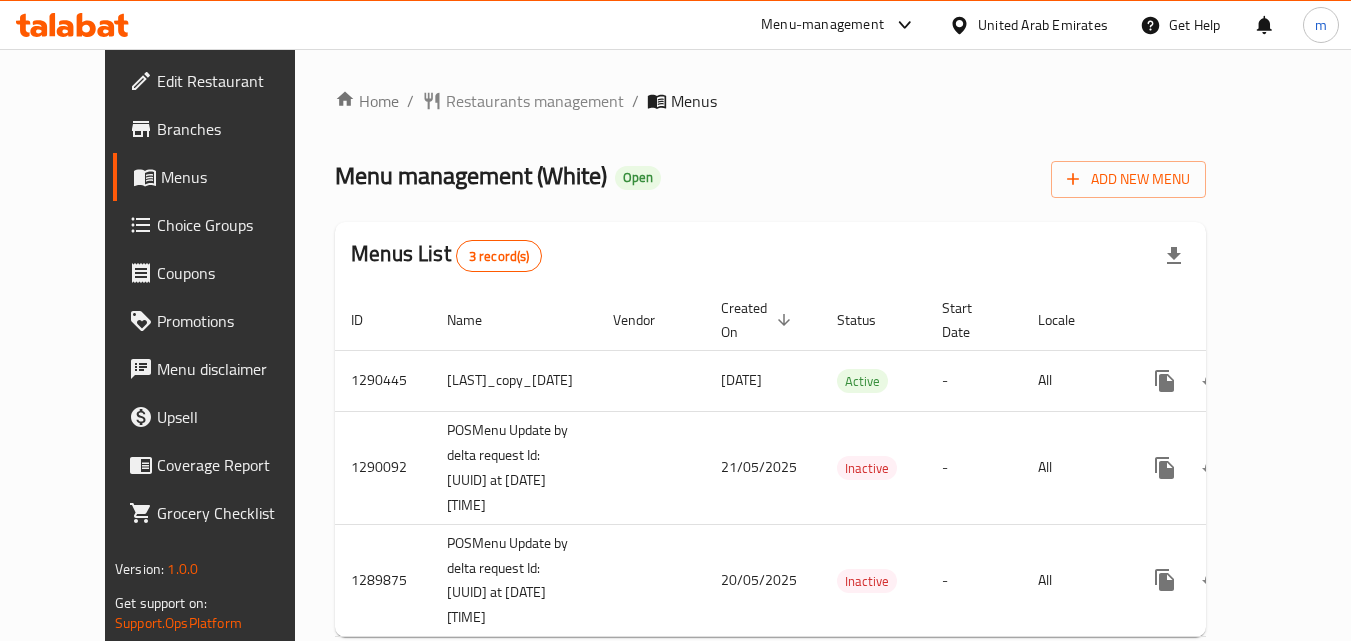 scroll, scrollTop: 102, scrollLeft: 0, axis: vertical 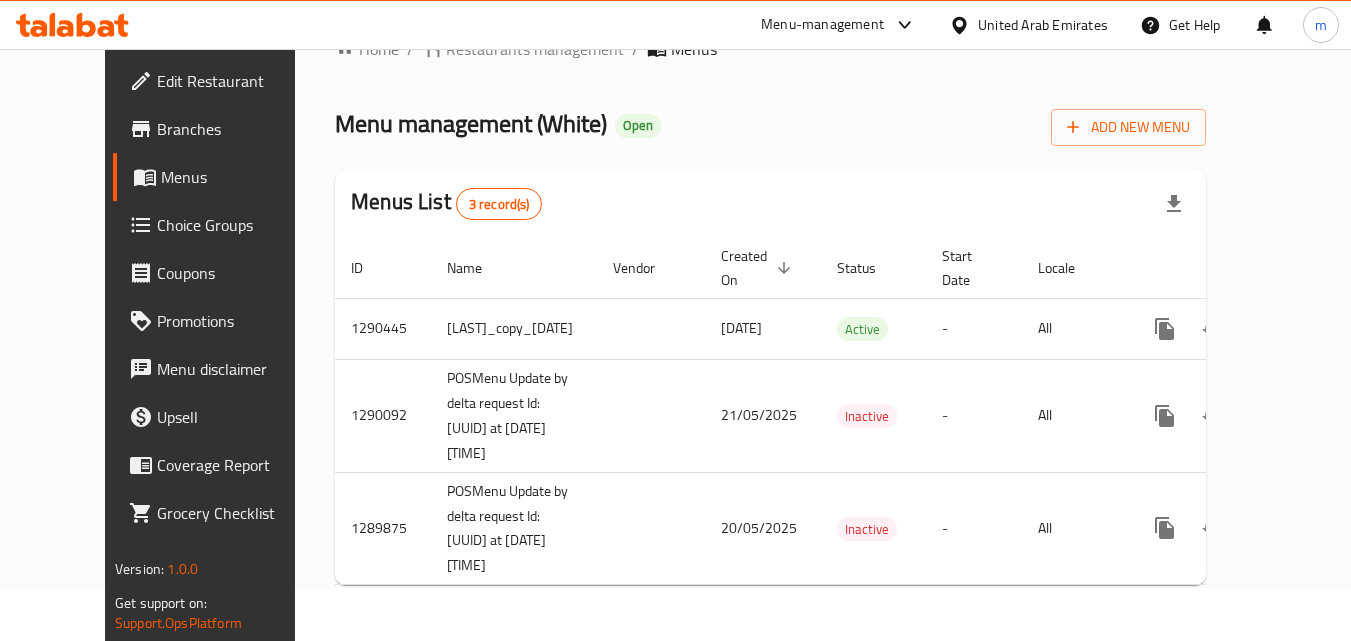 click on "United Arab Emirates" at bounding box center [1043, 25] 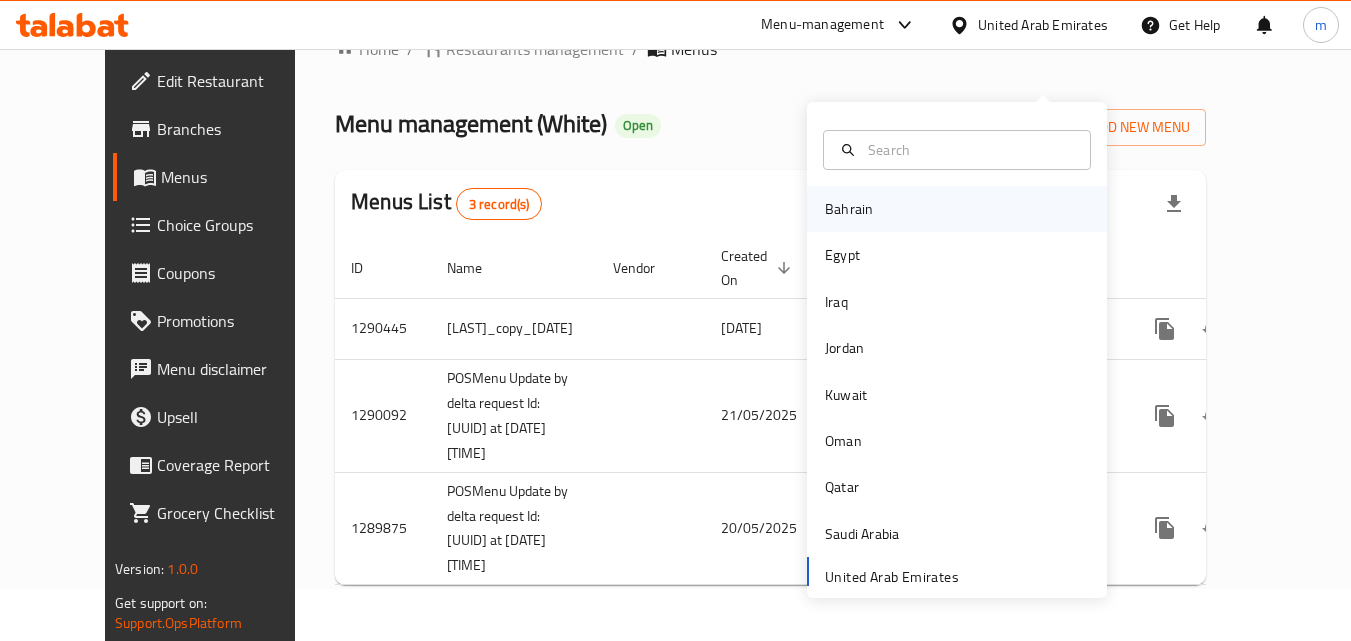 click on "Bahrain" at bounding box center (849, 209) 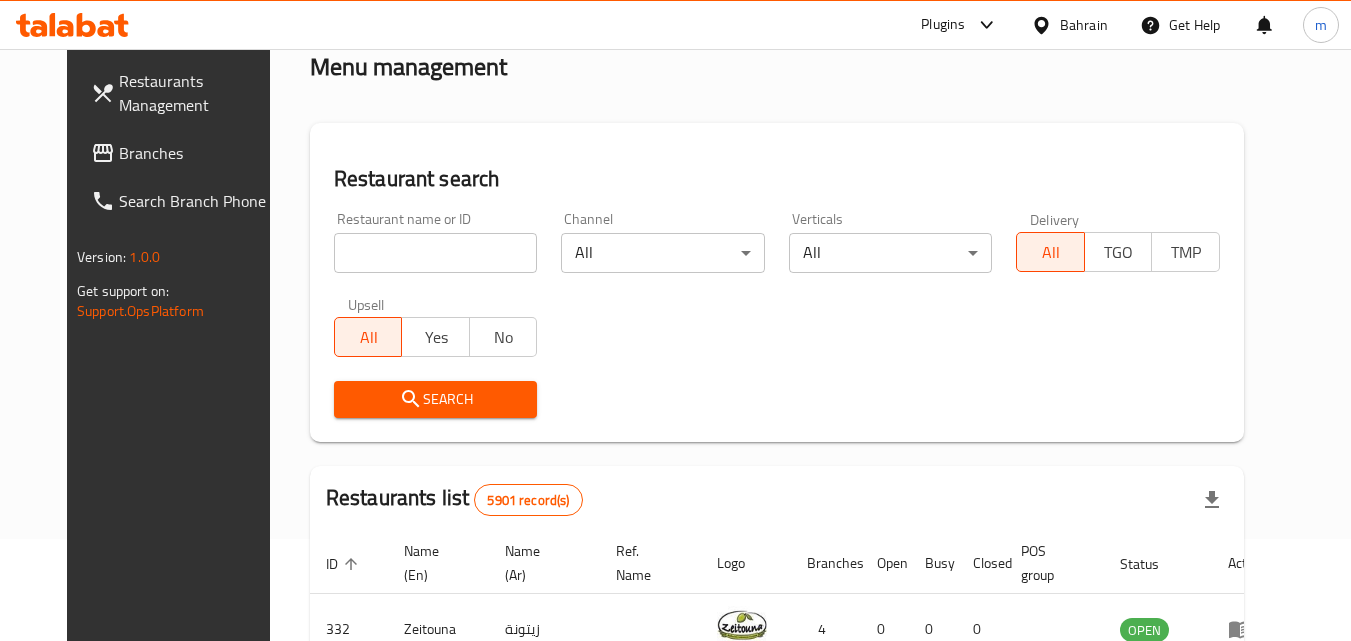 click on "Bahrain" at bounding box center [1084, 25] 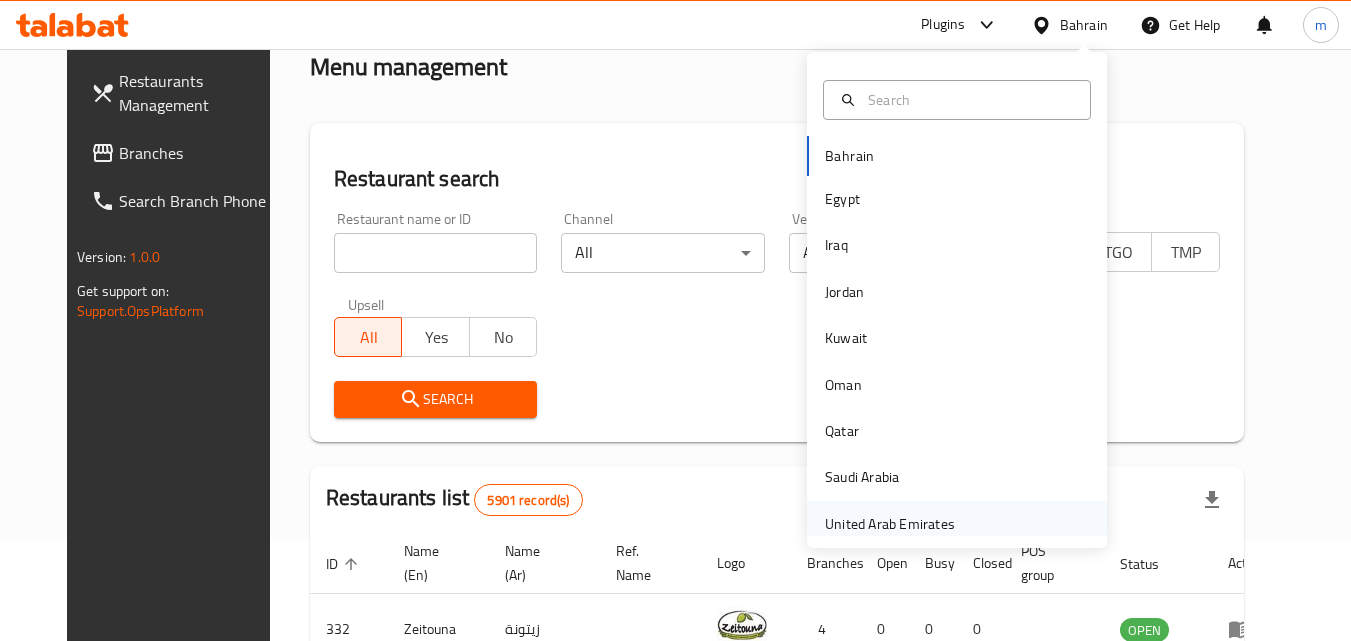 click on "United Arab Emirates" at bounding box center [890, 524] 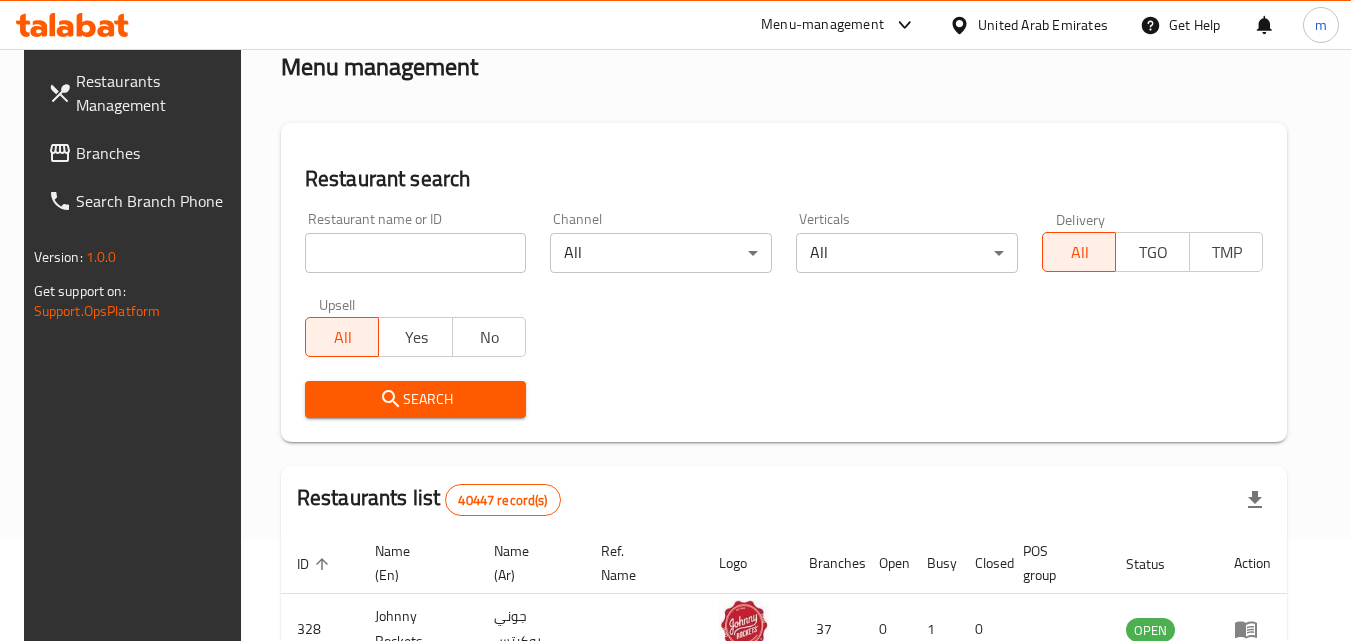 click on "Branches" at bounding box center [155, 153] 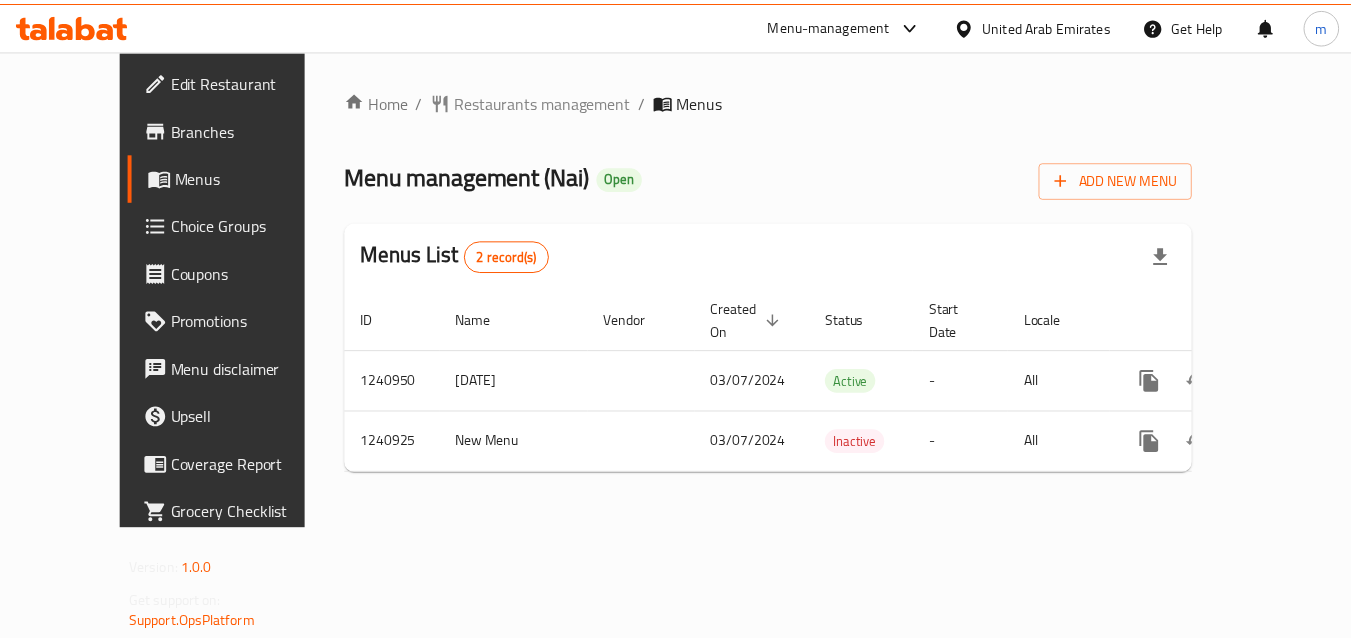 scroll, scrollTop: 0, scrollLeft: 0, axis: both 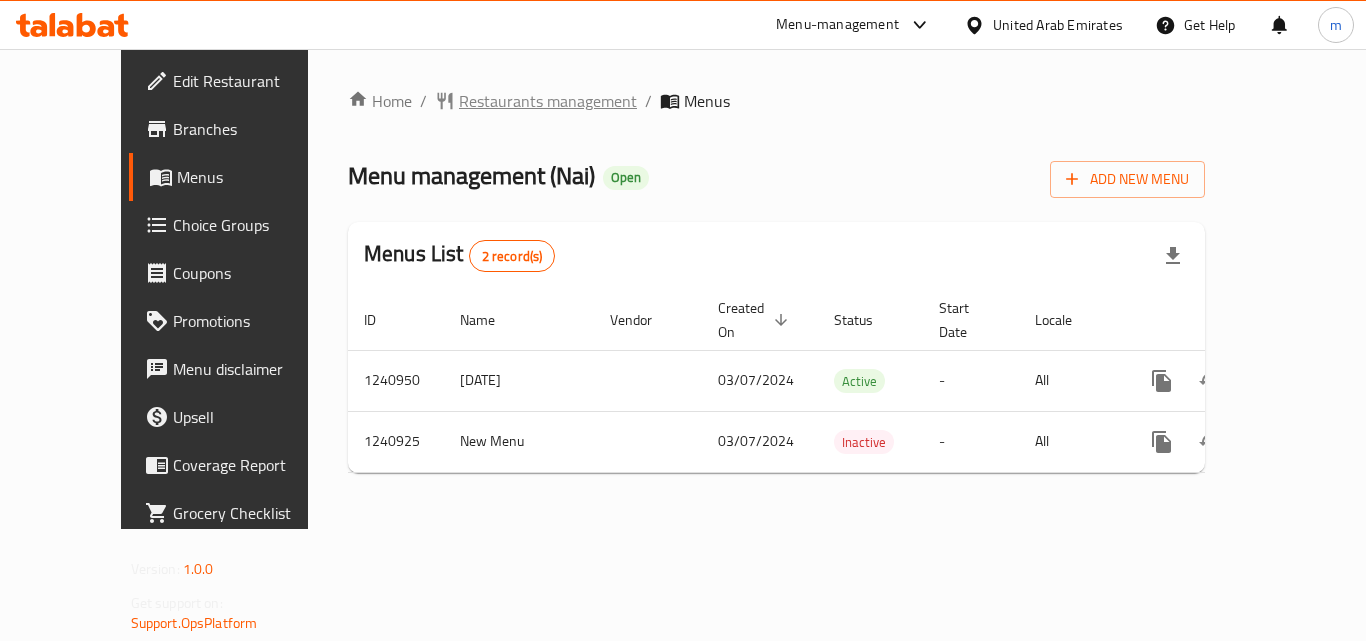 click on "Restaurants management" at bounding box center (548, 101) 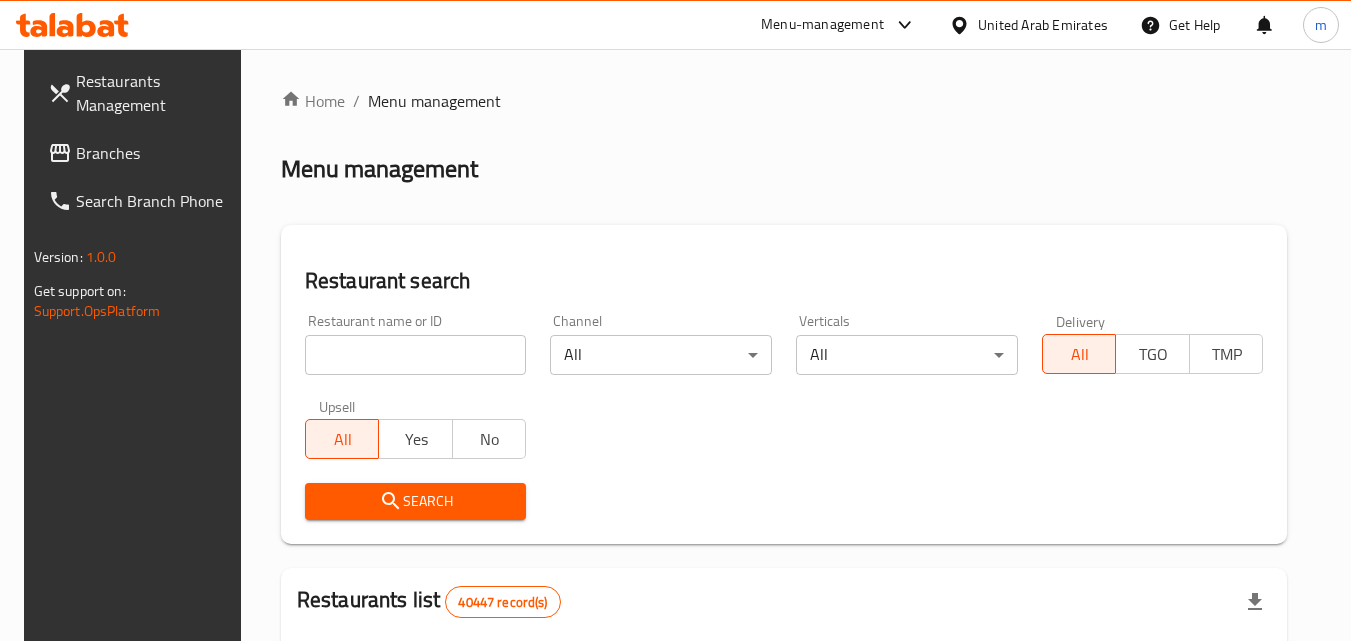 click on "Home / Menu management Menu management Restaurant search Restaurant name or ID Restaurant name or ID Channel All ​ Verticals All ​ Delivery All TGO TMP Upsell All Yes No   Search Restaurants list   40447 record(s) ID sorted ascending Name (En) Name (Ar) Ref. Name Logo Branches Open Busy Closed POS group Status Action 328 Johnny Rockets جوني روكيتس 37 0 1 0 OPEN 330 French Connection فرنش كونكشن 1 0 0 0 INACTIVE 339 Arz Lebanon أرز لبنان Al Karama,Al Barsha & Mirdif 9 1 0 2 OPEN 340 Mega Wraps ميجا رابس 3 0 0 0 INACTIVE 342 Sandella's Flatbread Cafe سانديلاز فلات براد 7 0 0 0 INACTIVE 343 Dragon Hut كوخ التنين 1 0 0 0 INACTIVE 348 Thai Kitchen المطبخ التايلندى 1 0 0 0 INACTIVE 349 Mughal  موغل 1 0 0 0 HIDDEN 350 HOT N COOL (Old) هوت و كول 1 0 0 0 INACTIVE 355 Al Habasha  الحبشة 11 1 0 0 HIDDEN Rows per page: 10 1-10 of 40447" at bounding box center [784, 721] 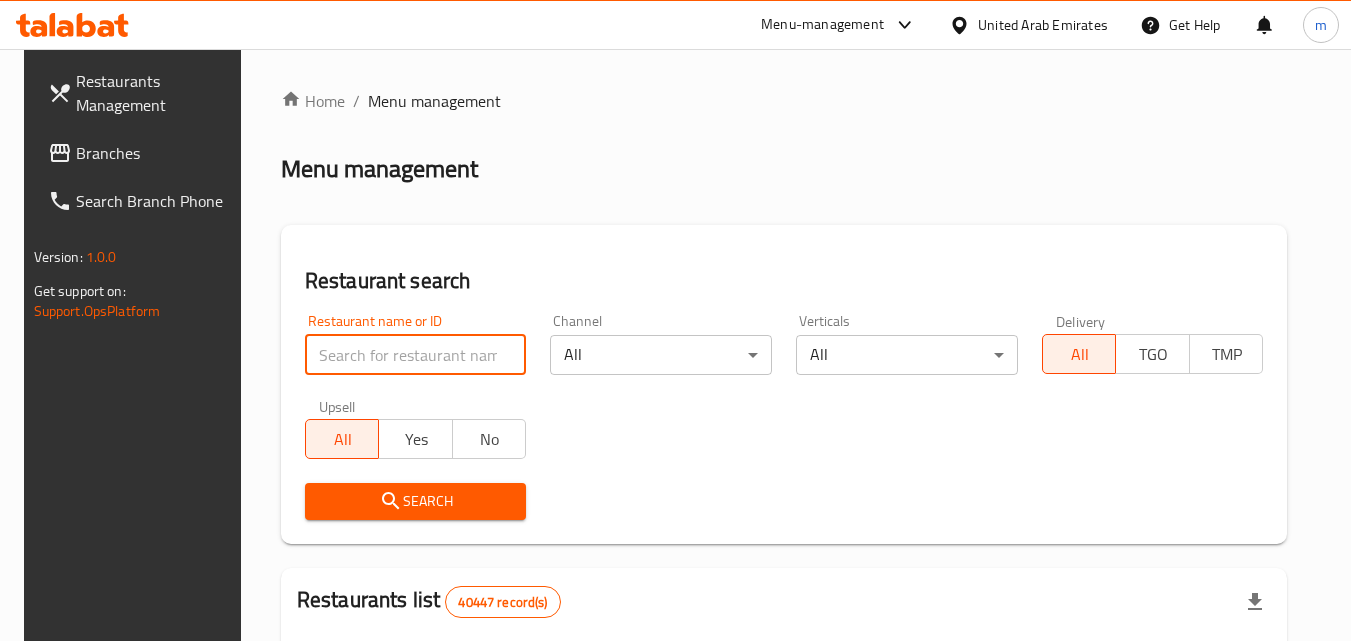 paste on "680508" 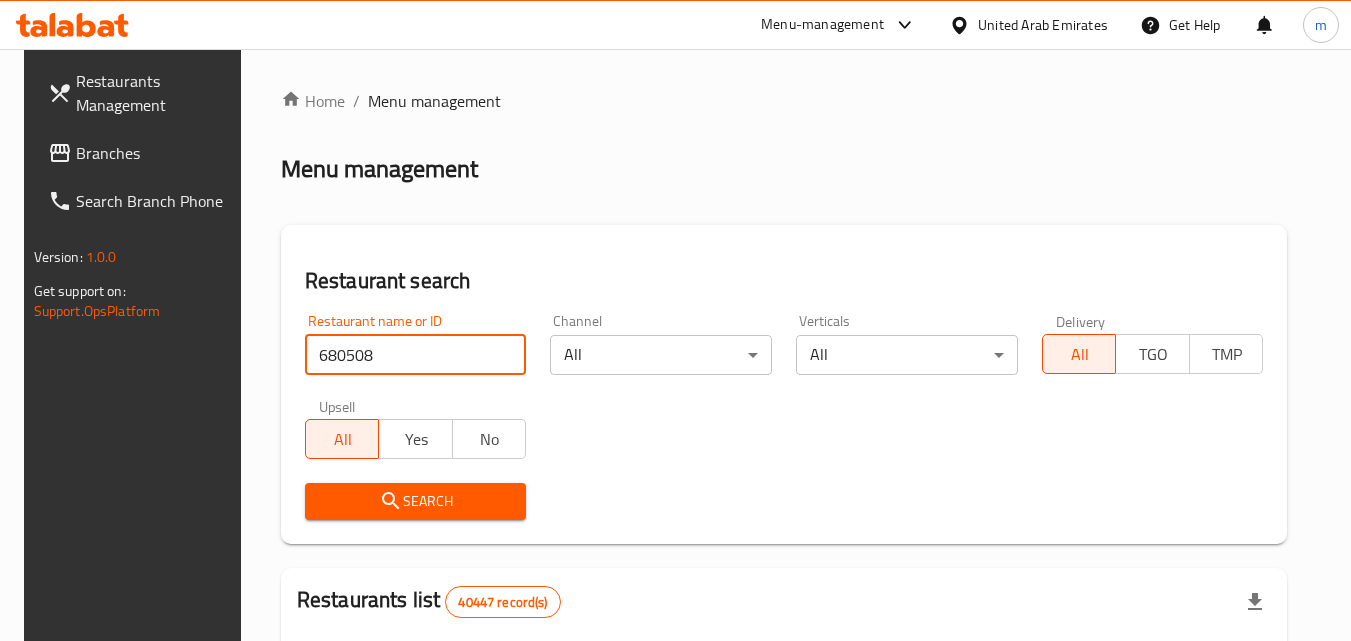 type on "680508" 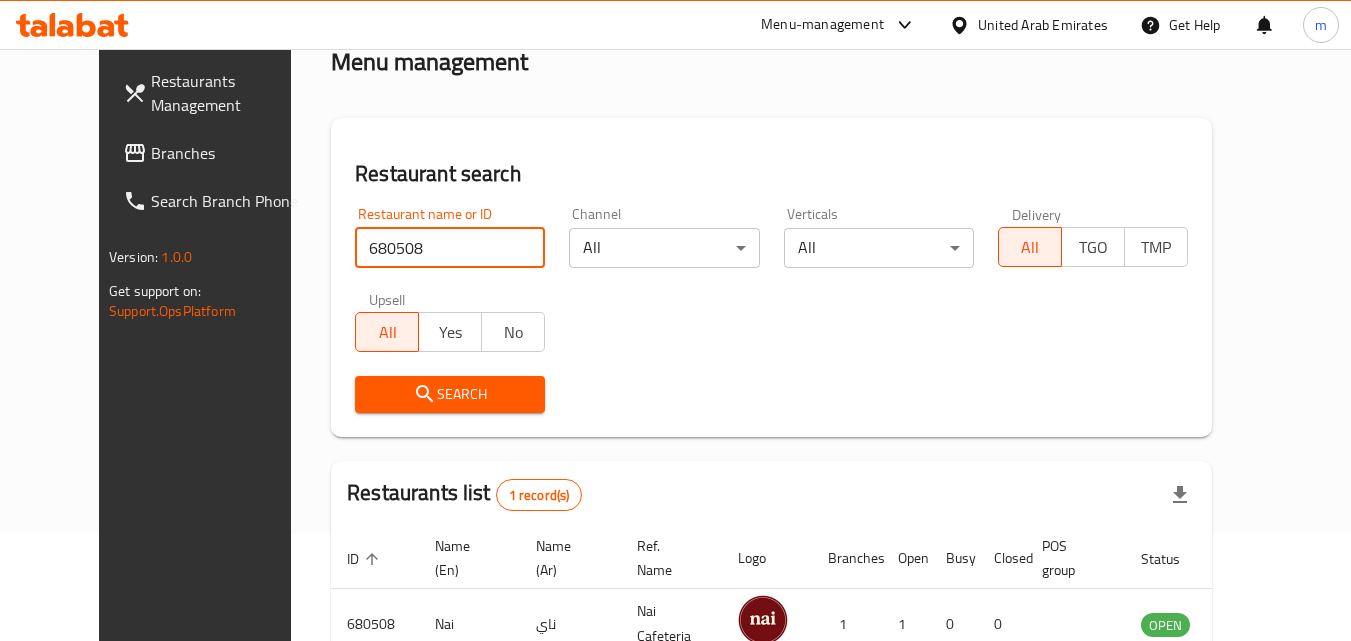 scroll, scrollTop: 234, scrollLeft: 0, axis: vertical 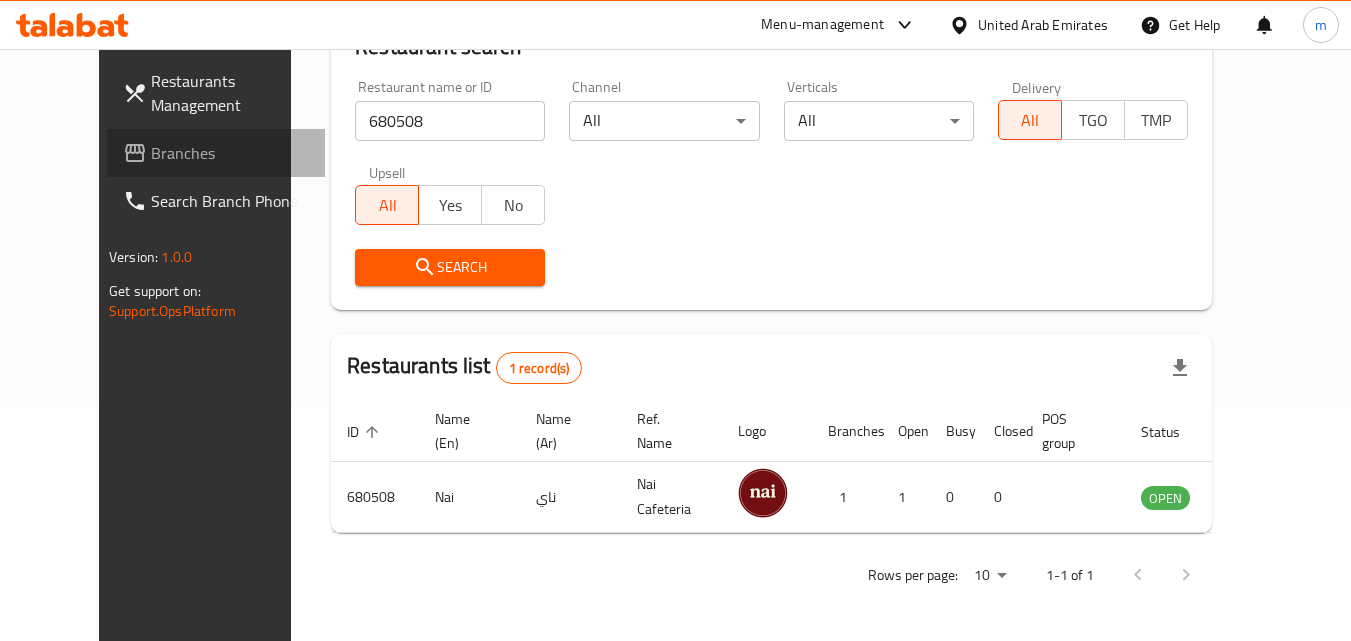 click on "Branches" at bounding box center [230, 153] 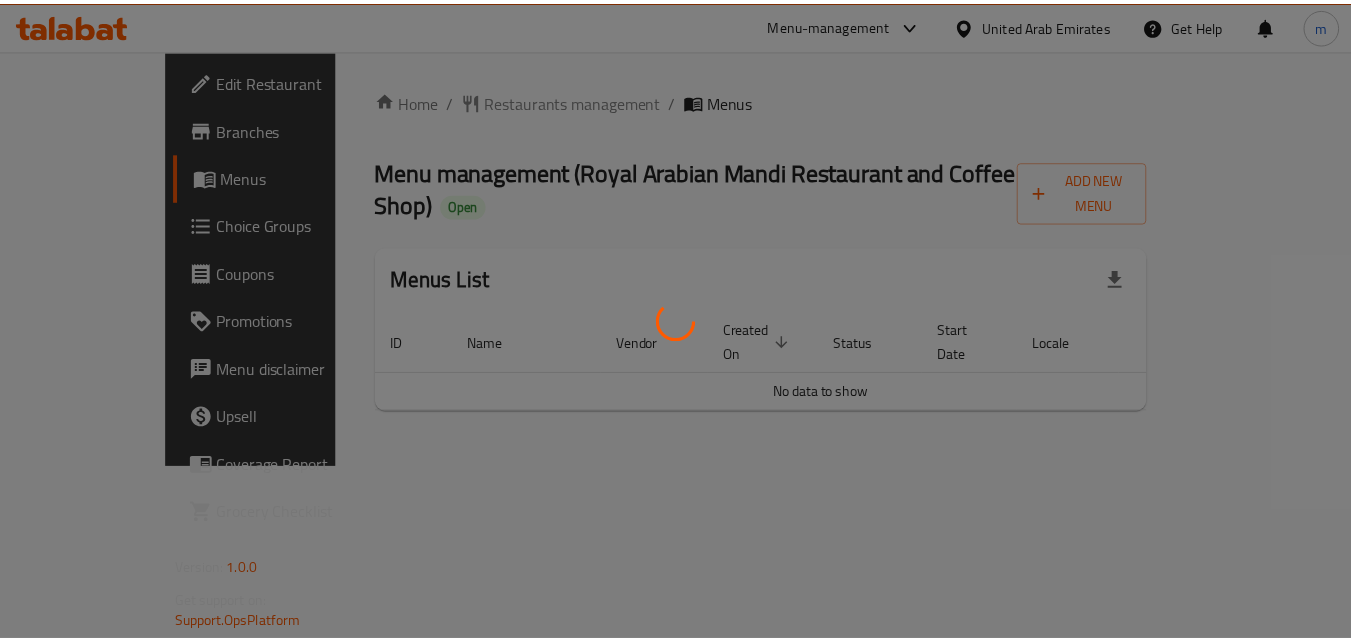 scroll, scrollTop: 0, scrollLeft: 0, axis: both 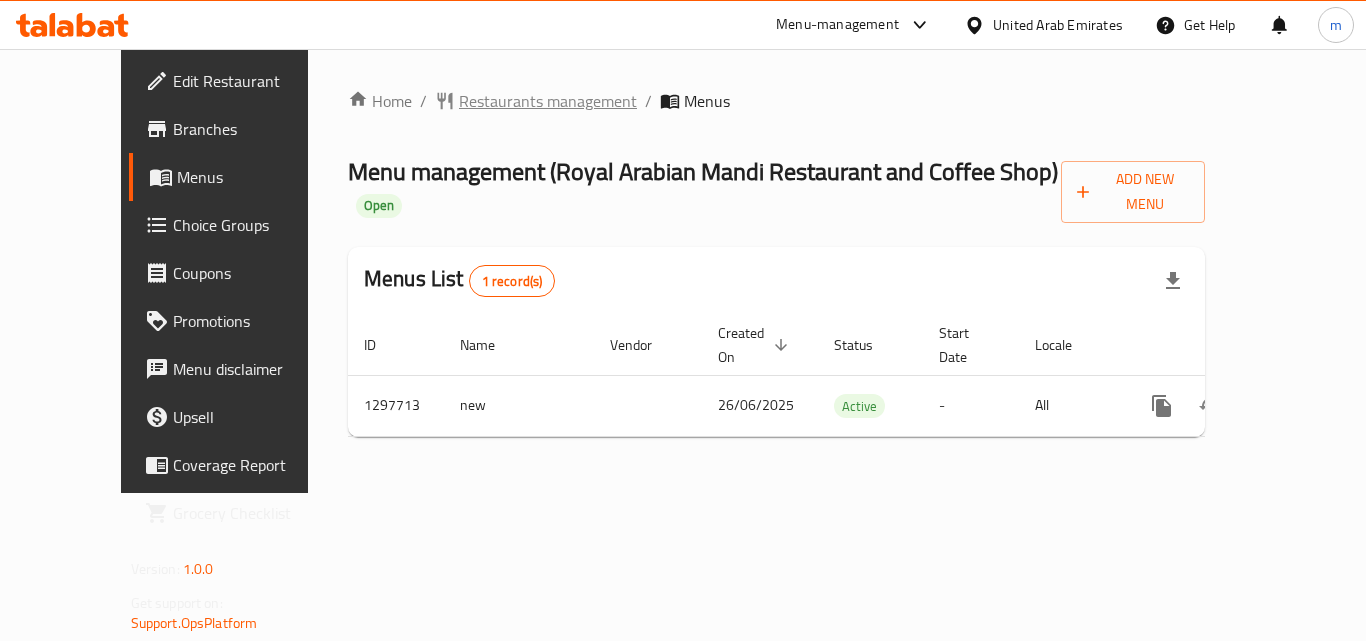 click on "Restaurants management" at bounding box center (548, 101) 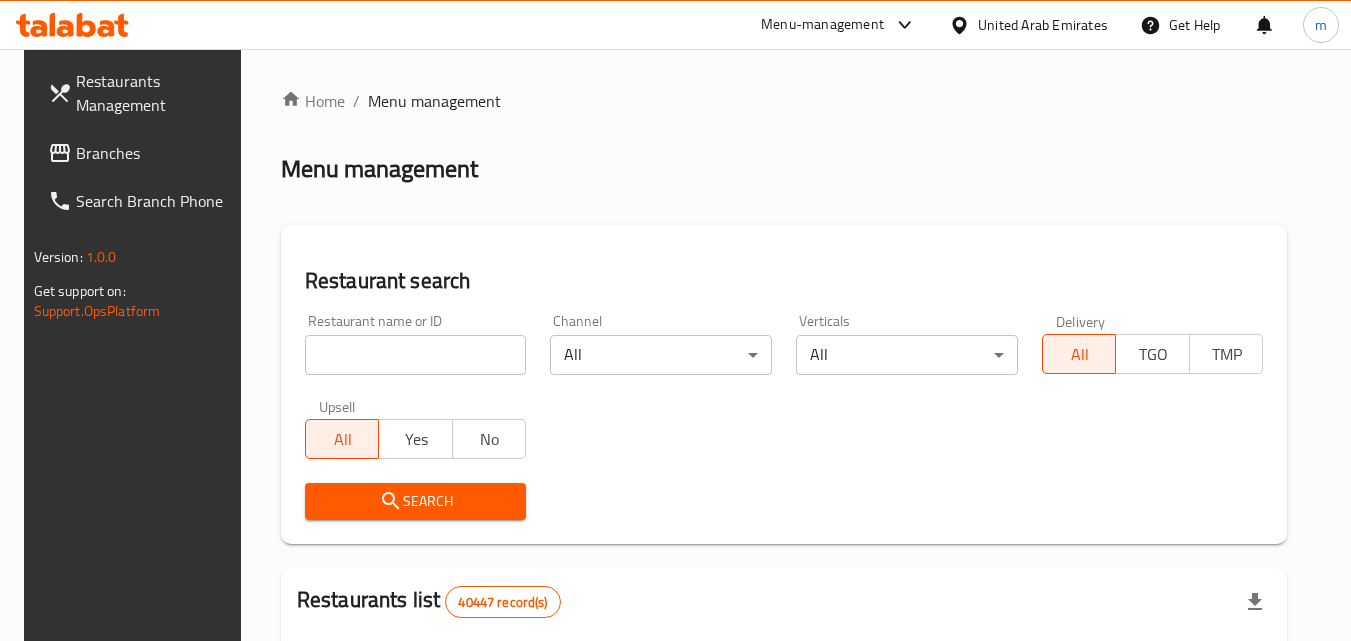click at bounding box center (416, 355) 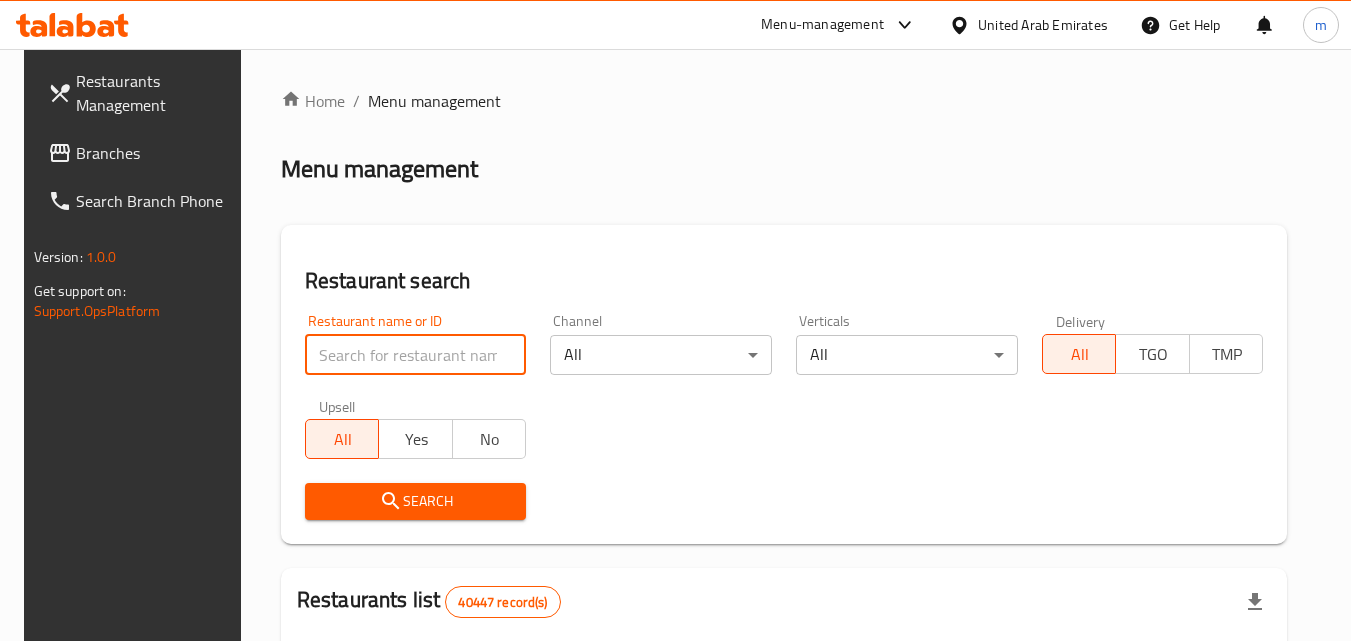 paste on "700549" 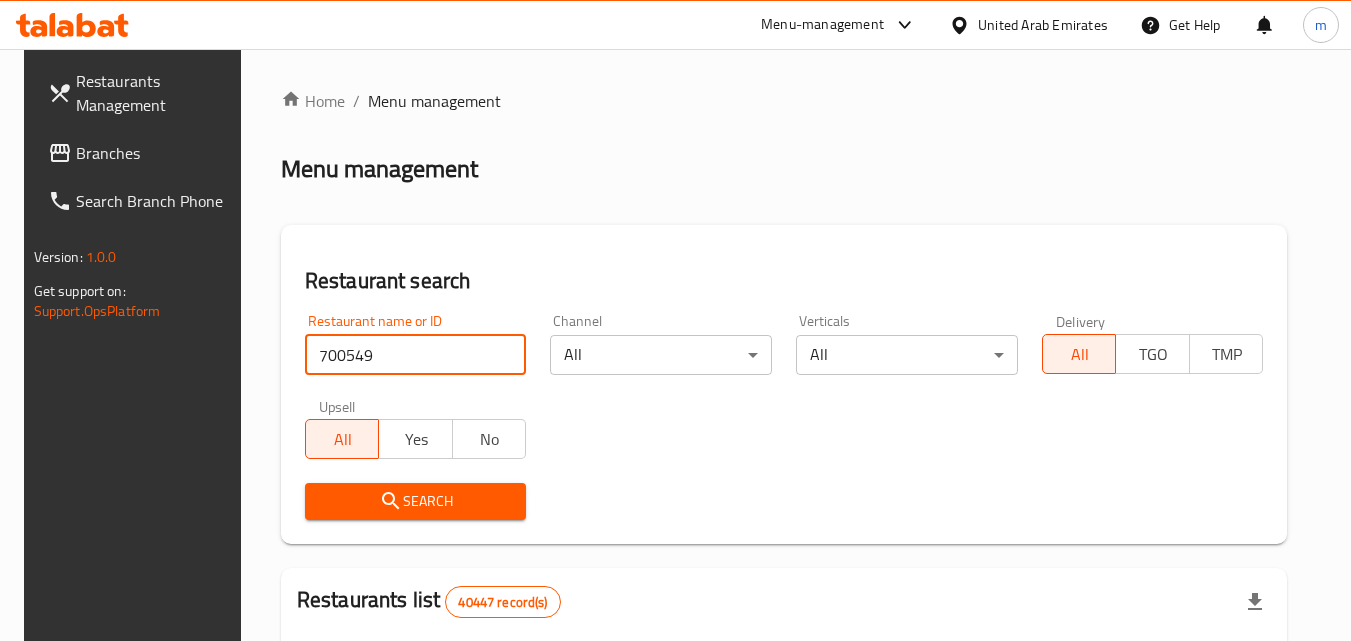 type on "700549" 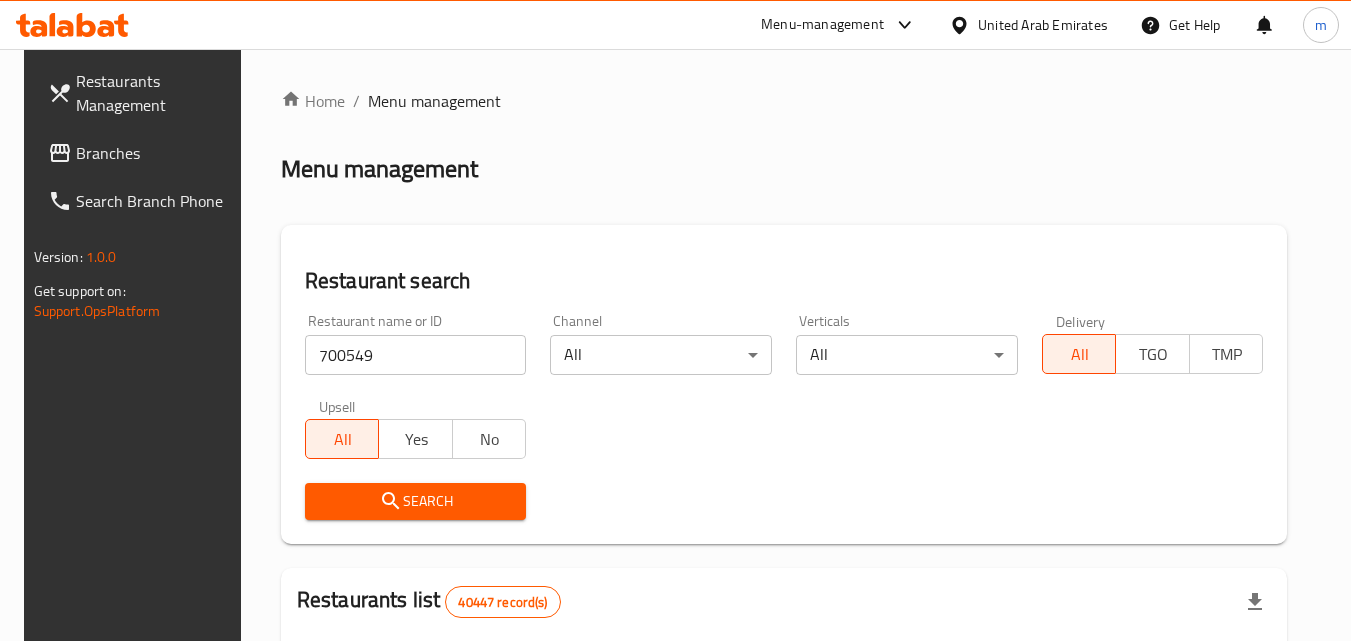 click on "Search" at bounding box center [416, 501] 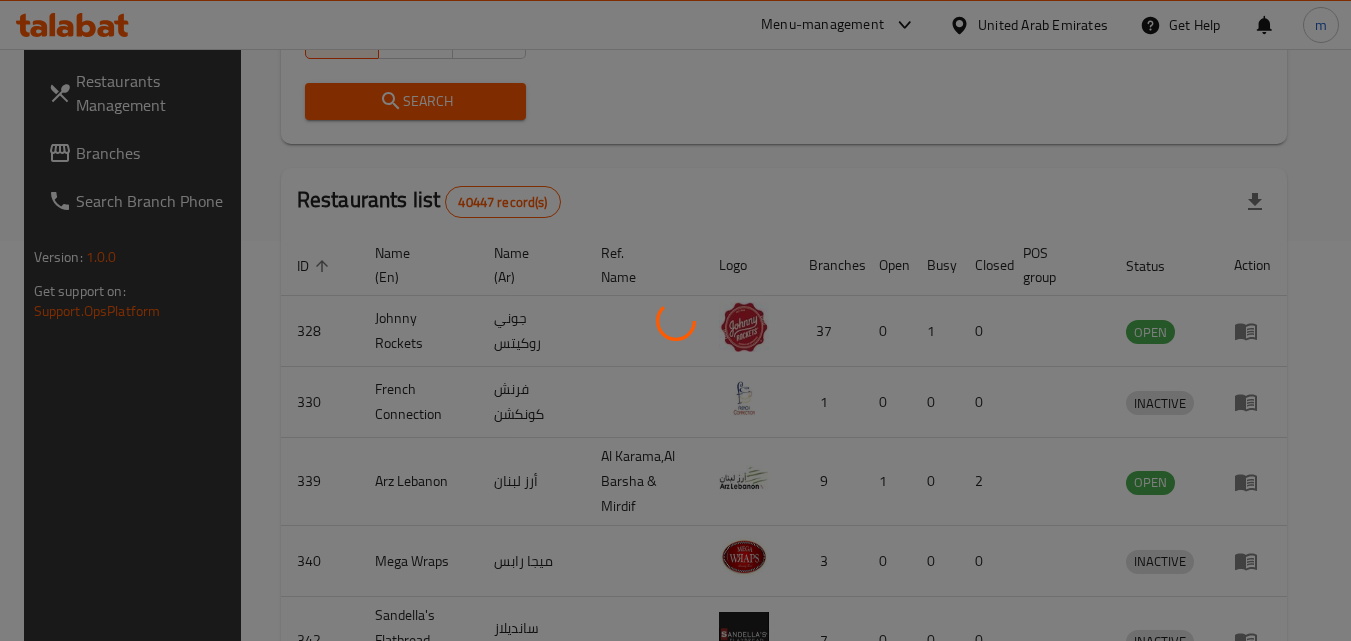 scroll, scrollTop: 301, scrollLeft: 0, axis: vertical 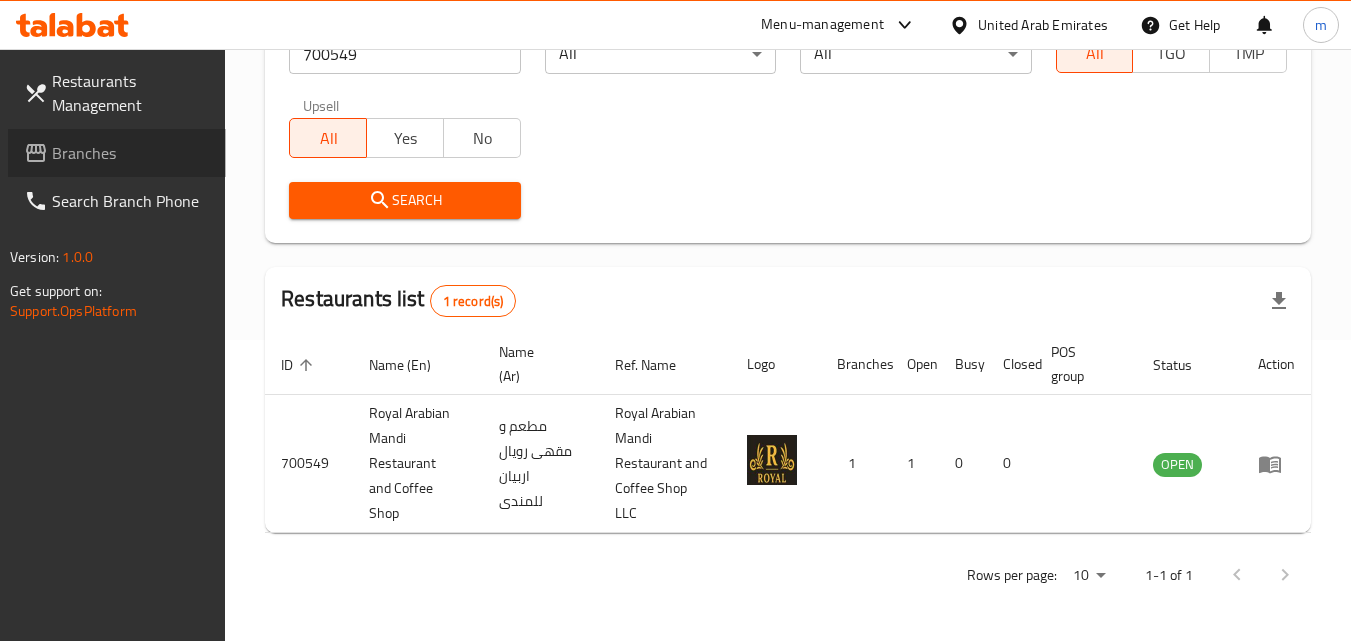 click on "Branches" at bounding box center (131, 153) 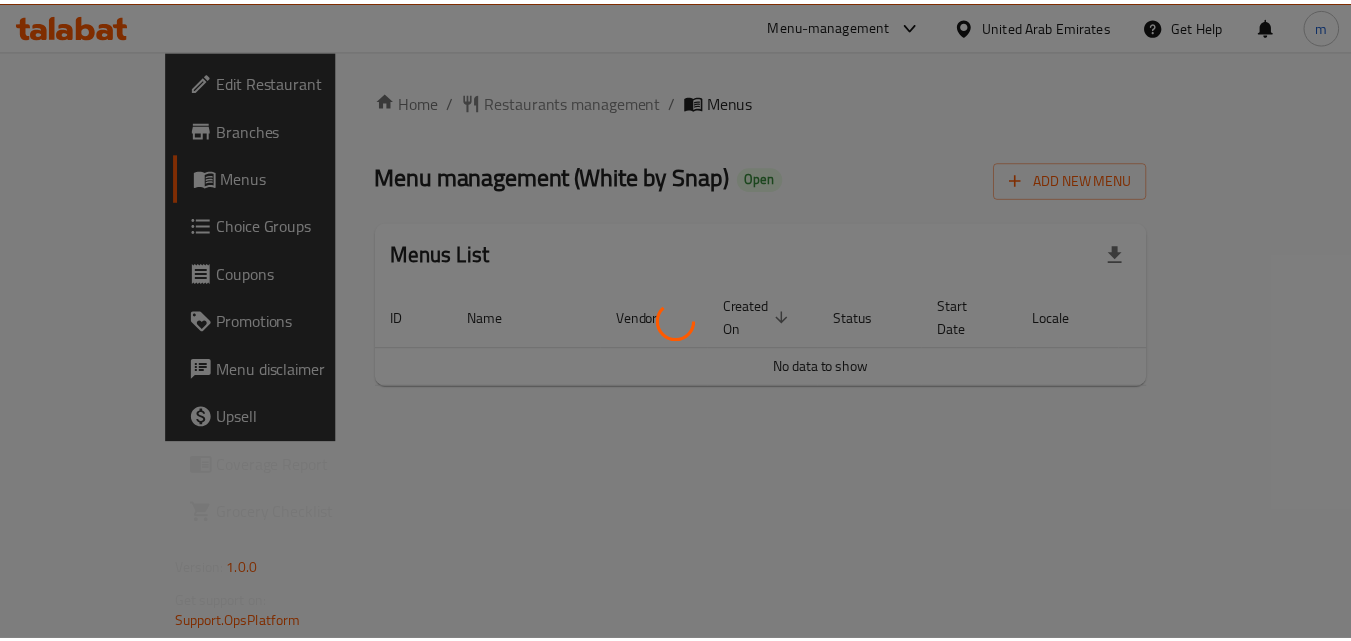 scroll, scrollTop: 0, scrollLeft: 0, axis: both 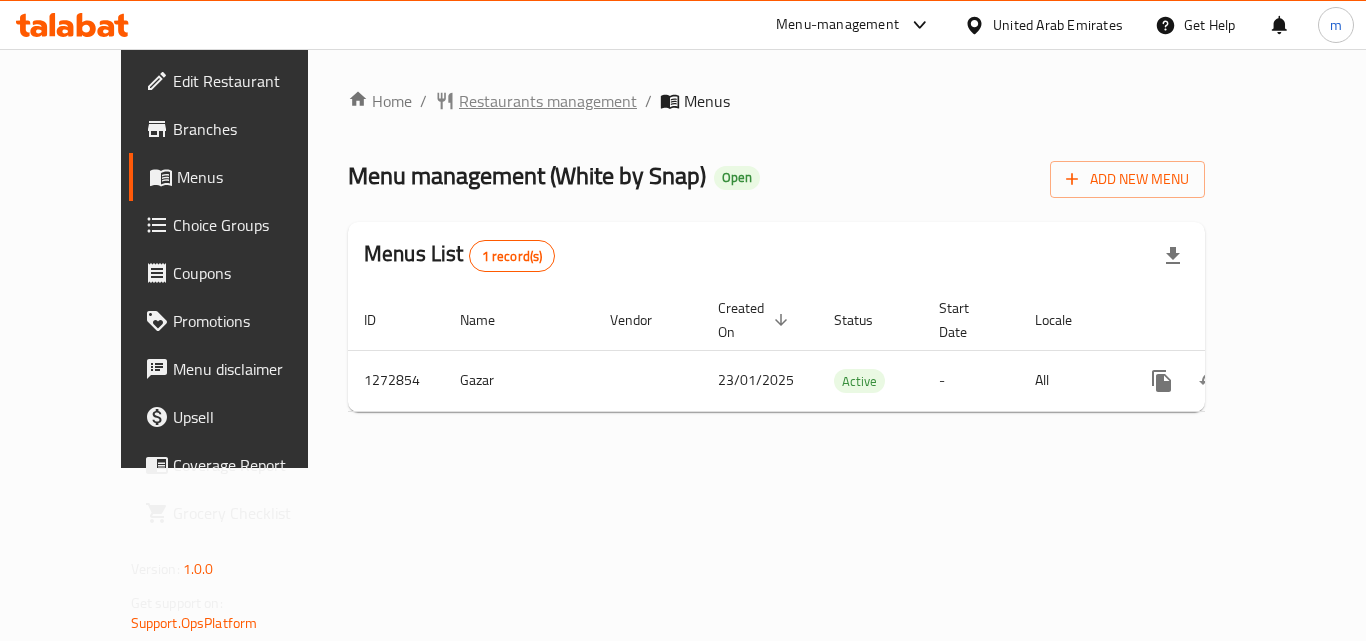 click on "Restaurants management" at bounding box center [548, 101] 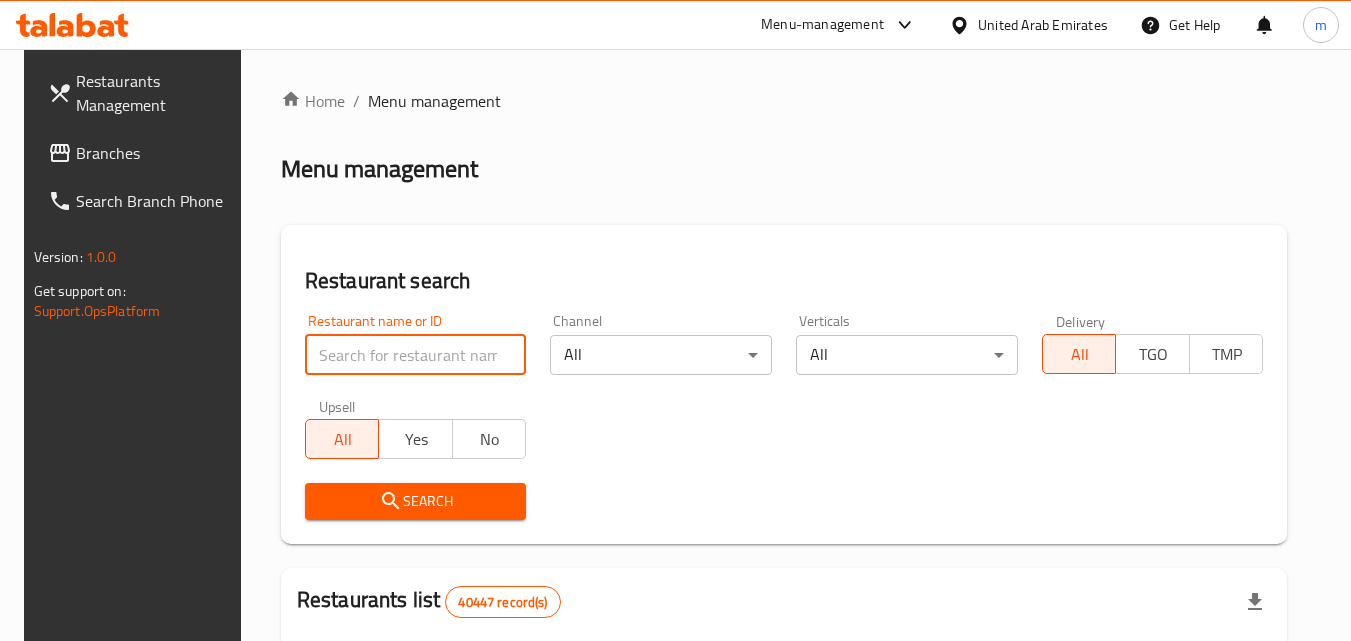 click at bounding box center (416, 355) 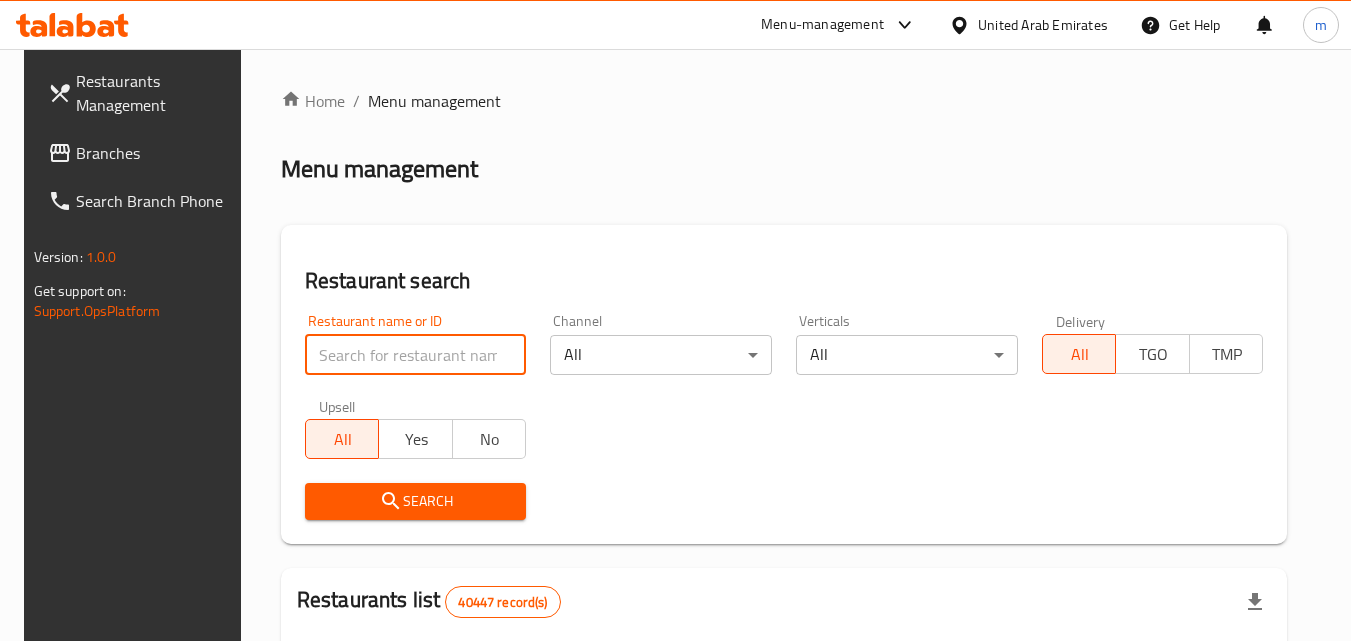 paste on "Date Pudding" 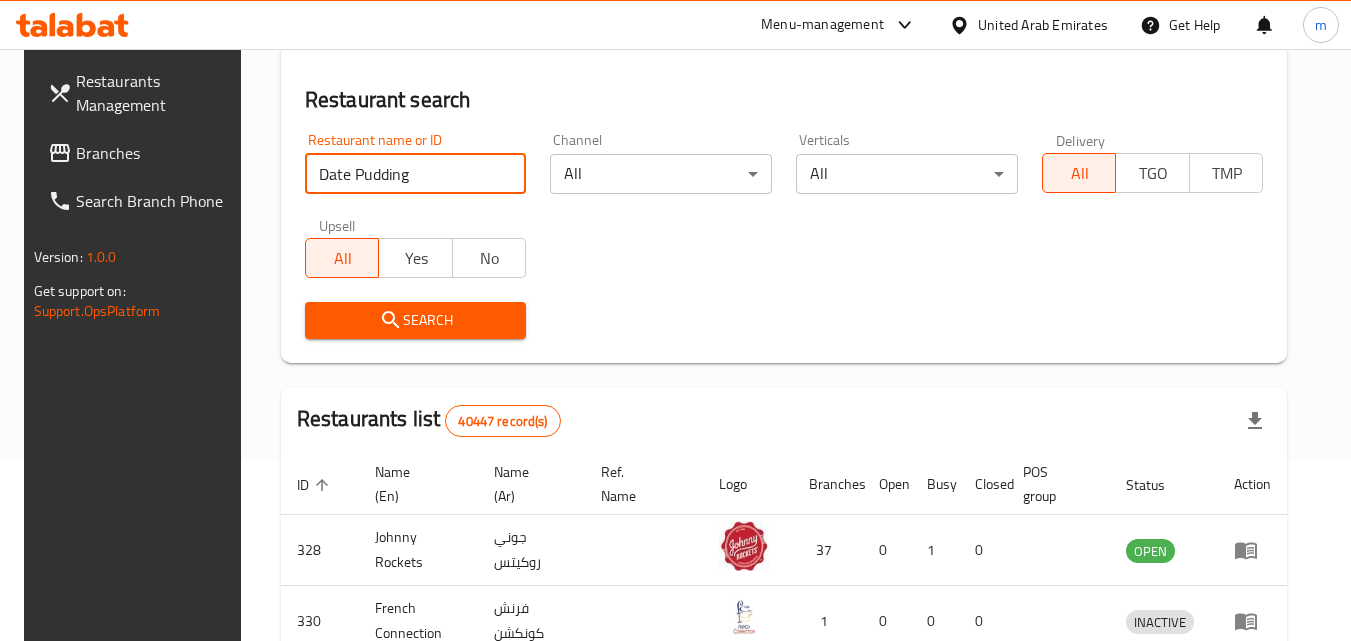 scroll, scrollTop: 200, scrollLeft: 0, axis: vertical 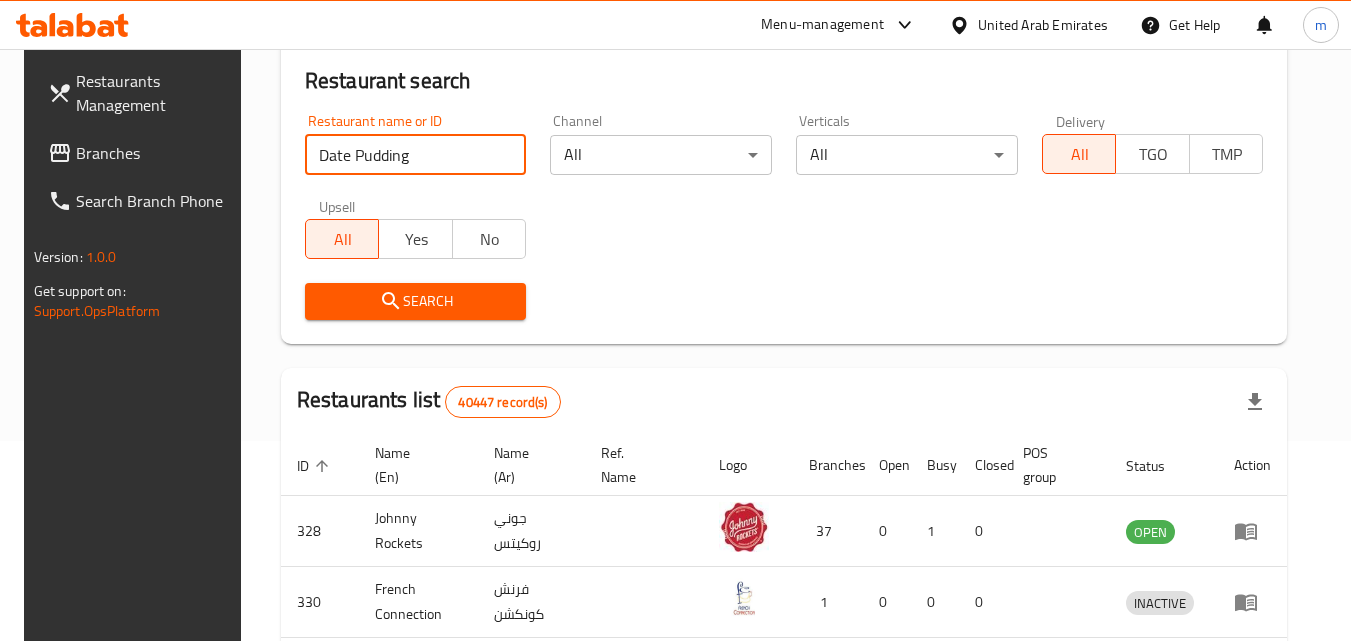 type on "Date Pudding" 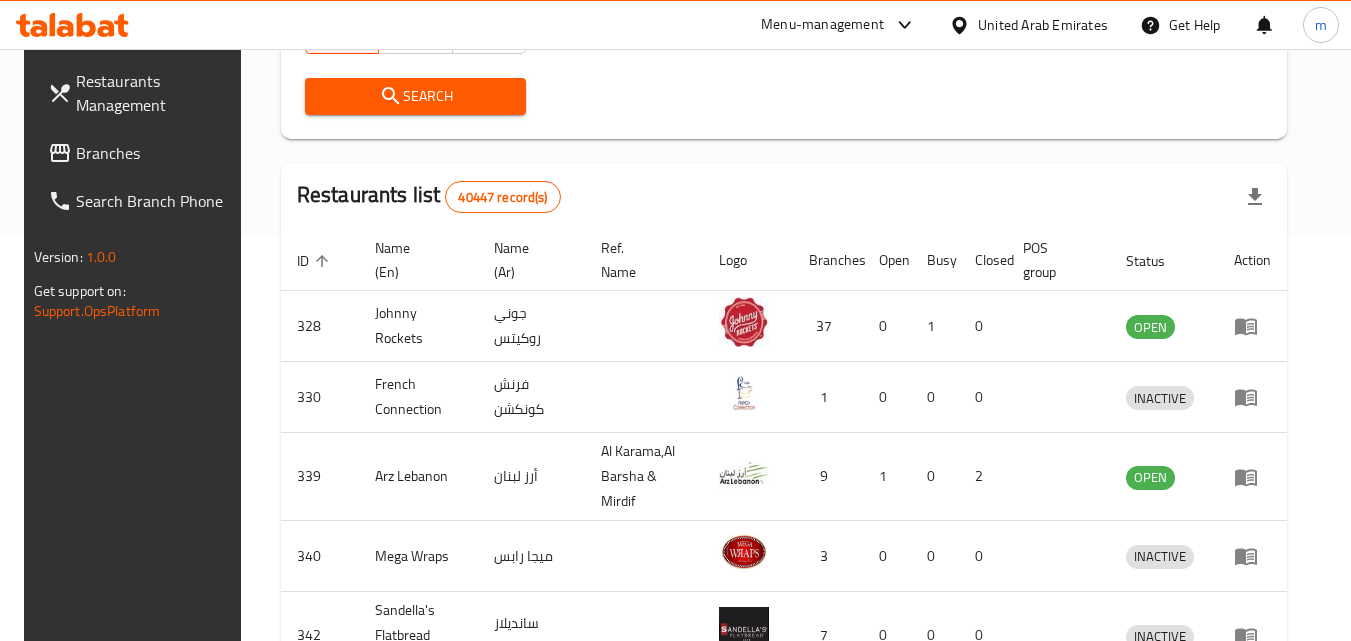 scroll, scrollTop: 400, scrollLeft: 0, axis: vertical 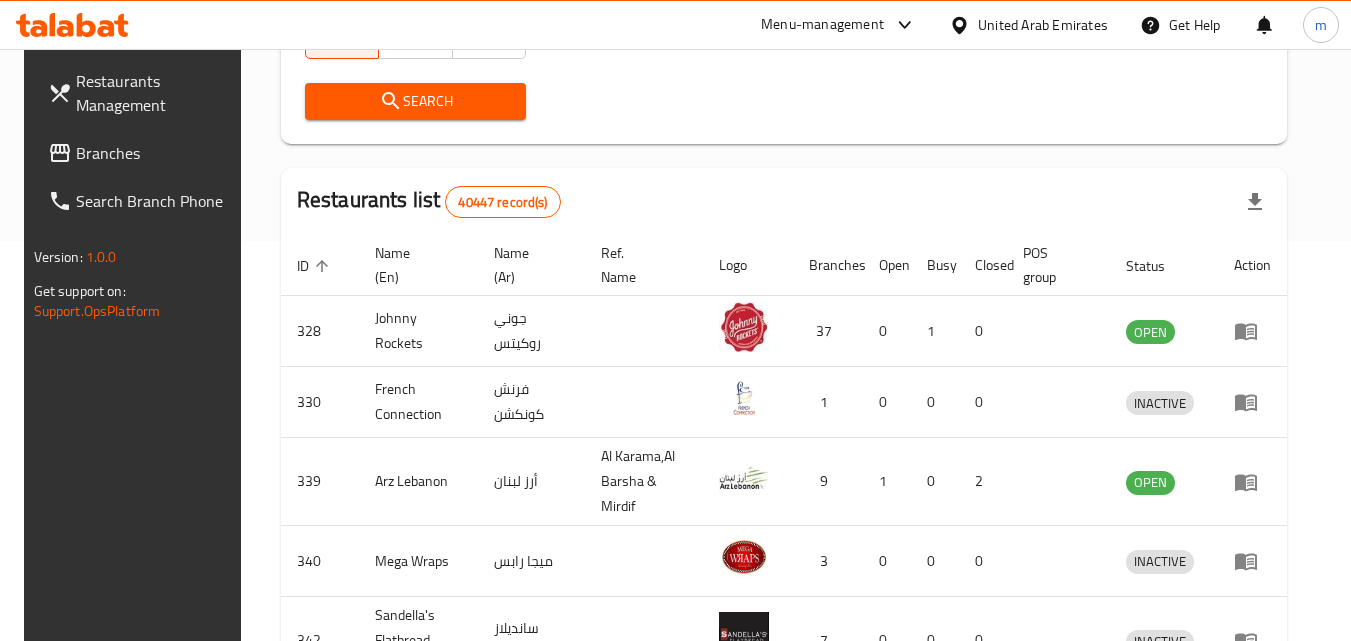 click on "Search" at bounding box center [416, 101] 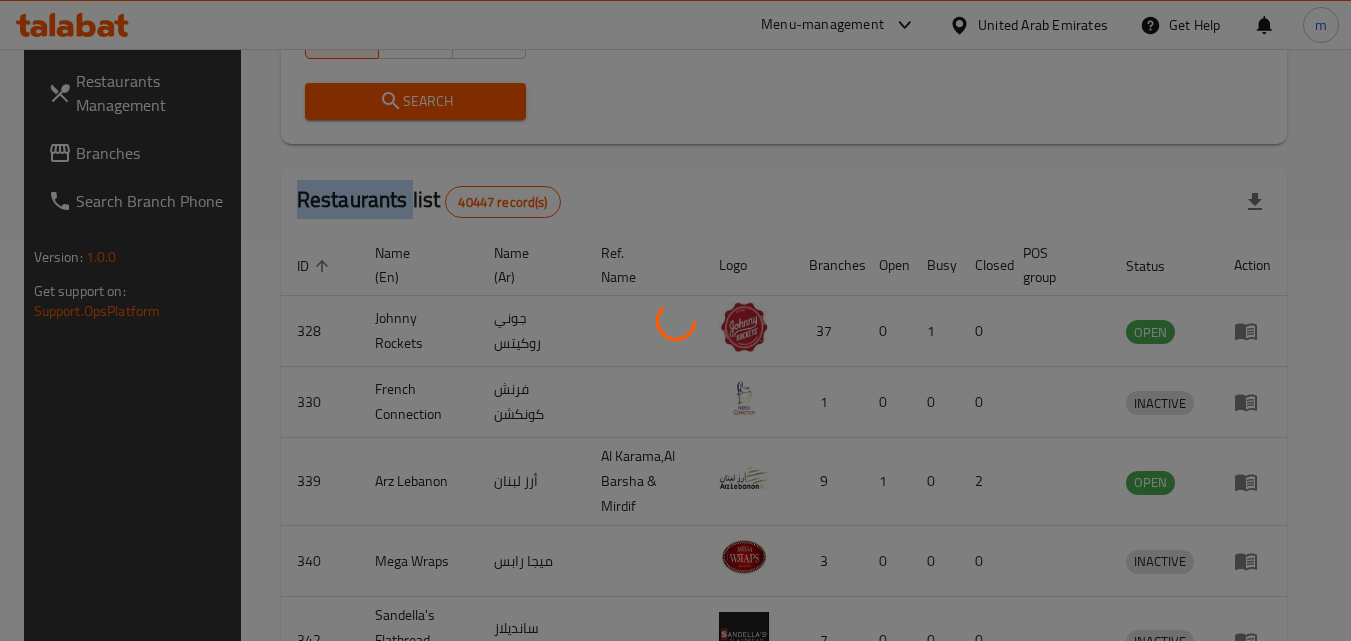 click at bounding box center [675, 320] 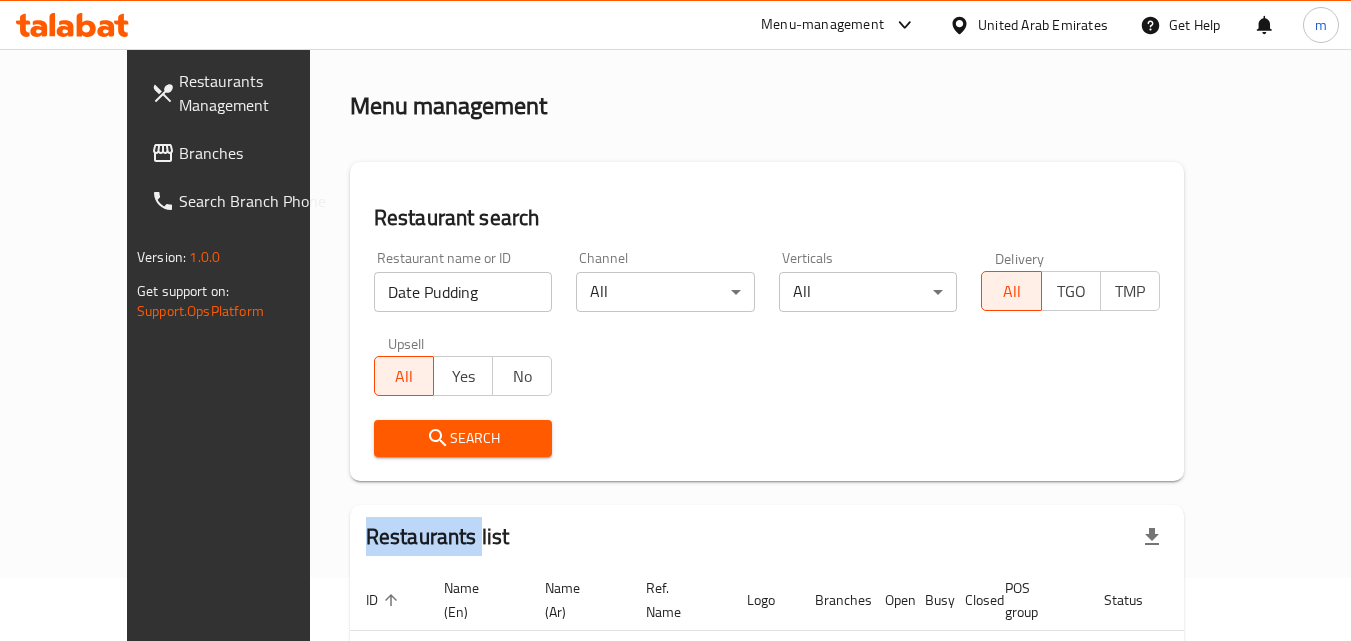 scroll, scrollTop: 0, scrollLeft: 0, axis: both 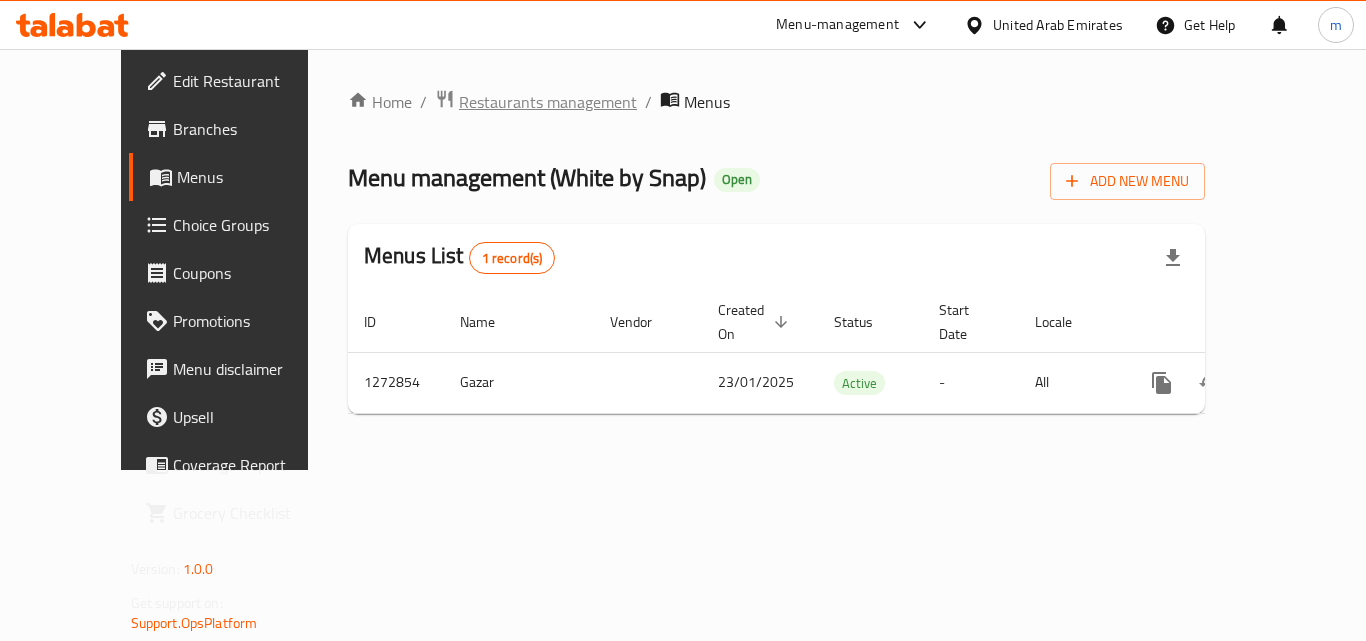 click on "Restaurants management" at bounding box center [548, 102] 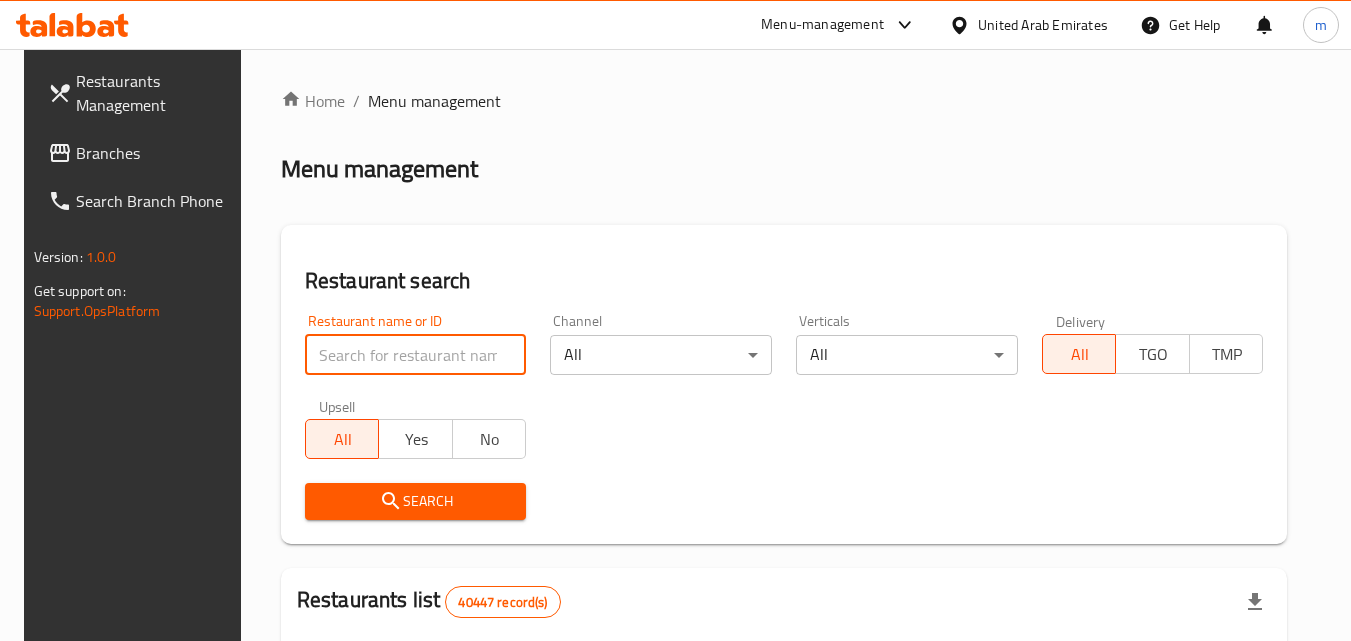 click at bounding box center (416, 355) 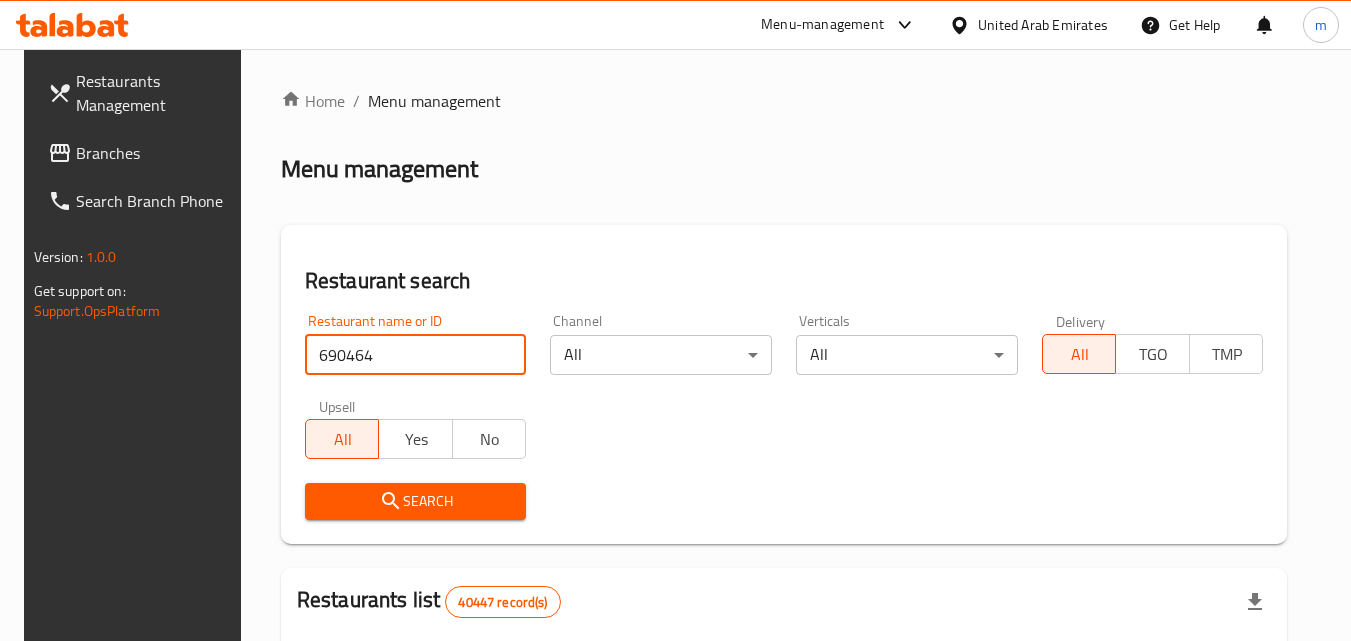 type on "690464" 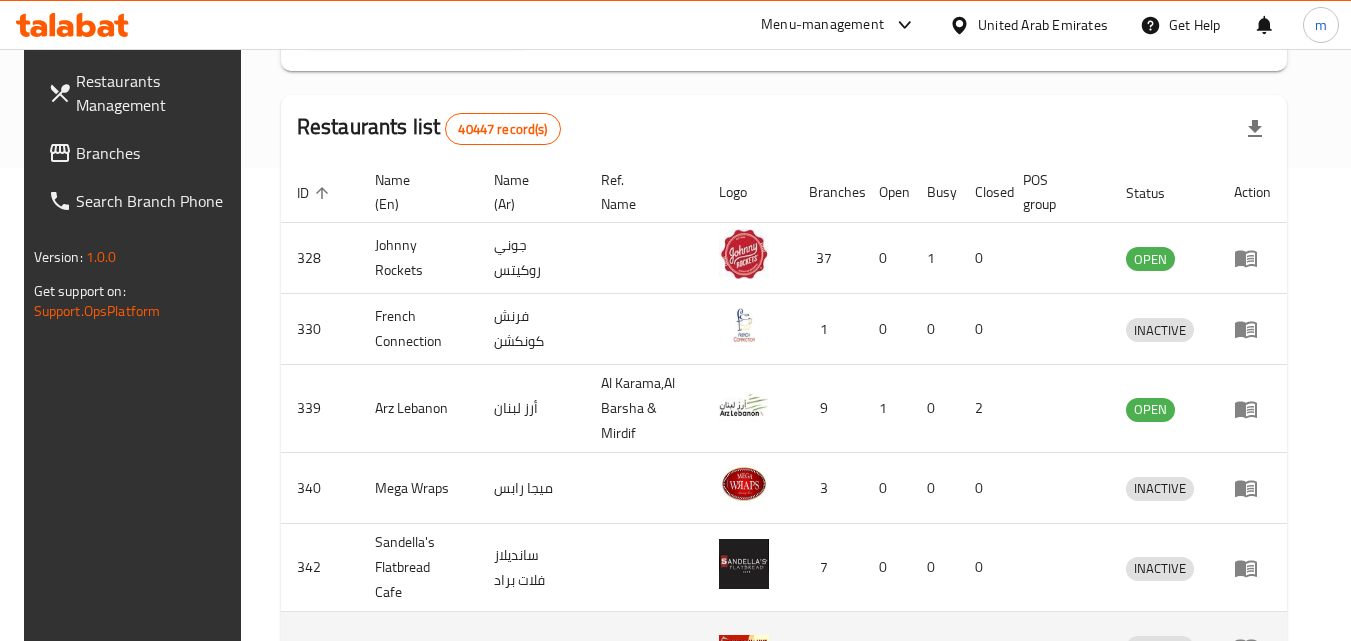 scroll, scrollTop: 0, scrollLeft: 0, axis: both 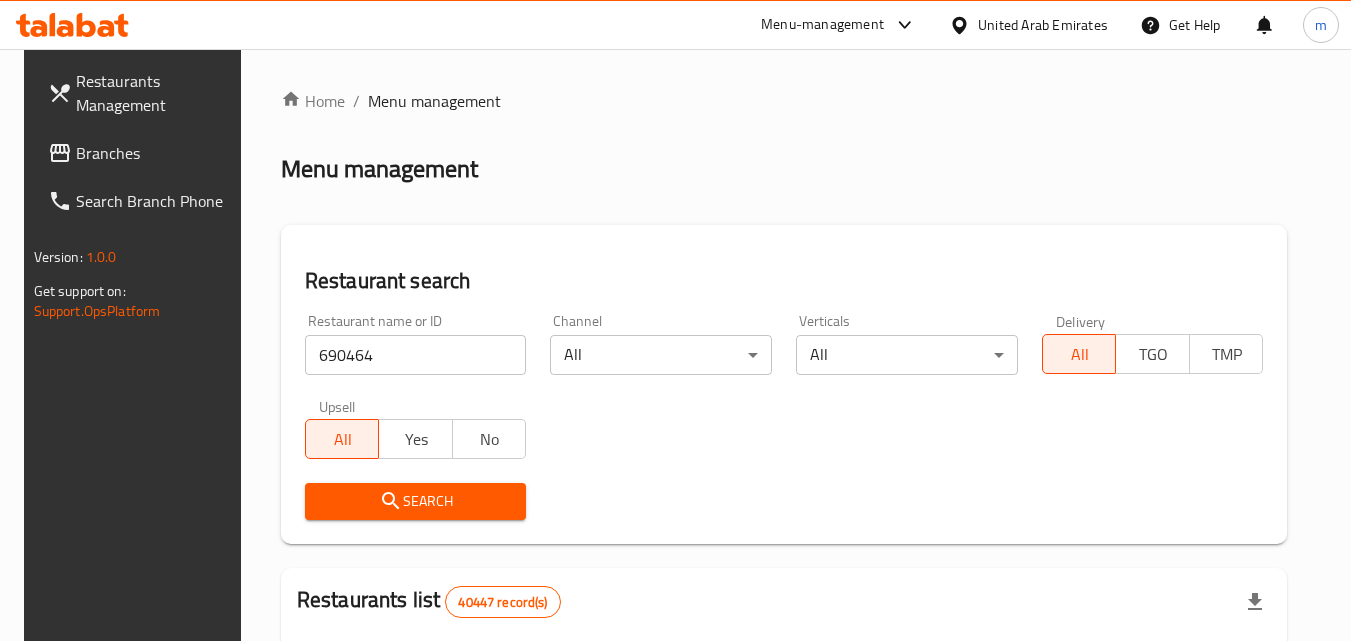 click on "Search" at bounding box center (416, 501) 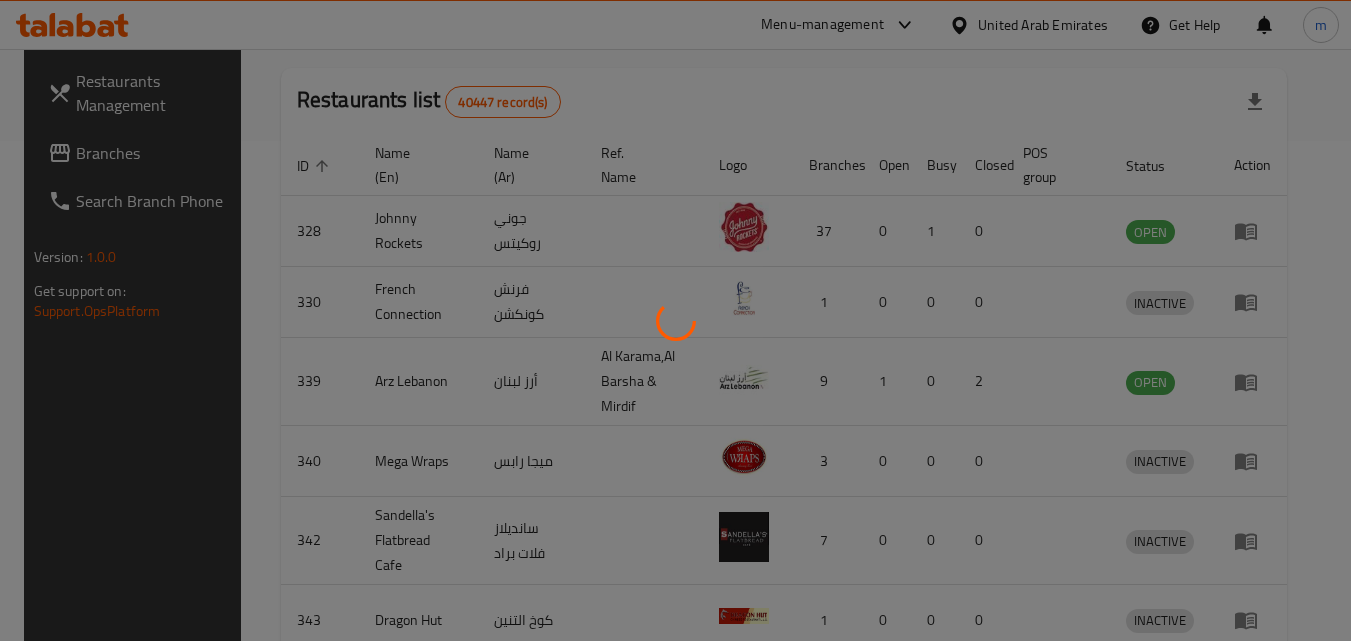 scroll, scrollTop: 234, scrollLeft: 0, axis: vertical 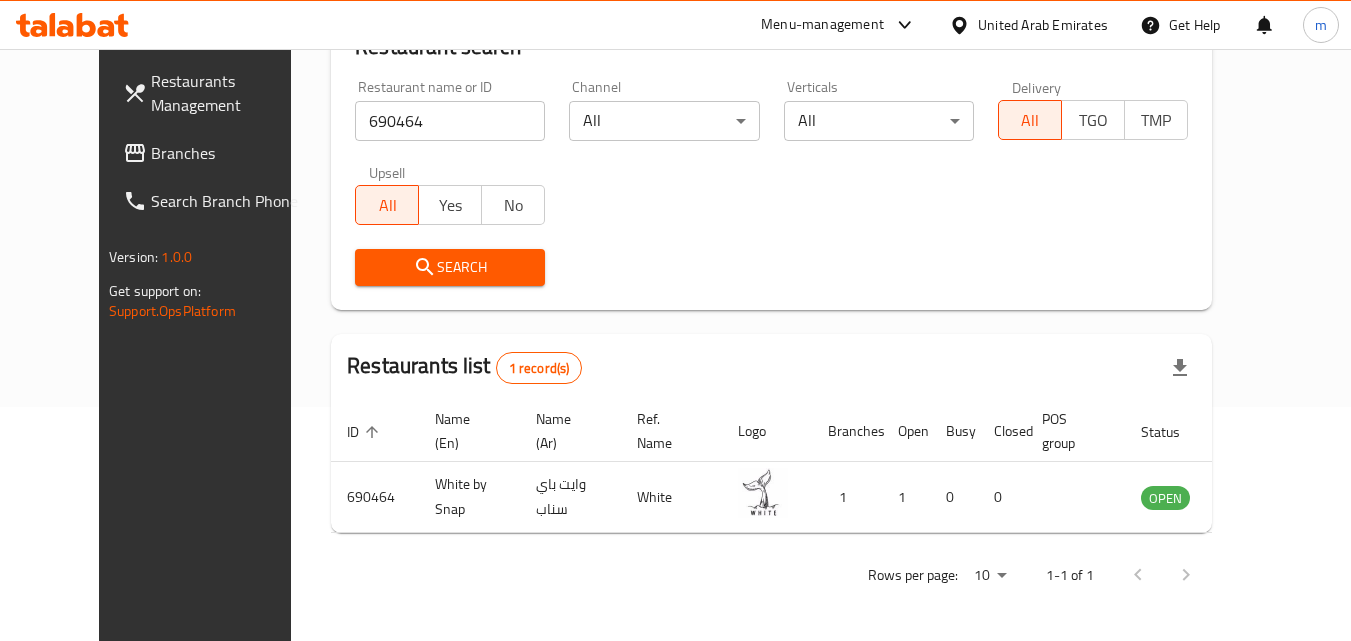 drag, startPoint x: 114, startPoint y: 146, endPoint x: 123, endPoint y: 181, distance: 36.138622 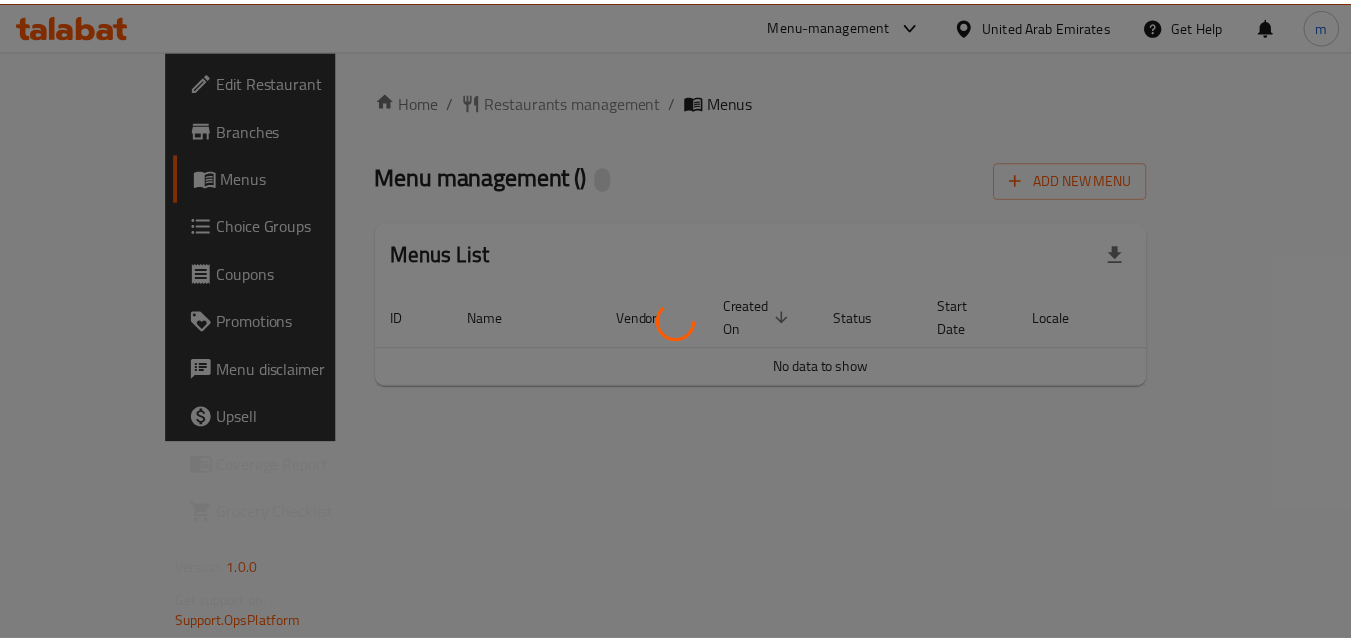 scroll, scrollTop: 0, scrollLeft: 0, axis: both 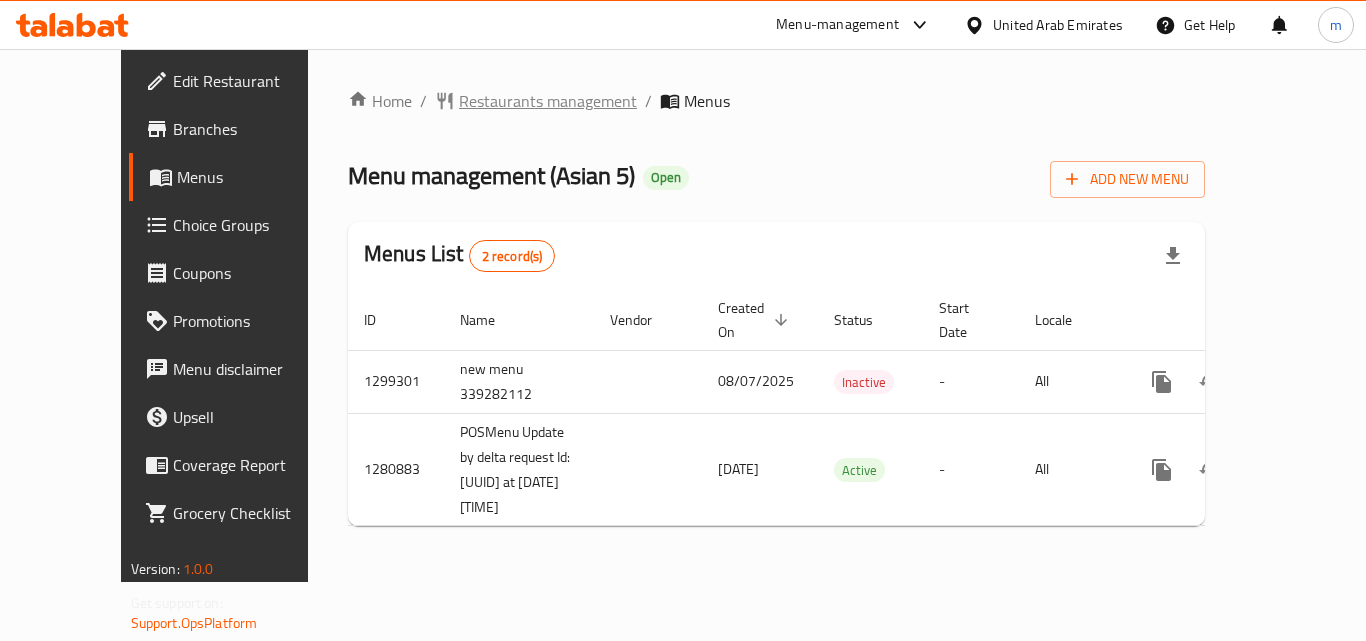 click on "Restaurants management" at bounding box center [548, 101] 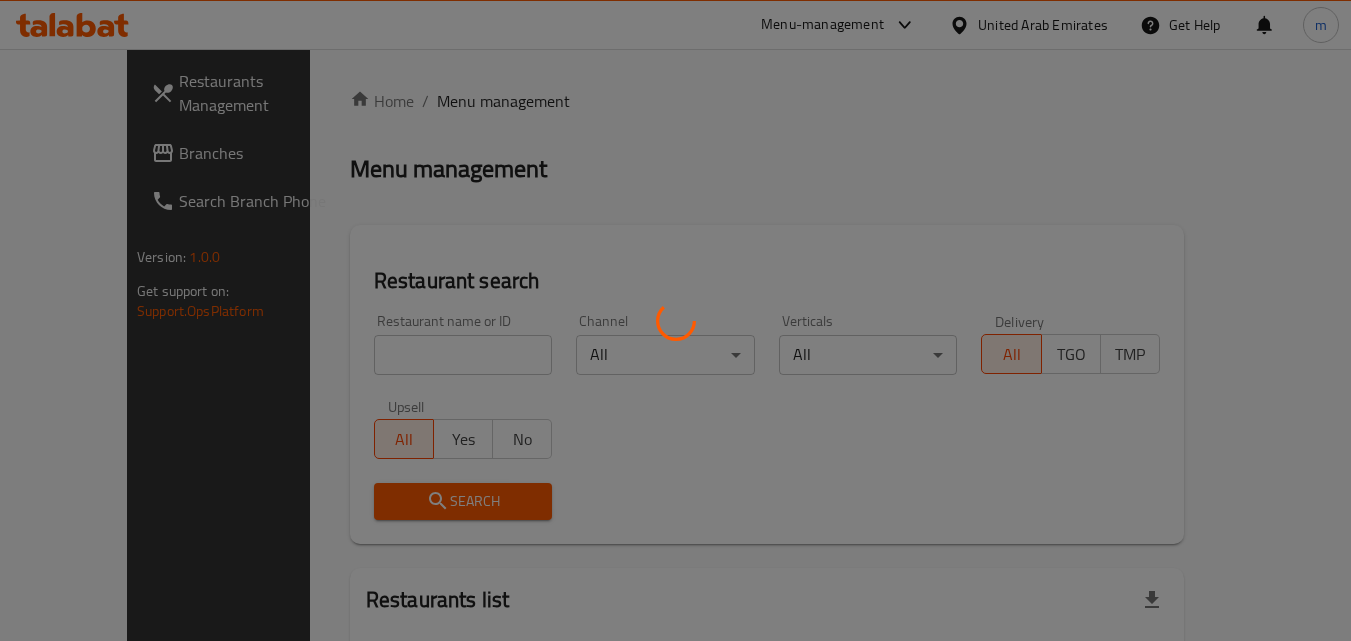 click at bounding box center [675, 320] 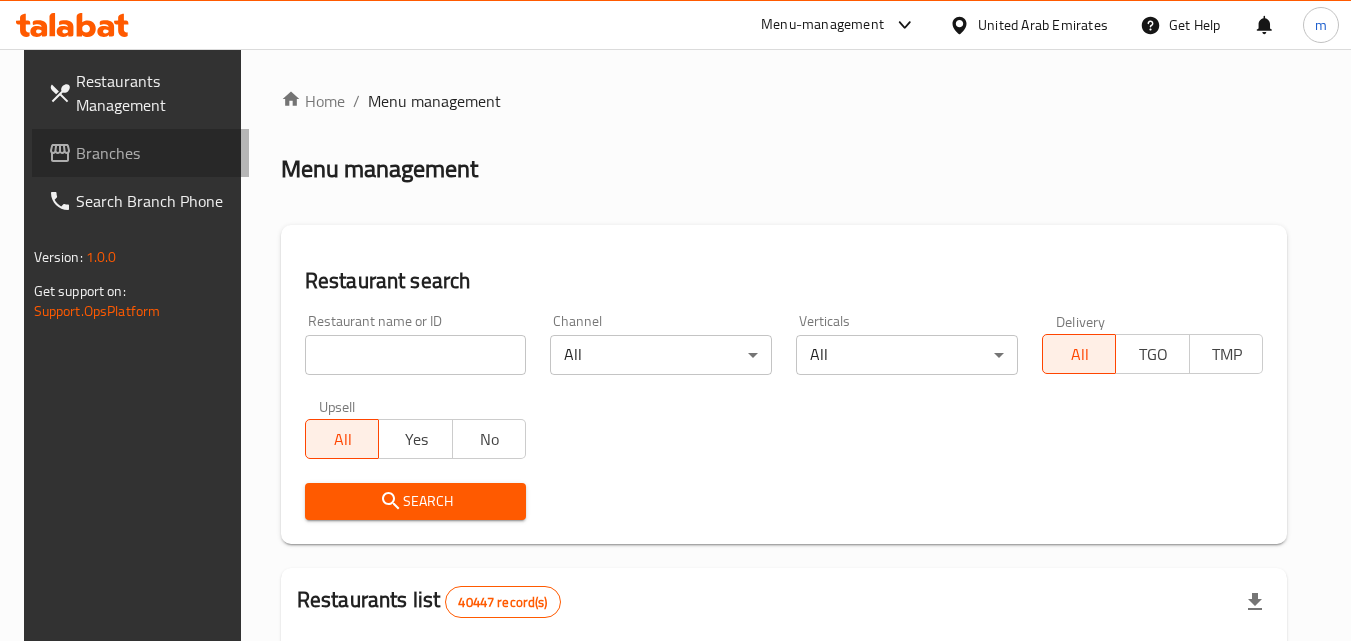 click on "Branches" at bounding box center [141, 153] 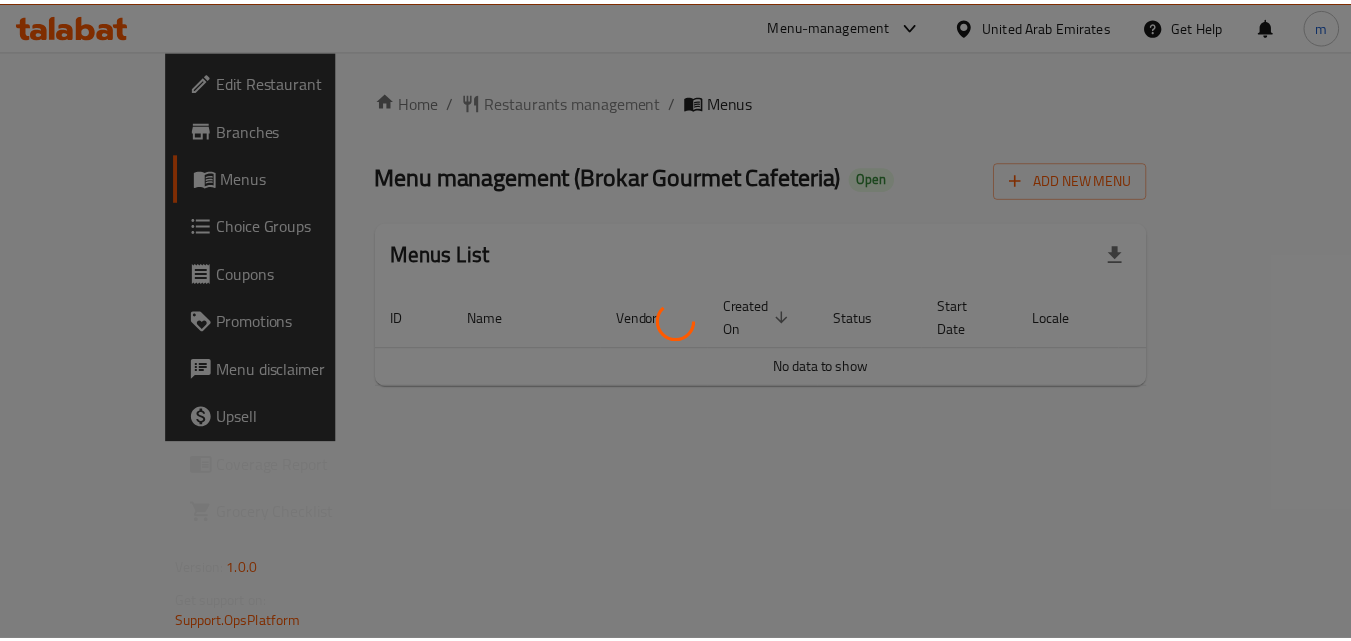 scroll, scrollTop: 0, scrollLeft: 0, axis: both 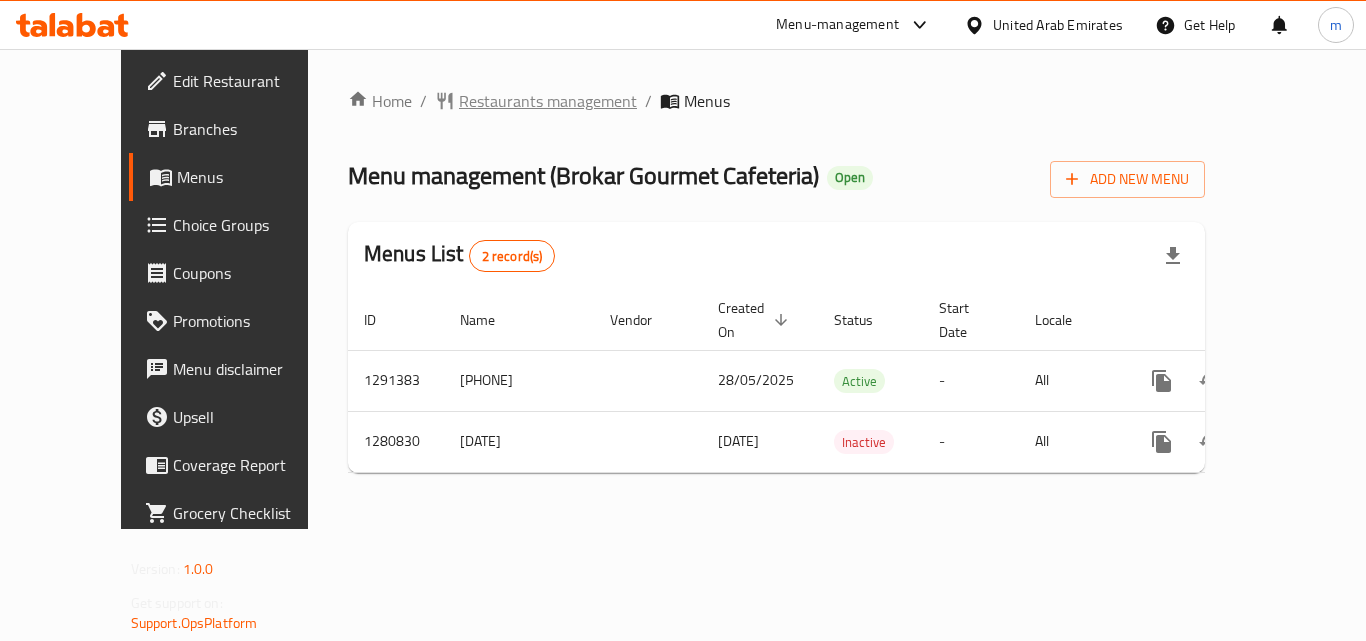 click on "Restaurants management" at bounding box center (548, 101) 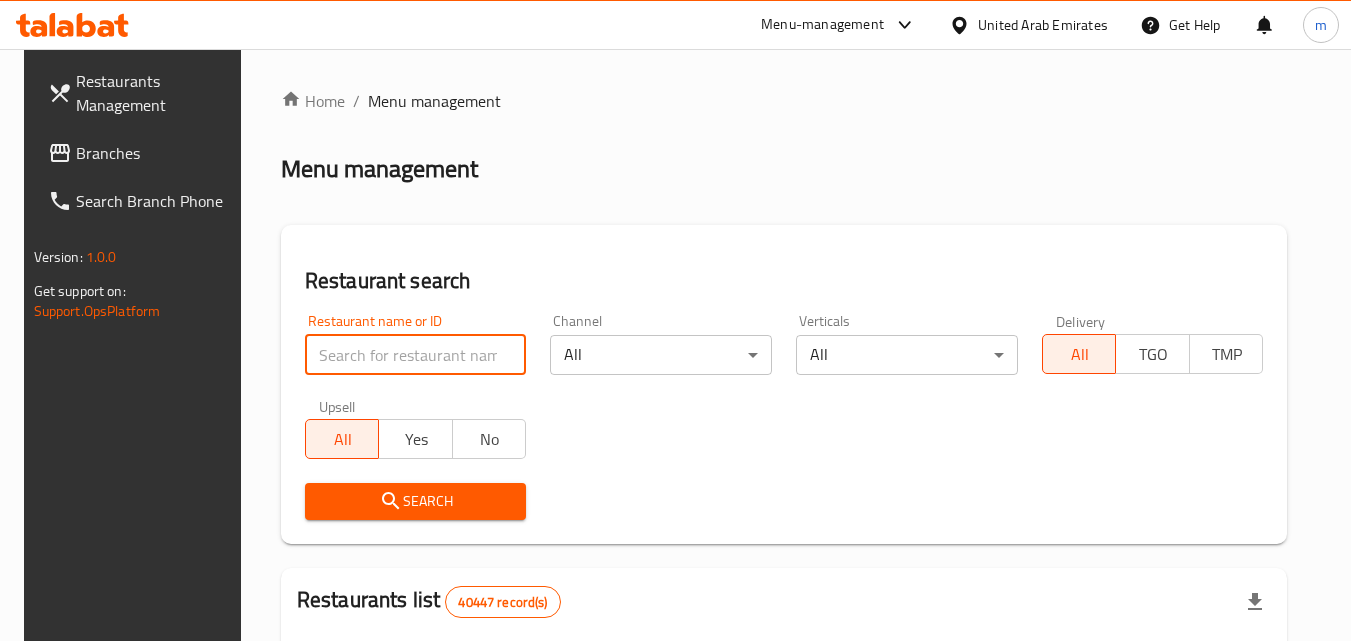 click at bounding box center (416, 355) 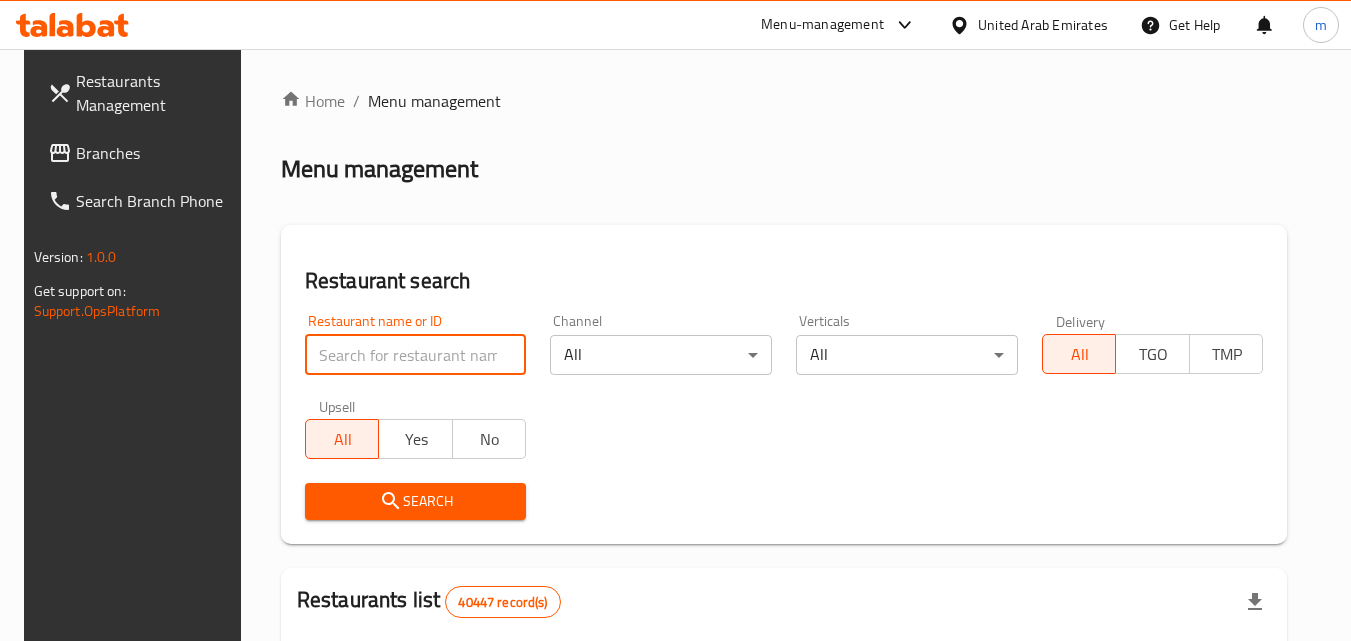 paste on "694024" 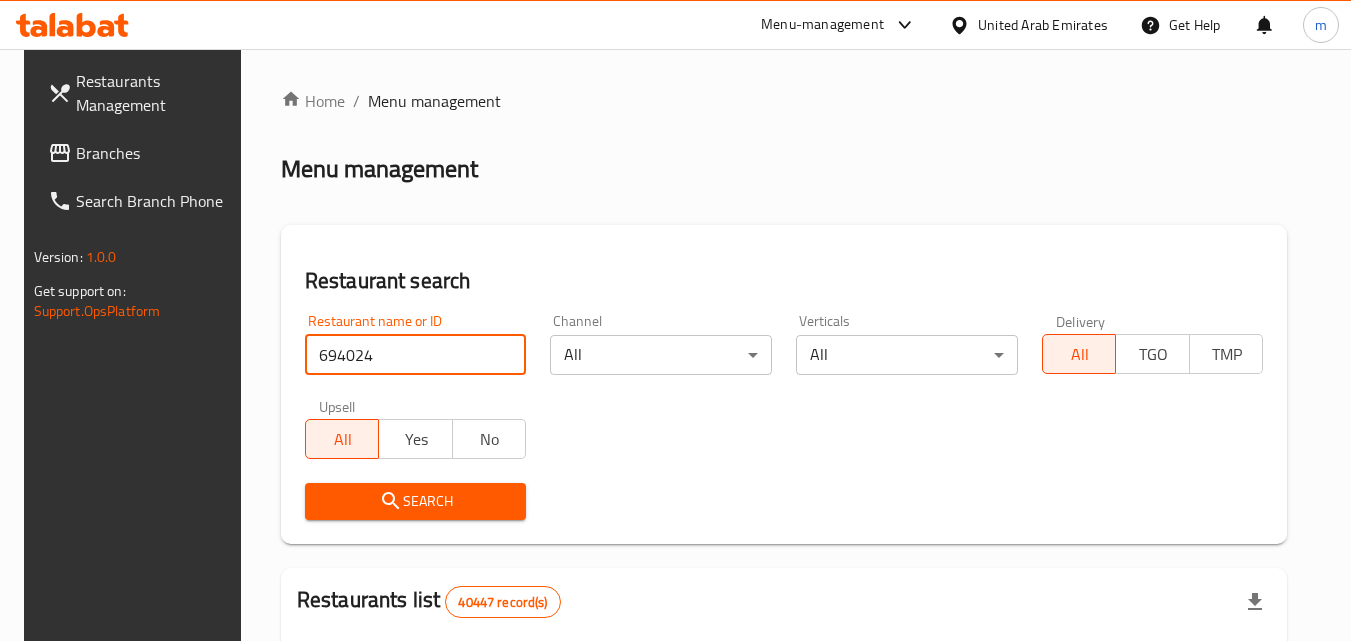 type on "694024" 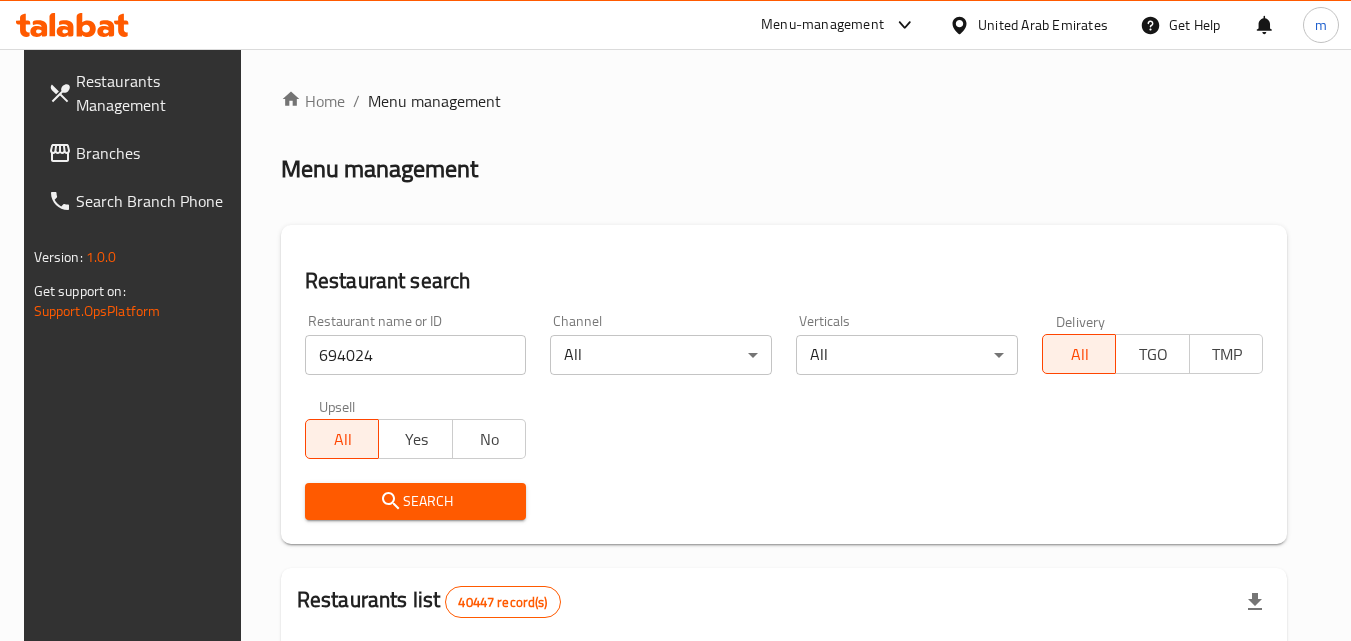 click on "Search" at bounding box center [416, 501] 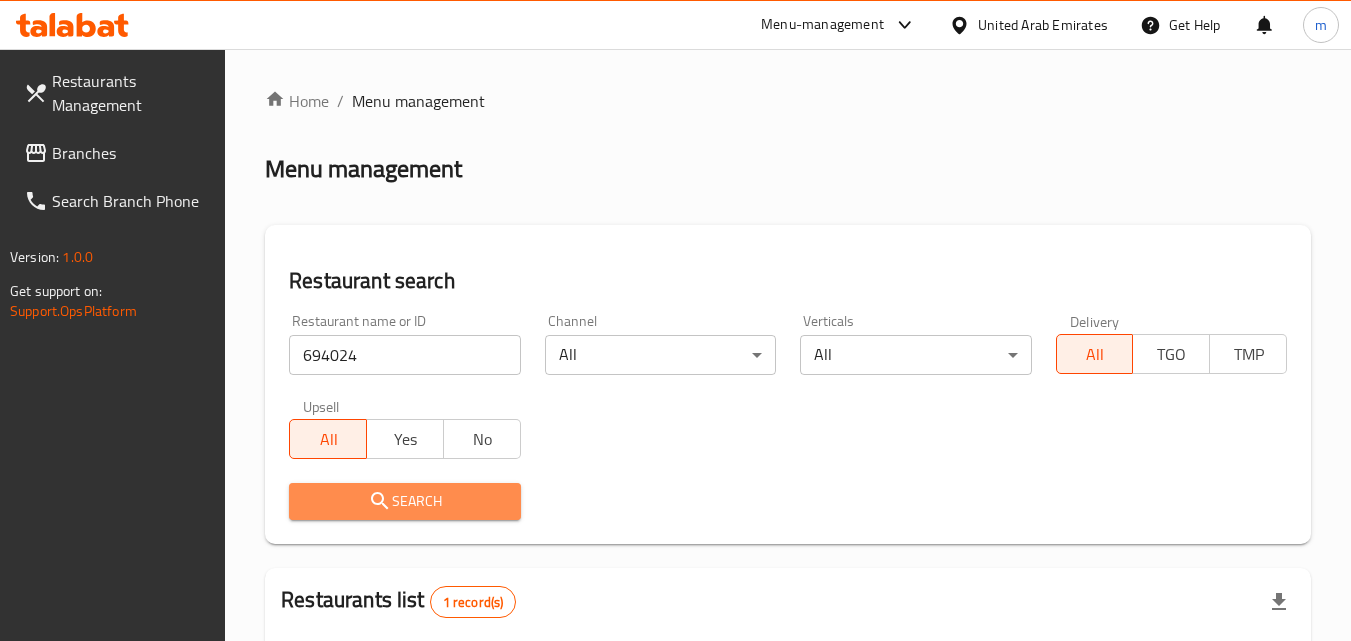 click on "Search" at bounding box center (404, 501) 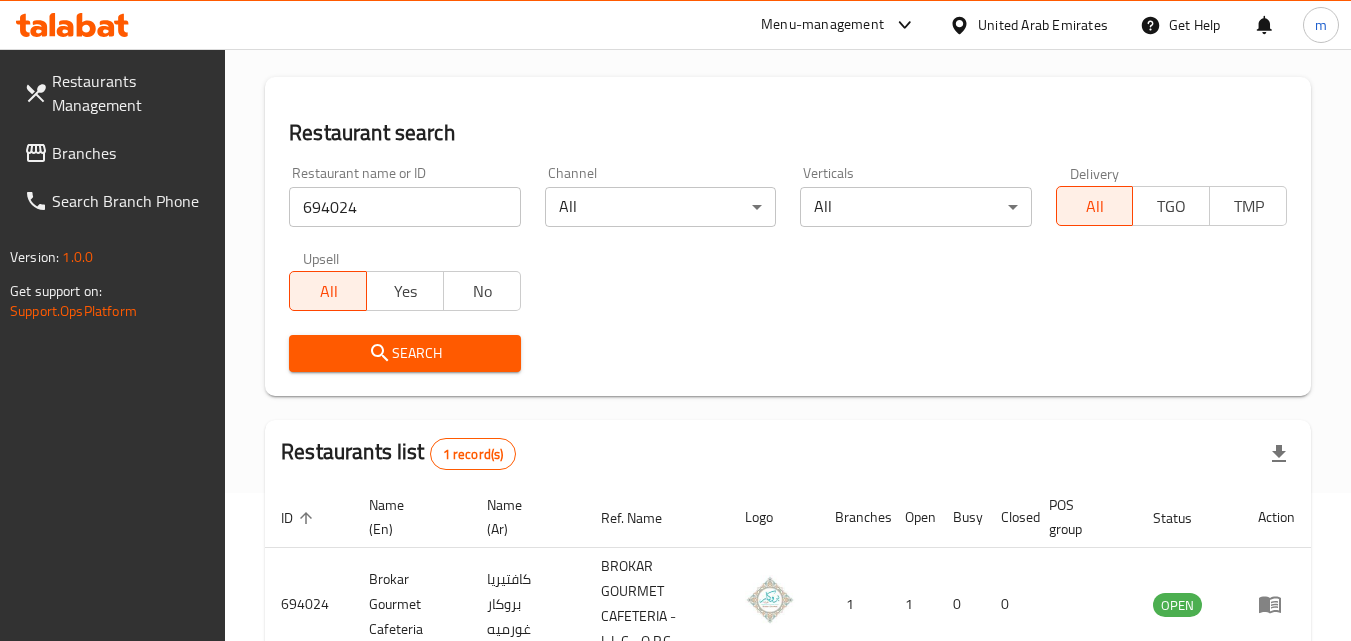scroll, scrollTop: 276, scrollLeft: 0, axis: vertical 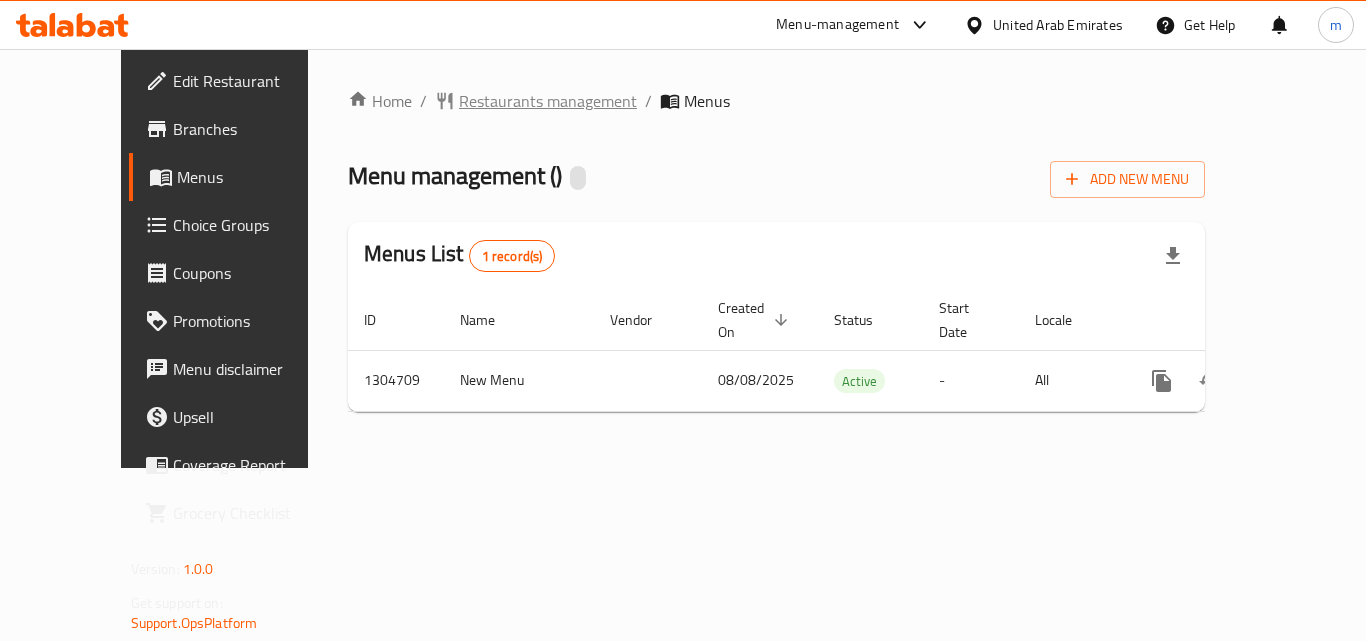 click on "Restaurants management" at bounding box center [548, 101] 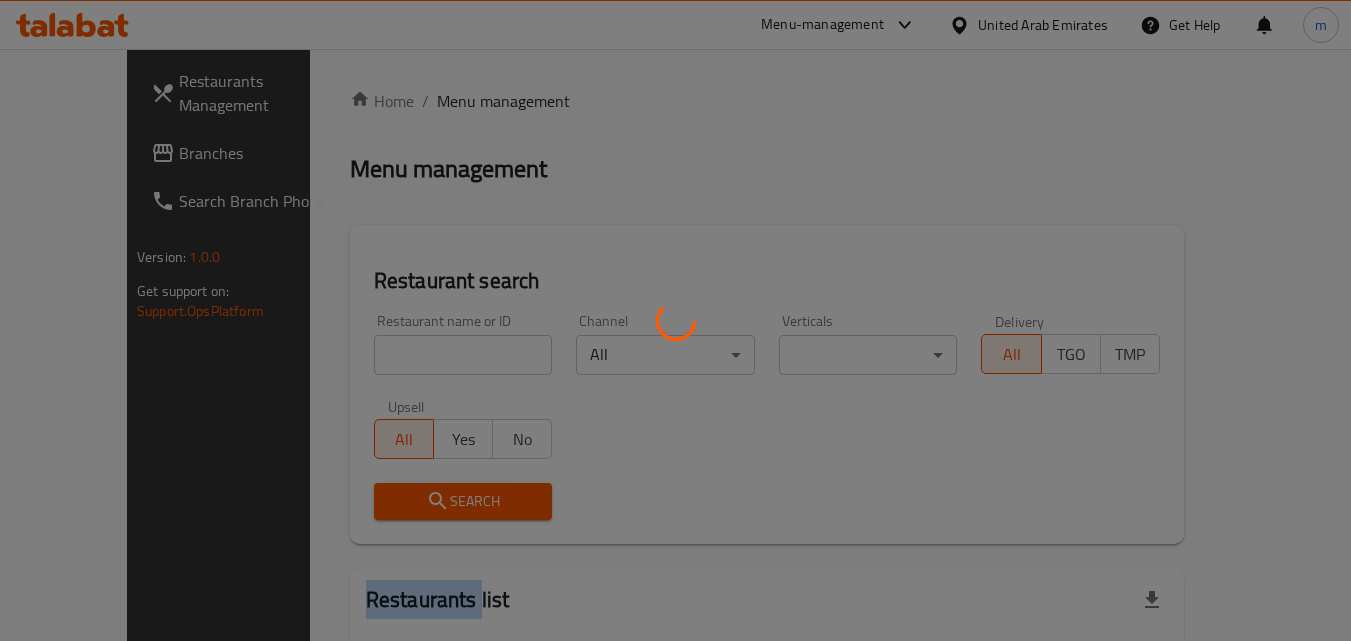 click at bounding box center [675, 320] 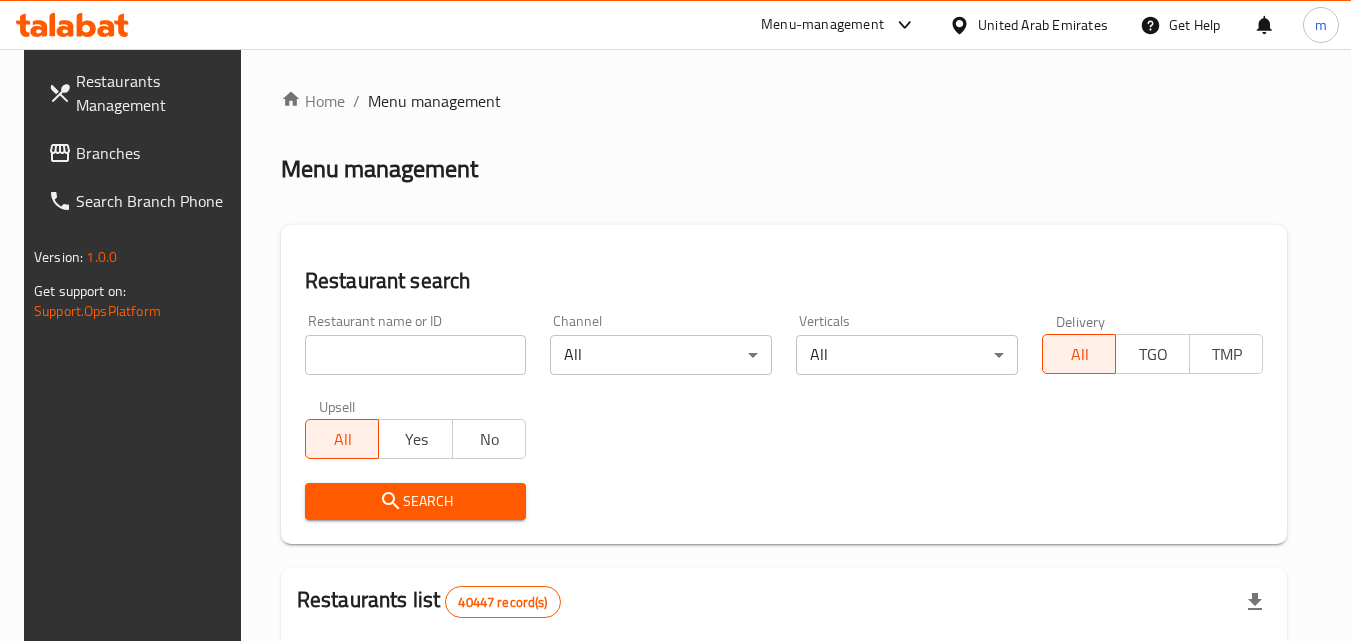 click at bounding box center (675, 320) 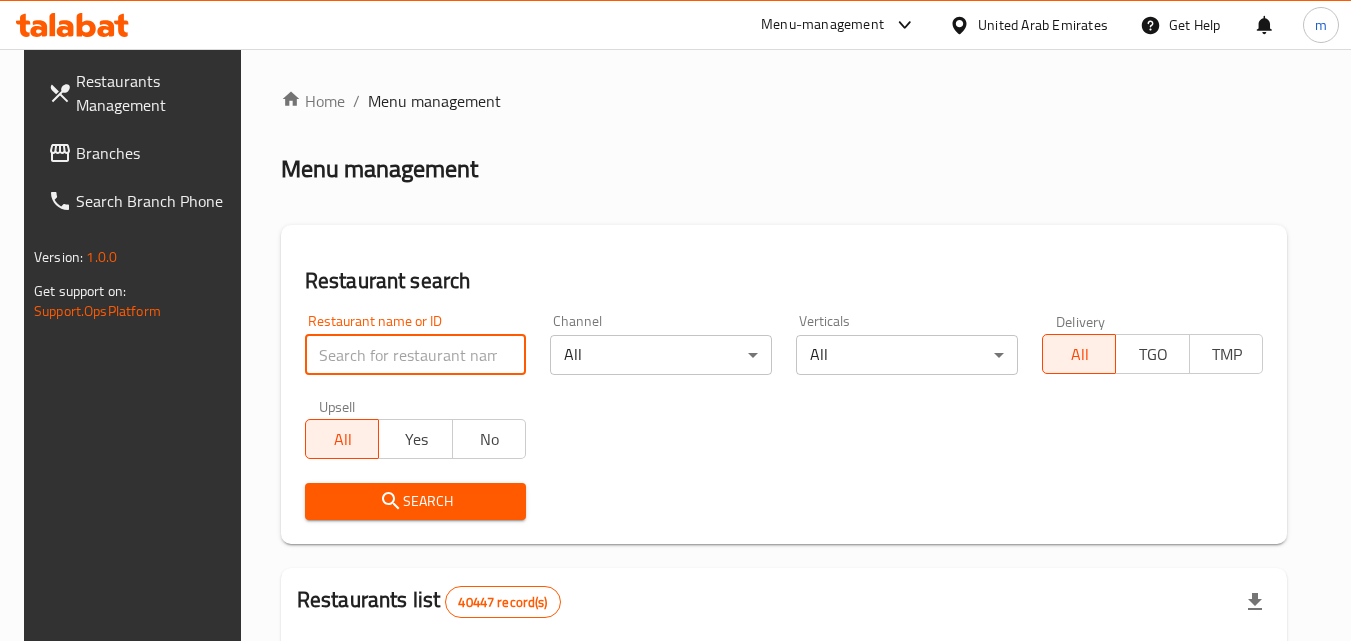 click at bounding box center [416, 355] 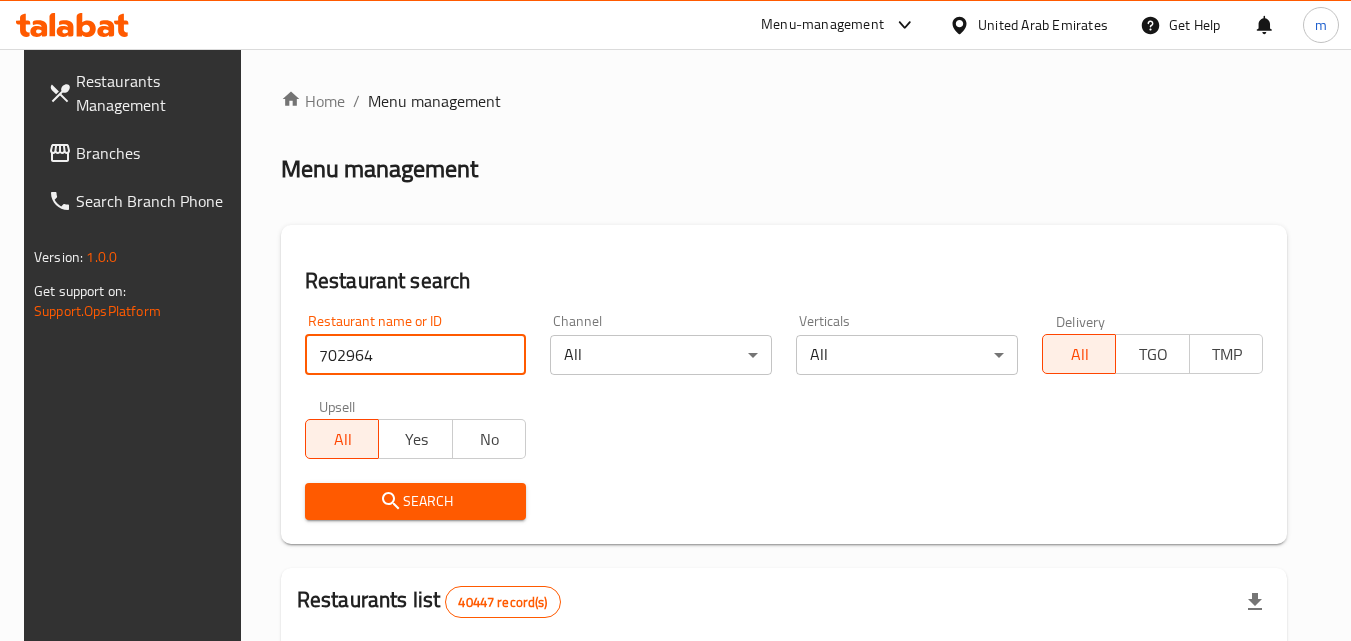 type on "702964" 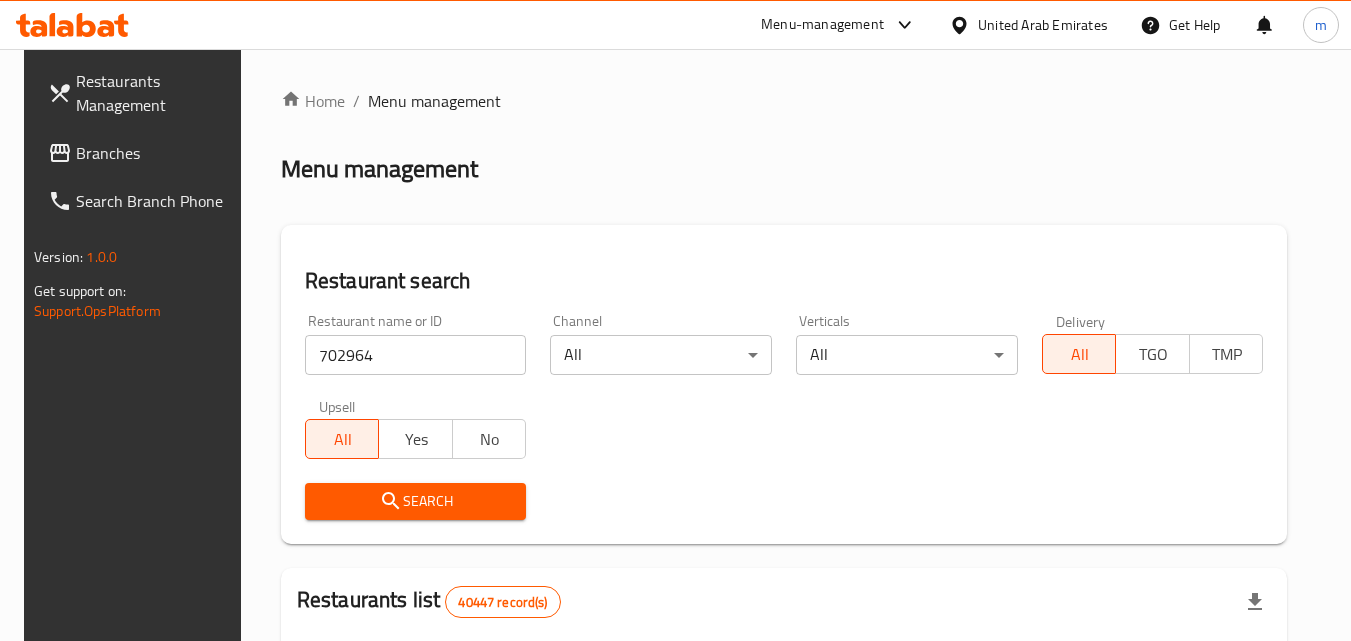 drag, startPoint x: 401, startPoint y: 506, endPoint x: 483, endPoint y: 339, distance: 186.0457 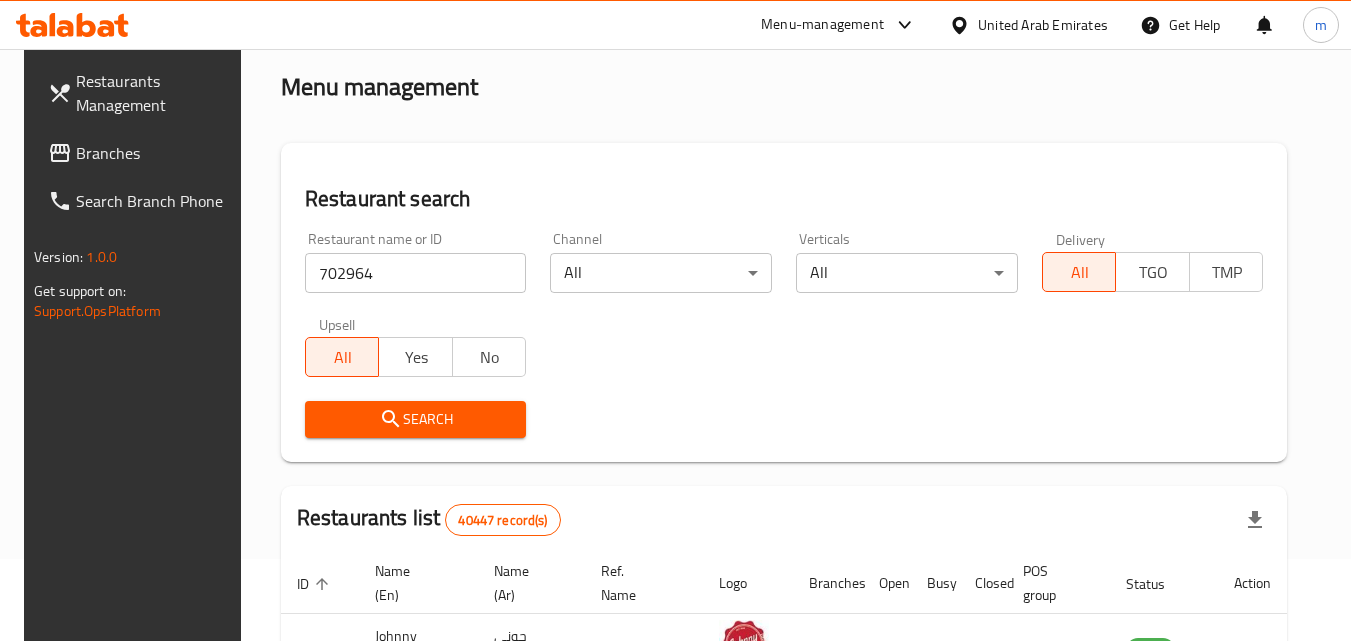 scroll, scrollTop: 200, scrollLeft: 0, axis: vertical 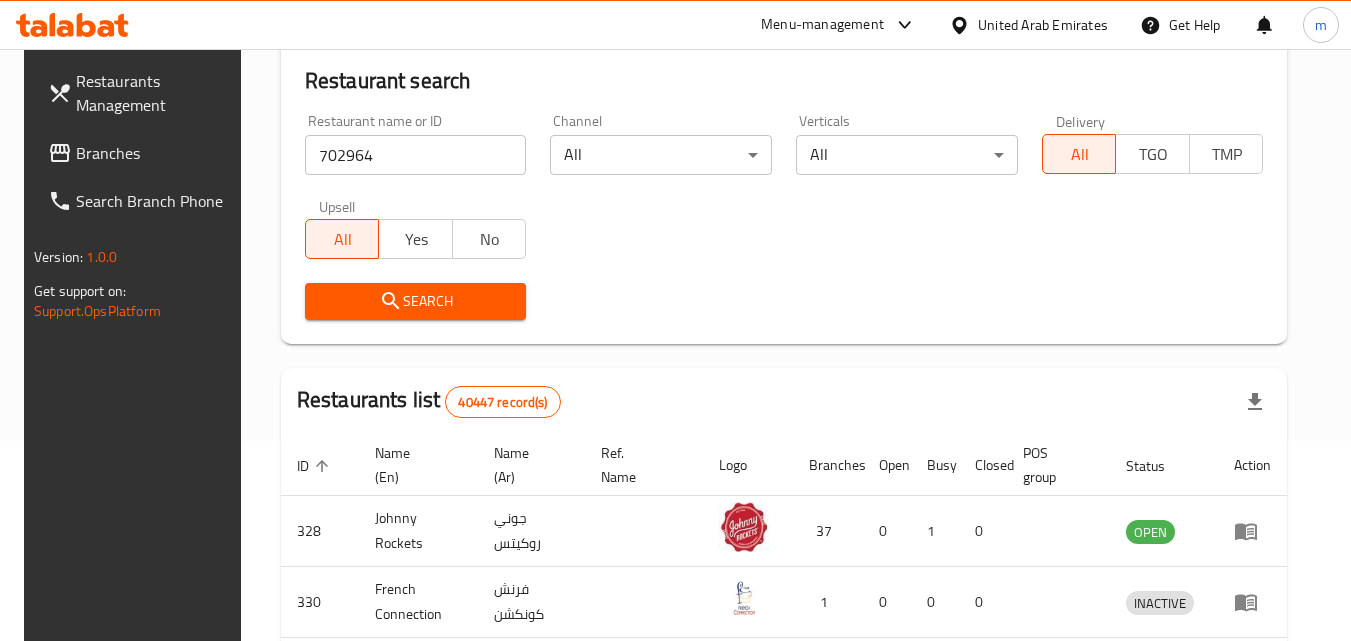 click on "Search" at bounding box center (416, 301) 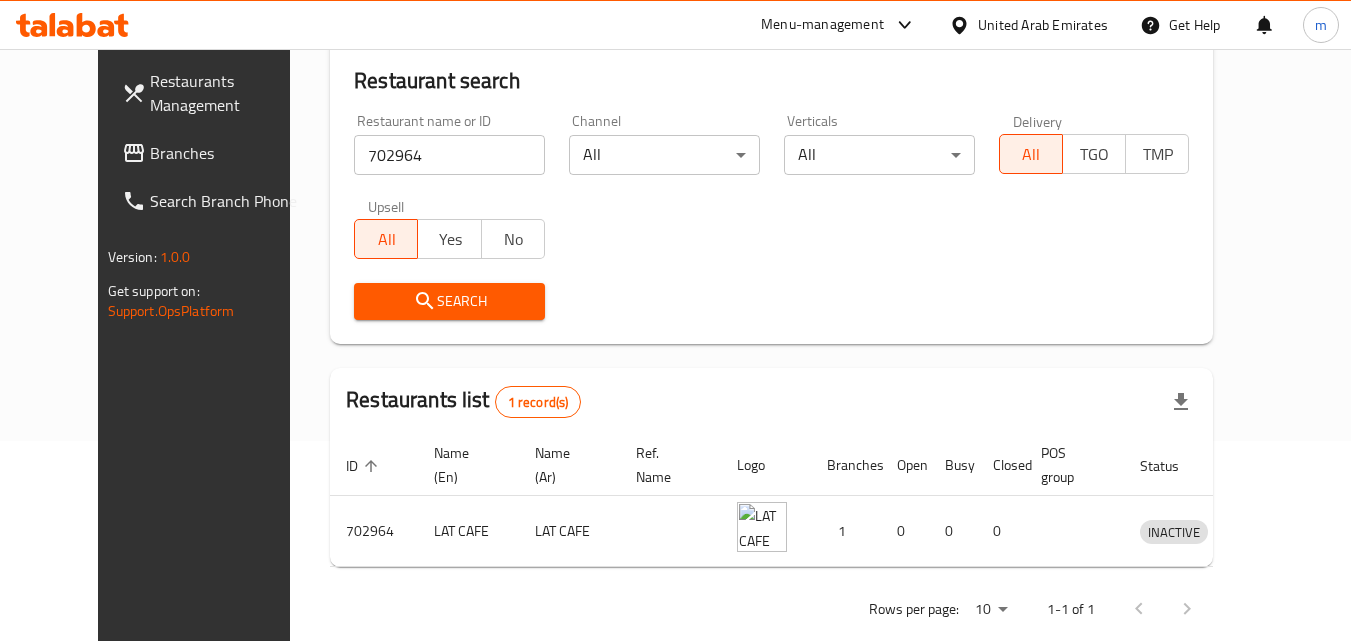 scroll, scrollTop: 234, scrollLeft: 0, axis: vertical 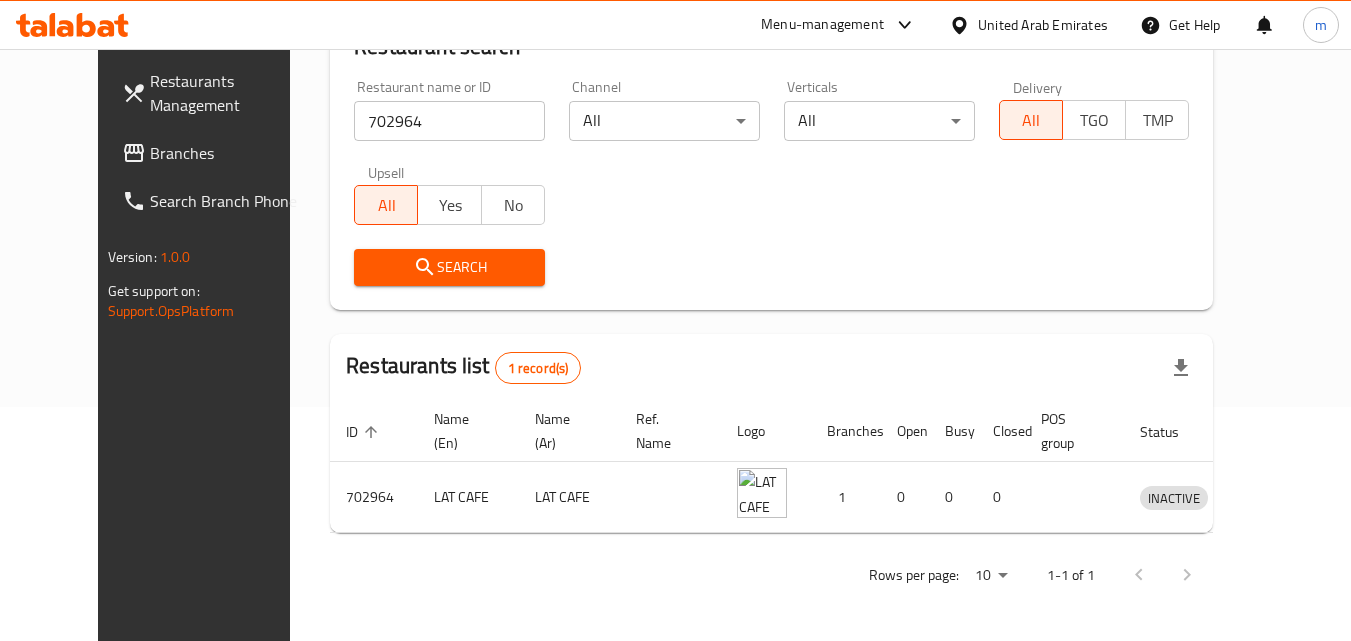 click 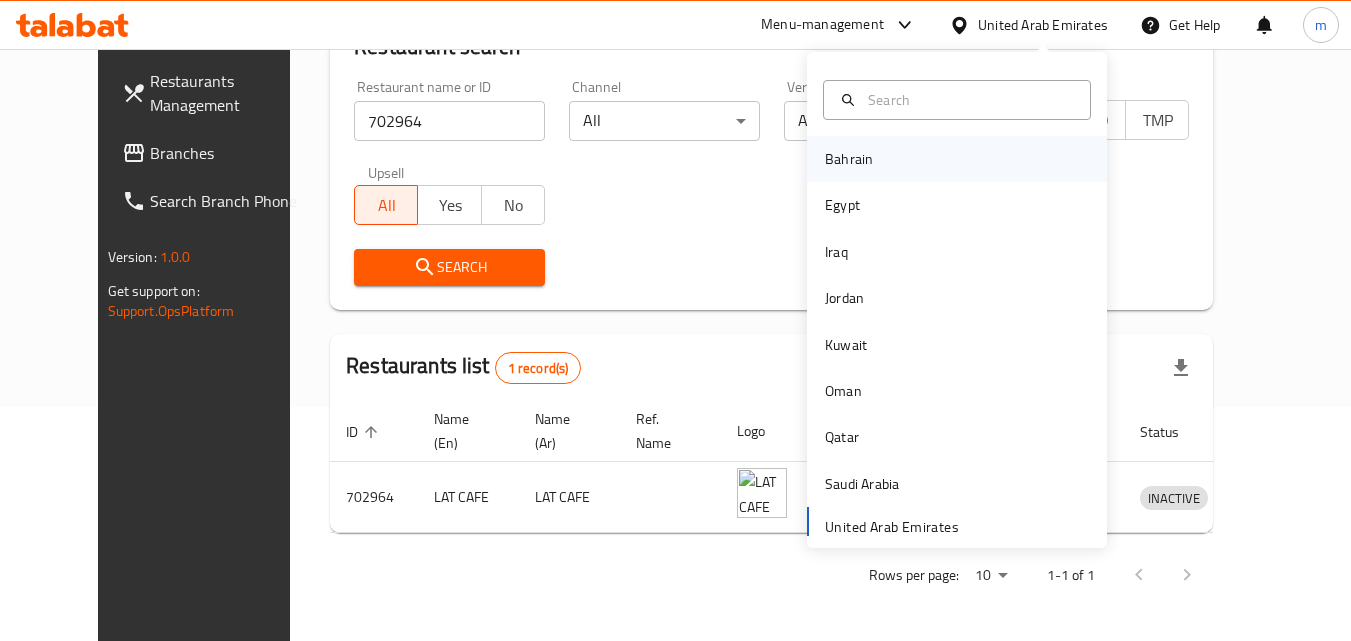 click on "Bahrain" at bounding box center [849, 159] 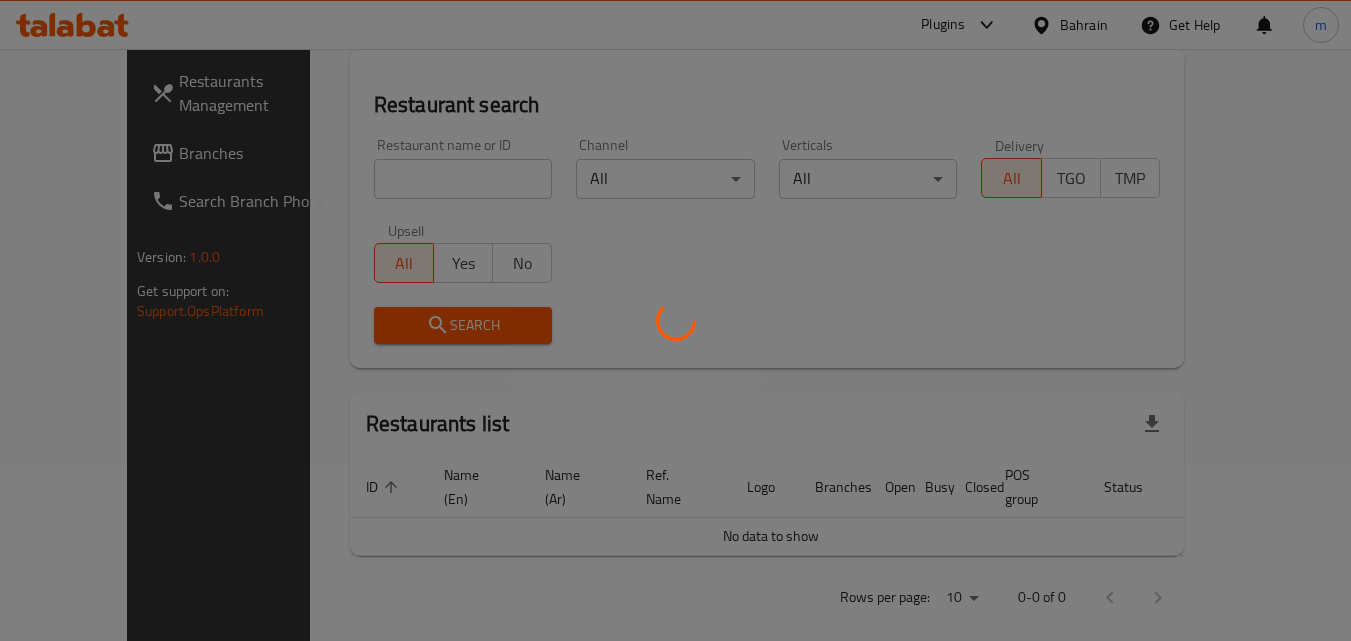 scroll, scrollTop: 234, scrollLeft: 0, axis: vertical 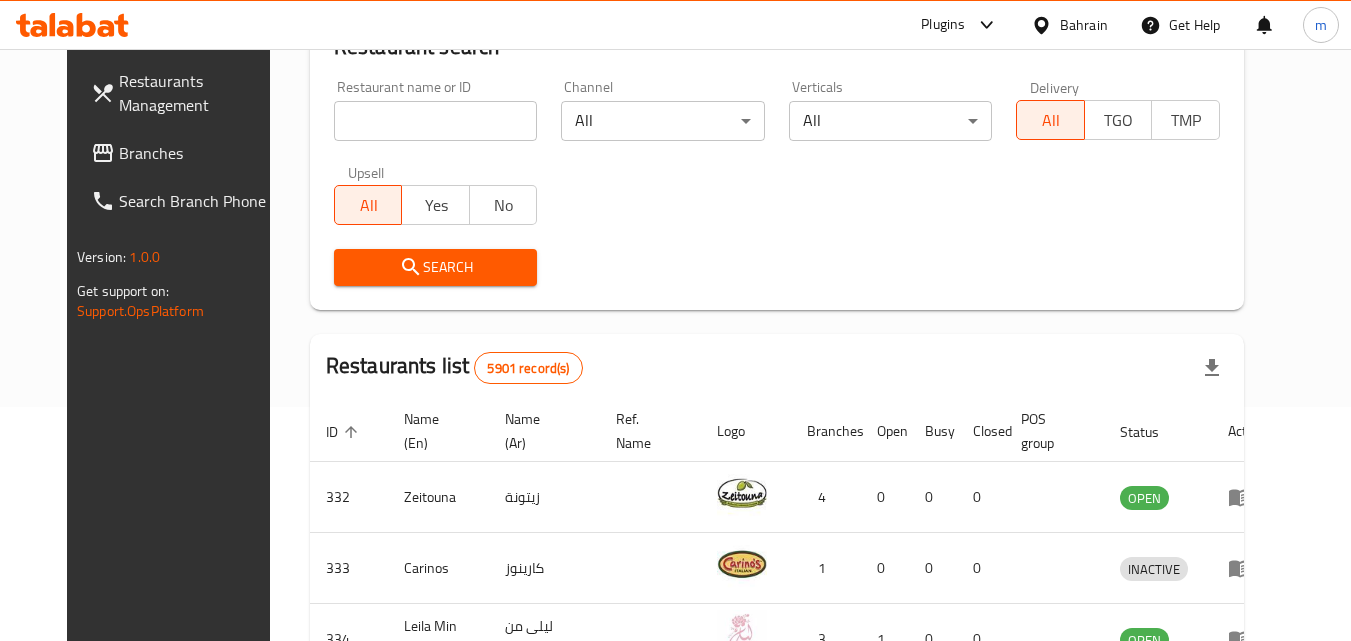 click on "Branches" at bounding box center [198, 153] 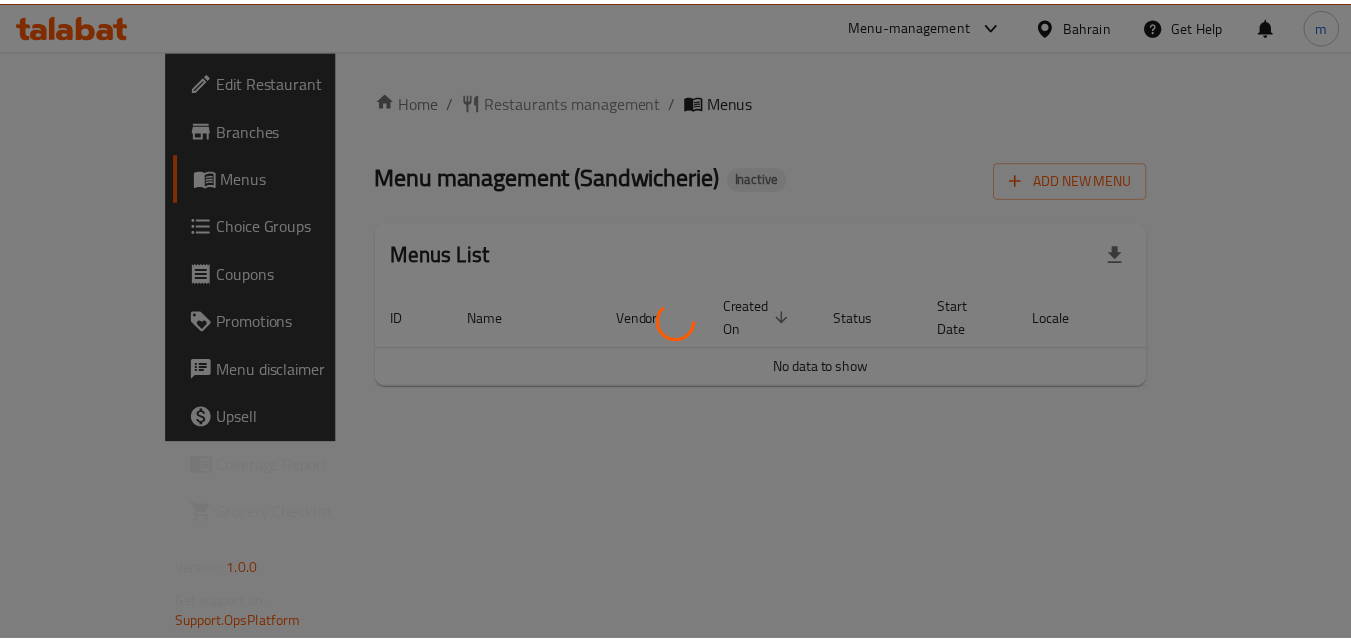 scroll, scrollTop: 0, scrollLeft: 0, axis: both 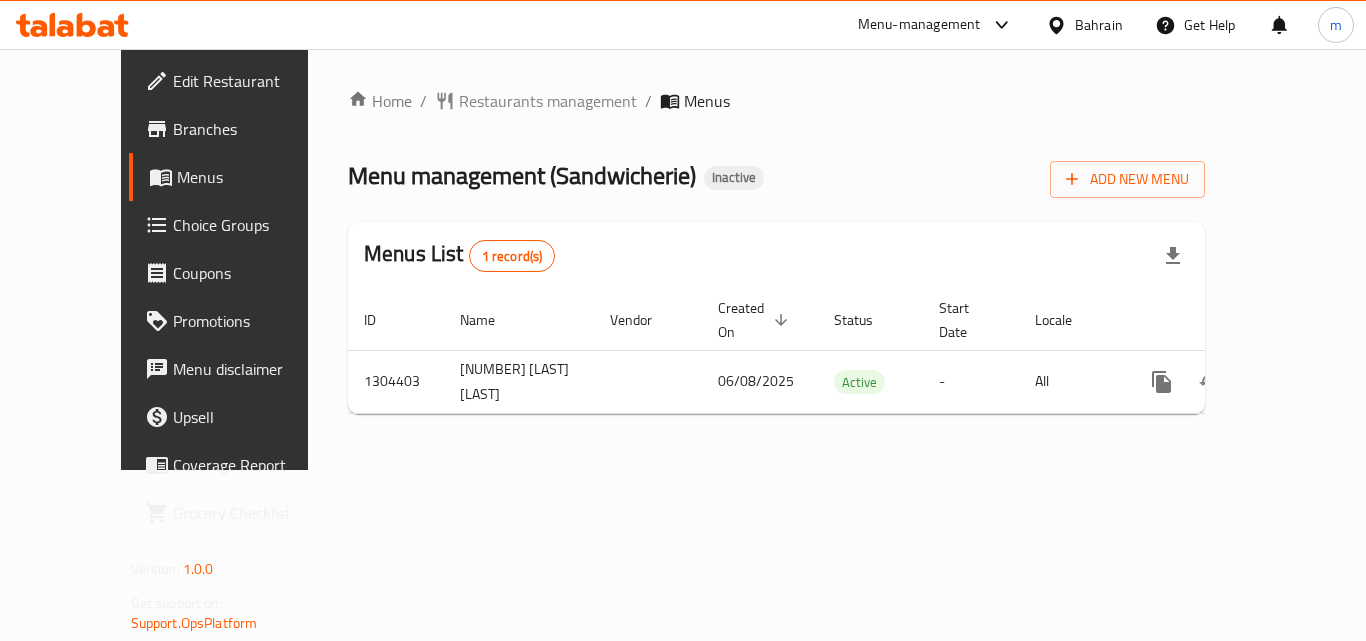 click on "Restaurants management" at bounding box center [548, 101] 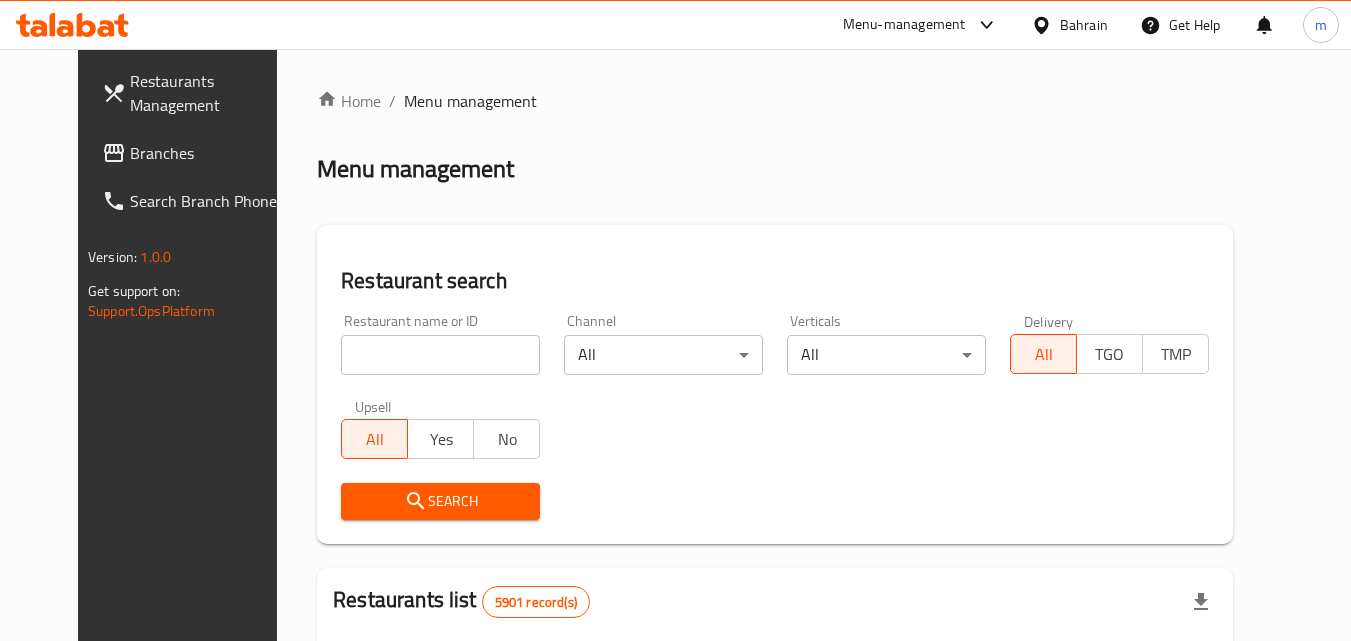 click at bounding box center (675, 320) 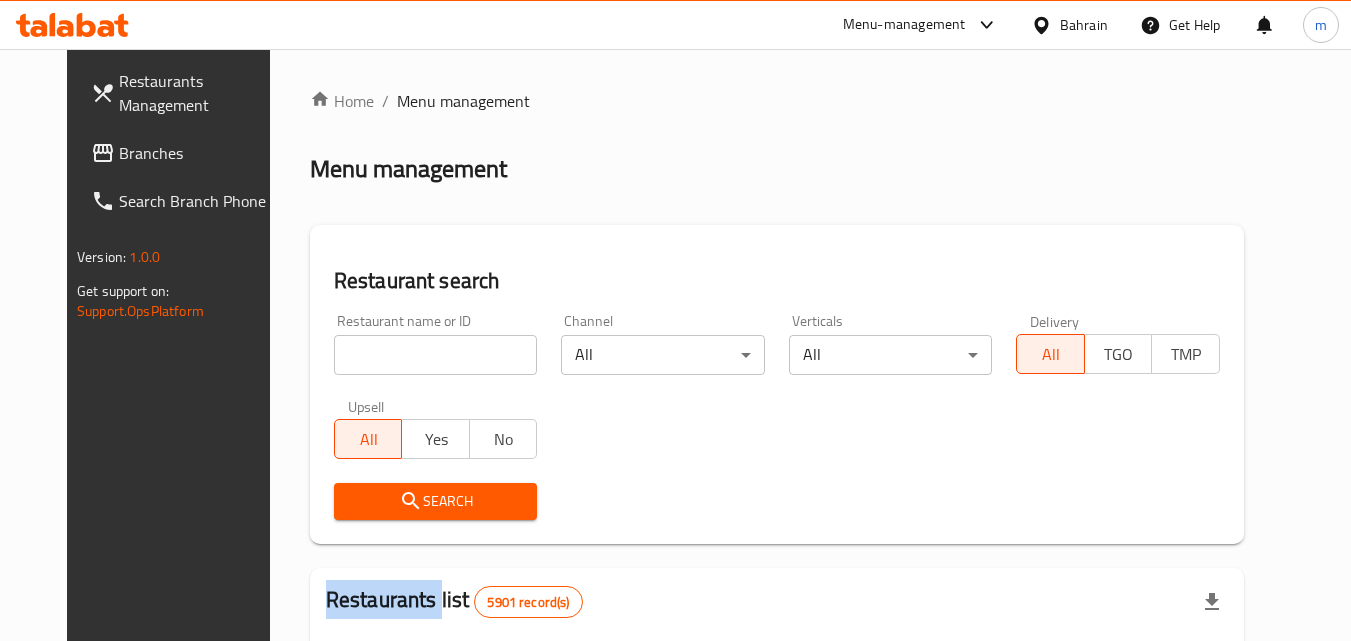 click on "Home / Menu management Menu management Restaurant search Restaurant name or ID Restaurant name or ID Channel All ​ Verticals All ​ Delivery All TGO TMP Upsell All Yes No   Search Restaurants list   5901 record(s) ID sorted ascending Name (En) Name (Ar) Ref. Name Logo Branches Open Busy Closed POS group Status Action 332 Zeitouna زيتونة 4 0 0 0 OPEN 333 Carinos كارينوز 1 0 0 0 INACTIVE 334 Leila Min Lebnan ليلى من لبنان 3 1 0 0 OPEN 335 Johnny Rockets جوني روكيتس 4 0 0 0 INACTIVE 336 Hussien حسين 1 0 0 0 INACTIVE 337 2466 2466 1 0 0 0 INACTIVE 341 Healthy Calorie هيلثي كالوري 7 3 0 0 OPEN 344 Franks A Lot فرانكس ألوت 2 1 0 0 OPEN 346 Mr.Candy مستر.كاندي 1 0 0 0 INACTIVE 351 REDPAN BURGER STEAK رد بان برجر ستيك 1 0 0 0 INACTIVE Rows per page: 10 1-10 of 5901" at bounding box center (777, 709) 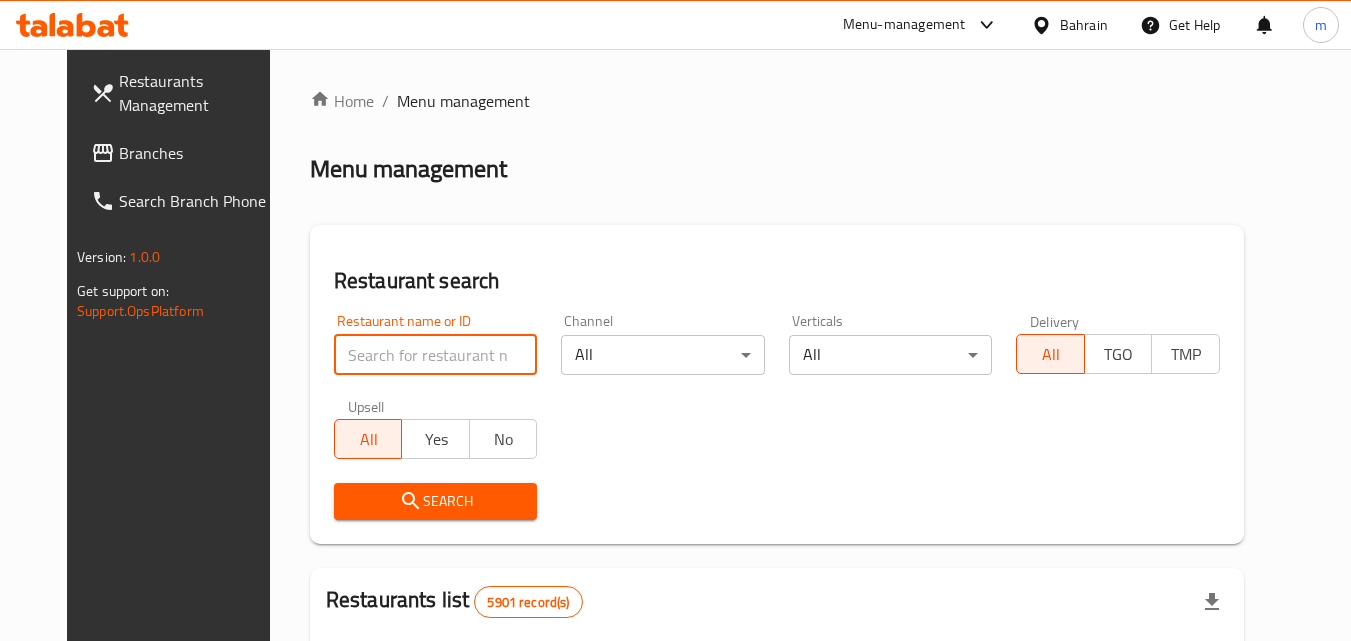click at bounding box center (436, 355) 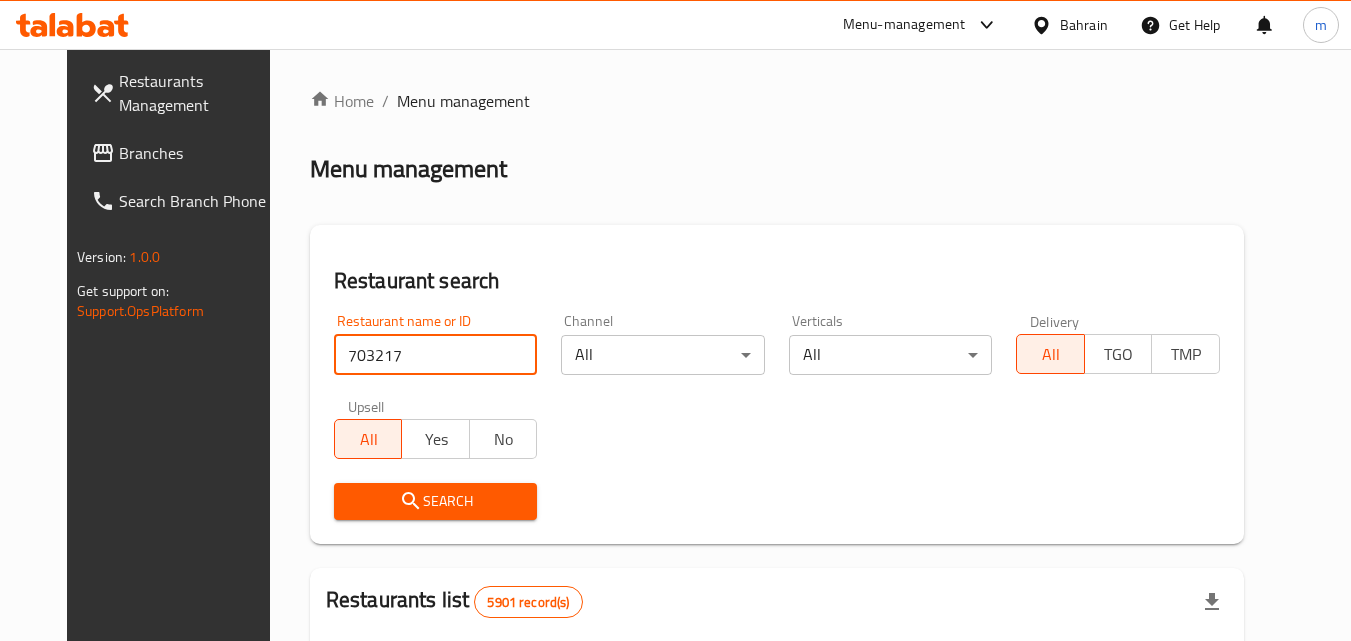 type on "703217" 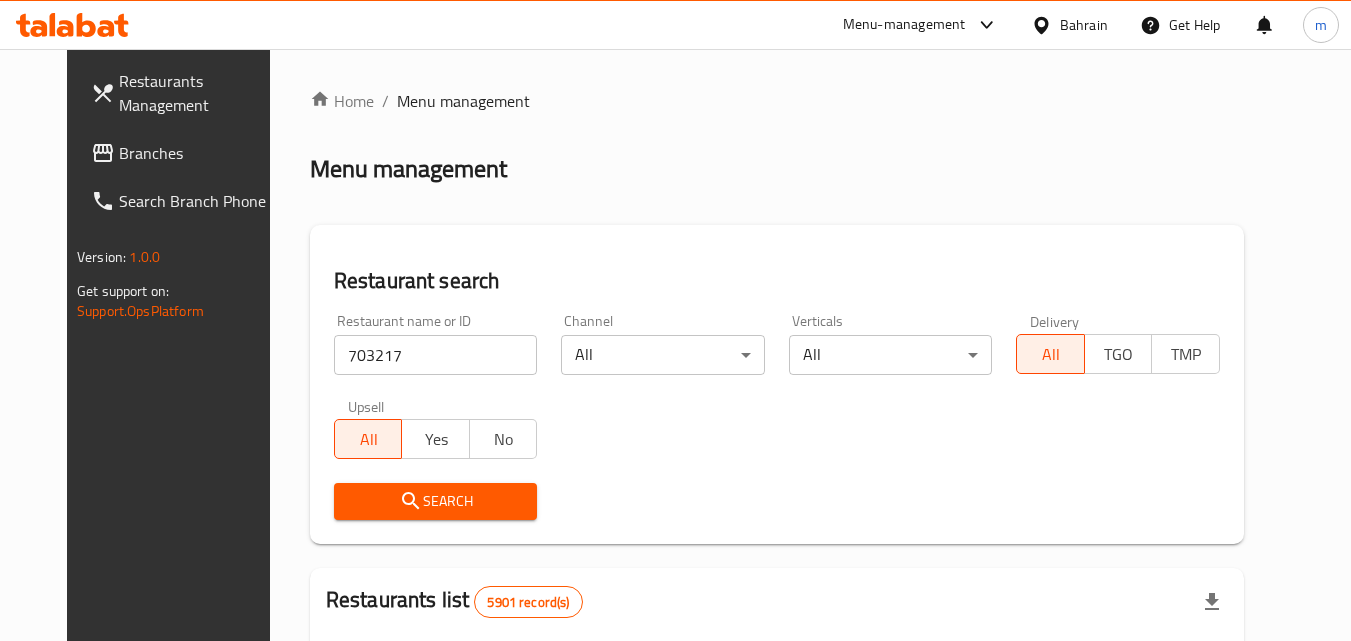 click on "Search" at bounding box center [436, 501] 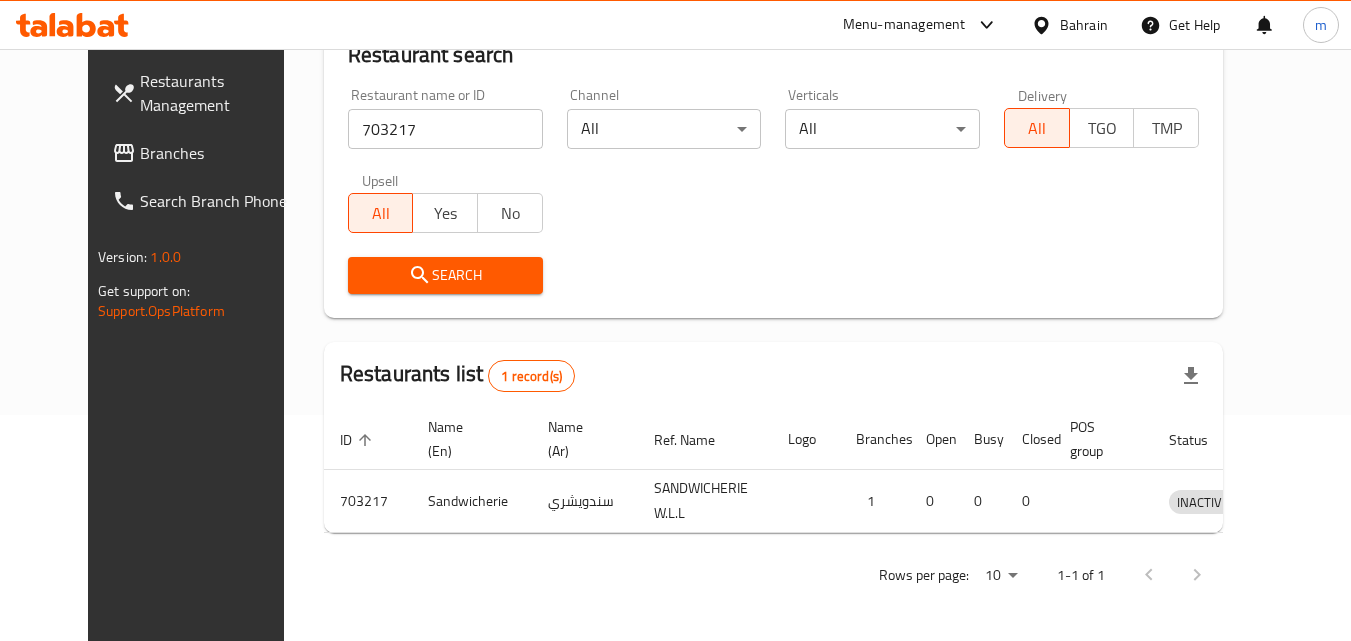 scroll, scrollTop: 234, scrollLeft: 0, axis: vertical 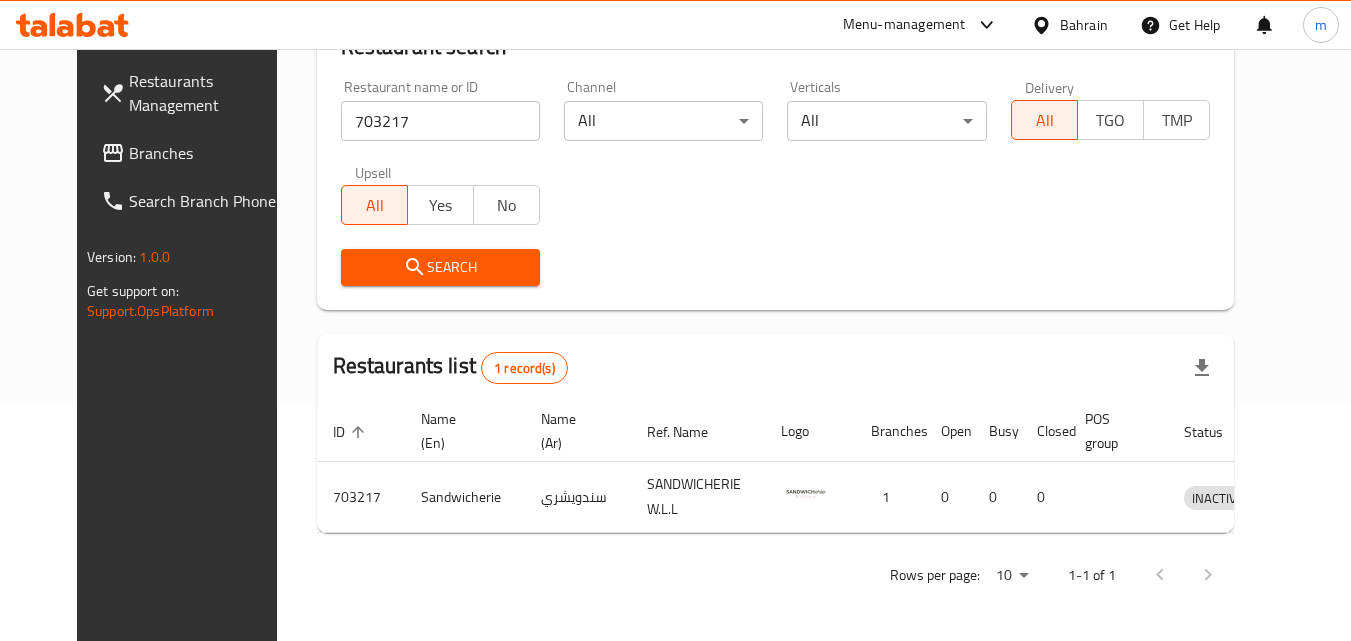 click on "Search" at bounding box center [440, 267] 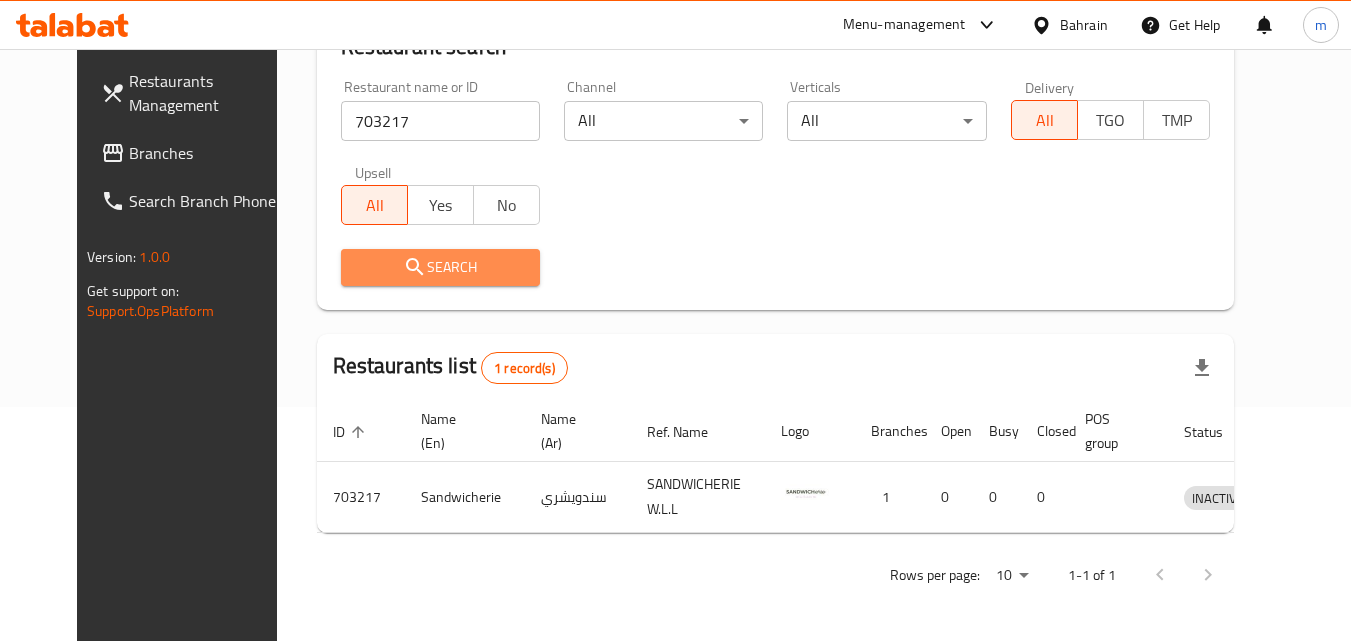 click on "Search" at bounding box center (440, 267) 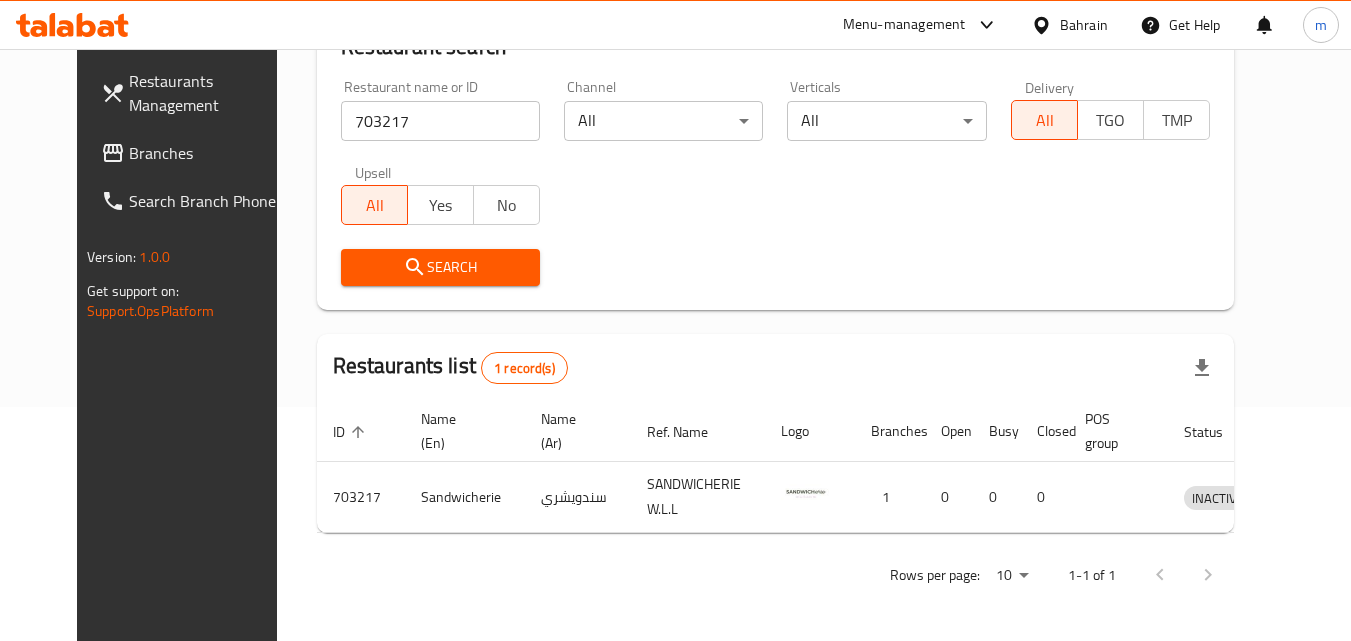 click on "Bahrain" at bounding box center (1084, 25) 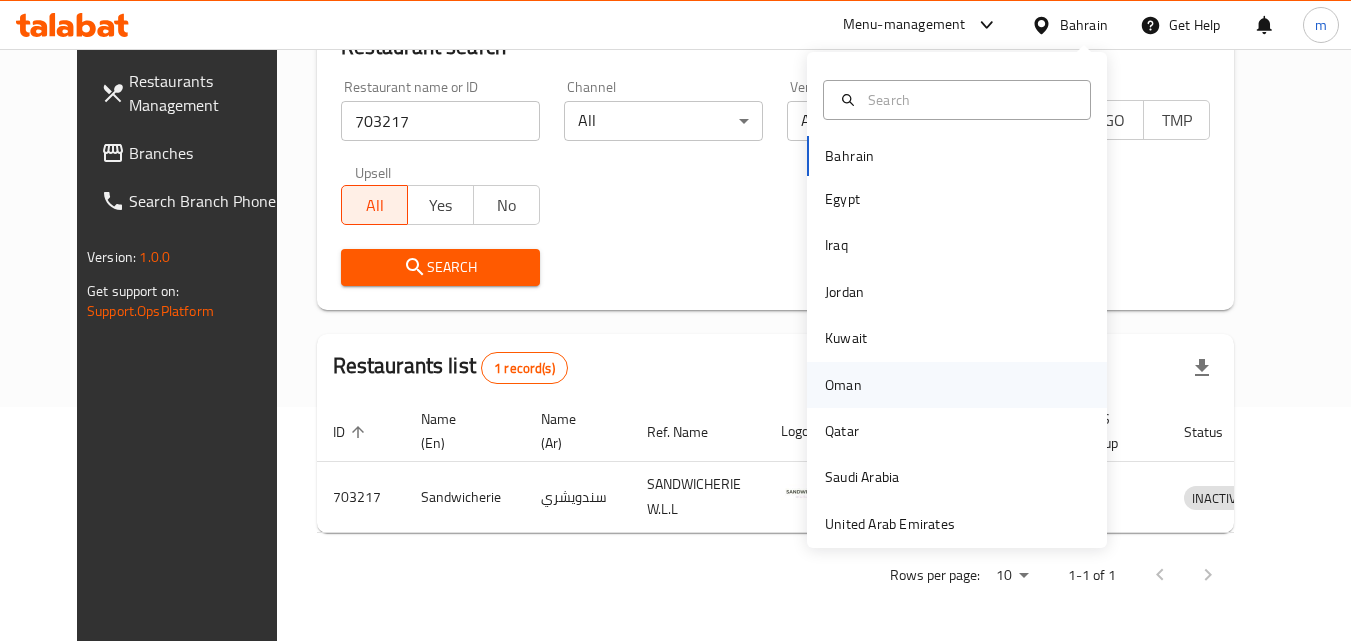 click on "Oman" at bounding box center (843, 385) 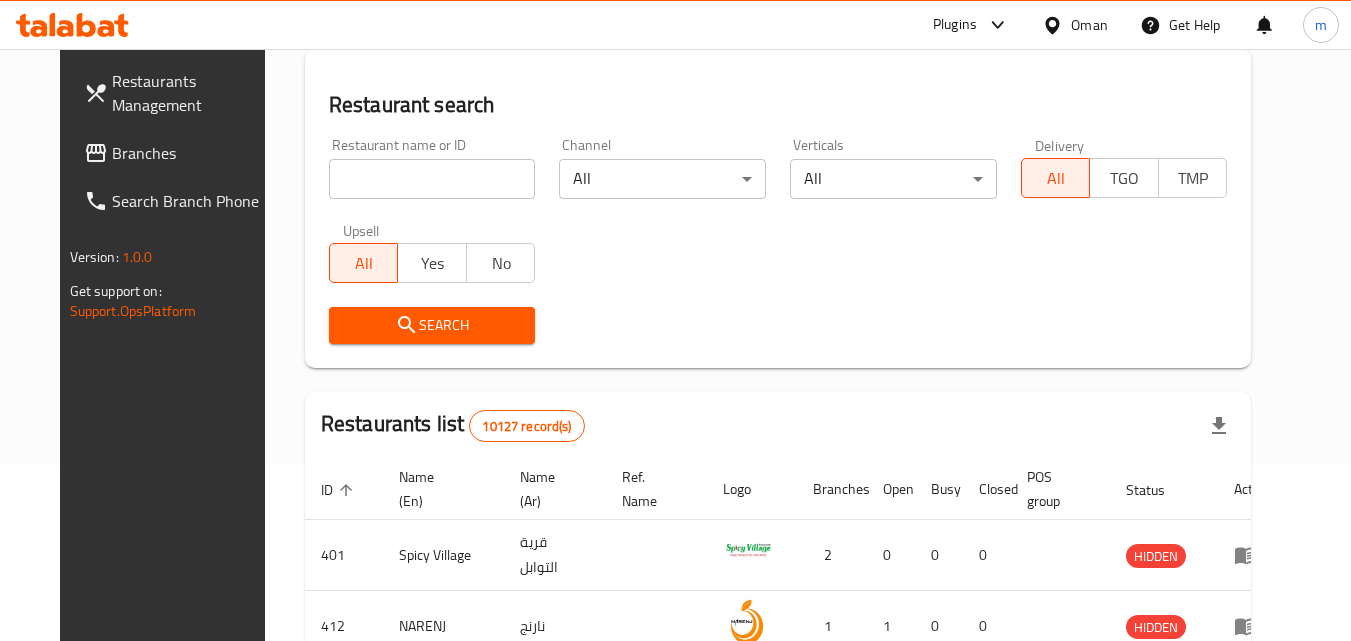 scroll, scrollTop: 234, scrollLeft: 0, axis: vertical 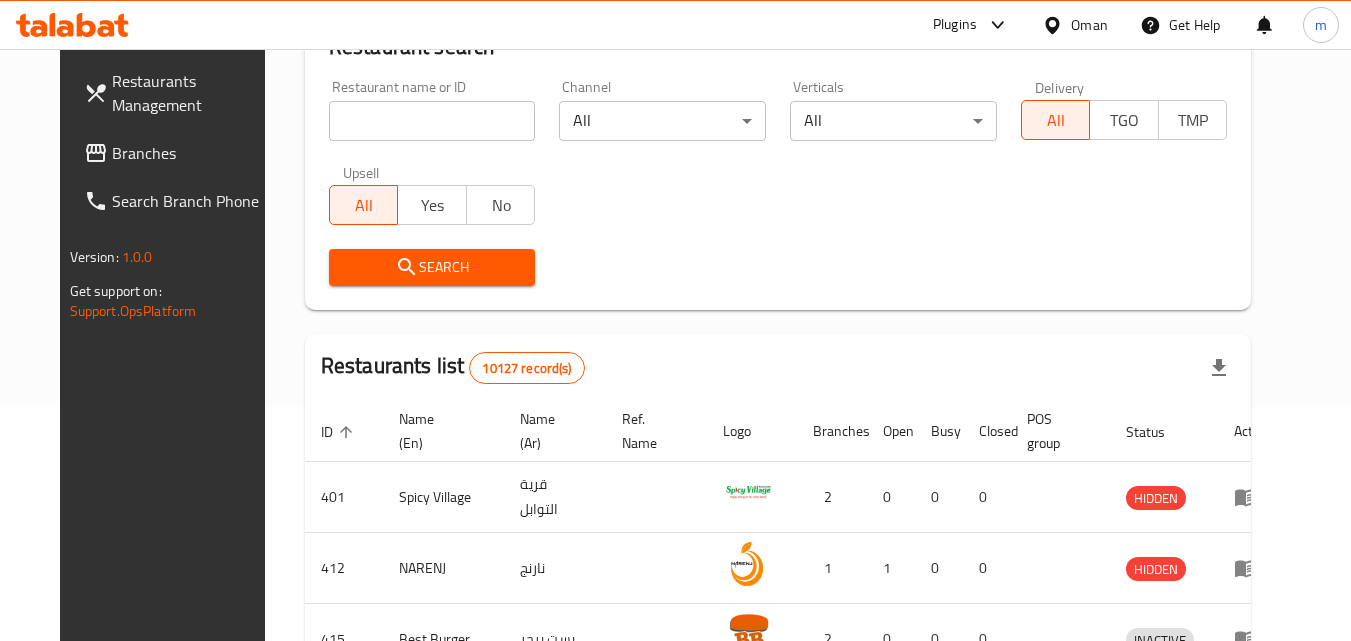 click on "Oman" at bounding box center [1075, 25] 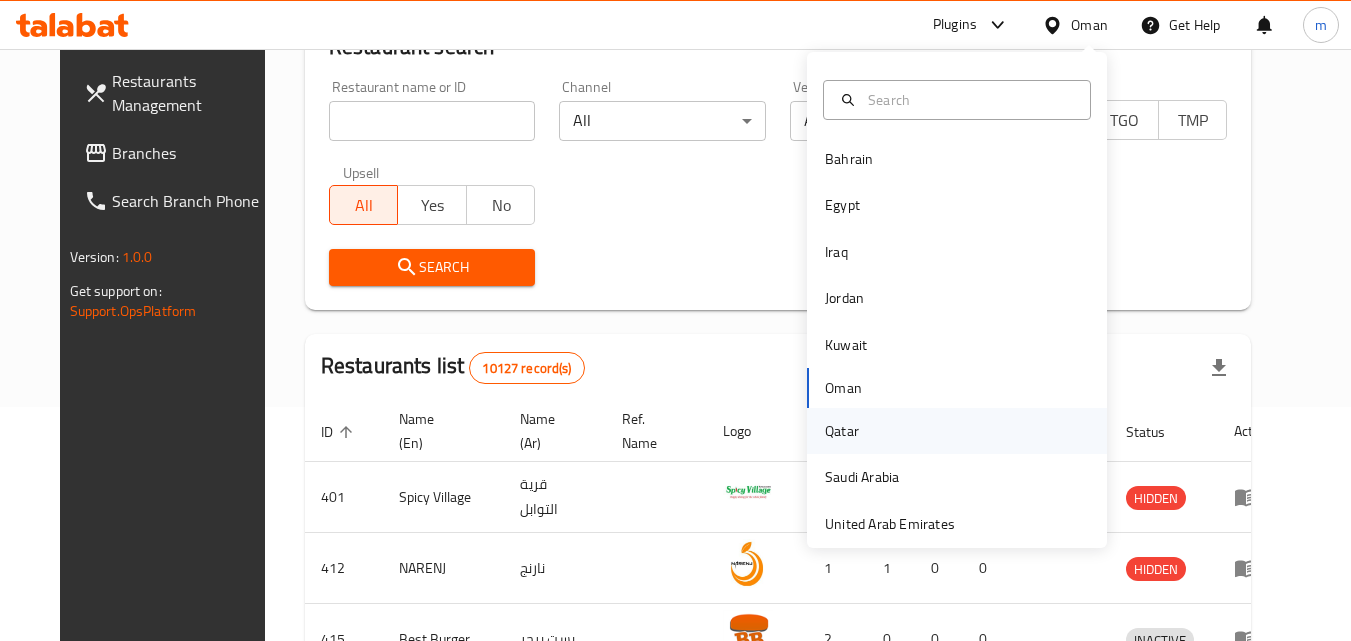 click on "Qatar" at bounding box center (842, 431) 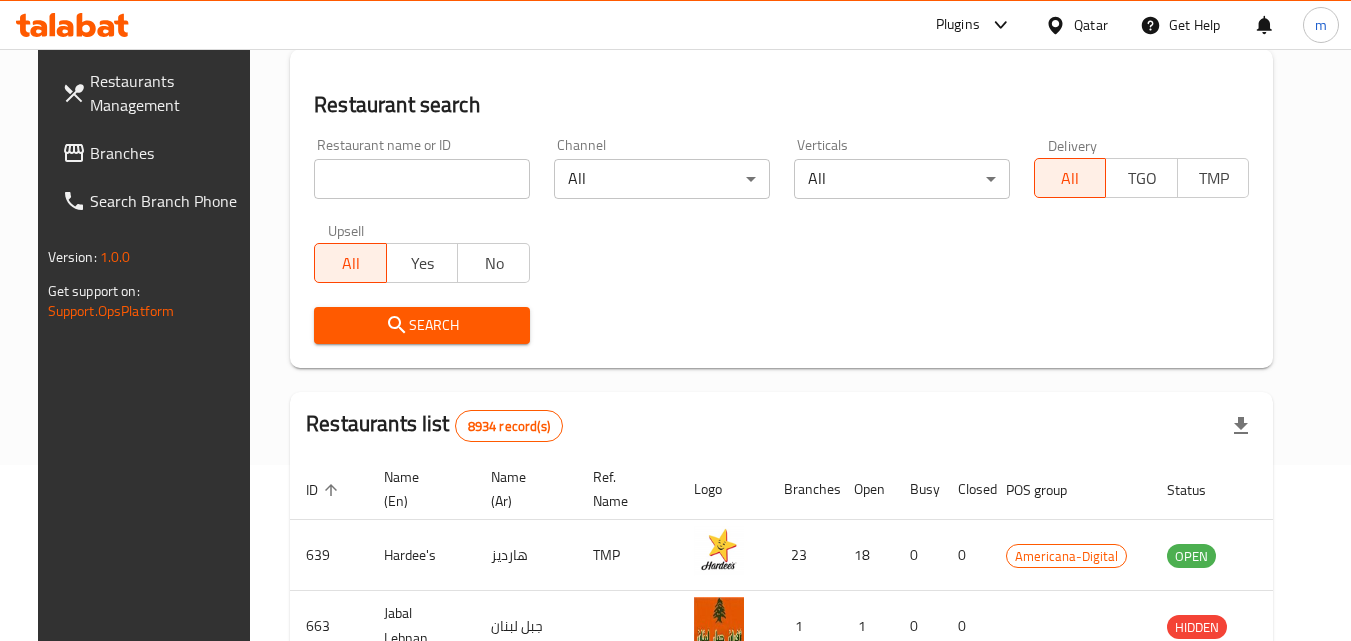 scroll, scrollTop: 234, scrollLeft: 0, axis: vertical 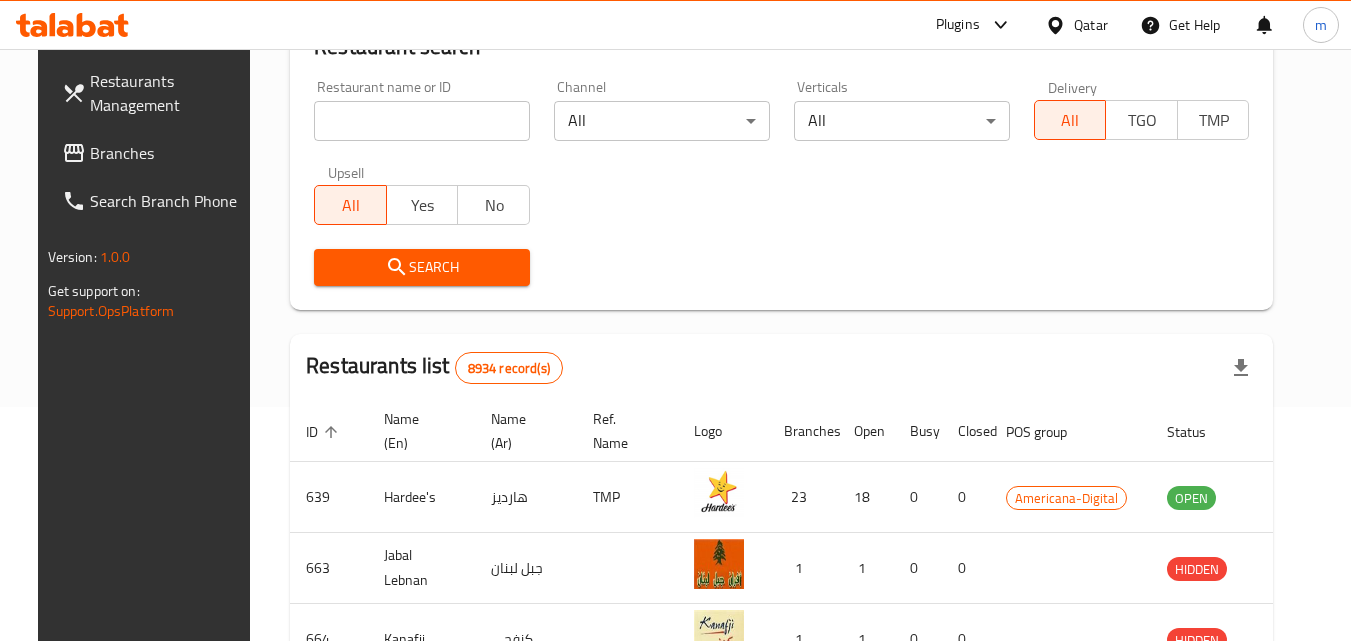 click on "Branches" at bounding box center (169, 153) 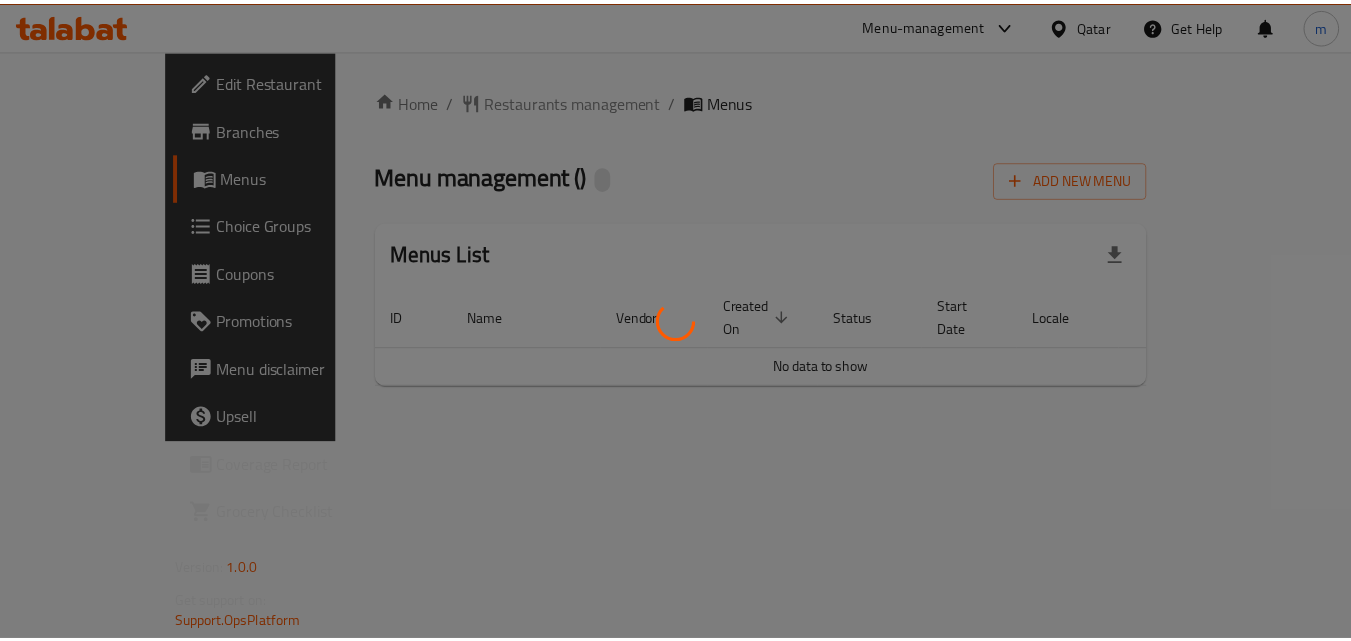 scroll, scrollTop: 0, scrollLeft: 0, axis: both 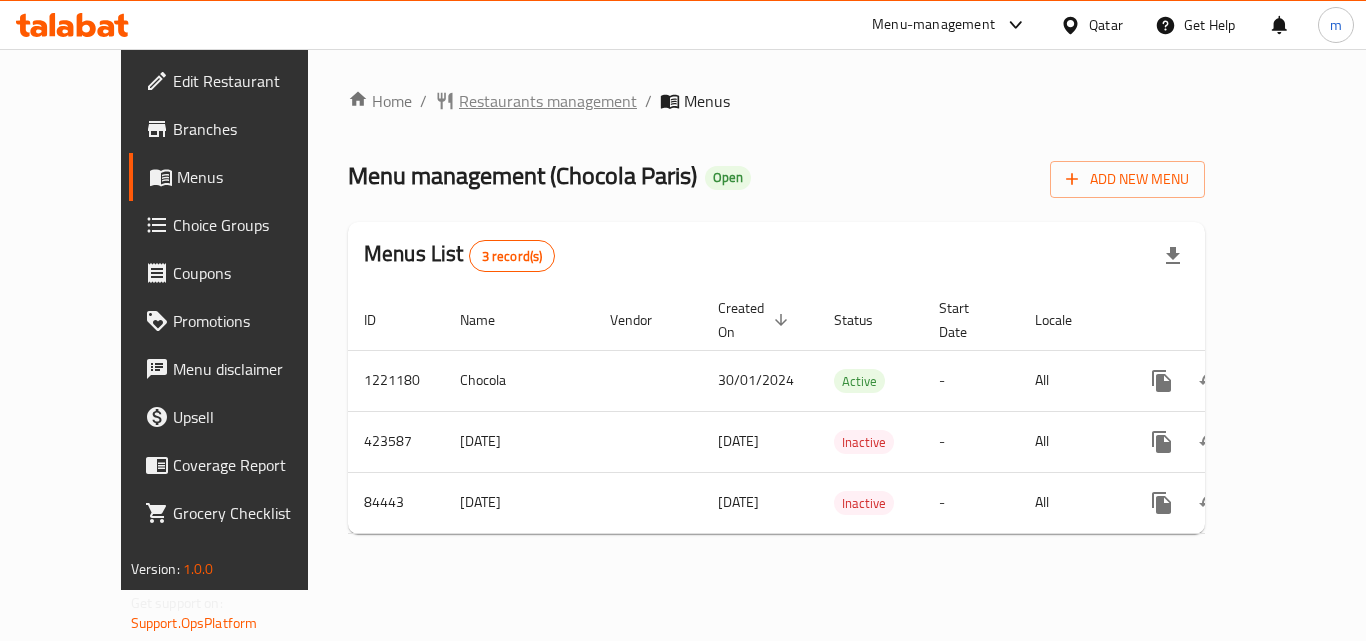 click on "Restaurants management" at bounding box center [548, 101] 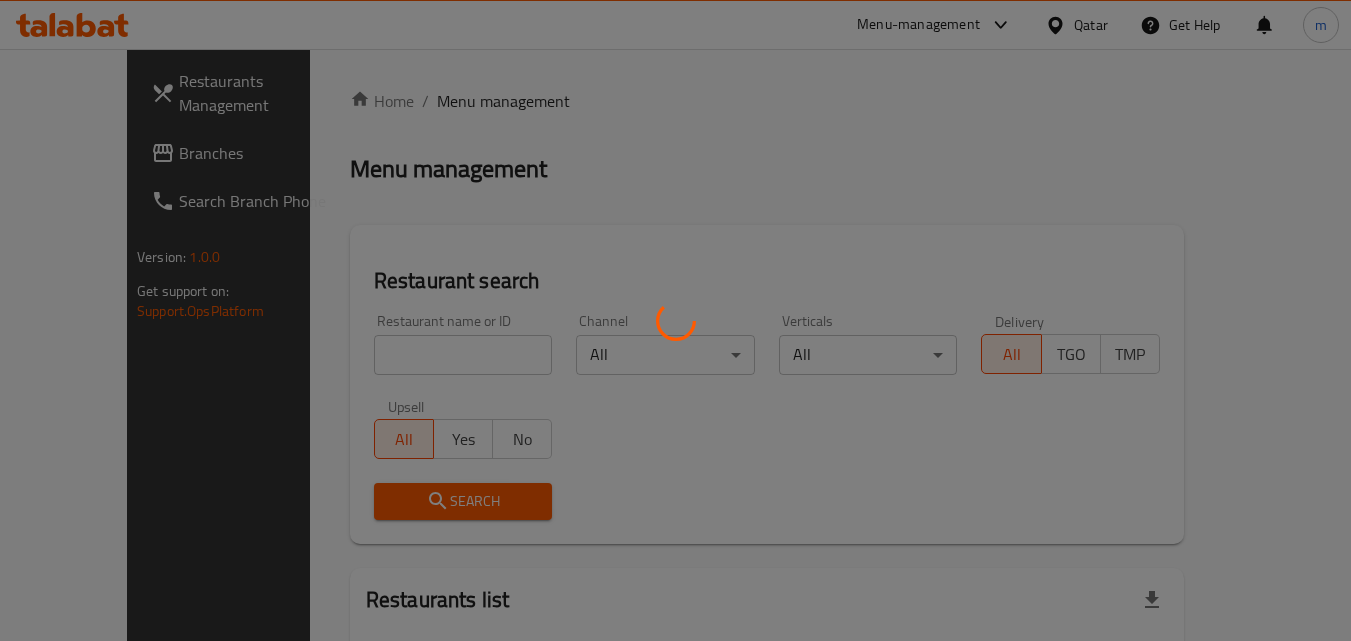 click at bounding box center [675, 320] 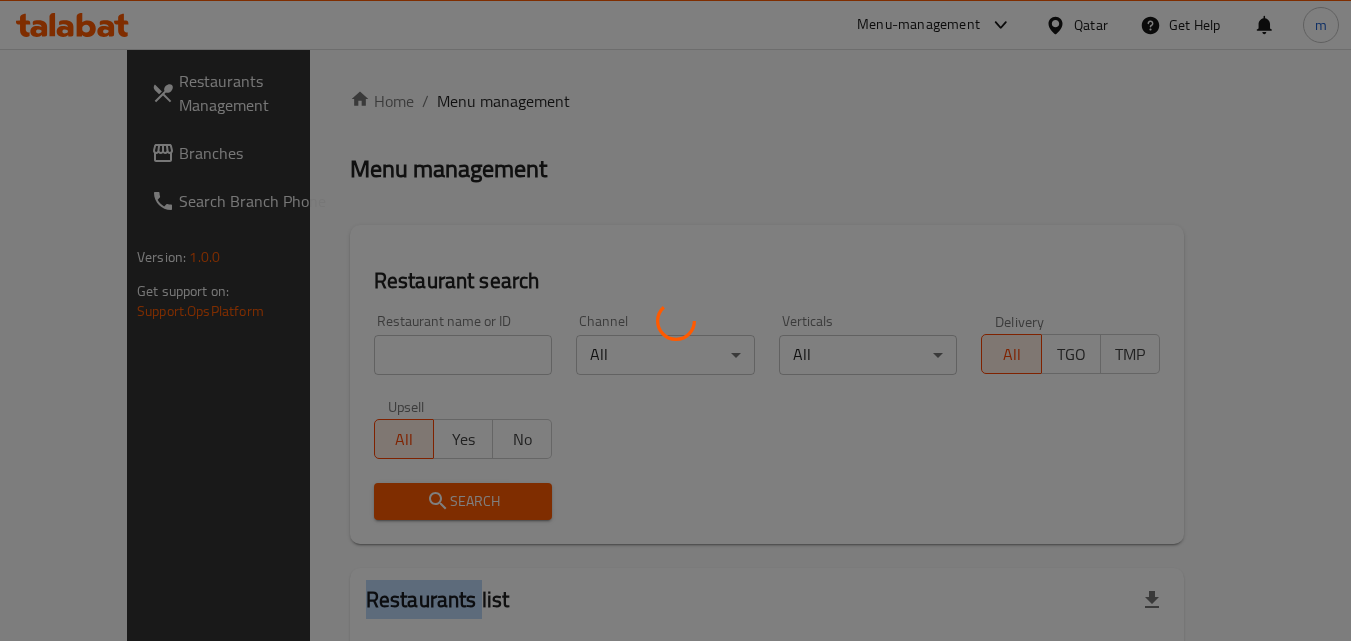click at bounding box center (675, 320) 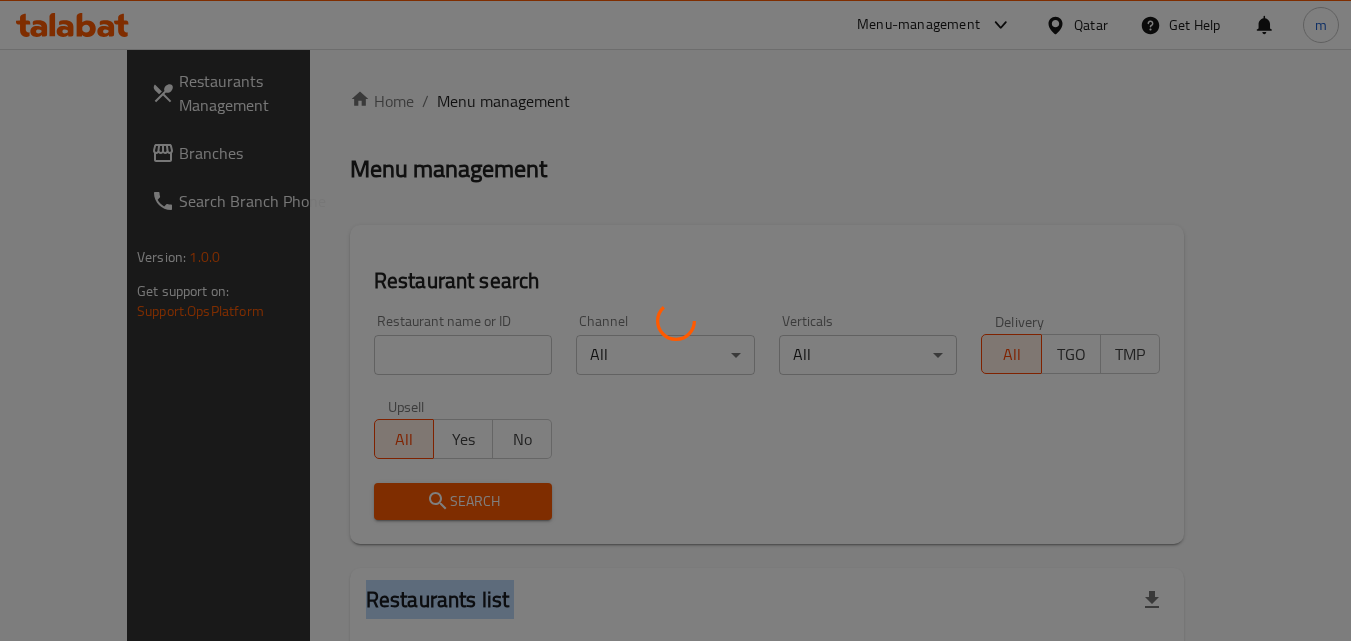 click at bounding box center (675, 320) 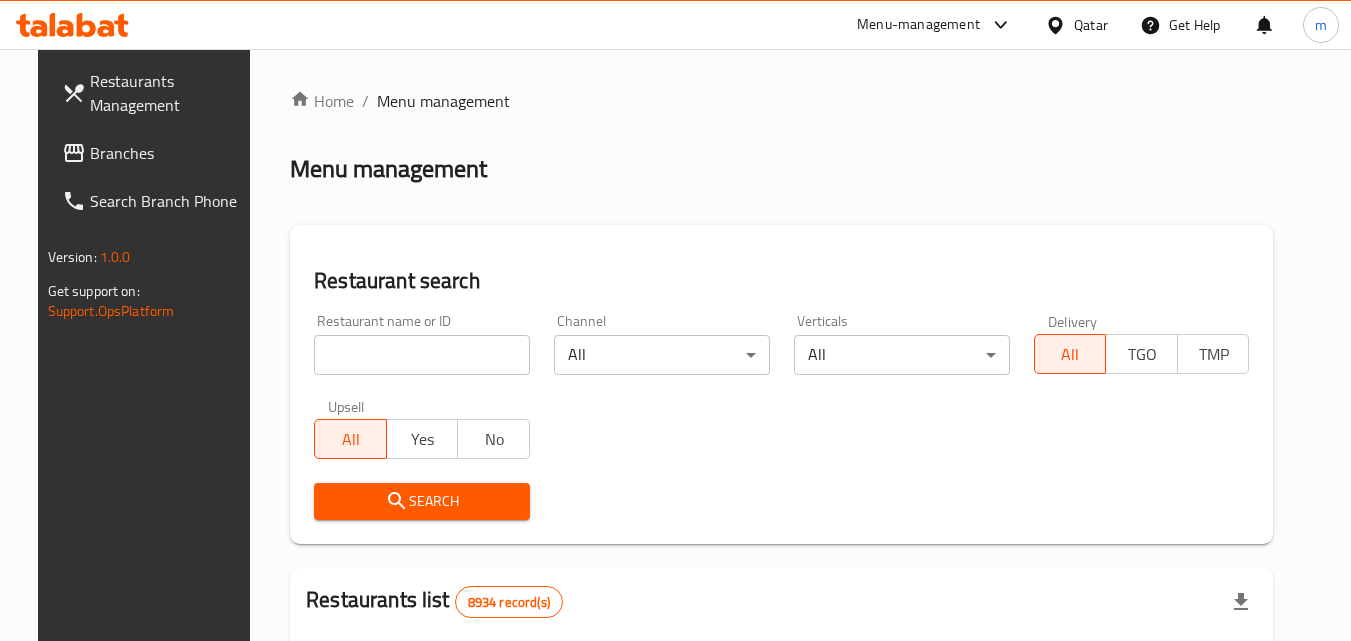click at bounding box center [422, 355] 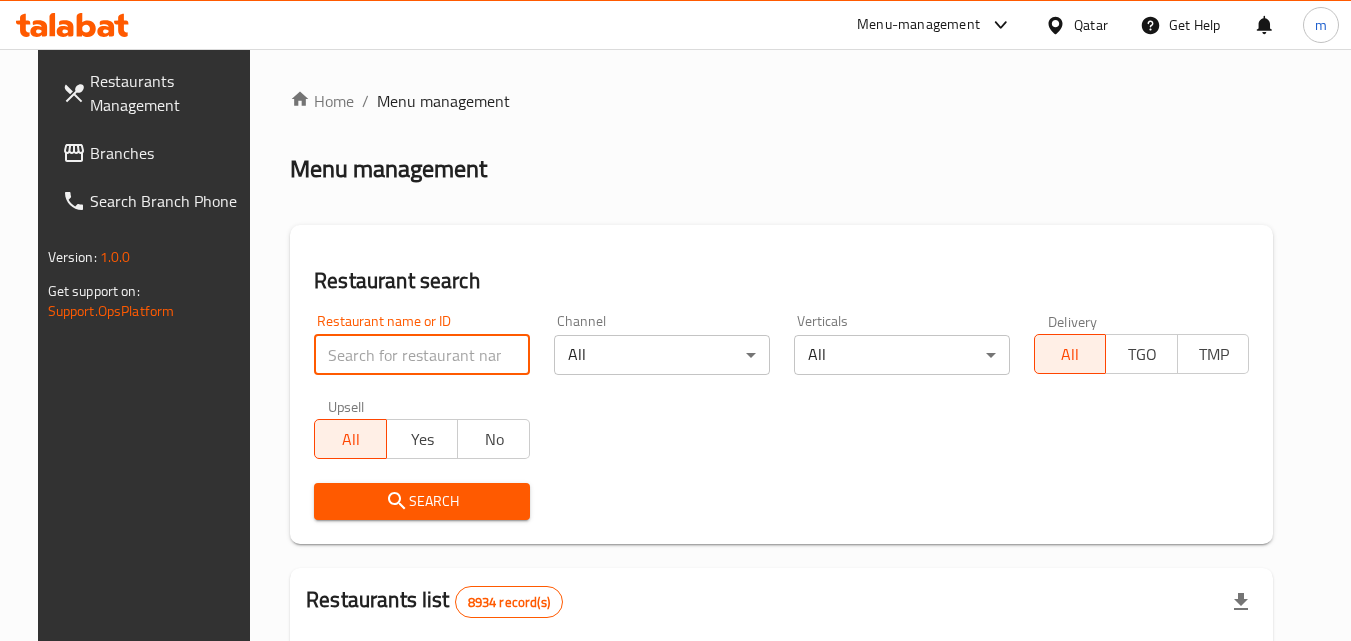 click at bounding box center (422, 355) 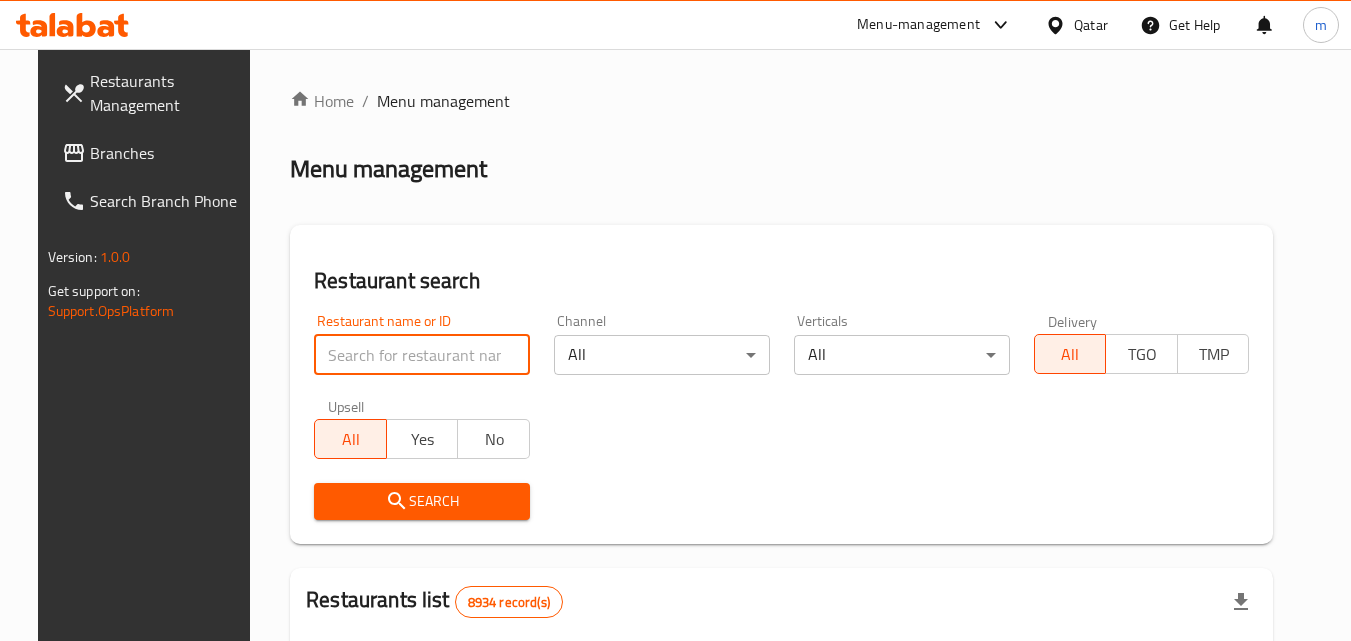 paste on "600759" 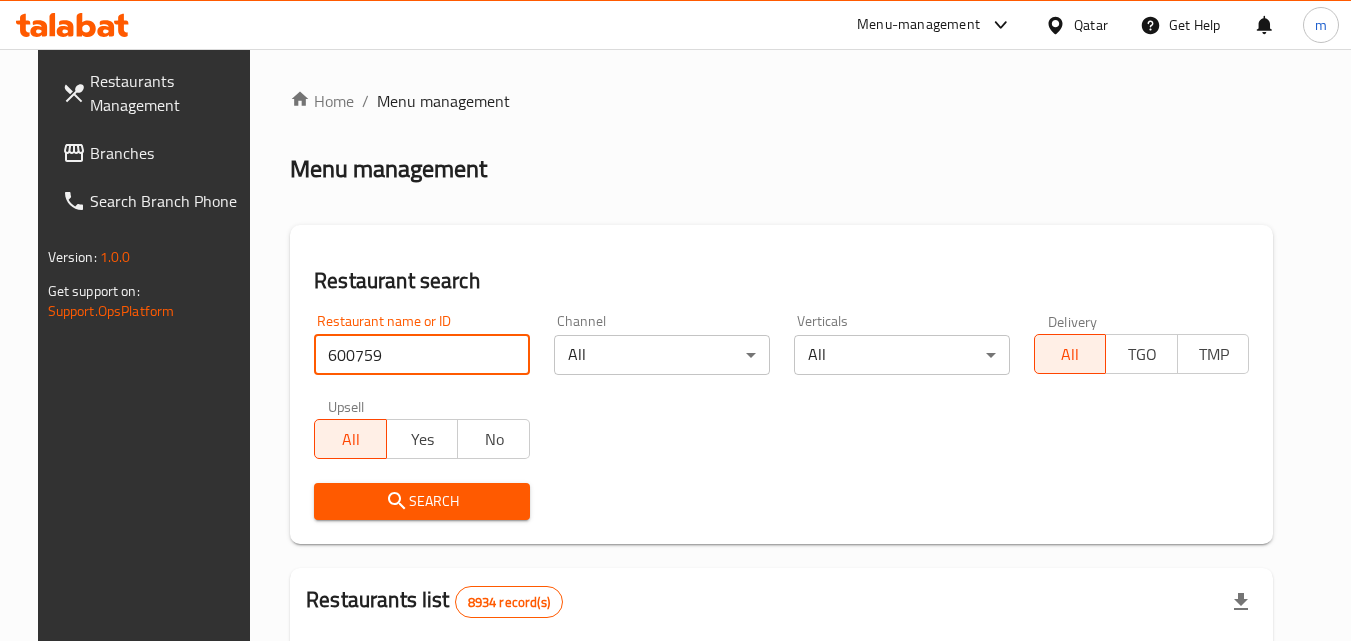 type on "600759" 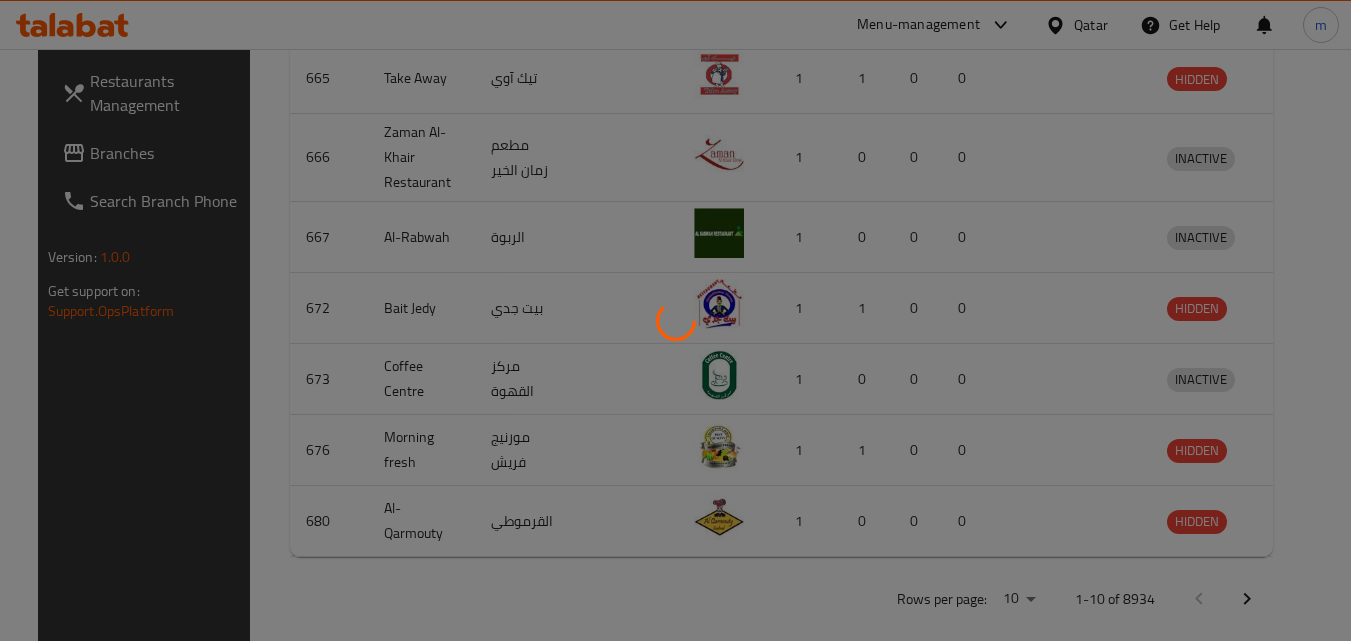 scroll, scrollTop: 234, scrollLeft: 0, axis: vertical 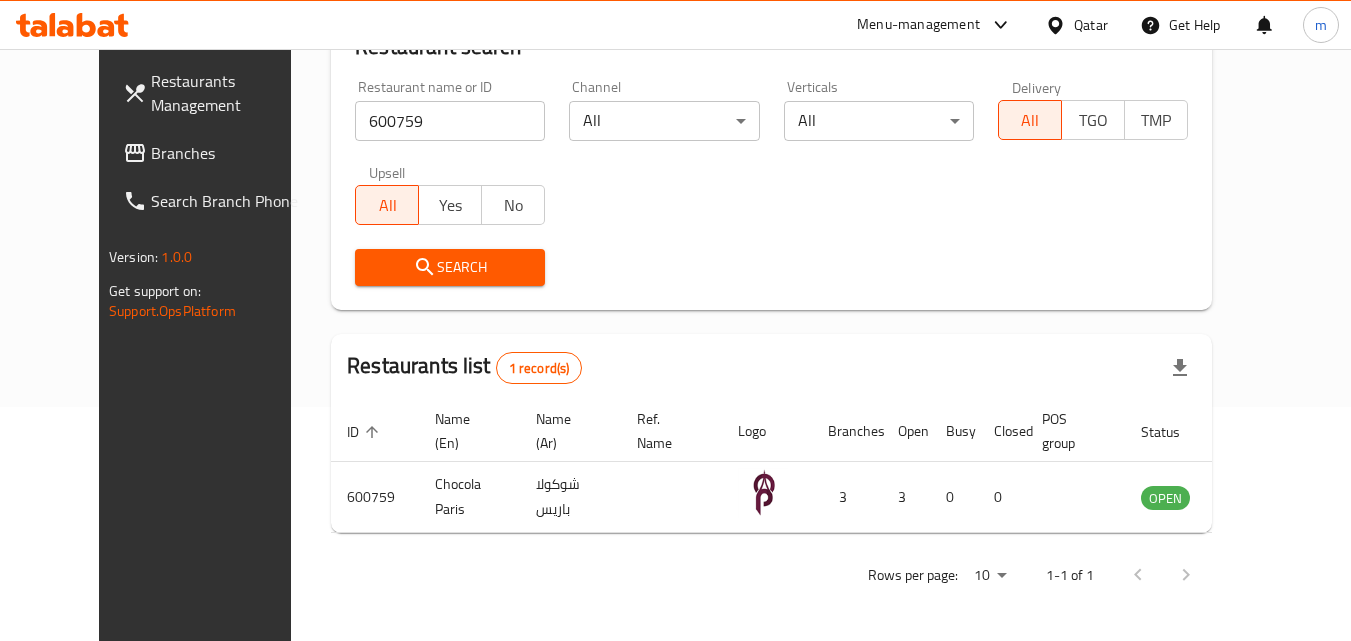 click on "Branches" at bounding box center (230, 153) 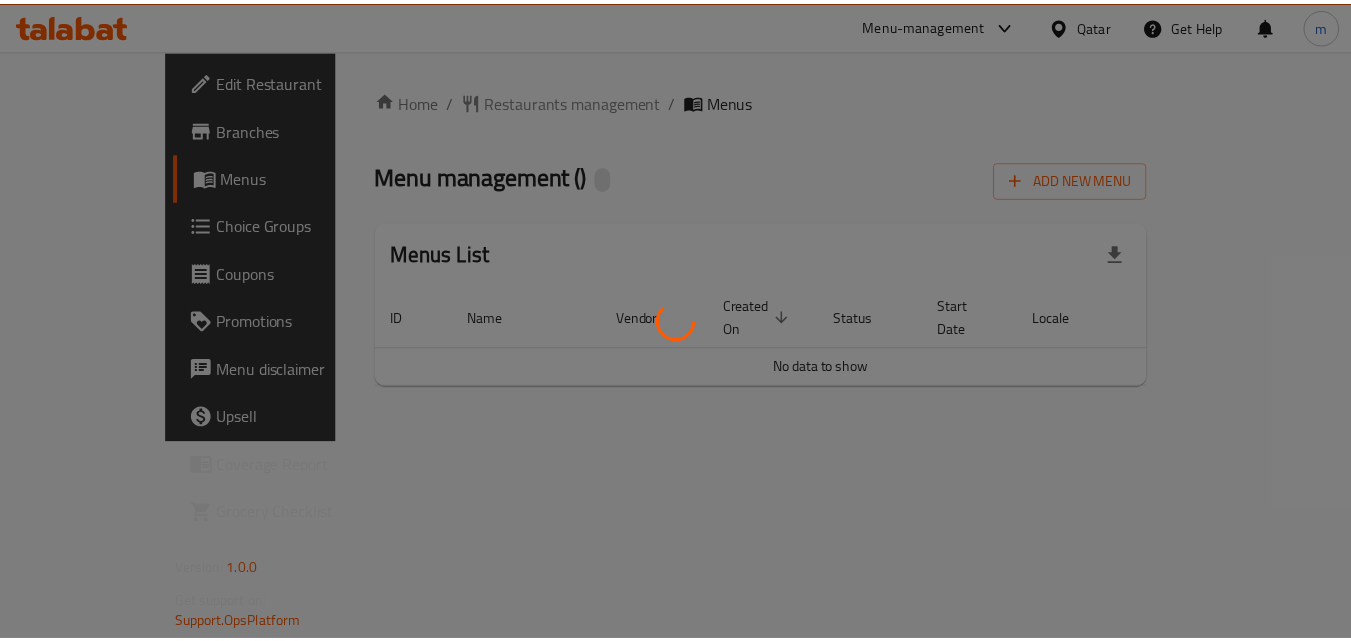 scroll, scrollTop: 0, scrollLeft: 0, axis: both 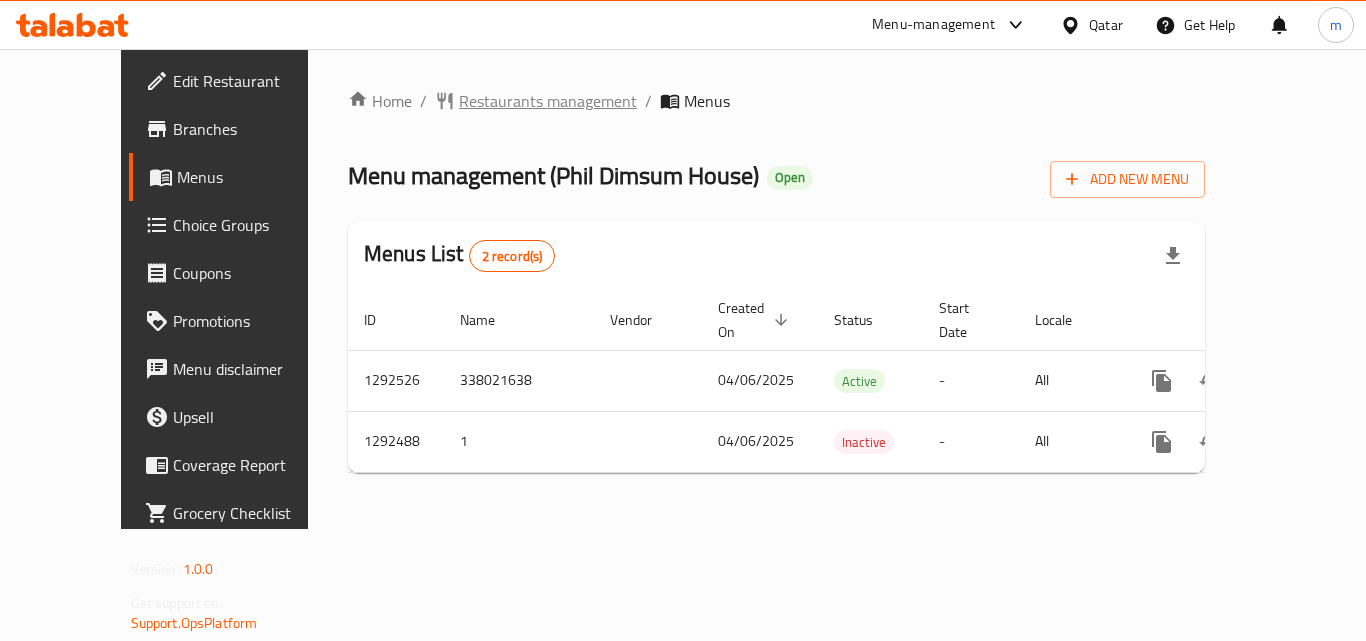 click on "Restaurants management" at bounding box center [548, 101] 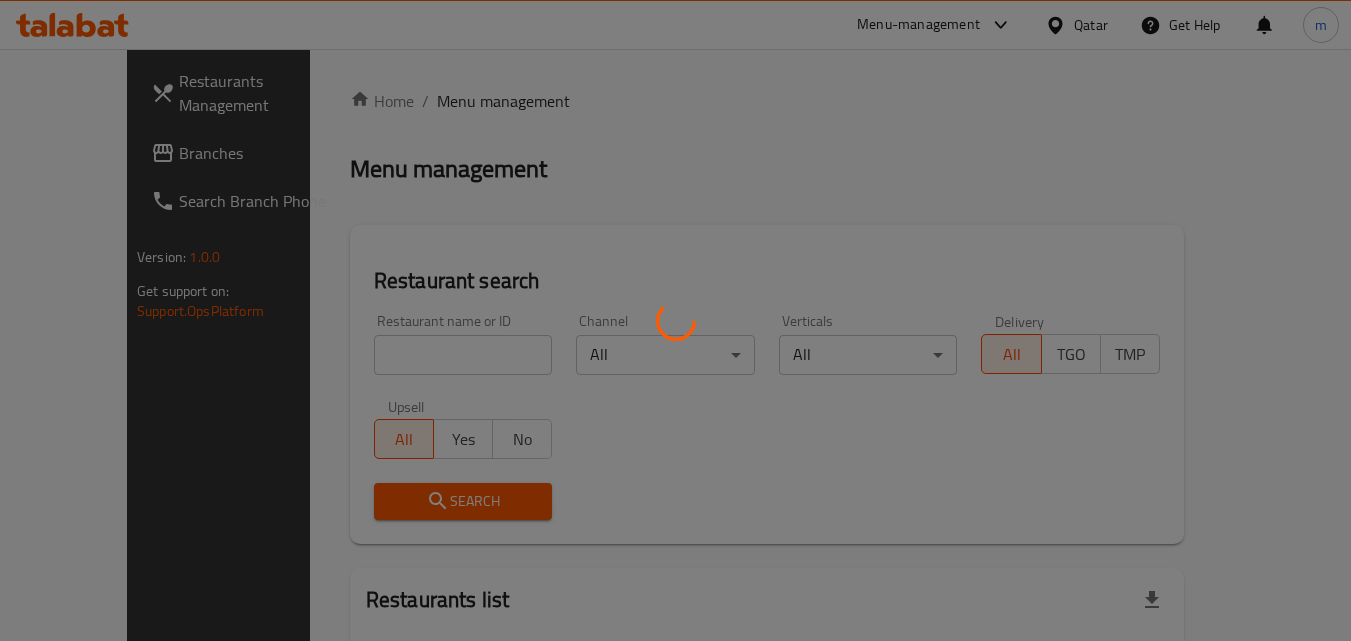 click at bounding box center [675, 320] 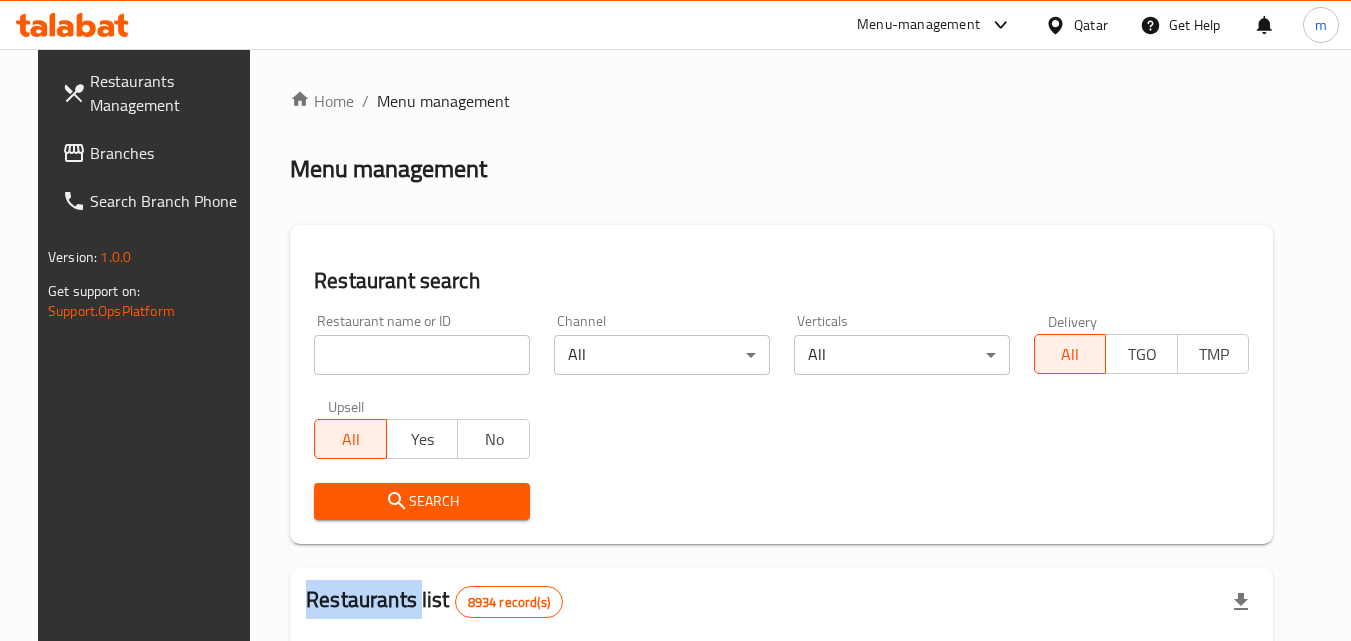 click at bounding box center (675, 320) 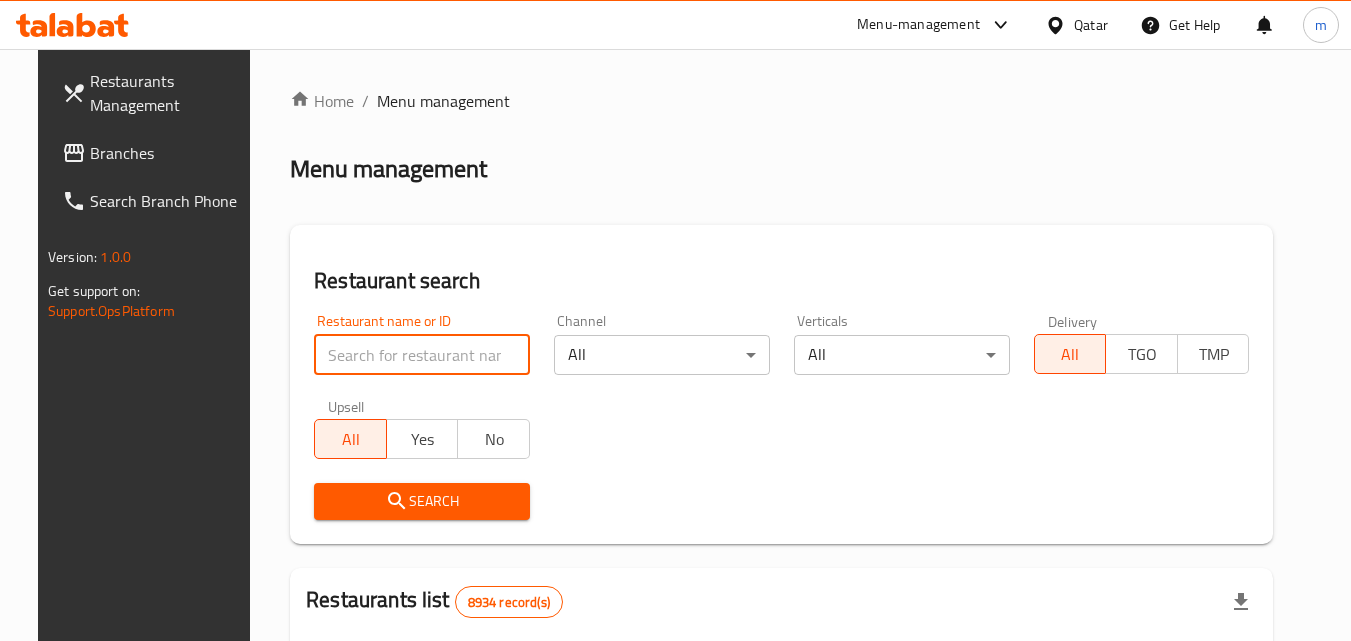 click at bounding box center [422, 355] 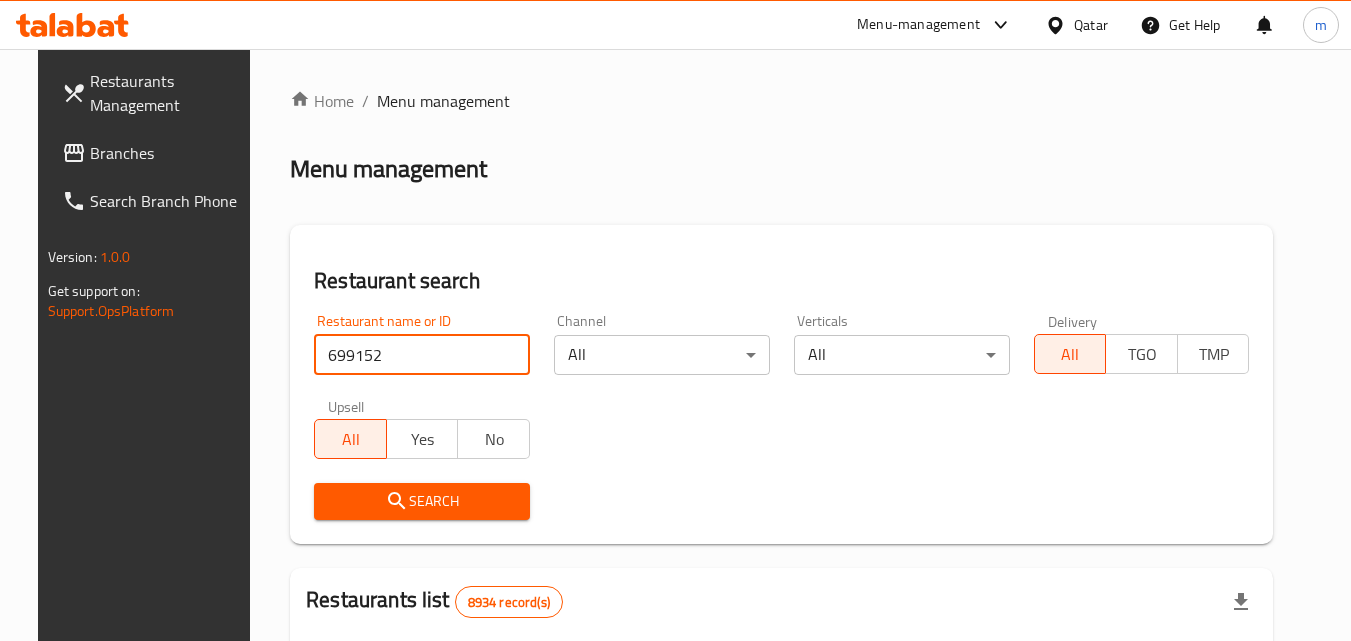 type on "699152" 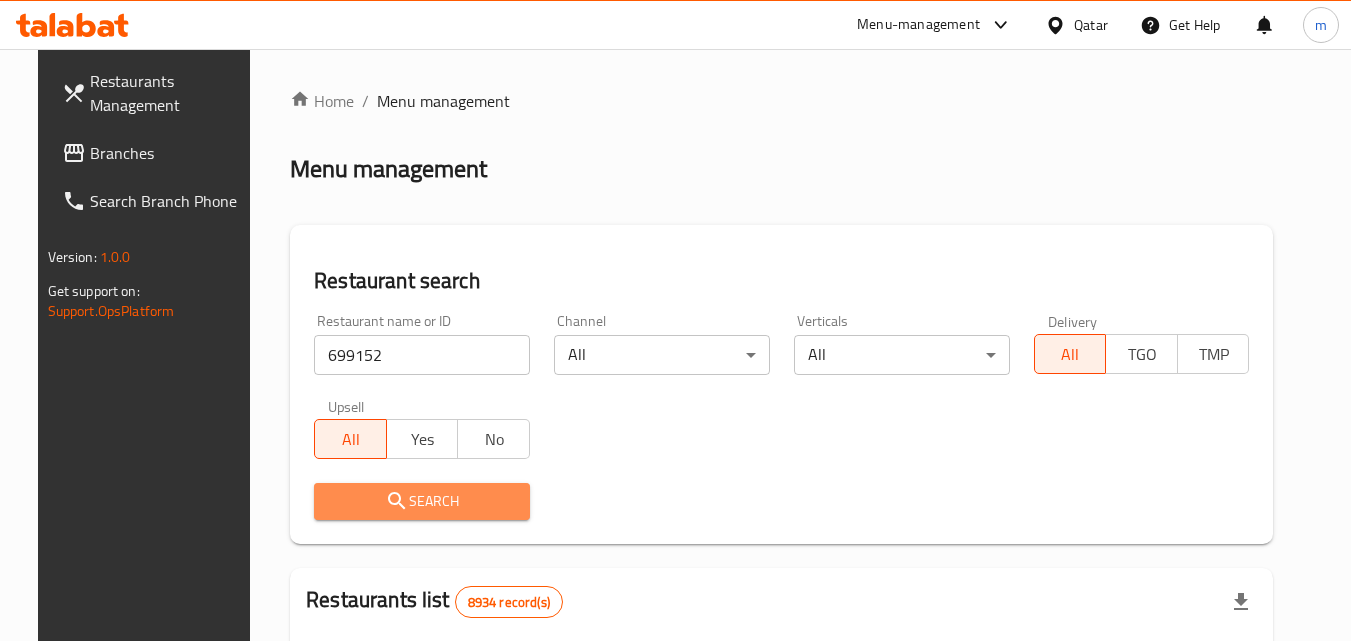 click on "Search" at bounding box center (422, 501) 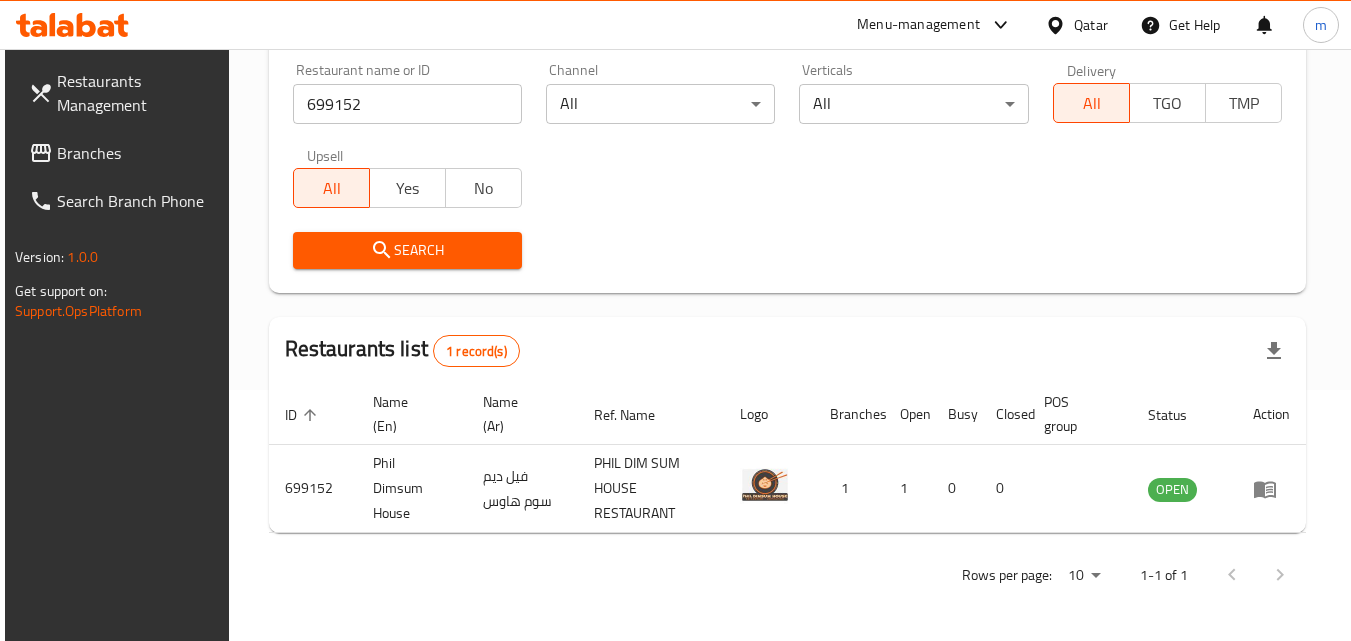scroll, scrollTop: 251, scrollLeft: 0, axis: vertical 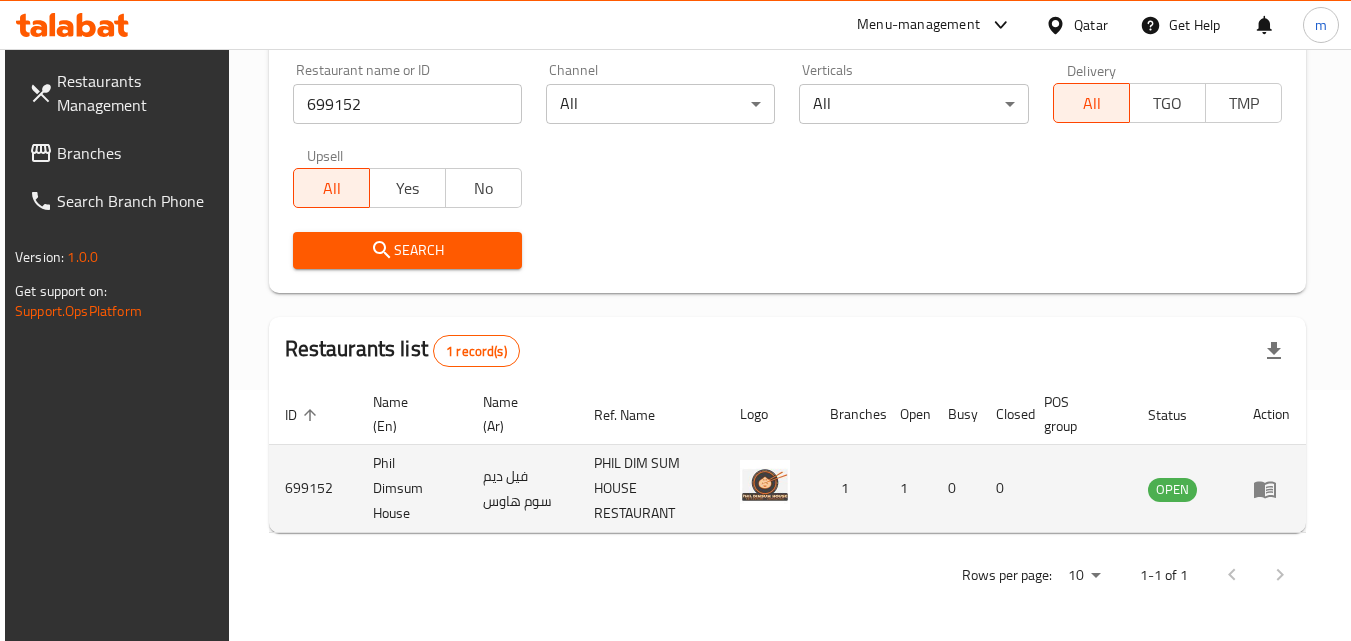 click 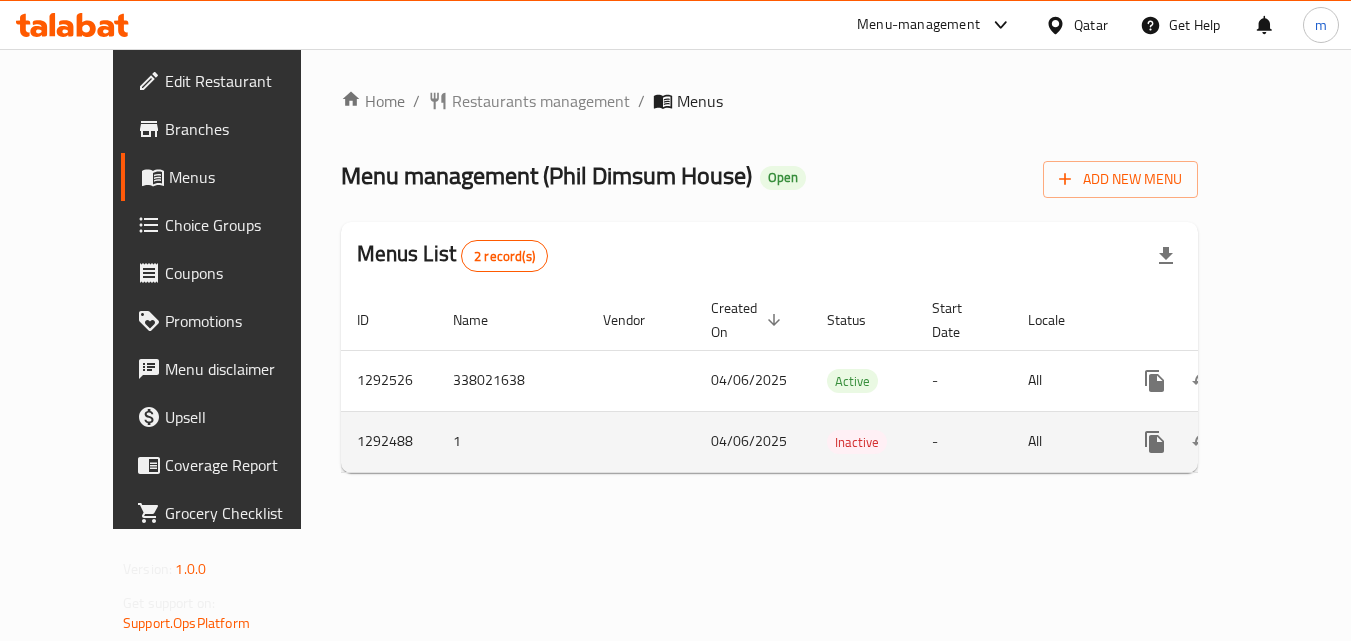 scroll, scrollTop: 0, scrollLeft: 0, axis: both 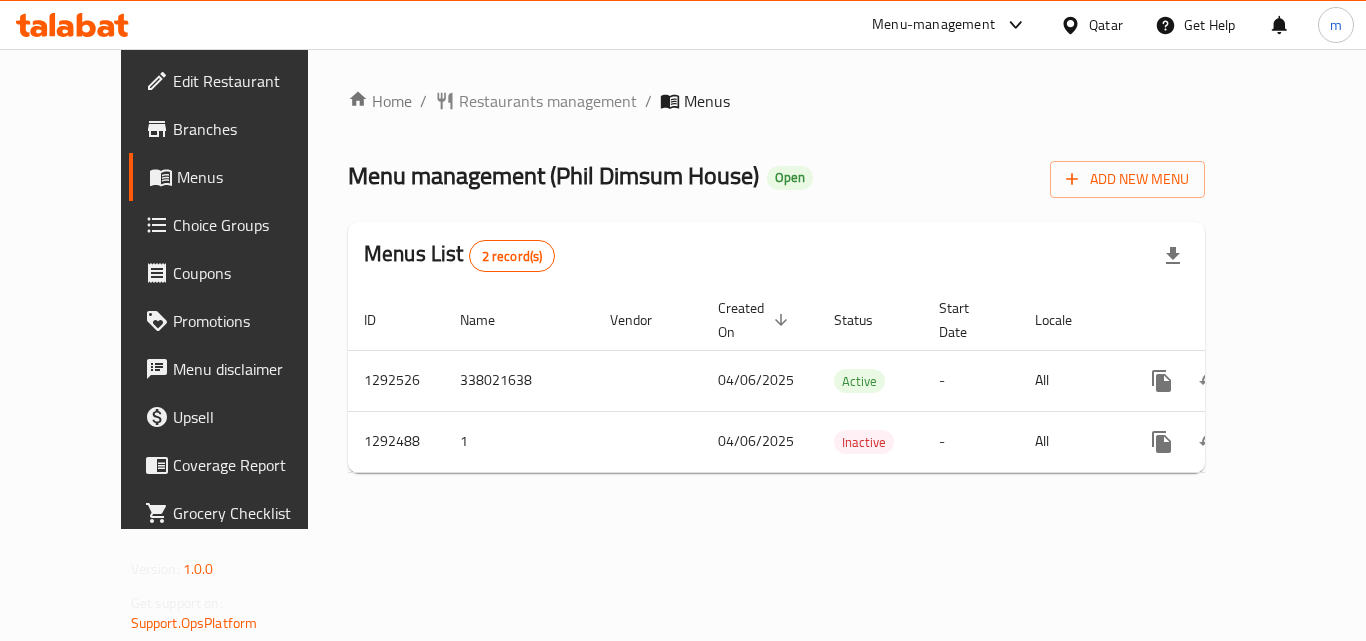 click on "Choice Groups" at bounding box center [253, 225] 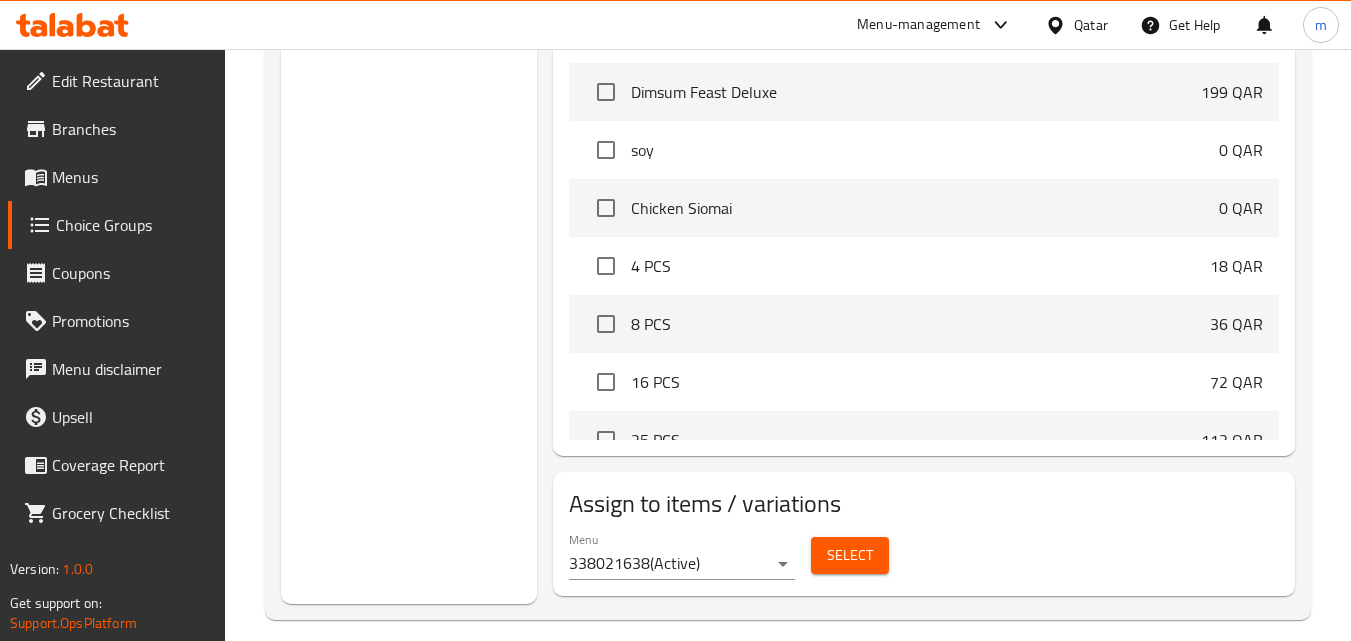 scroll, scrollTop: 695, scrollLeft: 0, axis: vertical 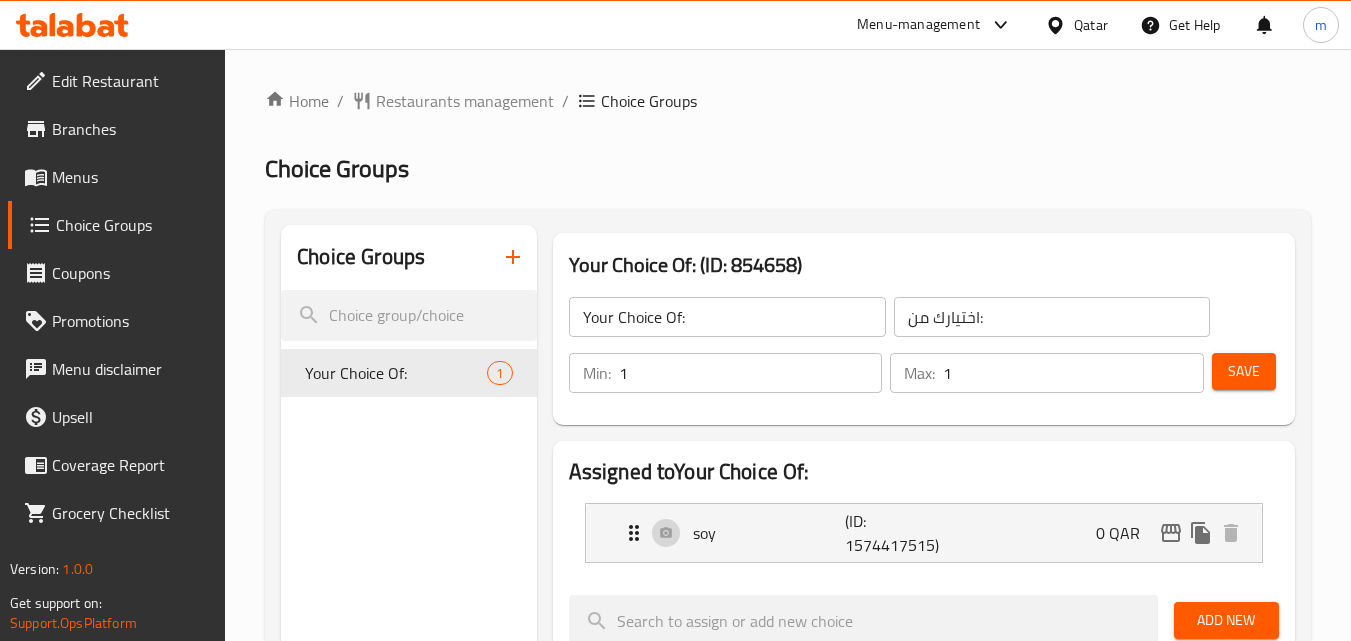 type 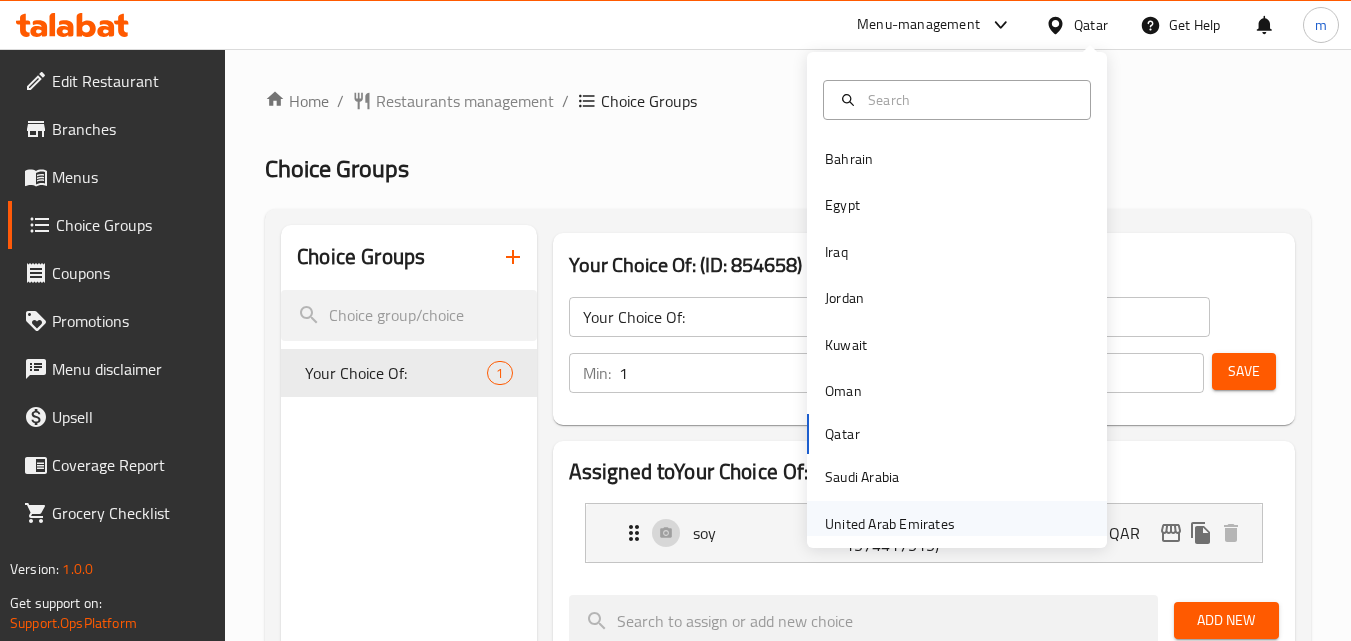 click on "United Arab Emirates" at bounding box center [890, 524] 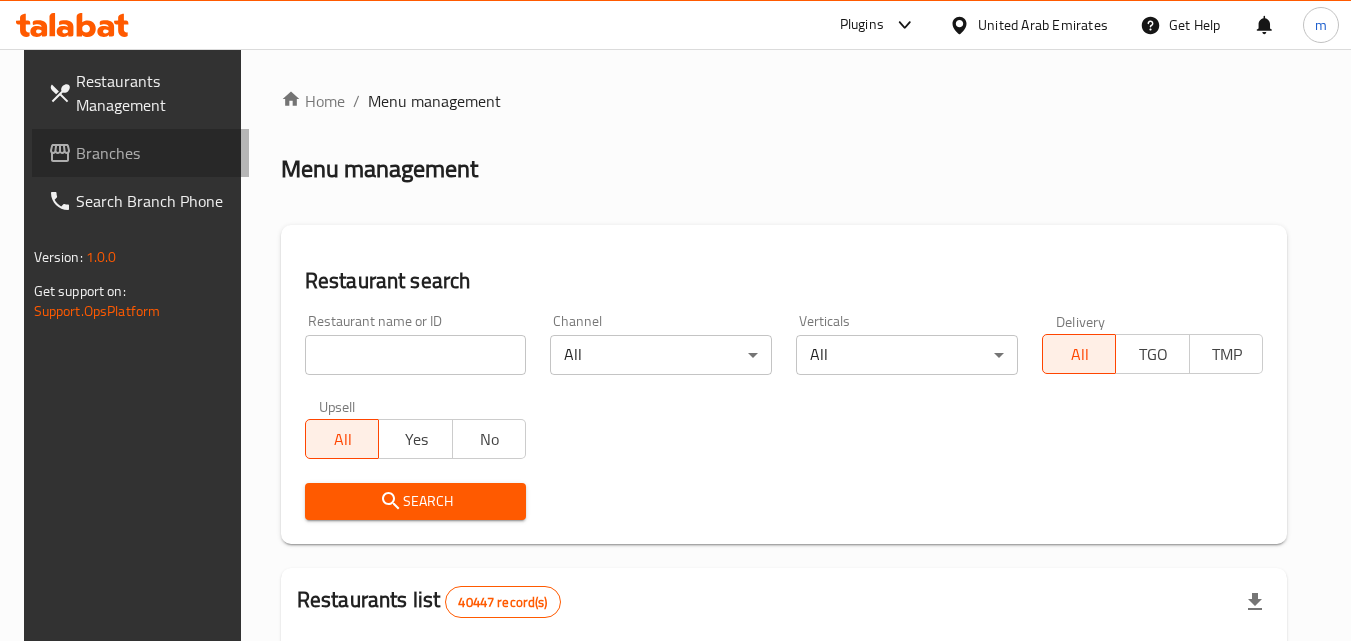 click on "Branches" at bounding box center [155, 153] 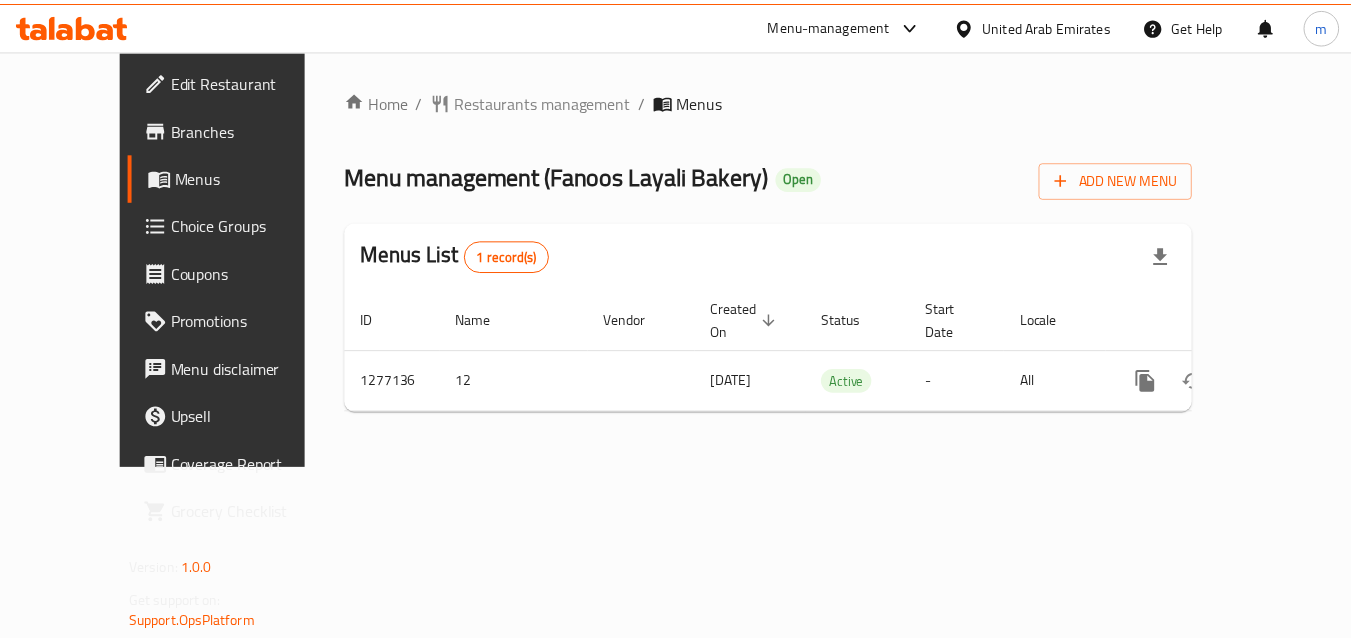 scroll, scrollTop: 0, scrollLeft: 0, axis: both 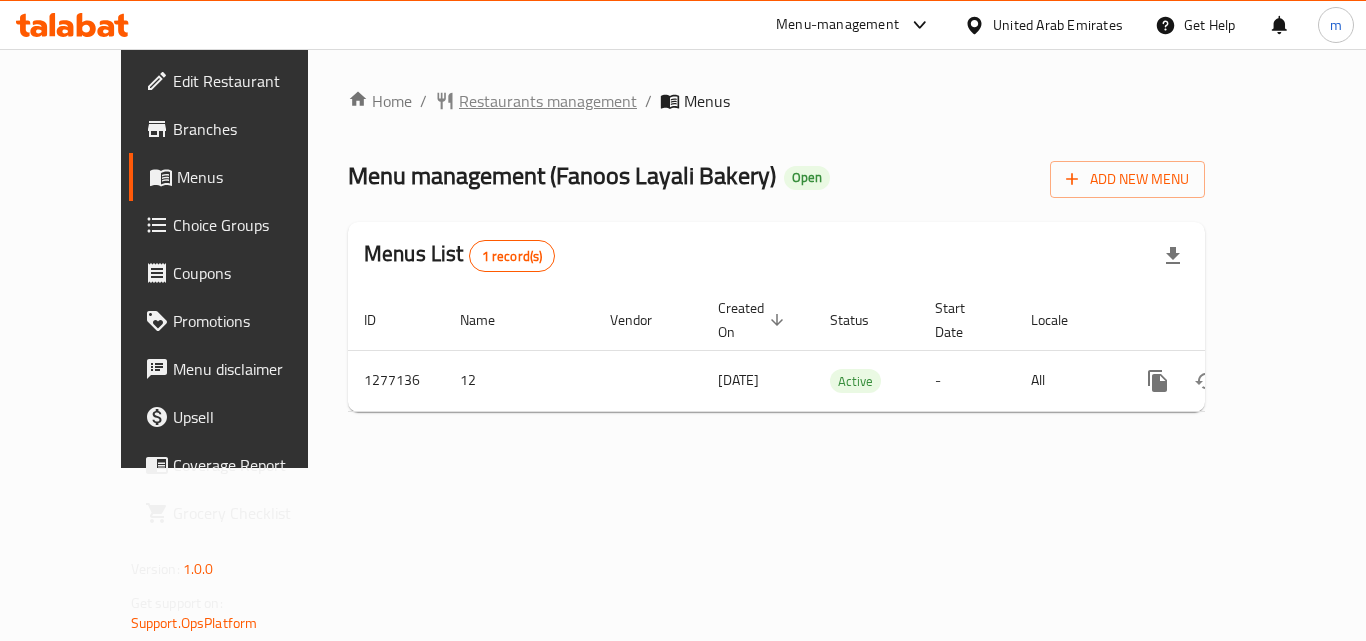 click on "Restaurants management" at bounding box center [548, 101] 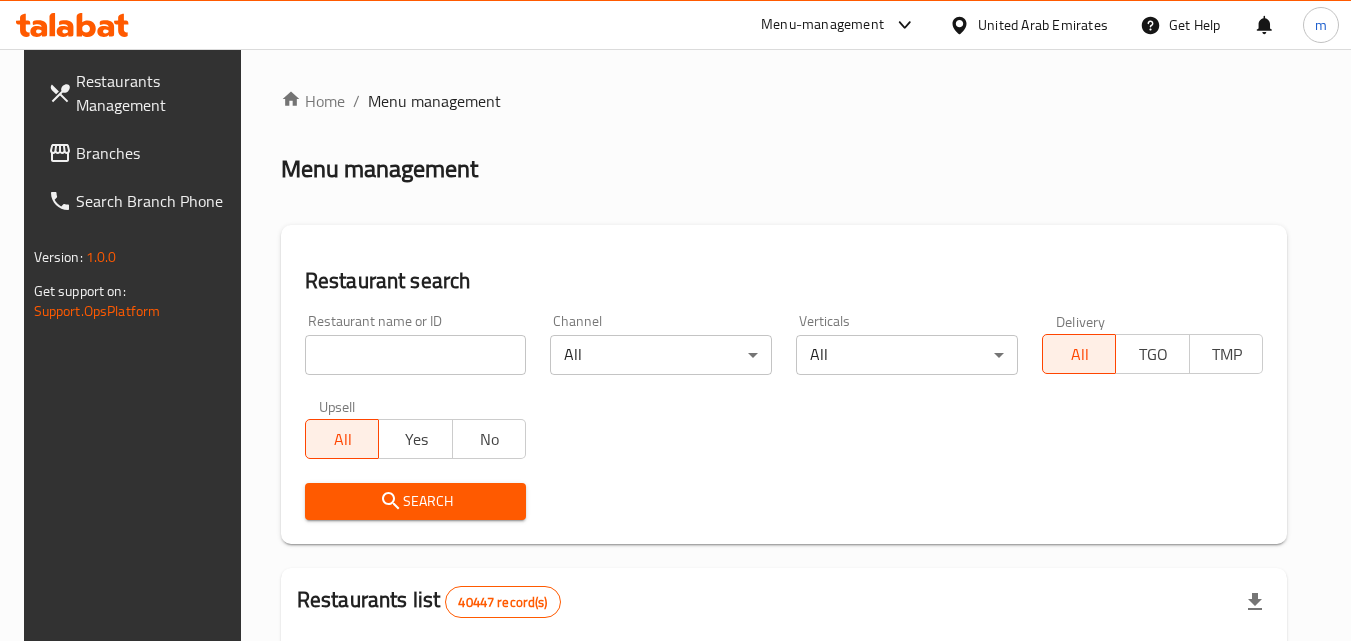 click at bounding box center (416, 355) 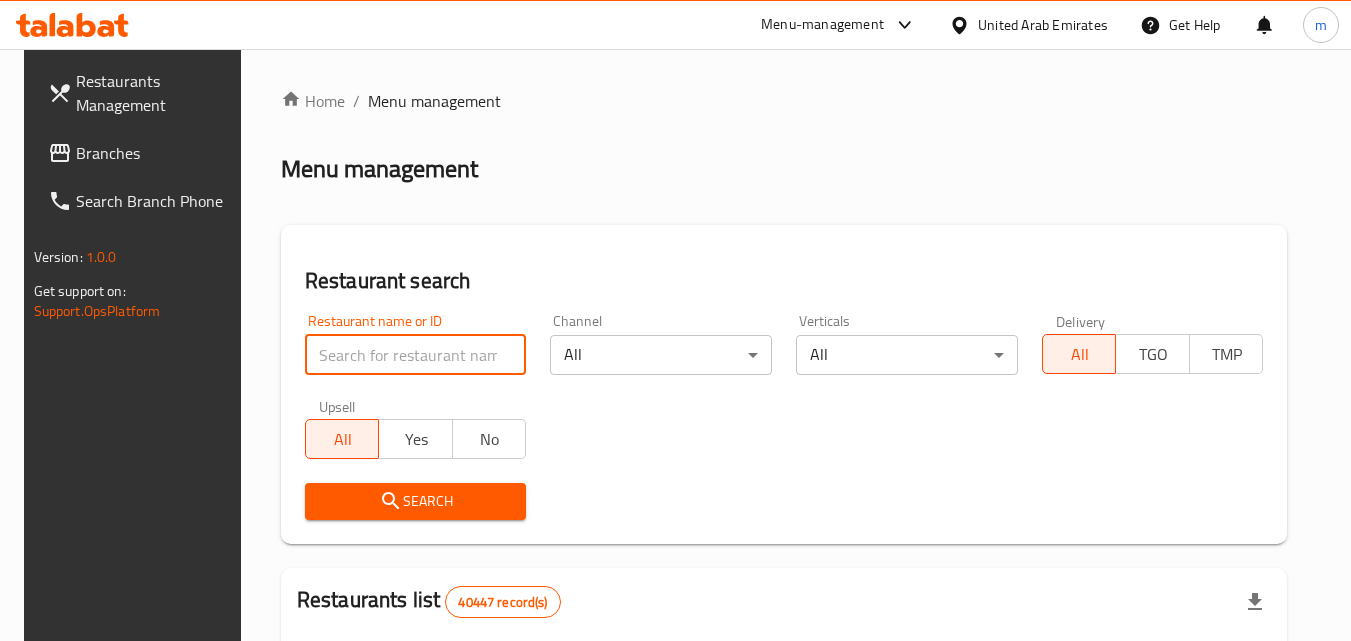 paste on "692313" 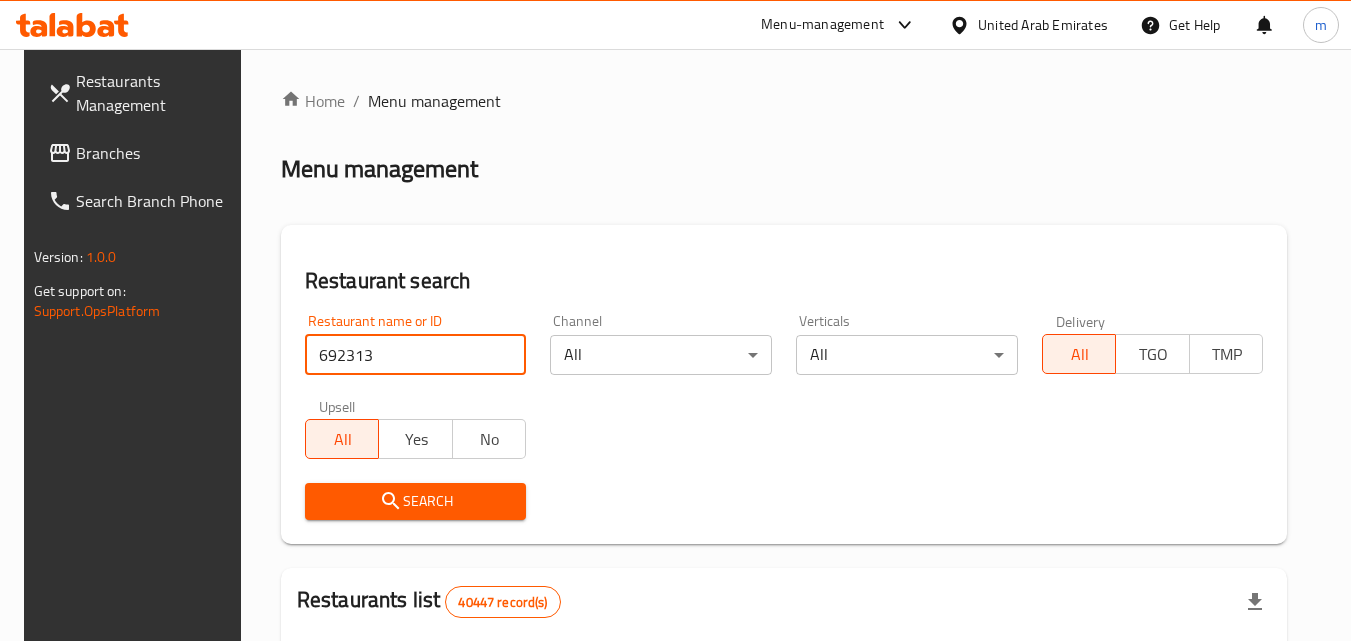 type on "692313" 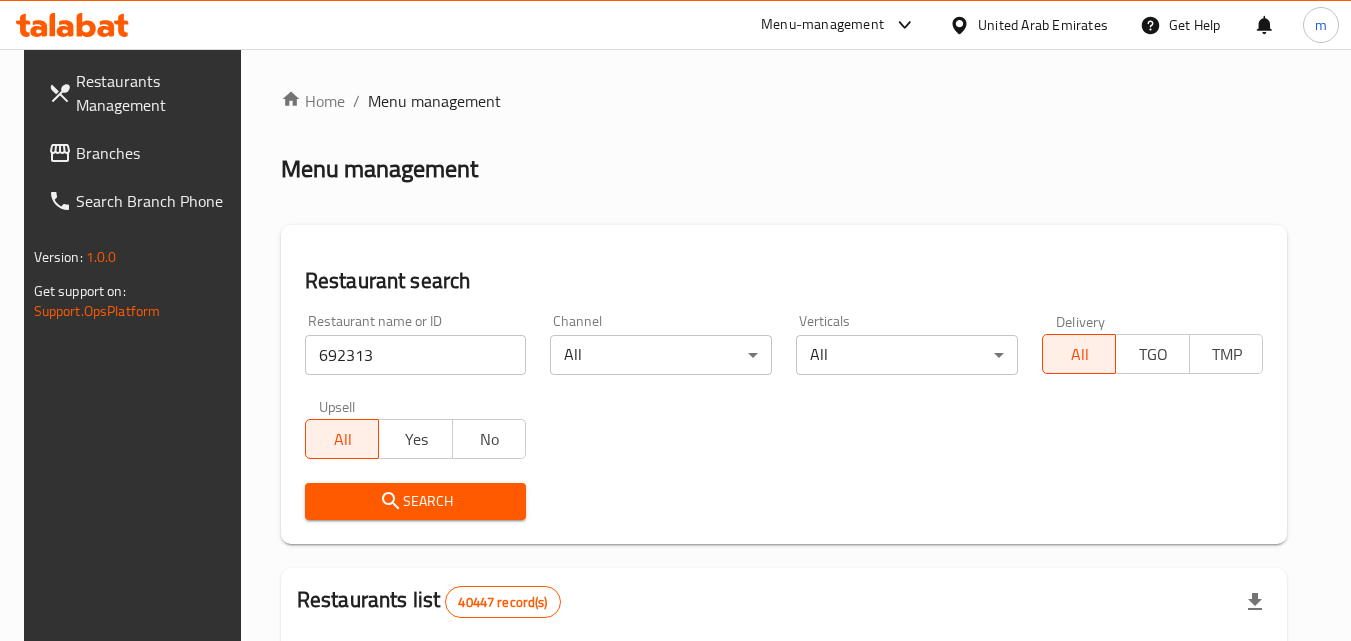 click on "Search" at bounding box center (416, 501) 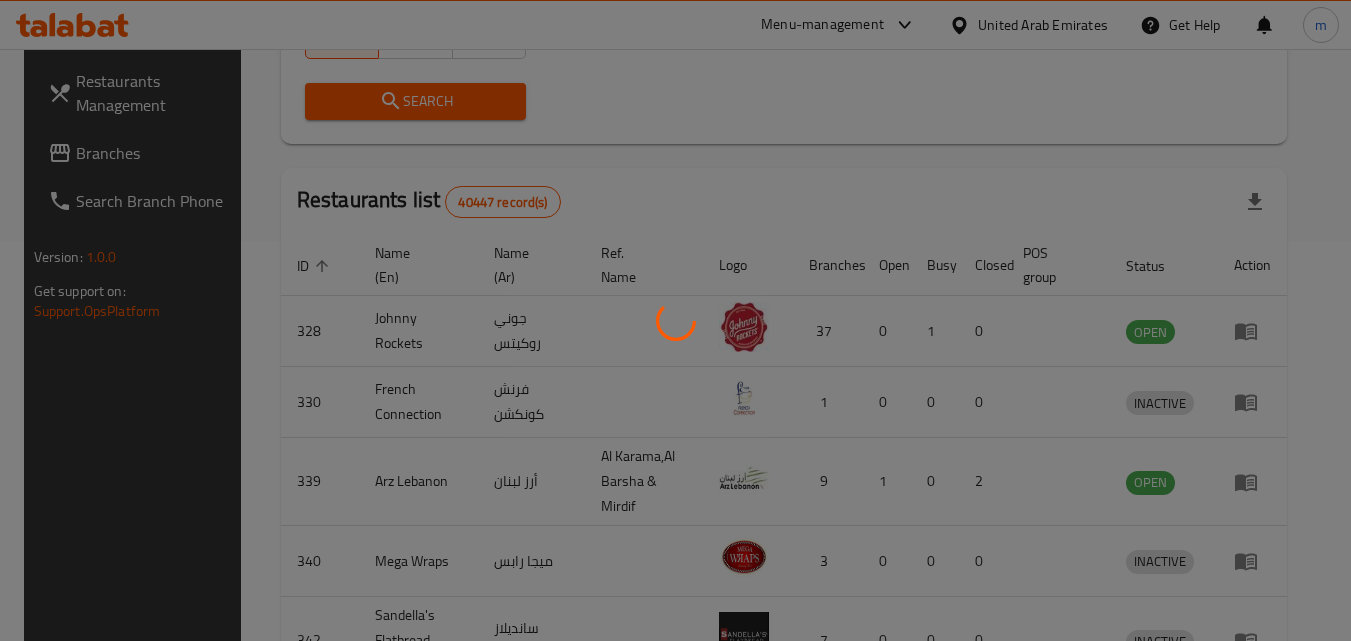 scroll, scrollTop: 251, scrollLeft: 0, axis: vertical 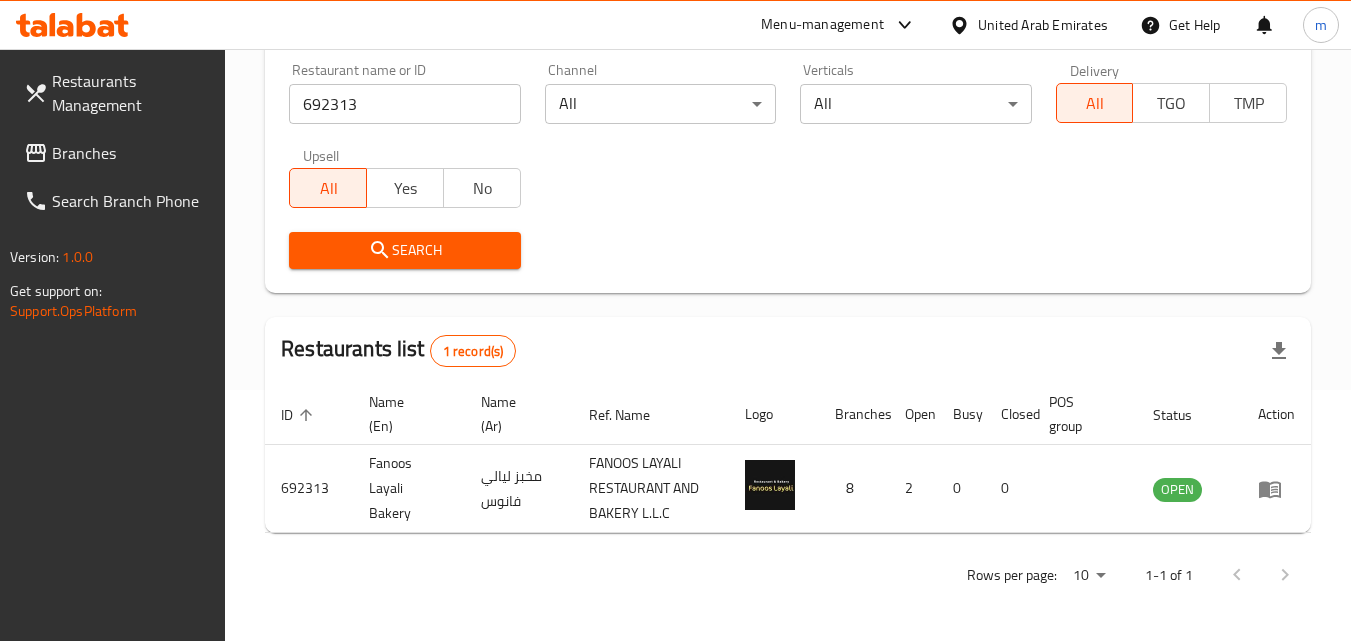 click on "Branches" at bounding box center (131, 153) 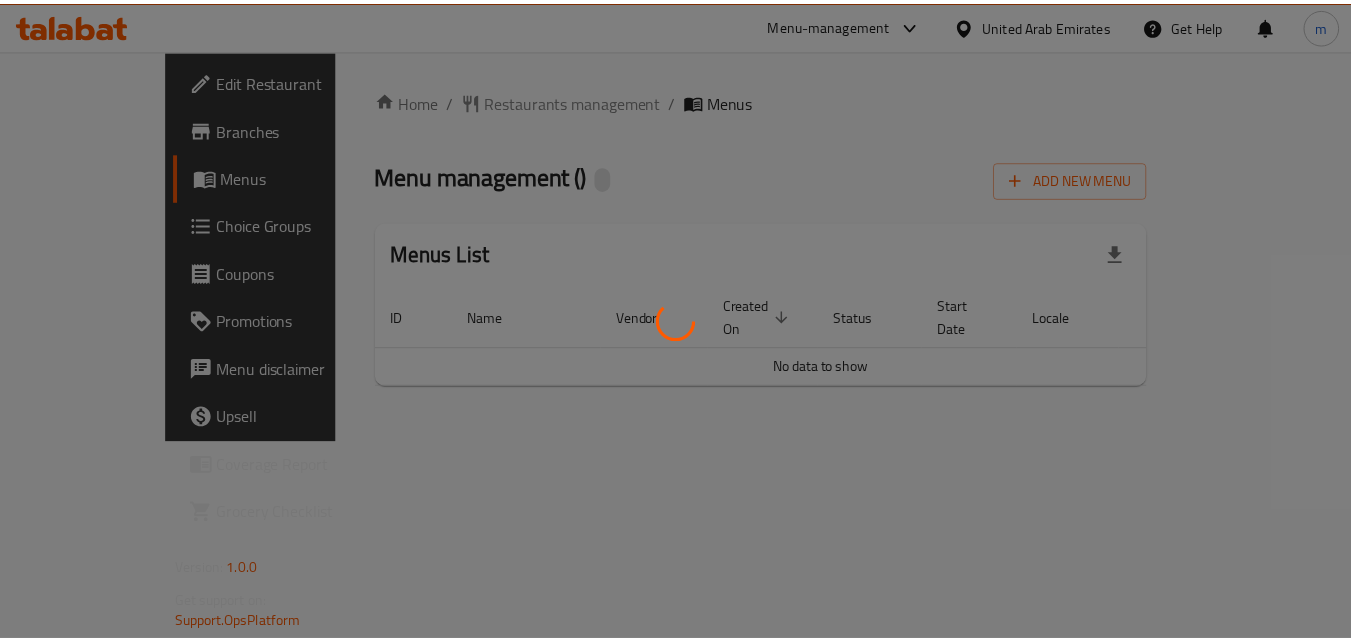 scroll, scrollTop: 0, scrollLeft: 0, axis: both 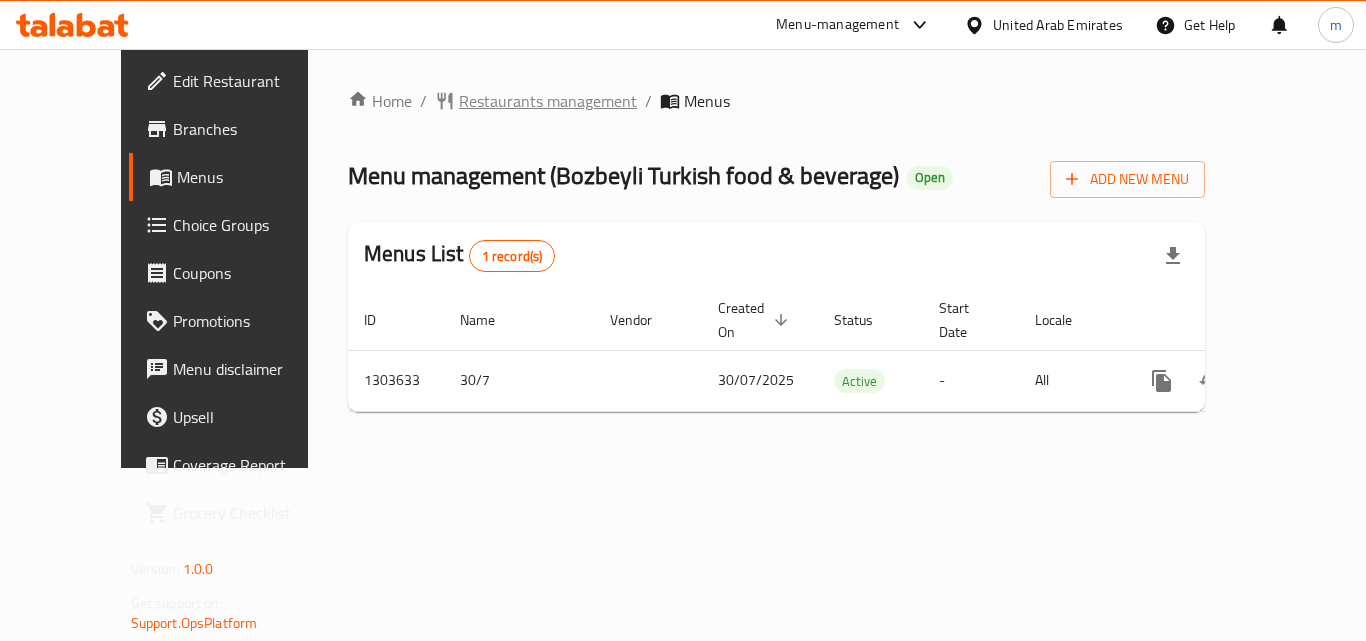 click on "Restaurants management" at bounding box center (548, 101) 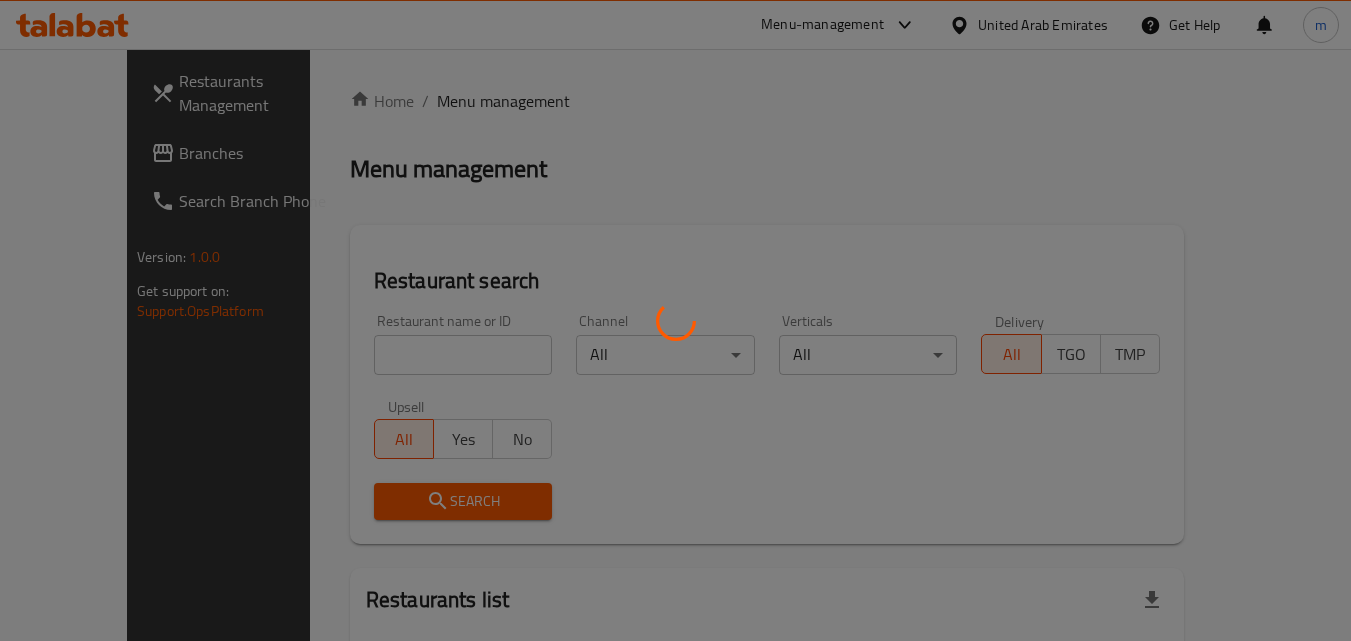 click at bounding box center [675, 320] 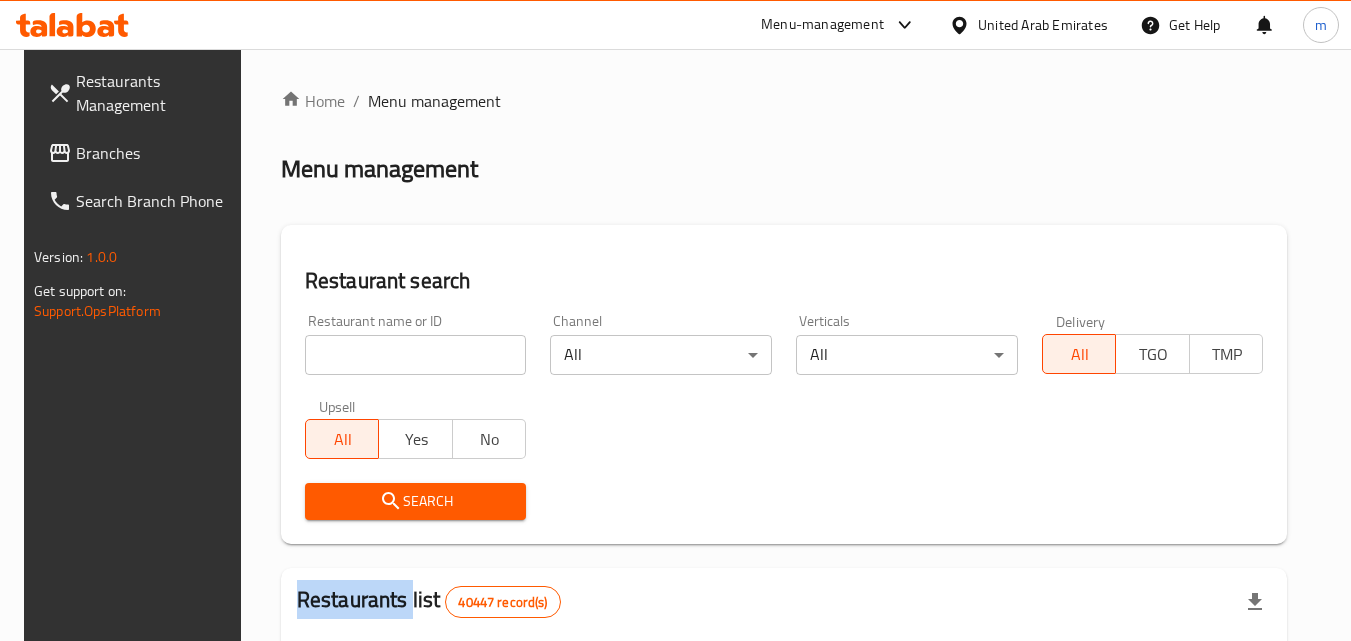 click at bounding box center (675, 320) 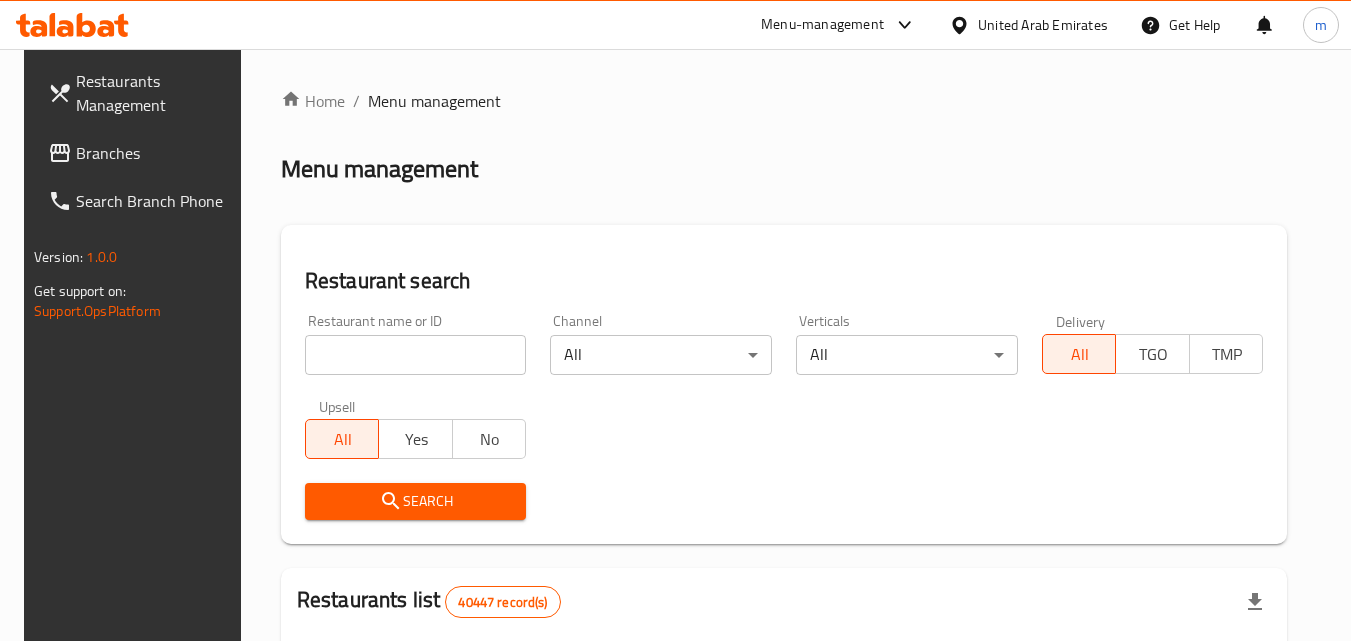 click at bounding box center [416, 355] 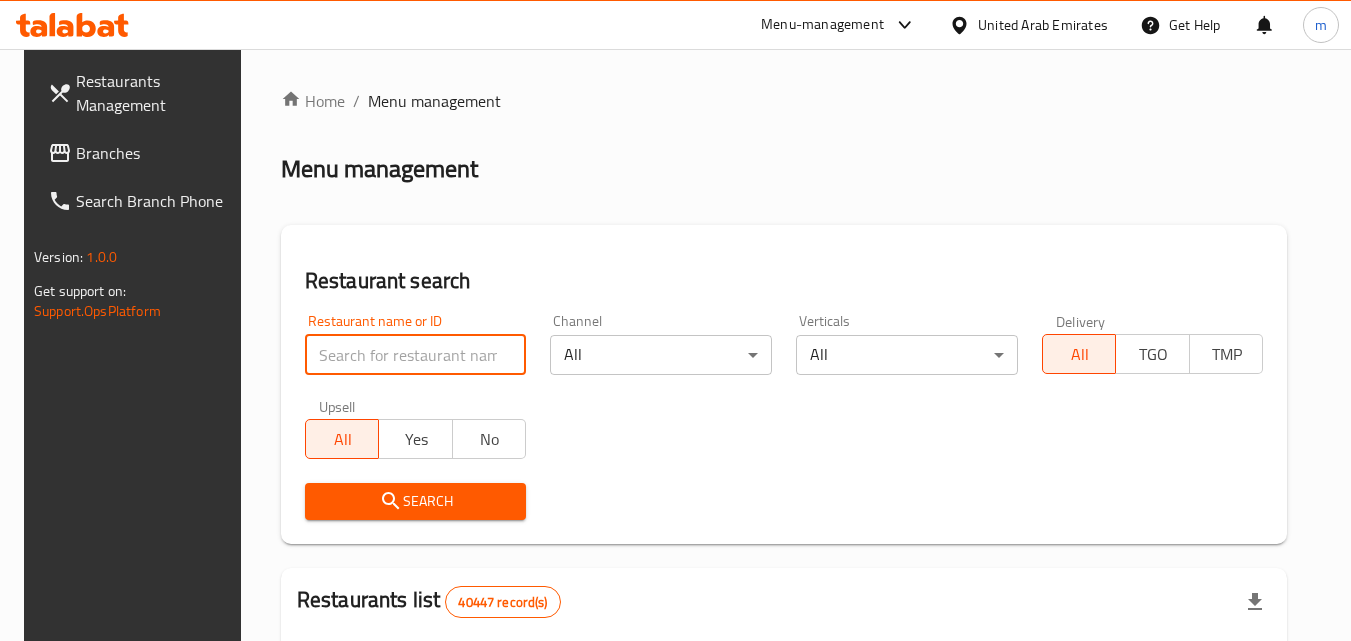paste on "702914" 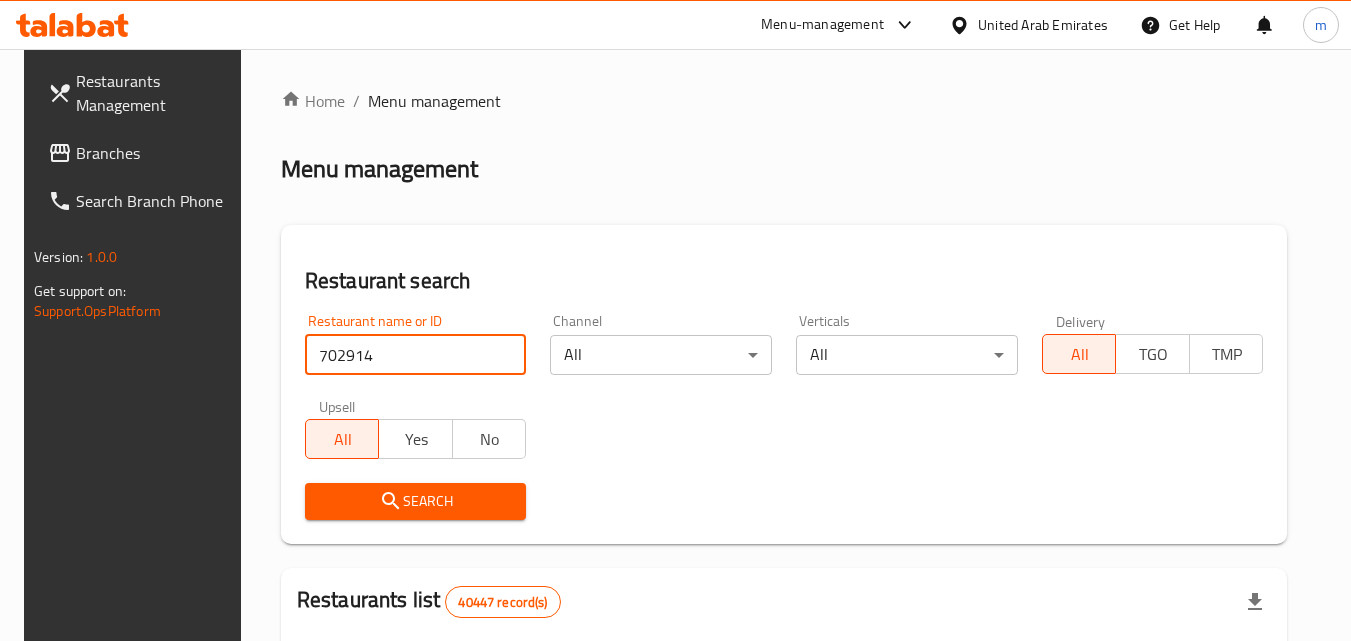 type on "702914" 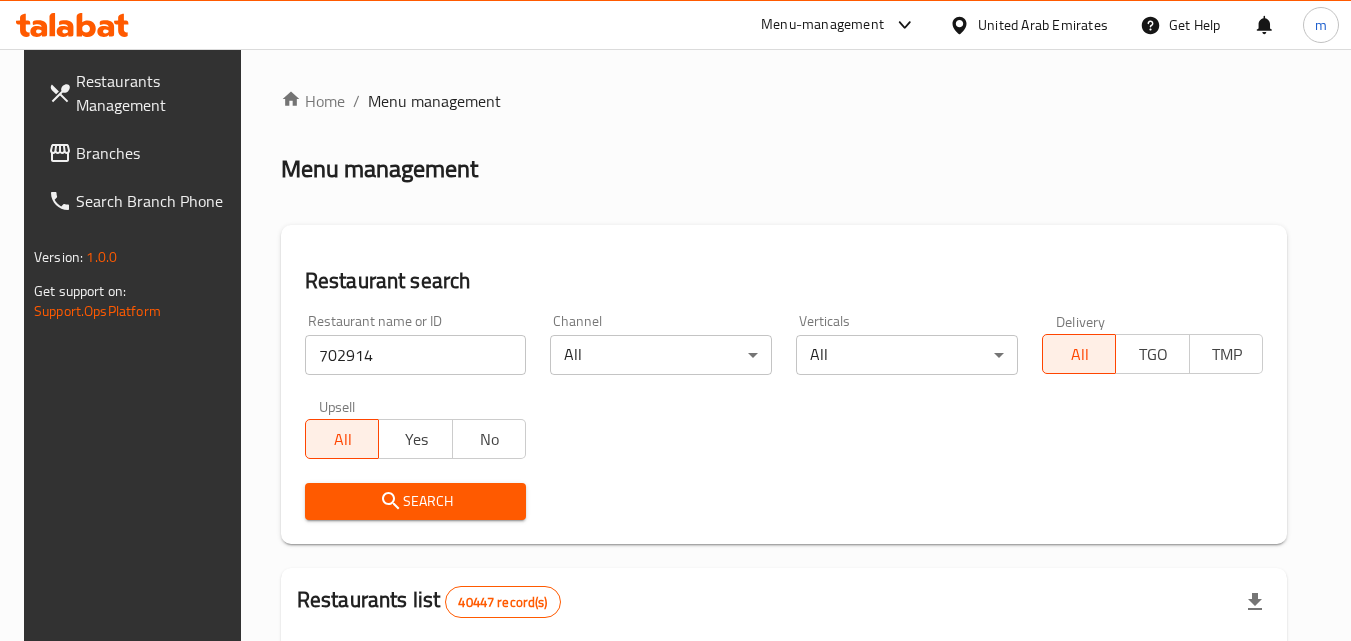click on "Search" at bounding box center [416, 501] 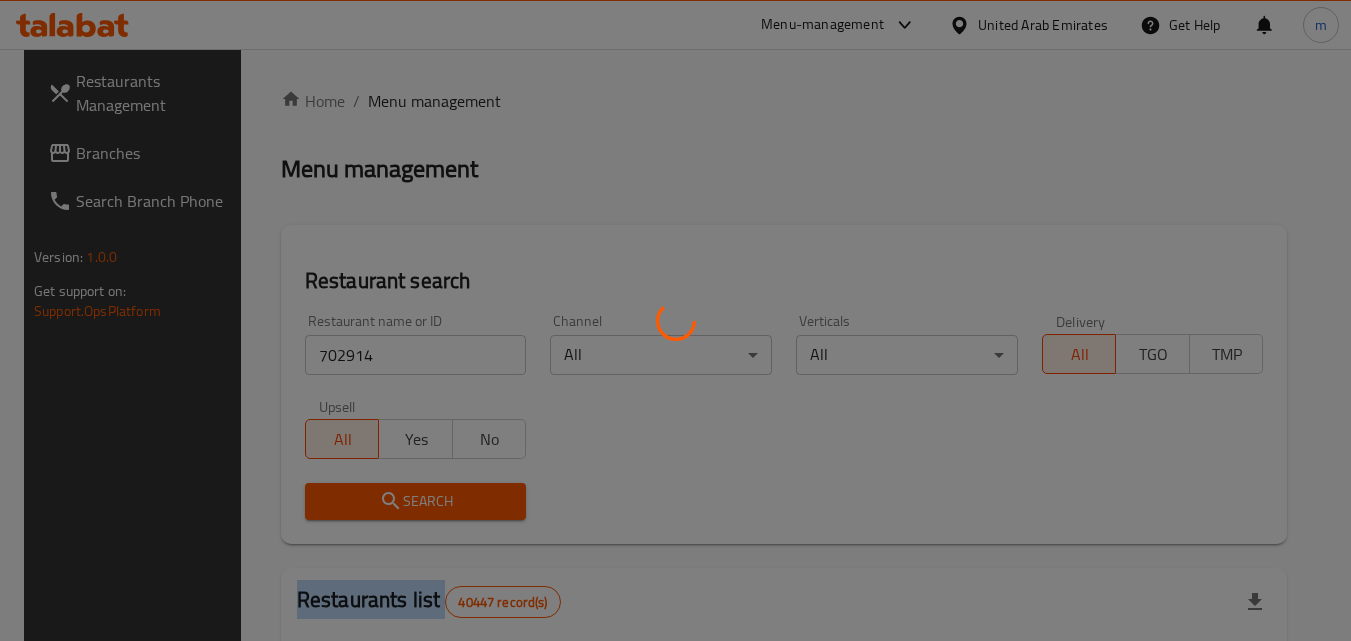 click at bounding box center (675, 320) 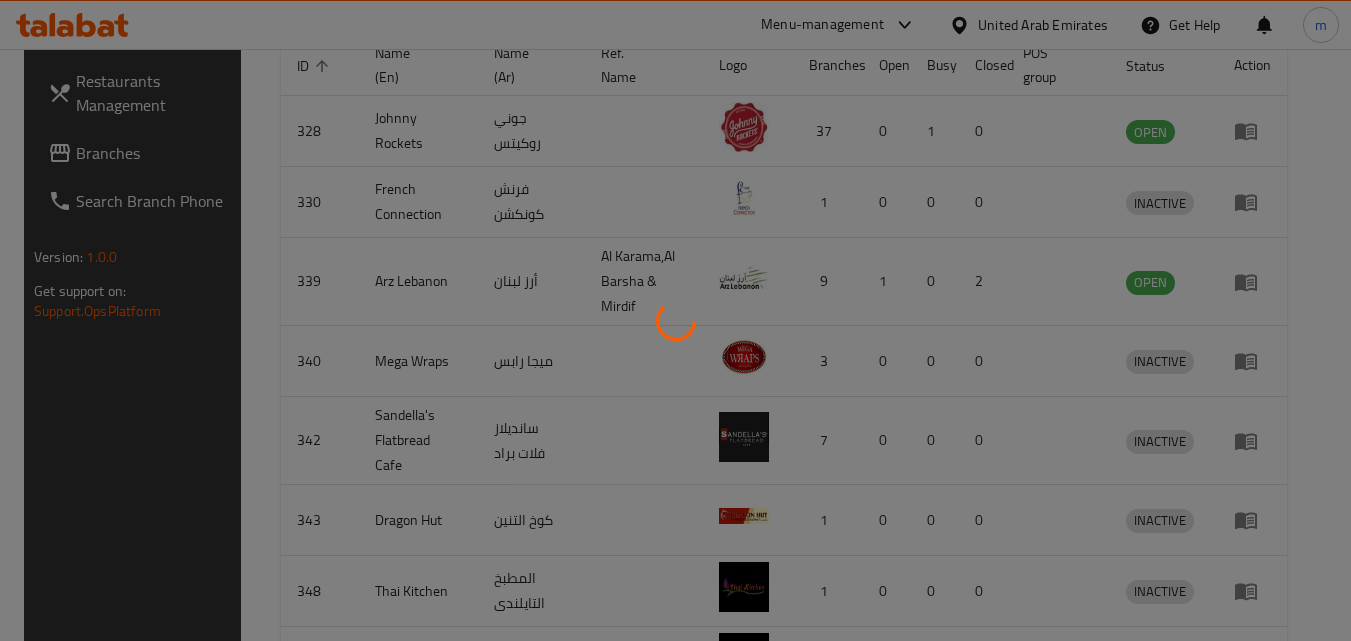 scroll, scrollTop: 251, scrollLeft: 0, axis: vertical 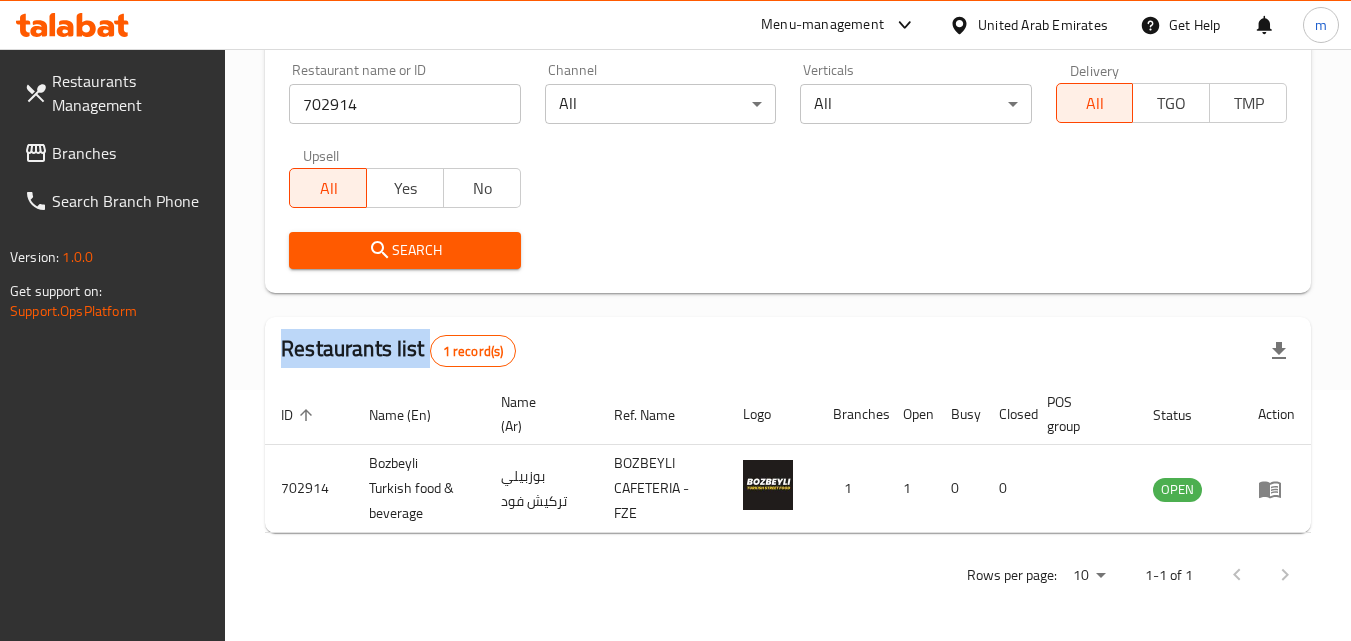 click on "Branches" at bounding box center [131, 153] 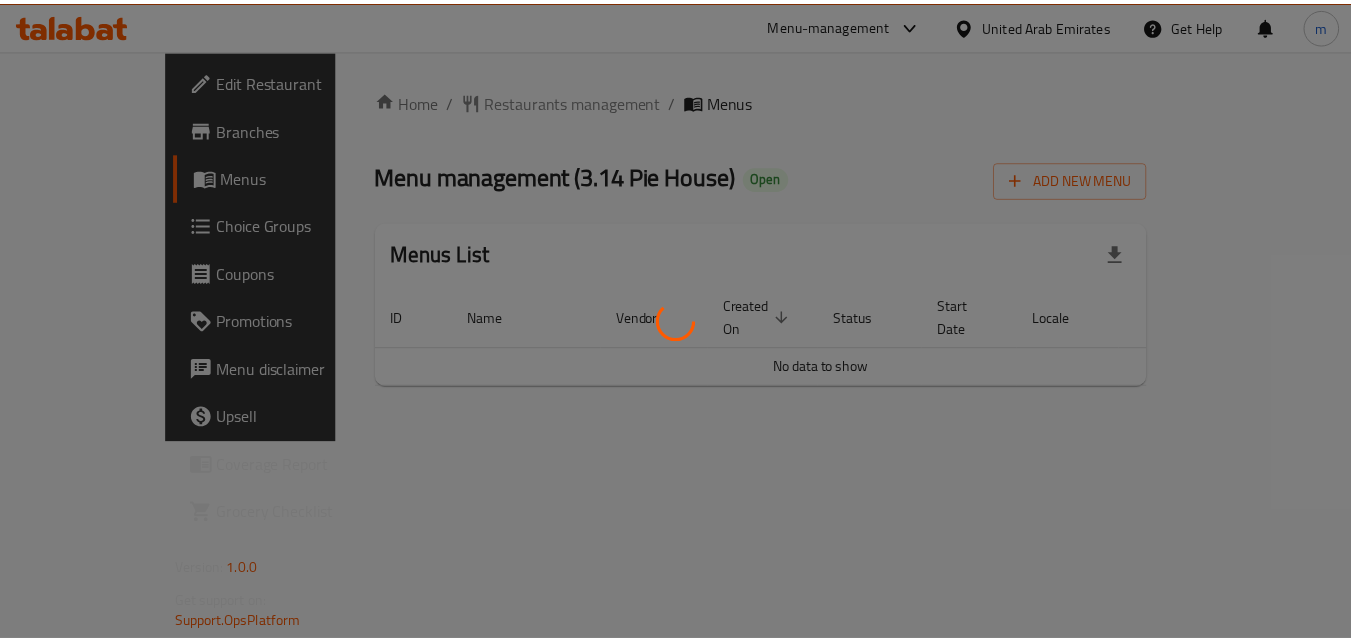 scroll, scrollTop: 0, scrollLeft: 0, axis: both 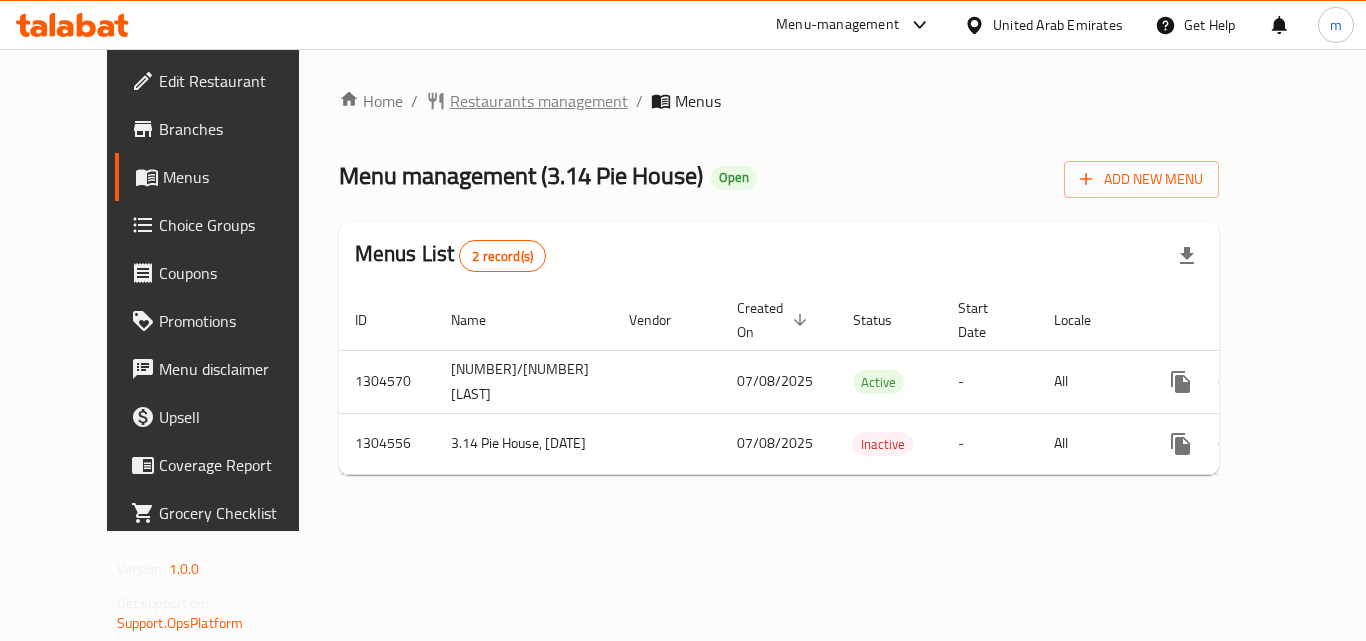 click on "Restaurants management" at bounding box center [539, 101] 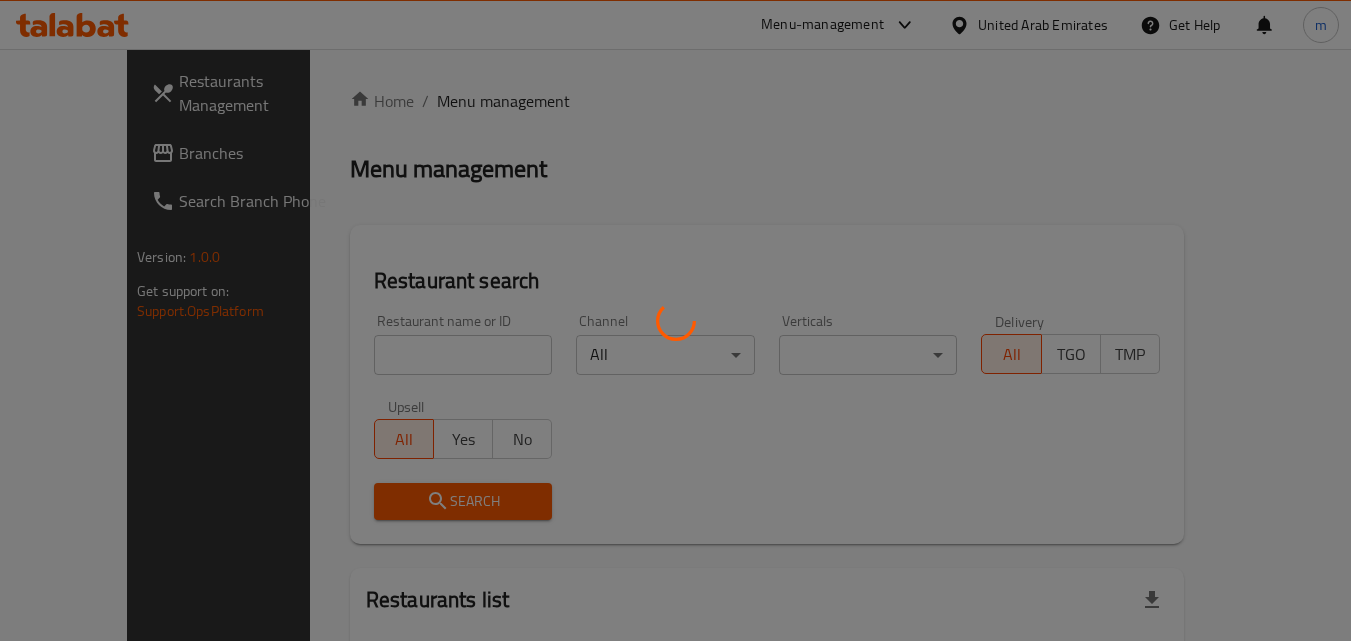 click at bounding box center (675, 320) 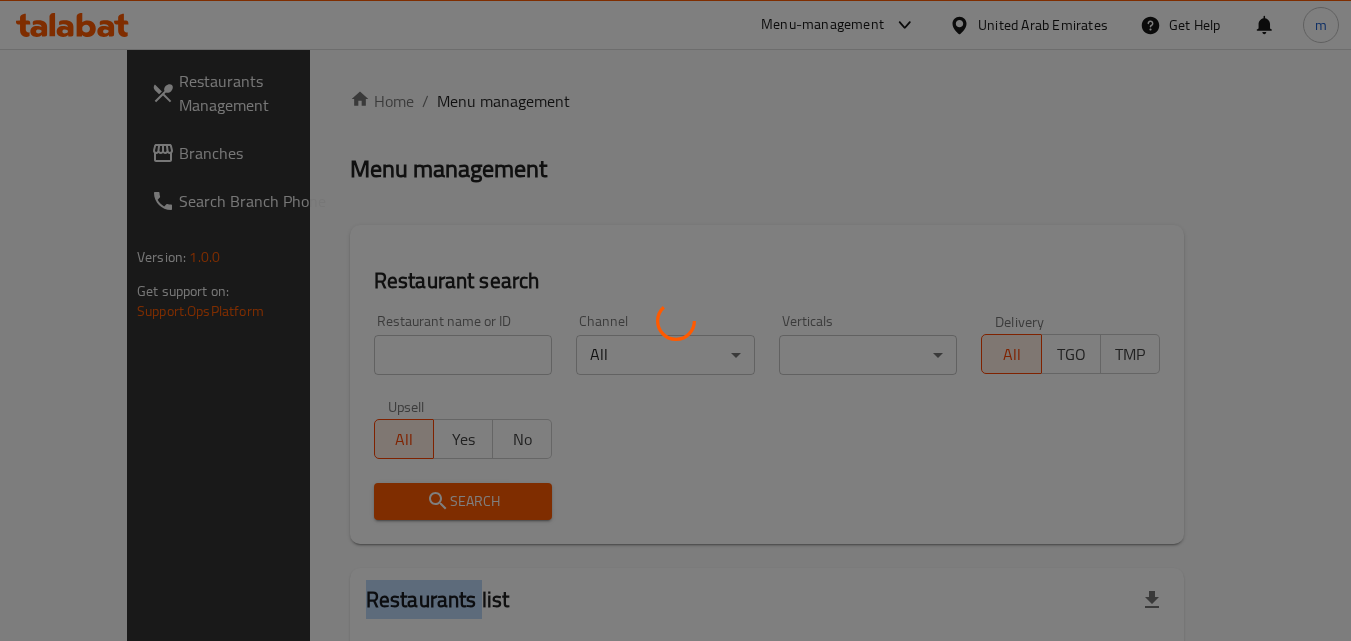 click at bounding box center [675, 320] 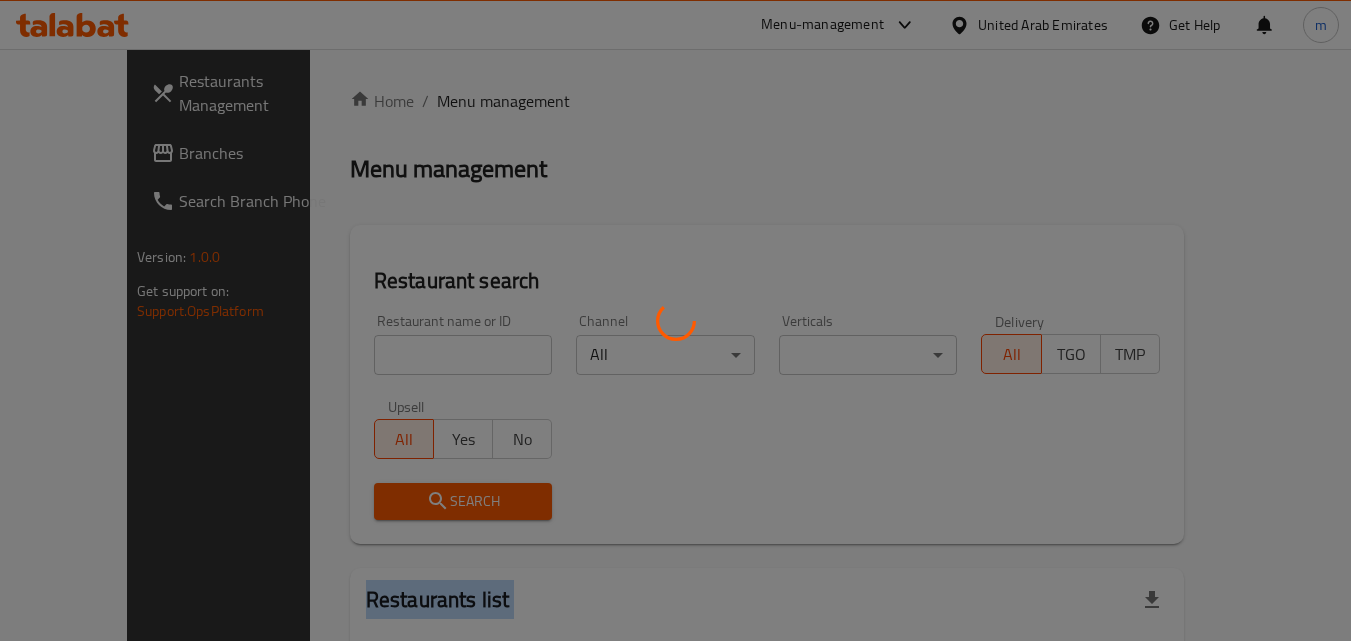 click at bounding box center [675, 320] 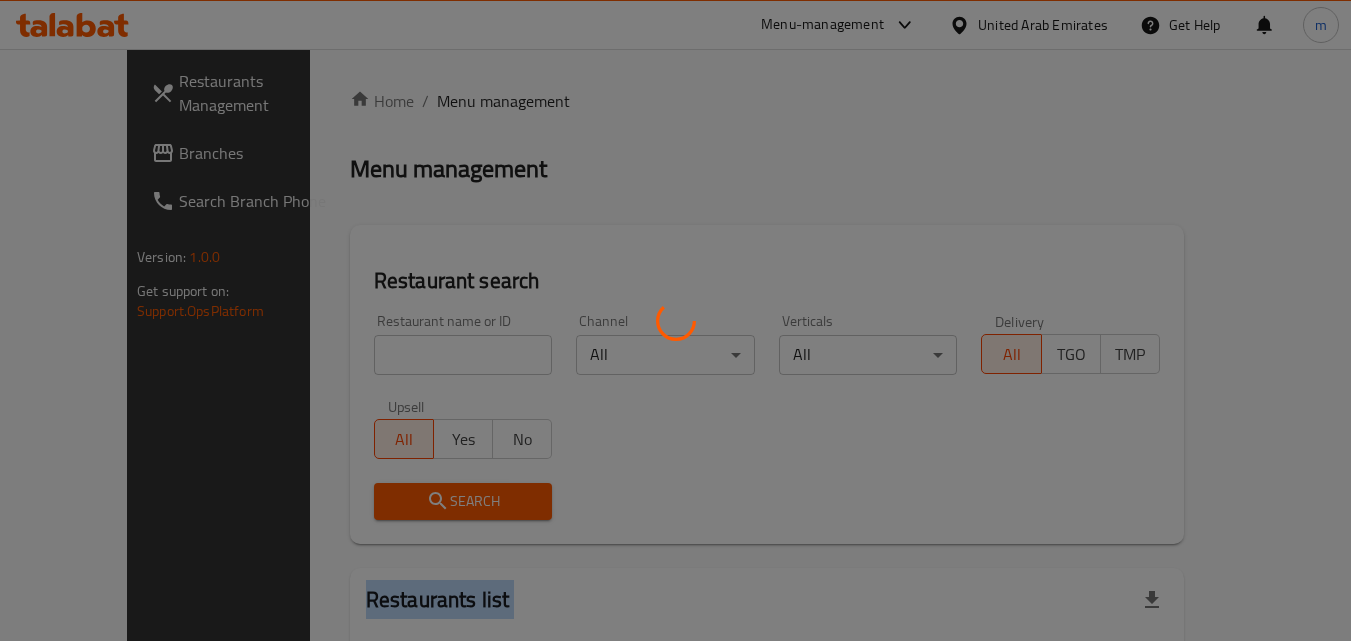click at bounding box center [675, 320] 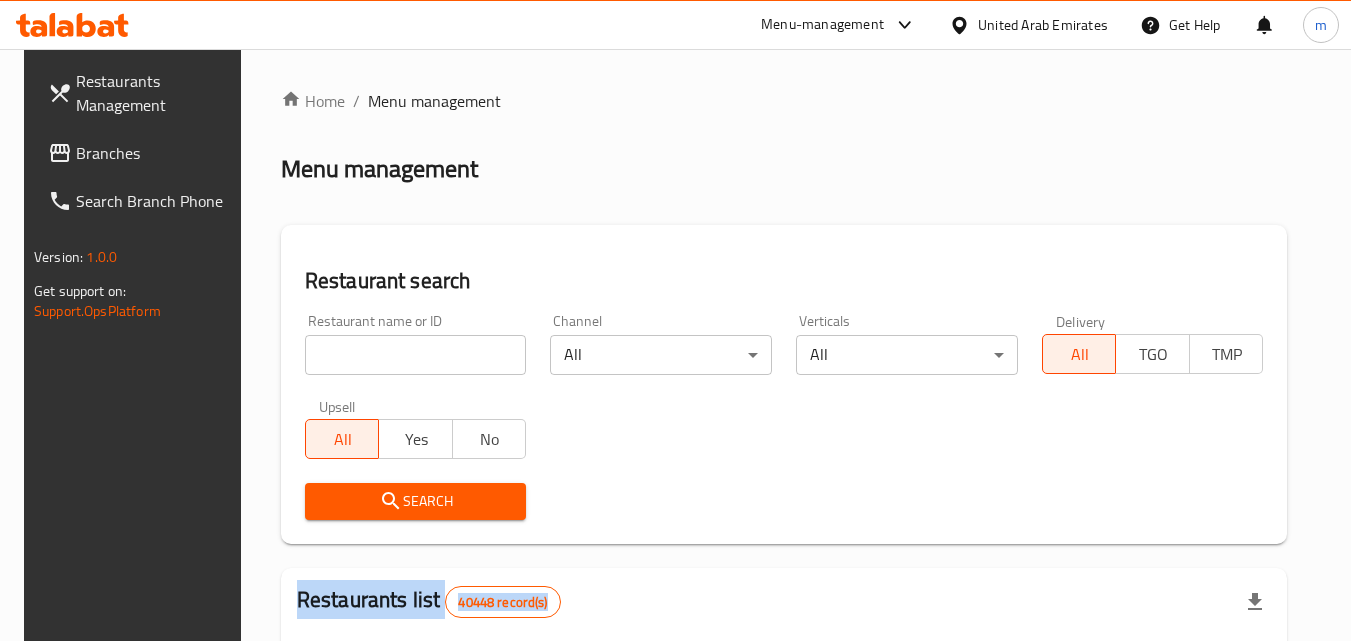 click at bounding box center [675, 320] 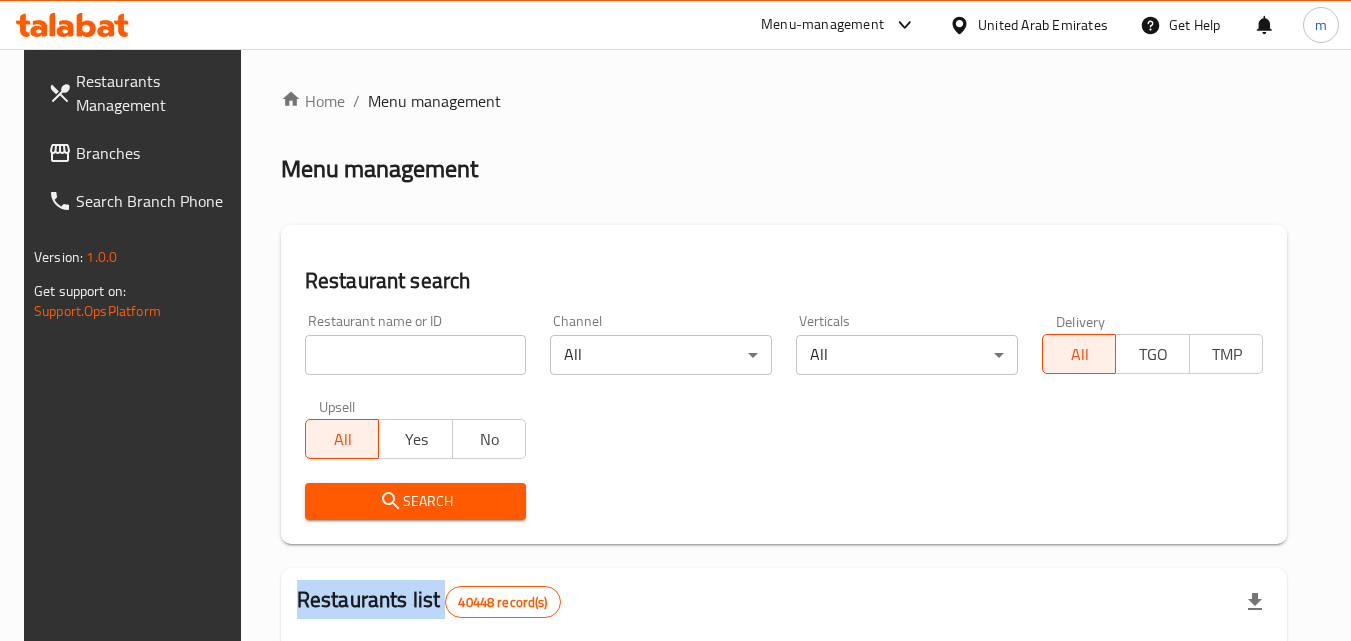 click on "Home / Menu management Menu management Restaurant search Restaurant name or ID Restaurant name or ID Channel All ​ Verticals All ​ Delivery All TGO TMP Upsell All Yes No   Search Restaurants list   40448 record(s) ID sorted ascending Name (En) Name (Ar) Ref. Name Logo Branches Open Busy Closed POS group Status Action 328 Johnny Rockets جوني روكيتس 37 0 1 0 OPEN 330 French Connection فرنش كونكشن 1 0 0 0 INACTIVE 339 Arz Lebanon أرز لبنان Al Karama,Al Barsha & Mirdif 9 1 0 2 OPEN 340 Mega Wraps ميجا رابس 3 0 0 0 INACTIVE 342 Sandella's Flatbread Cafe سانديلاز فلات براد 7 0 0 0 INACTIVE 343 Dragon Hut كوخ التنين 1 0 0 0 INACTIVE 348 Thai Kitchen المطبخ التايلندى 1 0 0 0 INACTIVE 349 Mughal  موغل 1 0 0 0 HIDDEN 350 HOT N COOL (Old) هوت و كول 1 0 0 0 INACTIVE 355 Al Habasha  الحبشة 11 1 0 0 HIDDEN Rows per page: 10 1-10 of 40448" at bounding box center [784, 721] 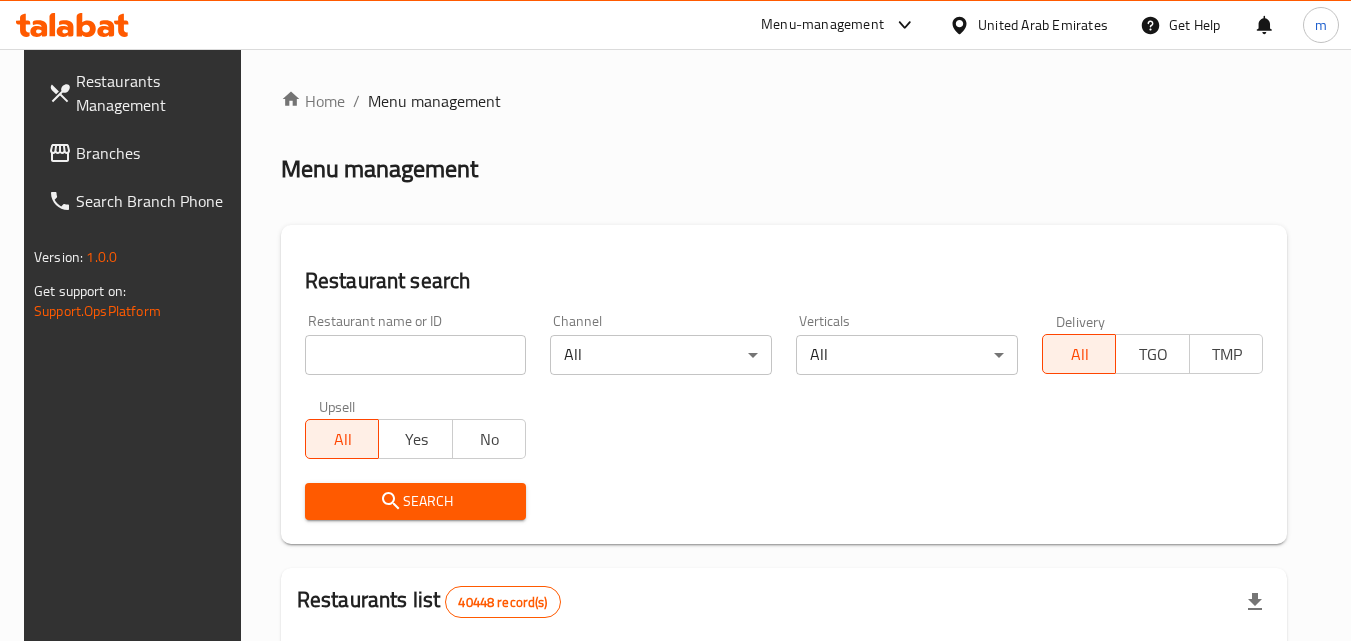 click at bounding box center (416, 355) 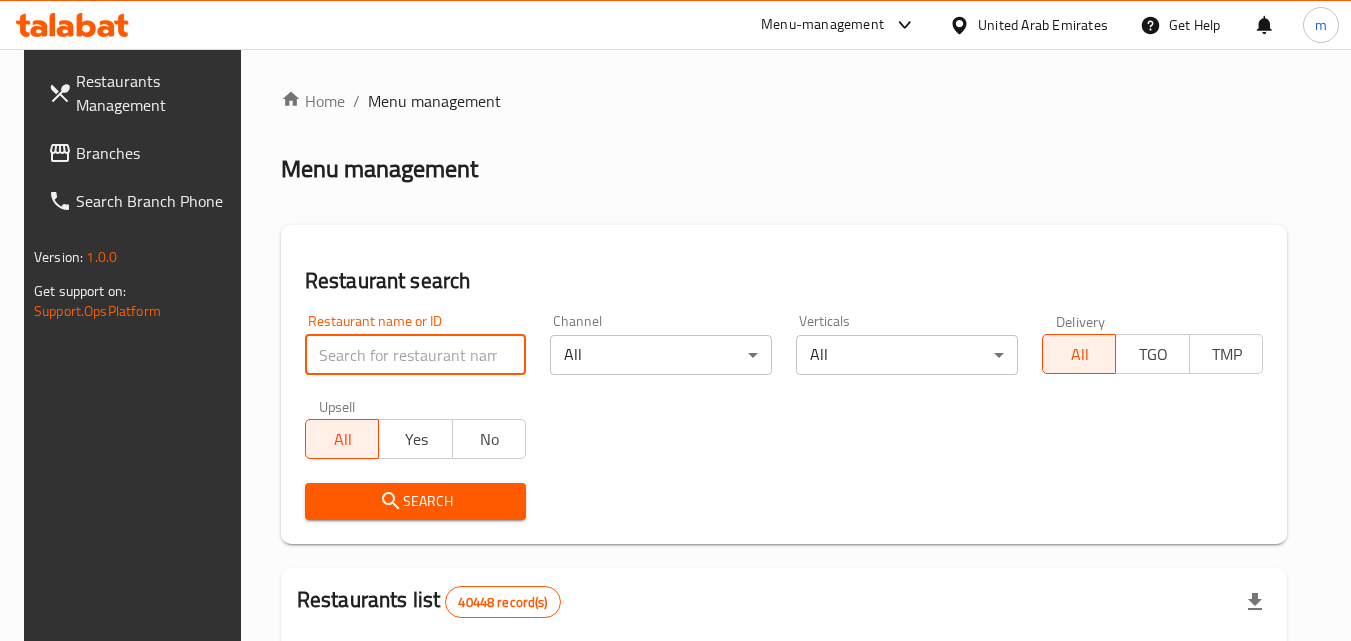 paste on "703307" 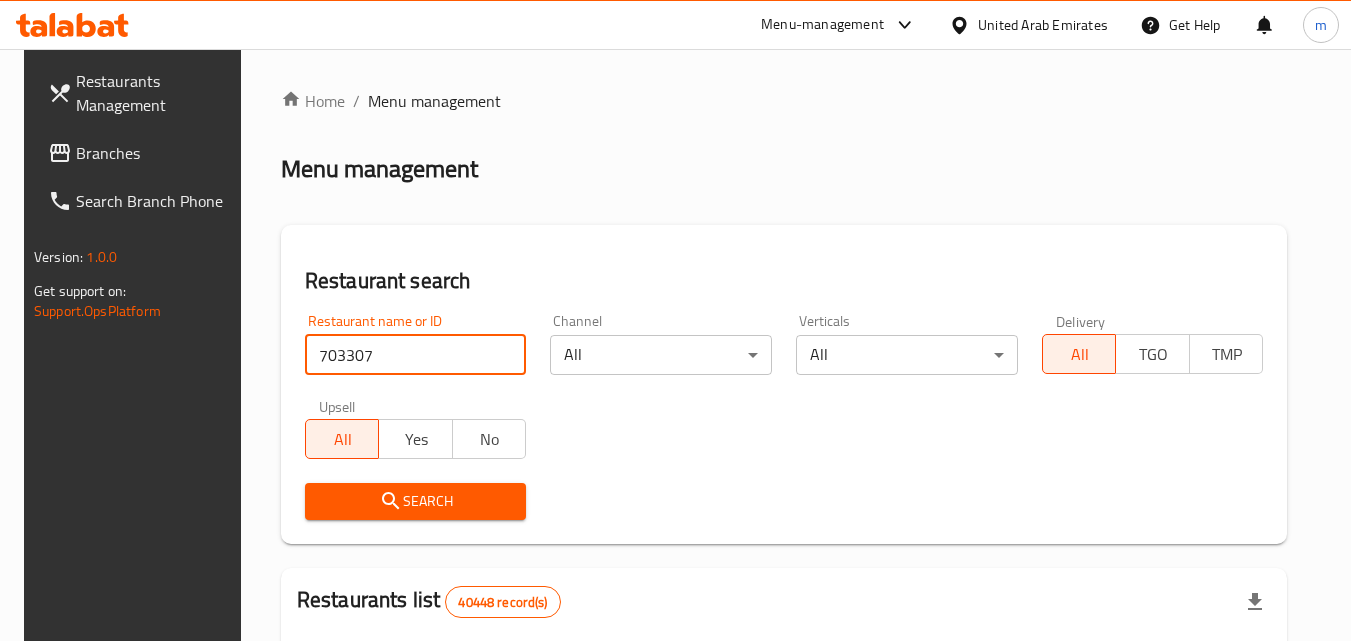 type on "703307" 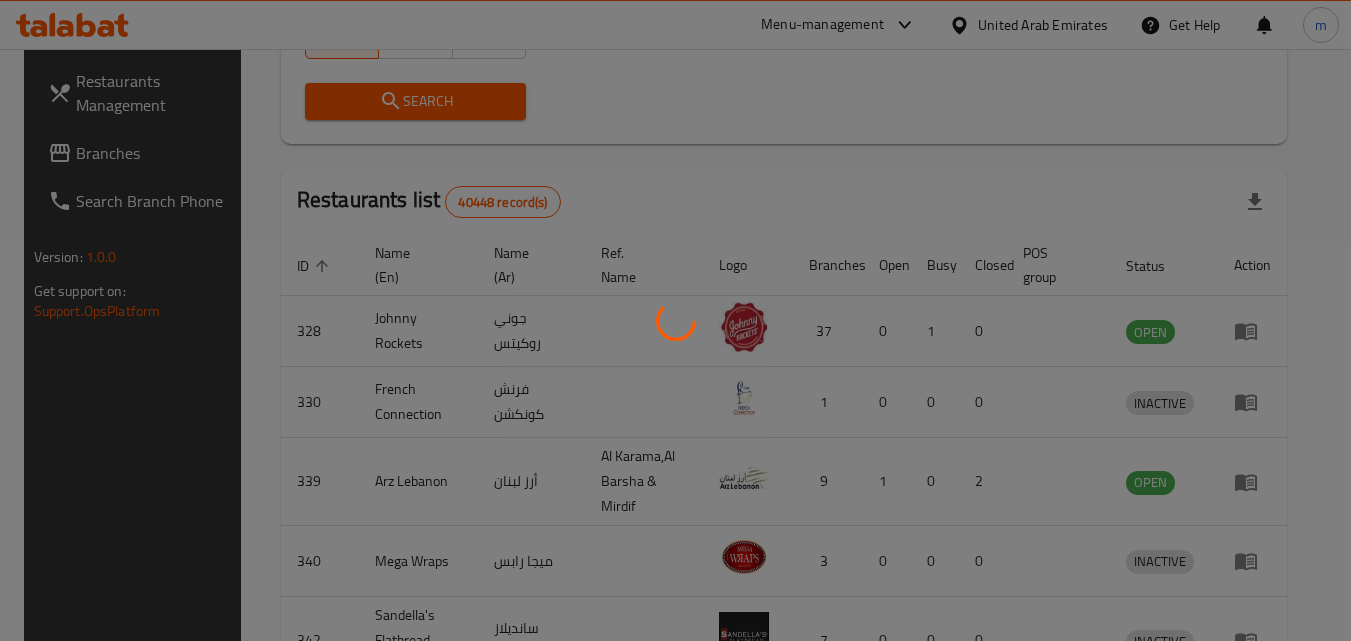 scroll, scrollTop: 251, scrollLeft: 0, axis: vertical 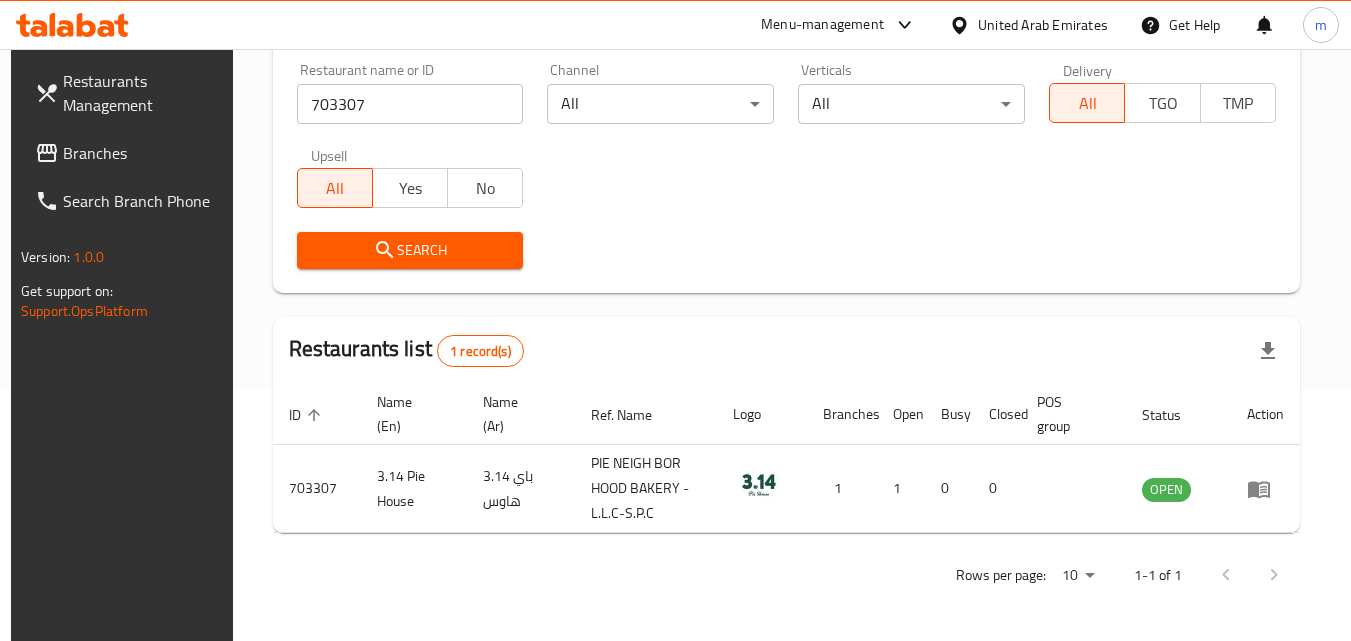click on "United Arab Emirates" at bounding box center (1043, 25) 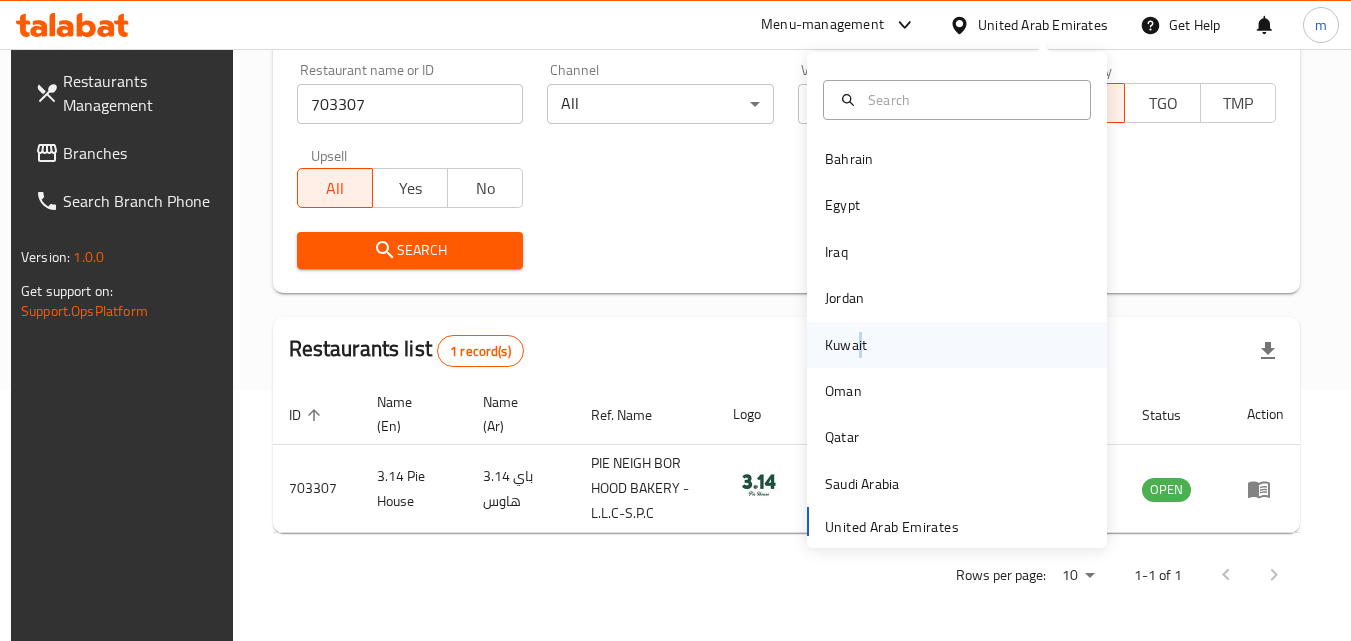 click on "Kuwait" at bounding box center (846, 345) 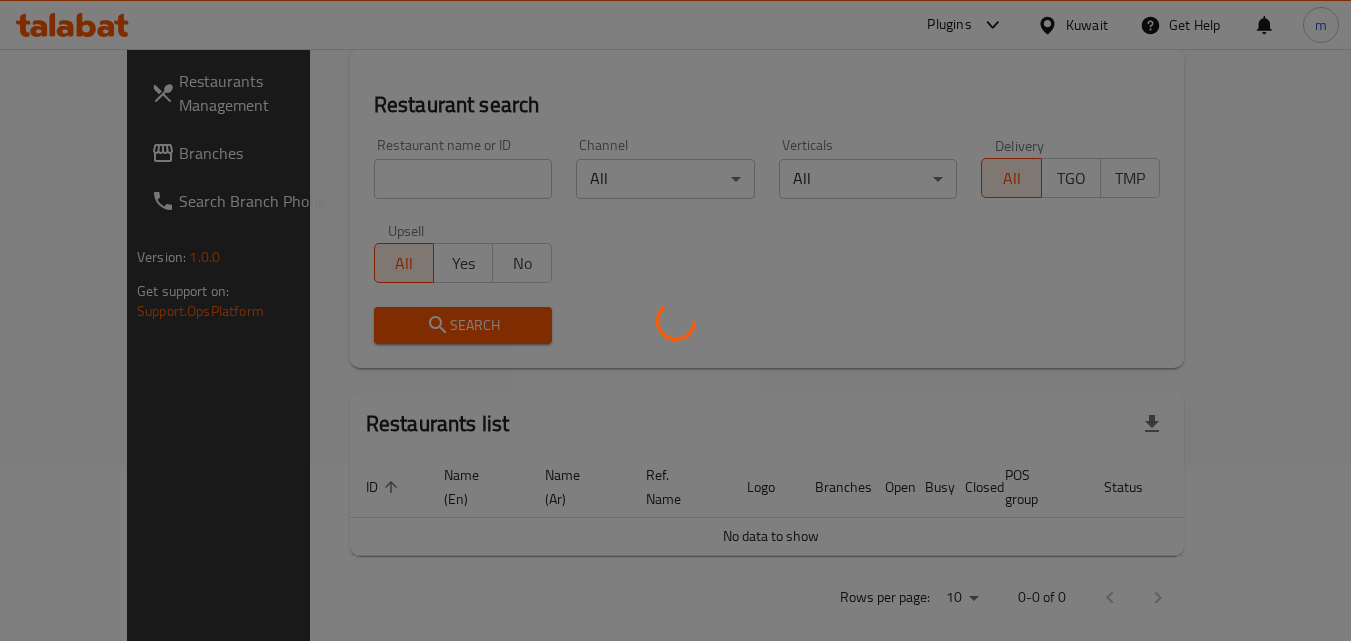 scroll, scrollTop: 251, scrollLeft: 0, axis: vertical 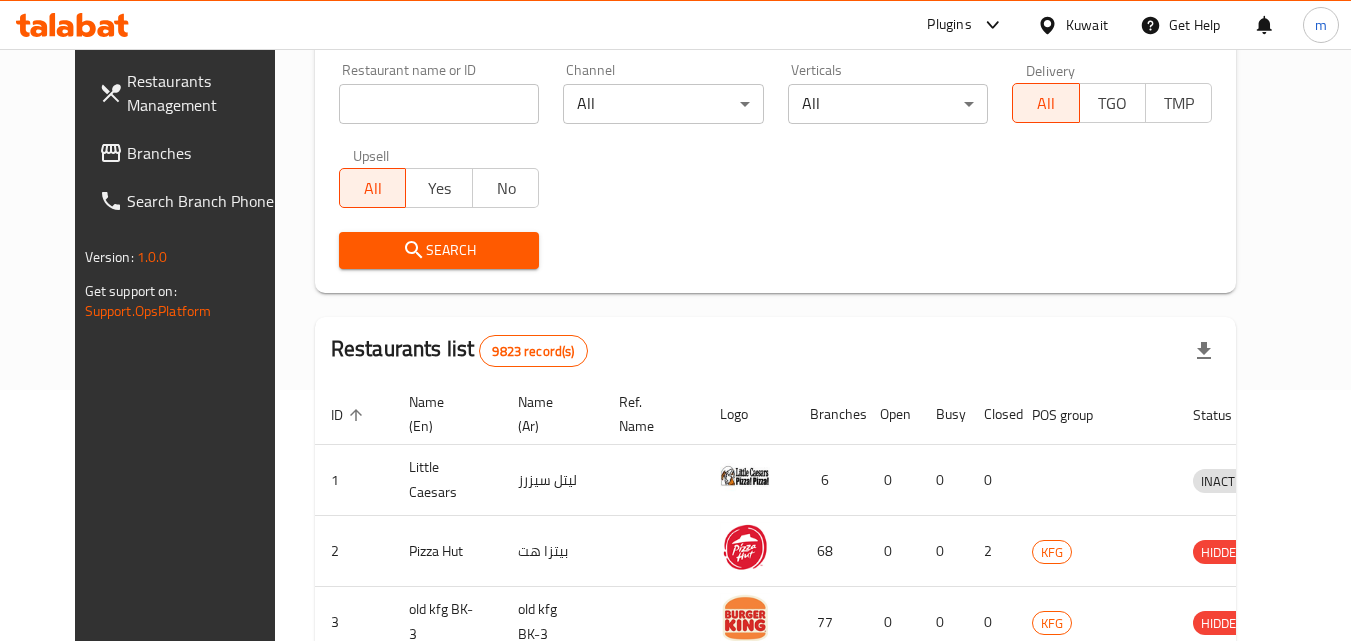 click on "Branches" at bounding box center [206, 153] 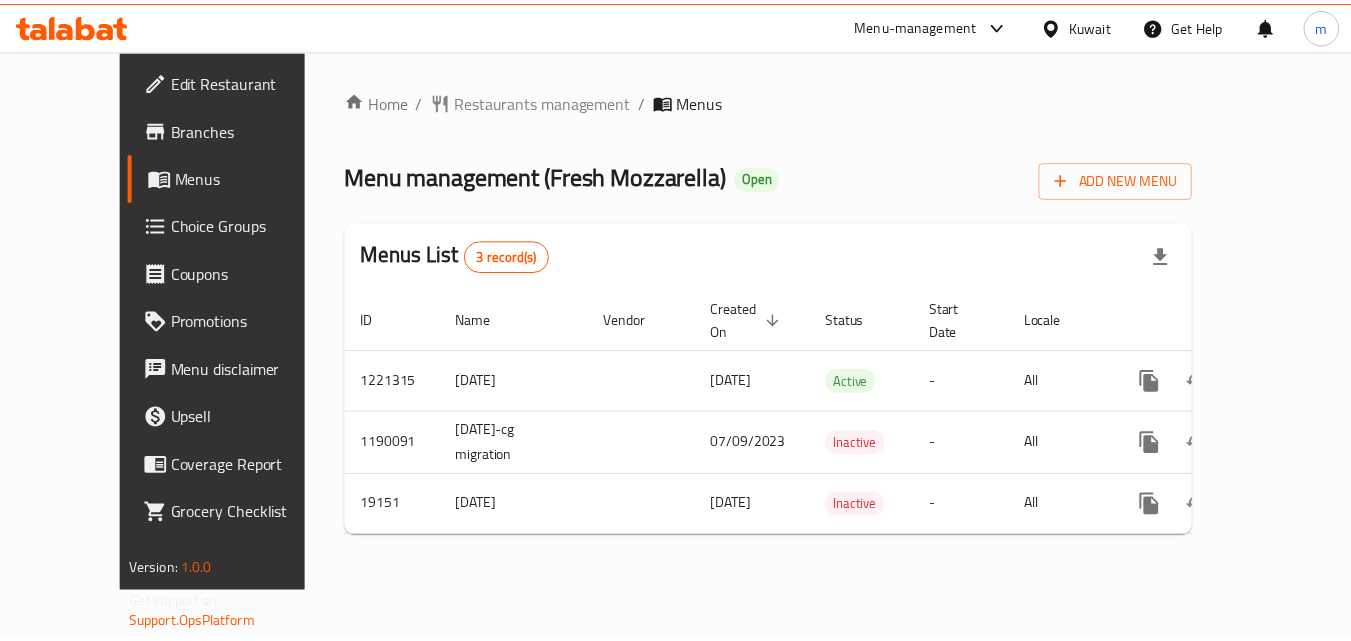 scroll, scrollTop: 0, scrollLeft: 0, axis: both 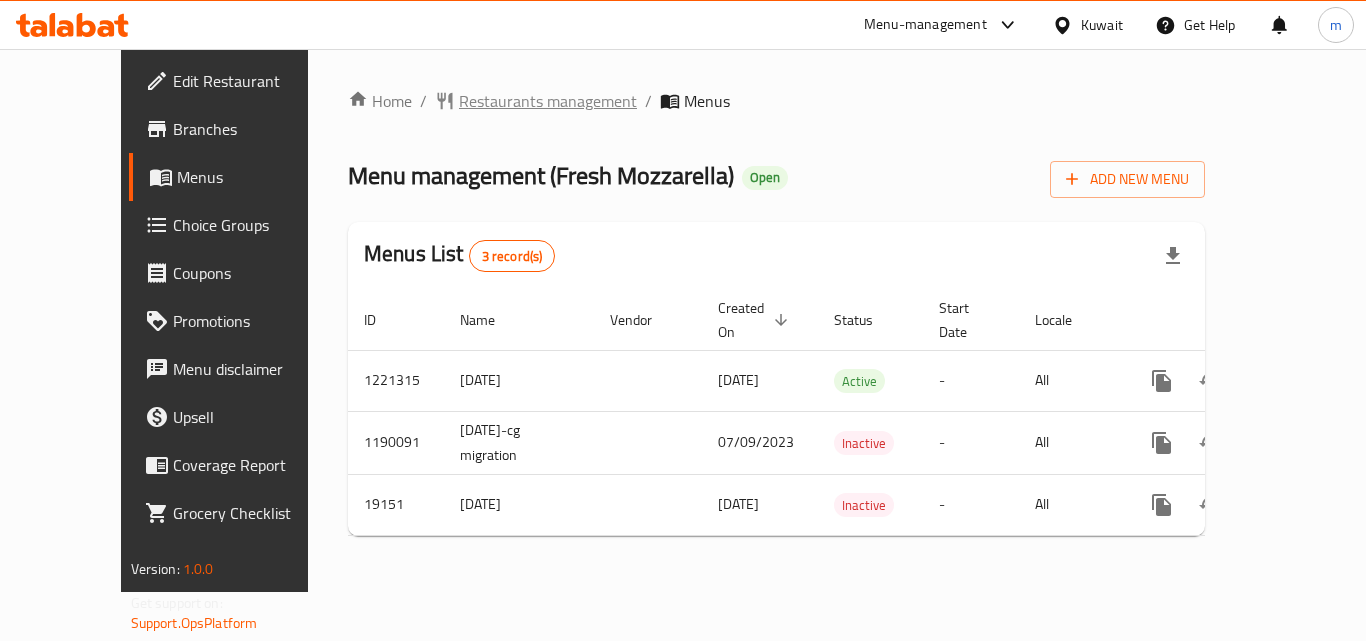 click on "Restaurants management" at bounding box center (548, 101) 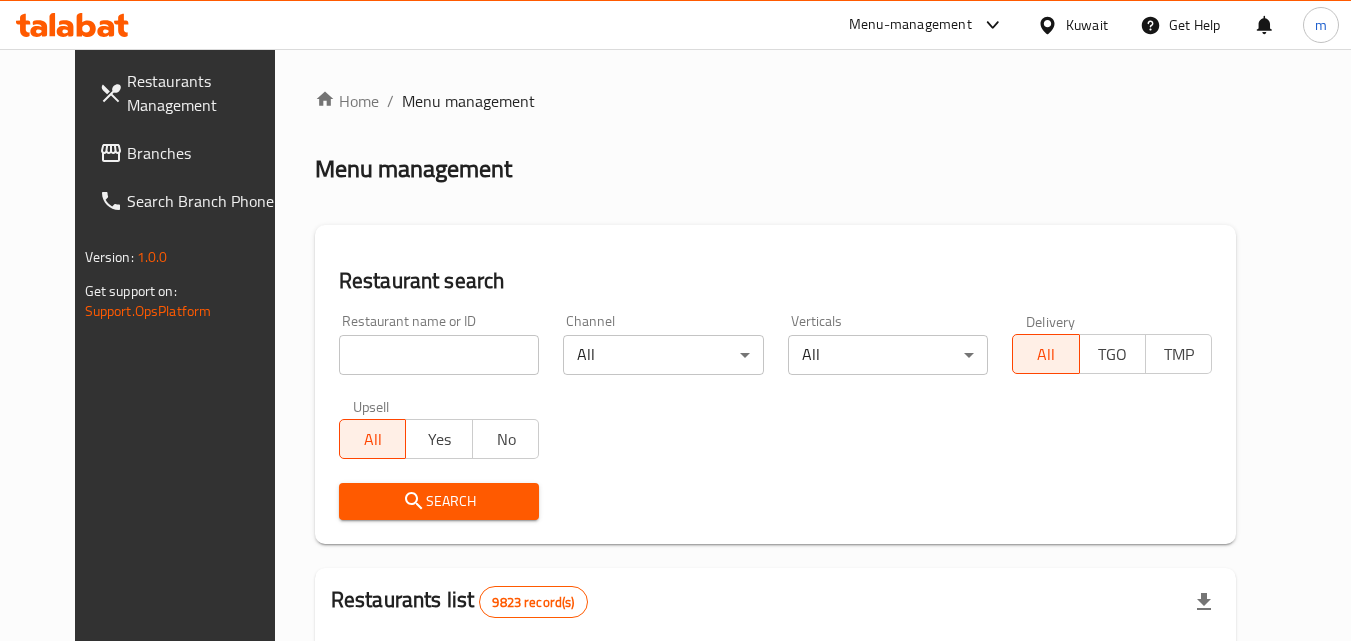 click at bounding box center (439, 355) 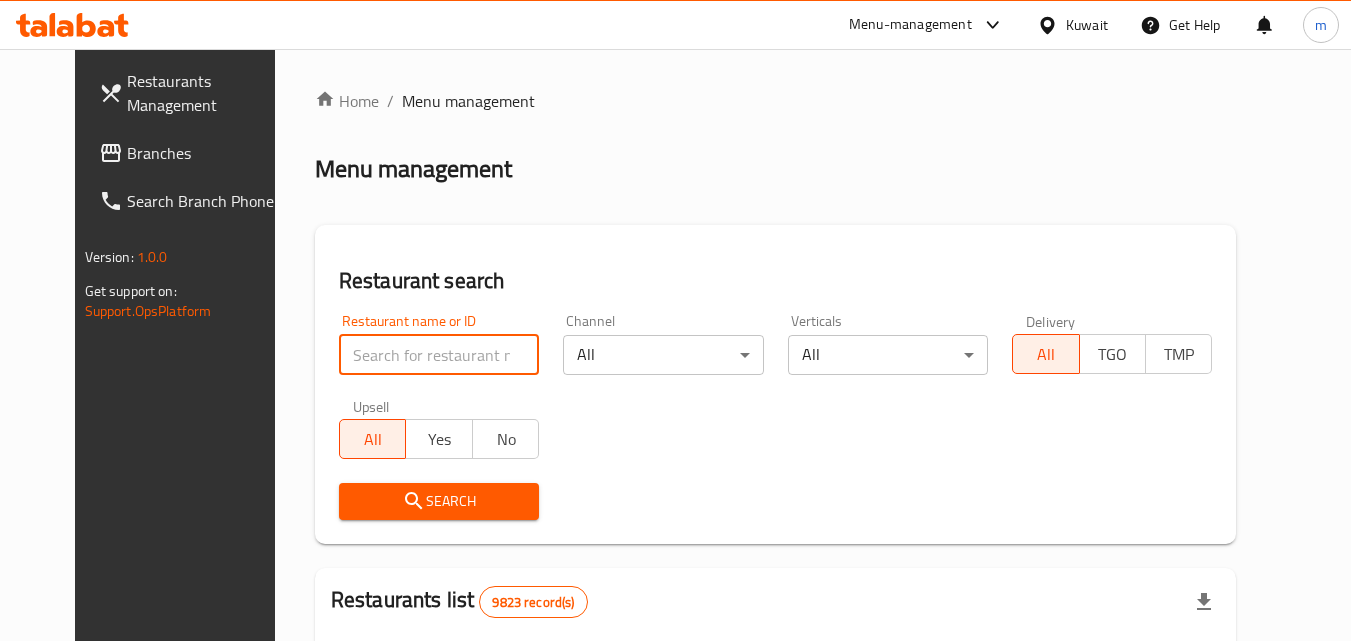 paste on "10274" 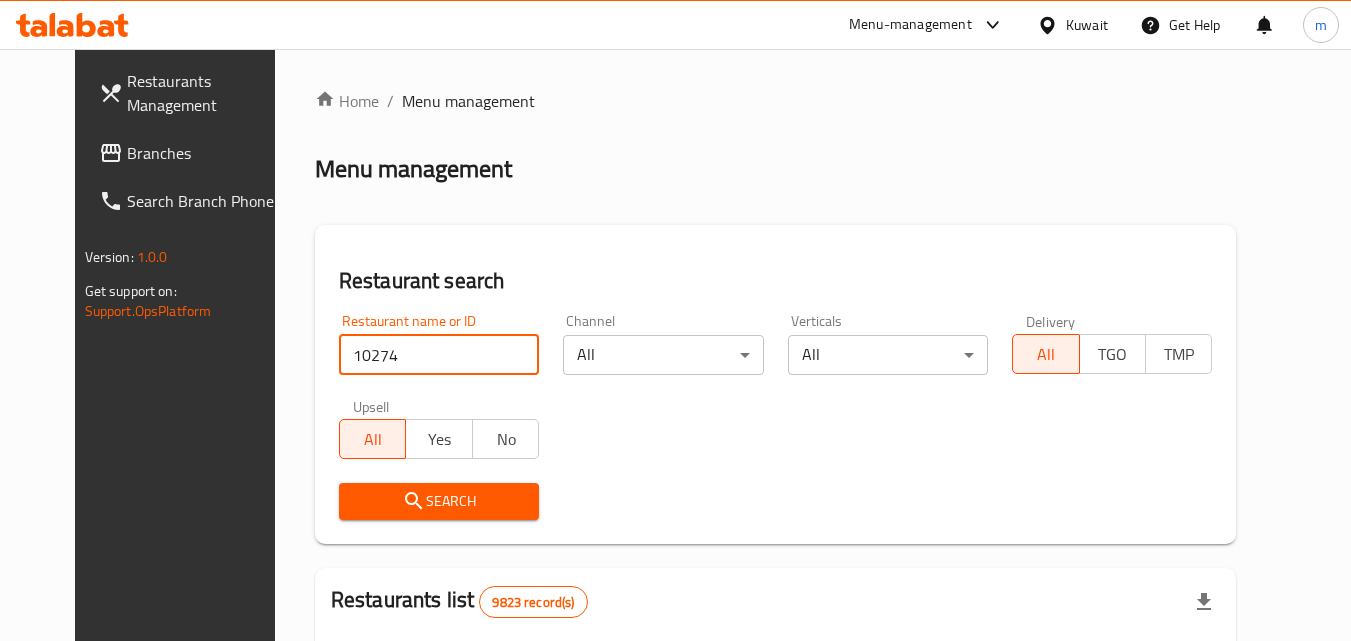 type on "10274" 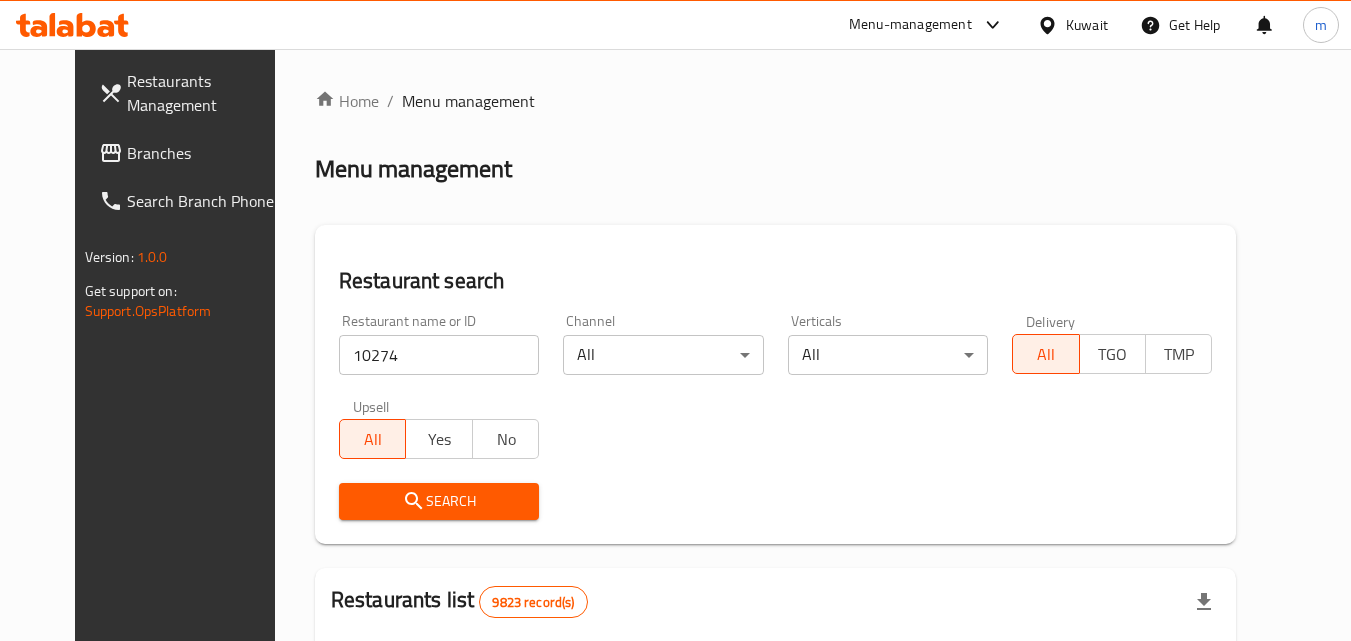 click on "Search" at bounding box center [439, 501] 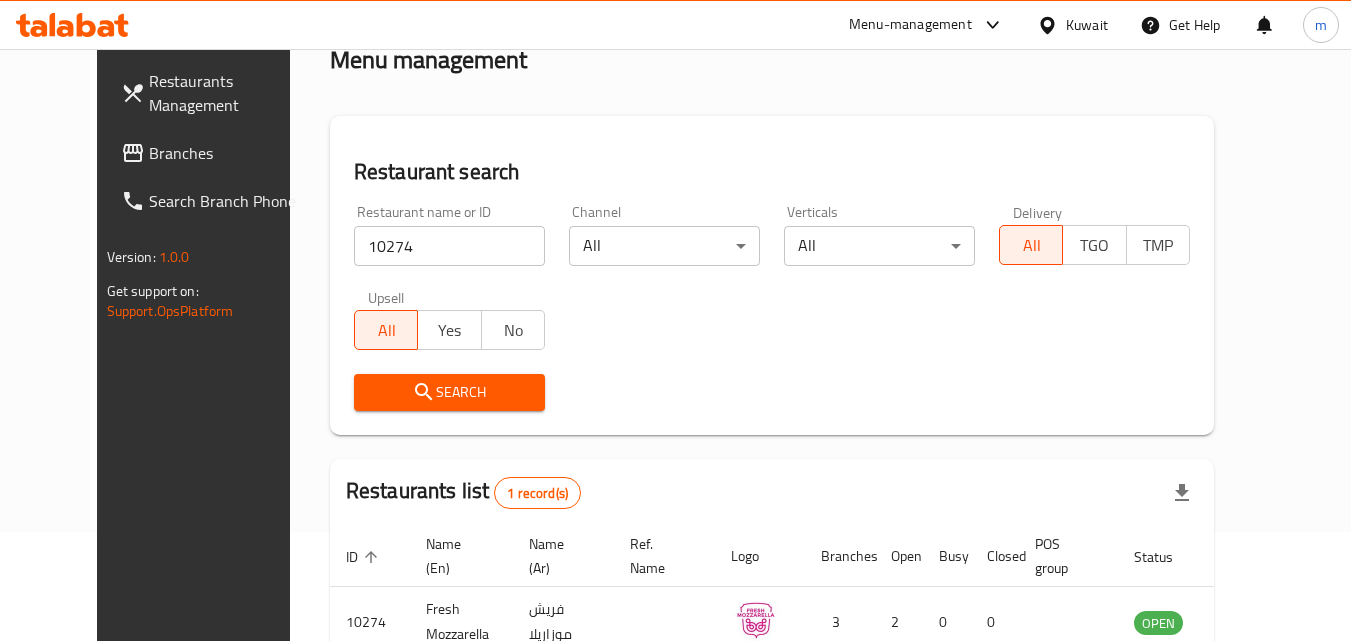 scroll, scrollTop: 234, scrollLeft: 0, axis: vertical 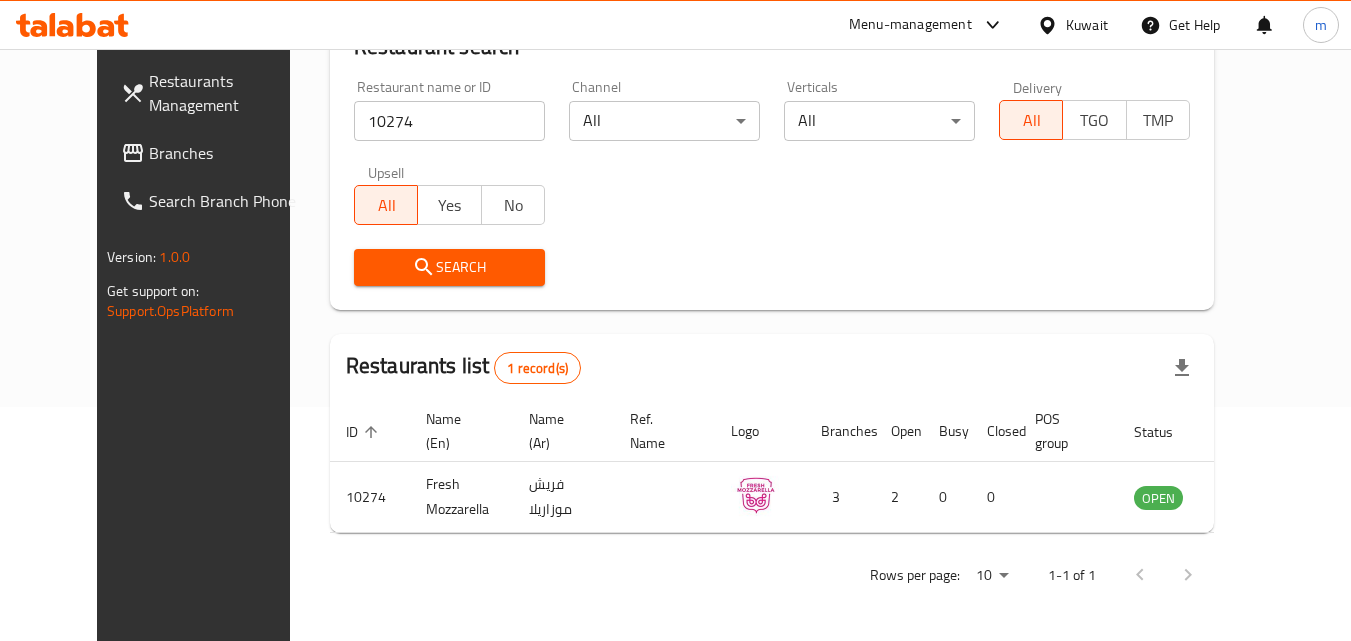 click on "Branches" at bounding box center [228, 153] 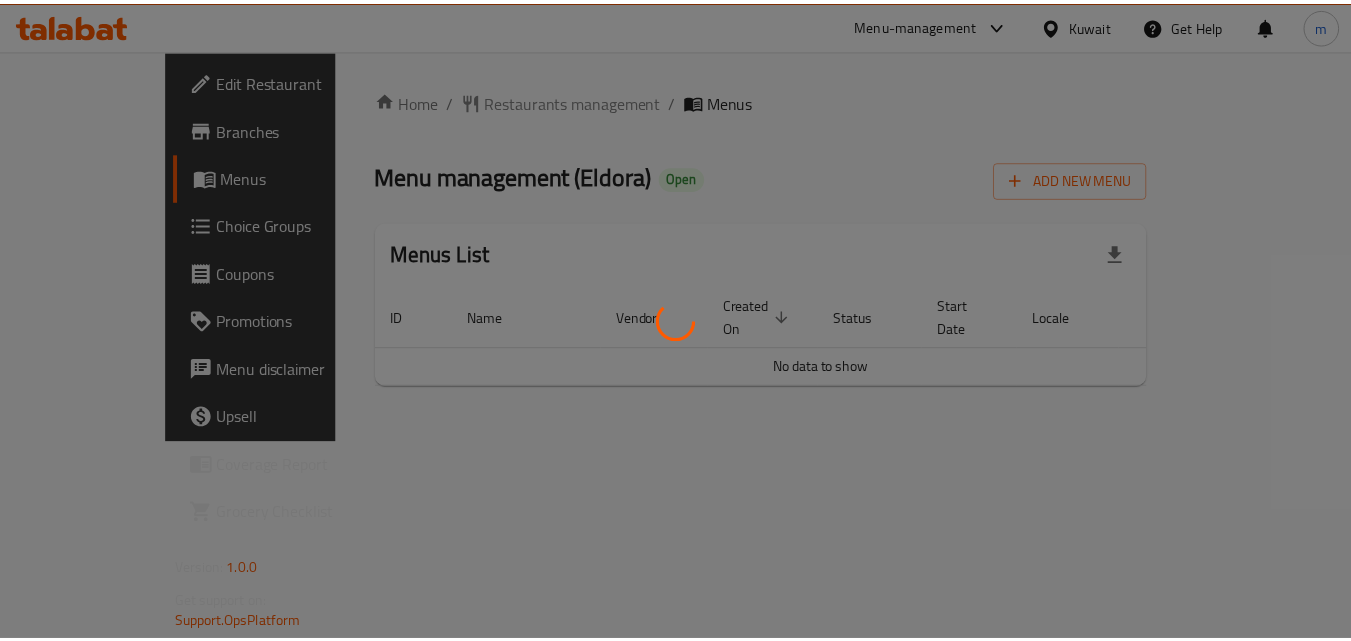 scroll, scrollTop: 0, scrollLeft: 0, axis: both 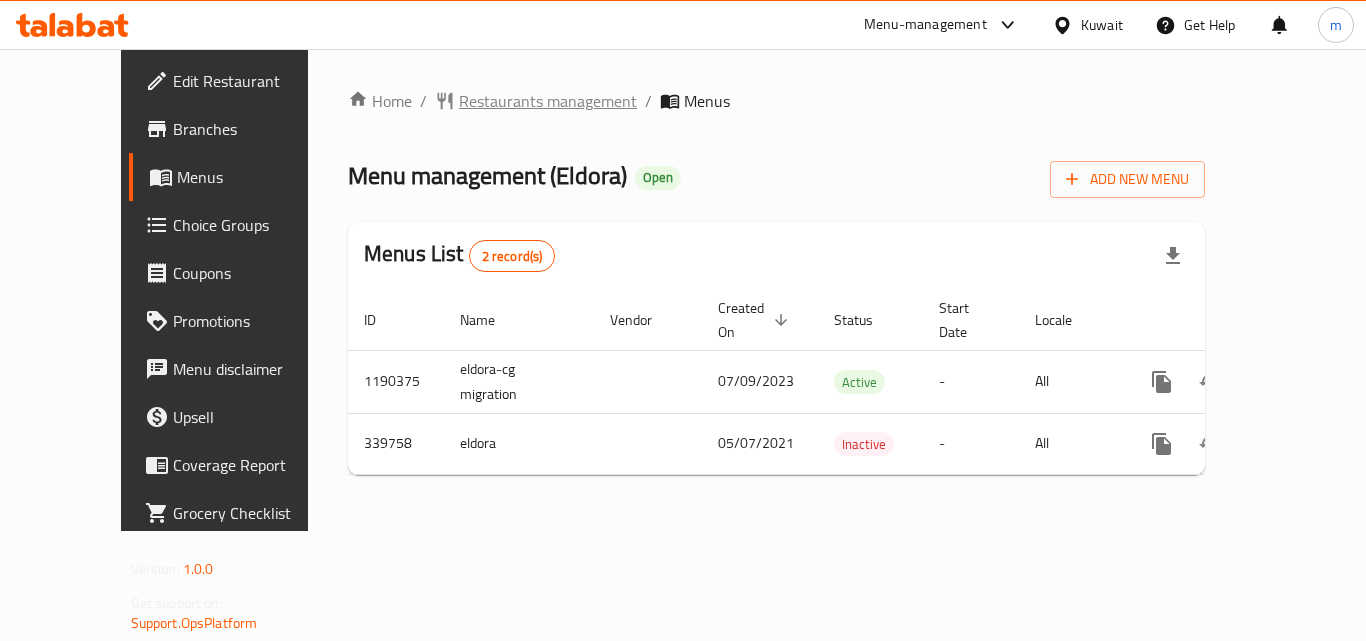 click on "Restaurants management" at bounding box center (548, 101) 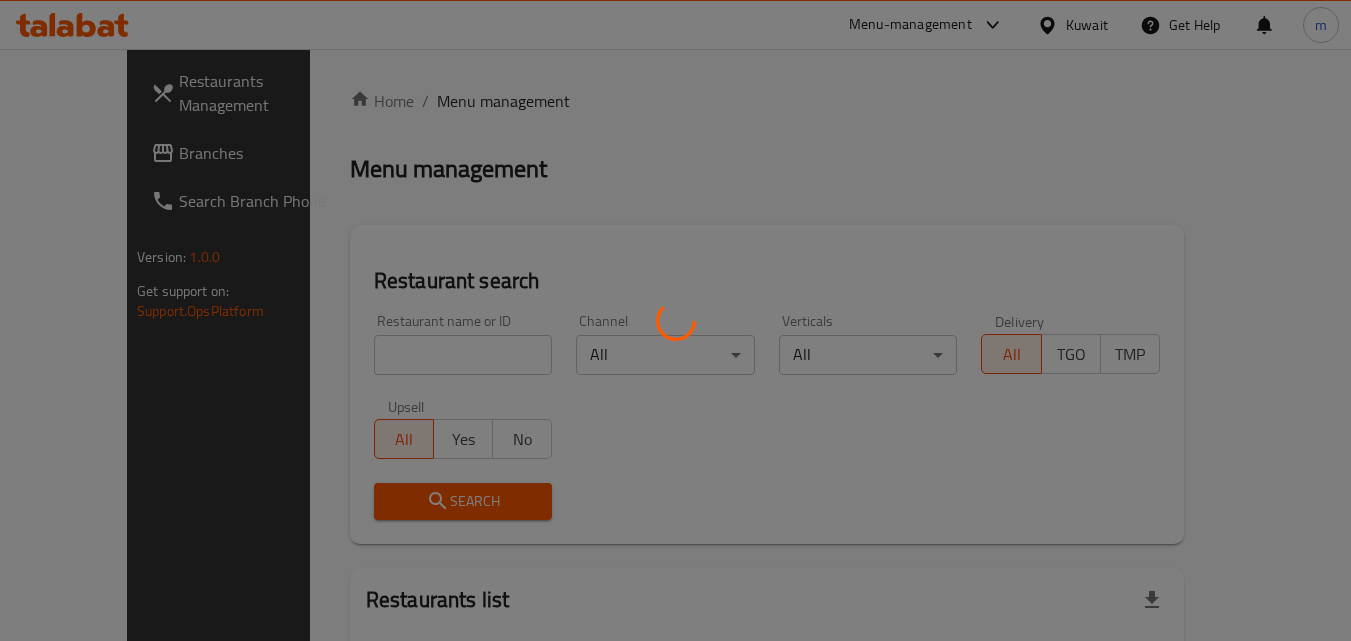 click at bounding box center (675, 320) 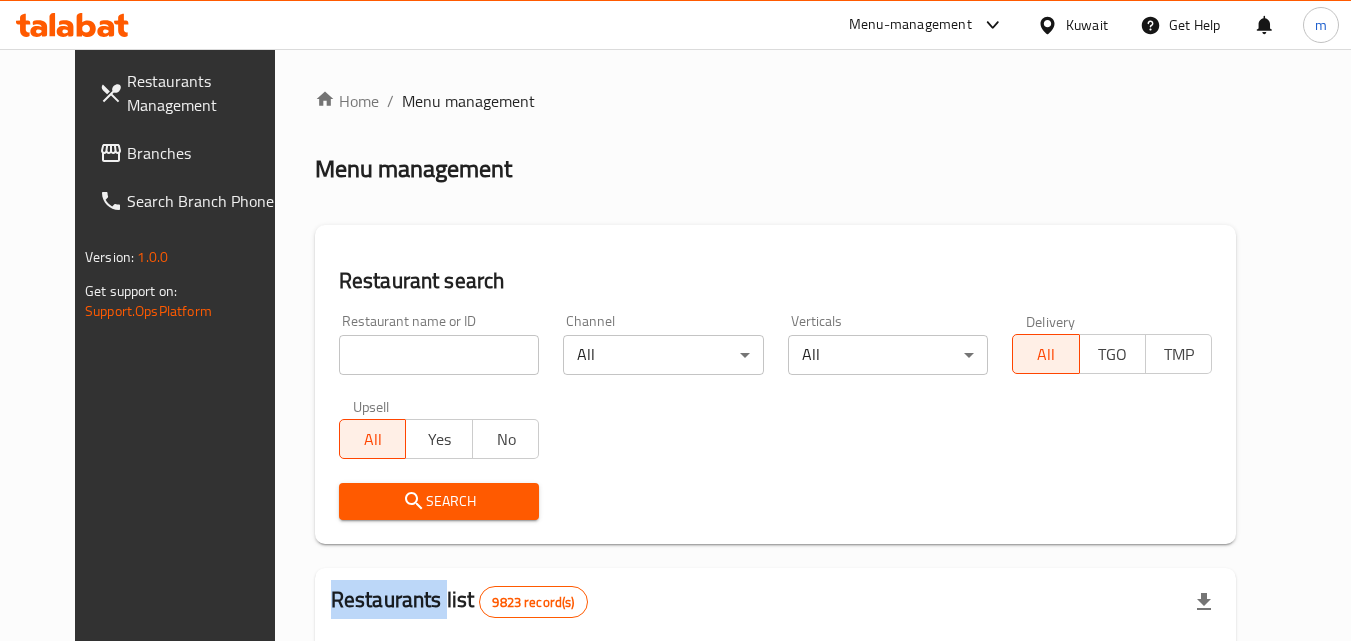 click on "Home / Menu management Menu management Restaurant search Restaurant name or ID Restaurant name or ID Channel All ​ Verticals All ​ Delivery All TGO TMP Upsell All Yes No   Search Restaurants list   9823 record(s) ID sorted ascending Name (En) Name (Ar) Ref. Name Logo Branches Open Busy Closed POS group Status Action 1 Little Caesars  ليتل سيزرز 6 0 0 0 INACTIVE 2 Pizza Hut بيتزا هت 68 0 0 2 KFG HIDDEN 3 old kfg BK-3 old kfg BK-3 77 0 0 0 KFG HIDDEN 4 Hardee's هارديز 58 51 0 0 Americana-Digital OPEN 5 Chicken Tikka دجاج تكا 15 12 0 0 OPEN 6 KFC كنتاكى 69 61 0 0 Americana-Digital OPEN 7 Dairy Queen ديري كوين 0 0 0 0 OPEN 8 Mais Alghanim ميس الغانم 11 11 0 0 OCIMS OPEN 9 Maki ماكي 2 1 1 0 OPEN 10 Rose PATISSERIE روز للمعجنات 1 1 0 0 OPEN Rows per page: 10 1-10 of 9823" at bounding box center (776, 696) 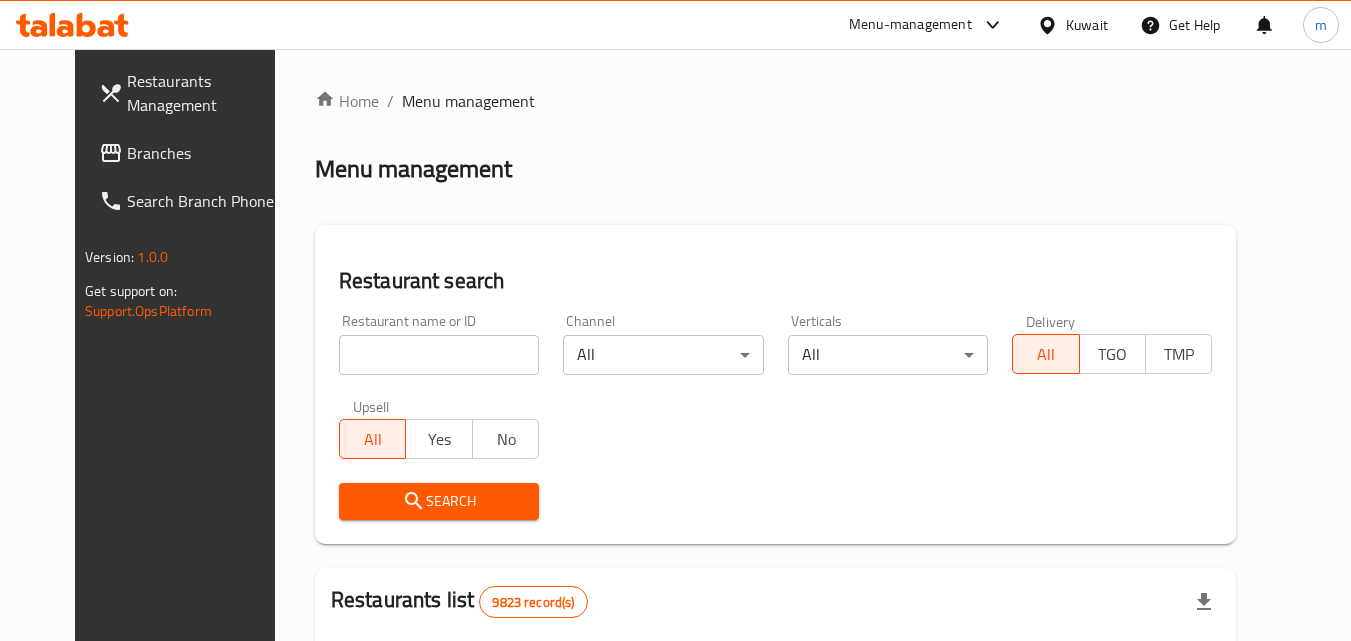 click at bounding box center (439, 355) 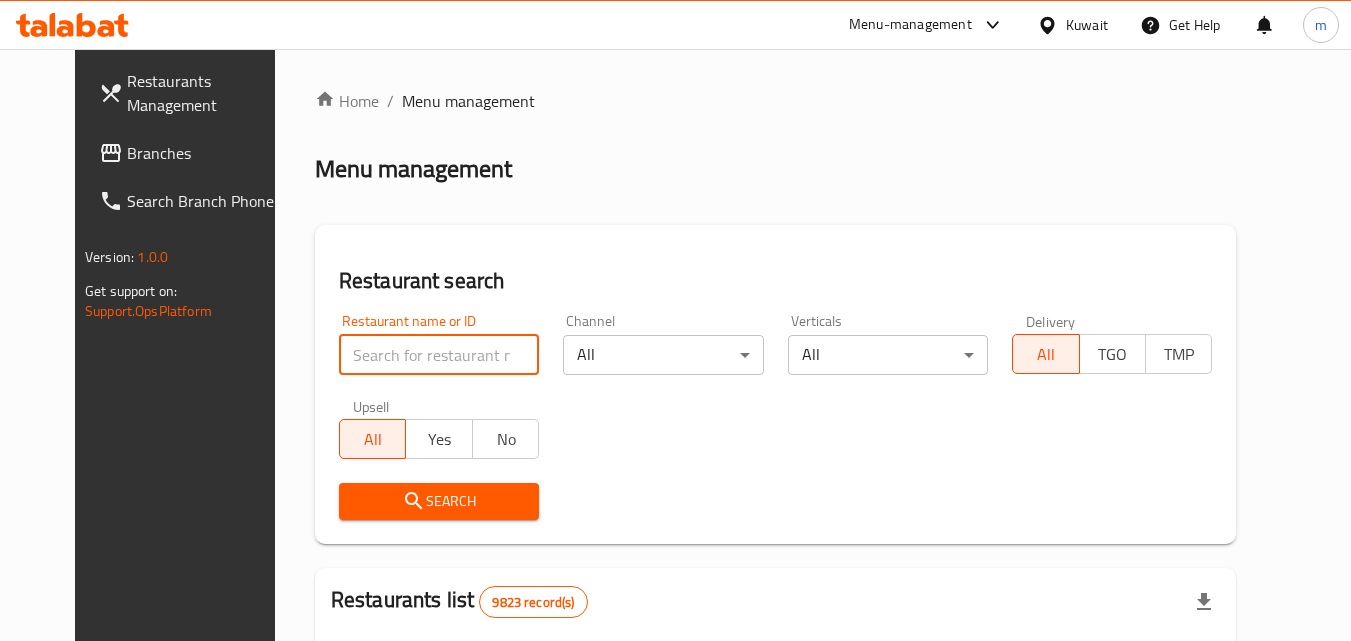 paste on "630180" 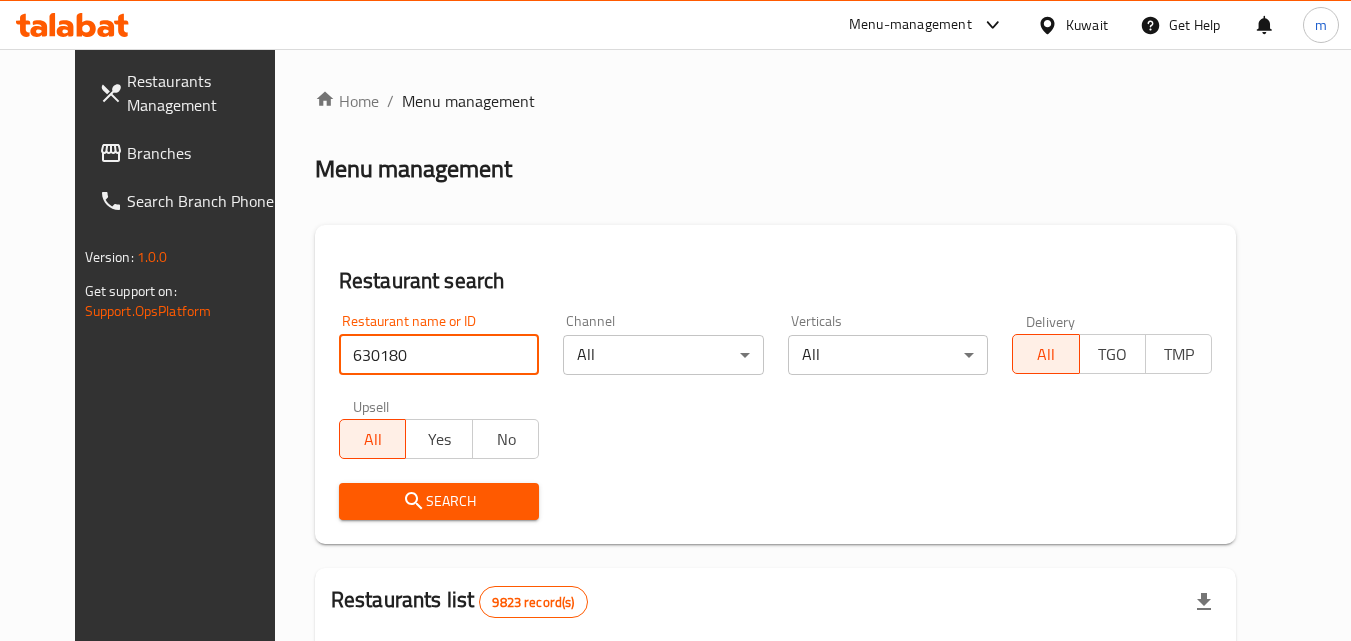 type on "630180" 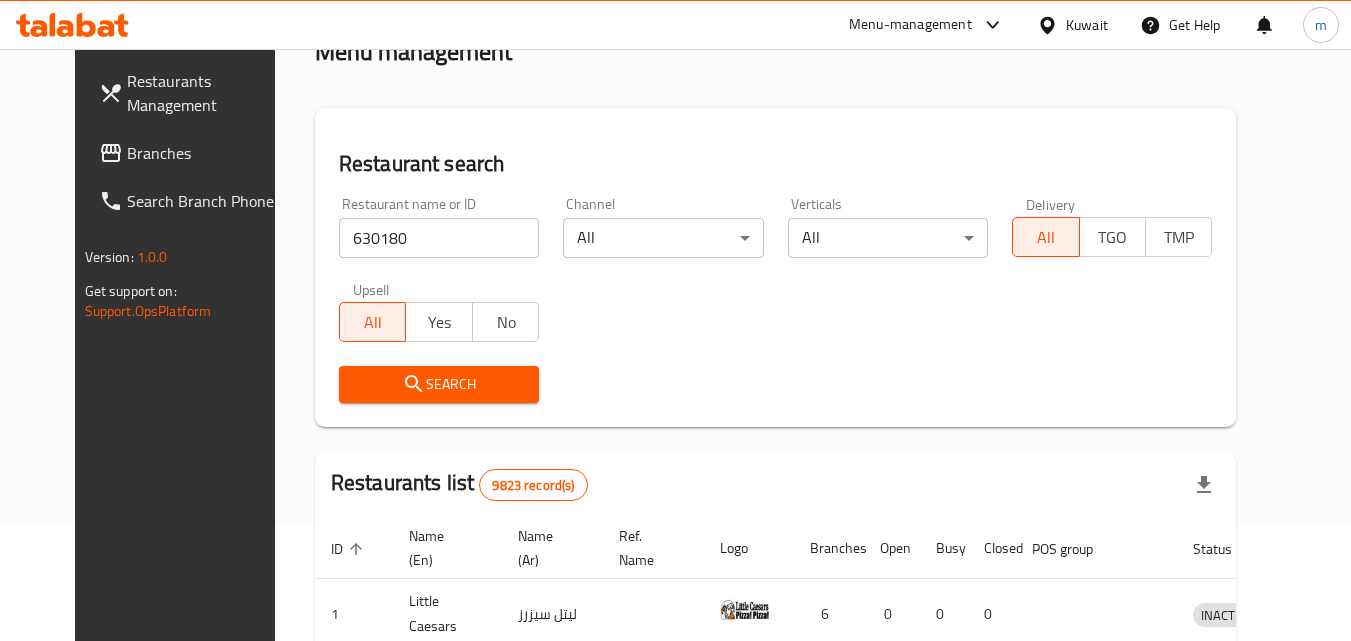 scroll, scrollTop: 300, scrollLeft: 0, axis: vertical 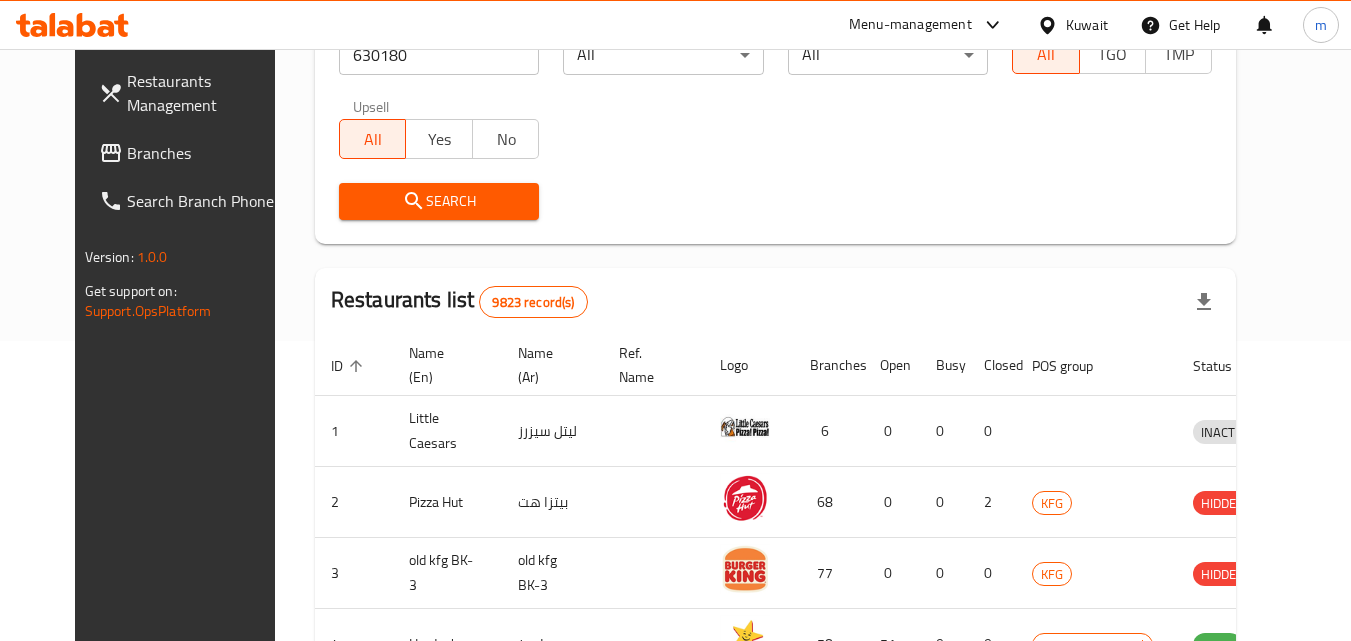 click on "Search" at bounding box center [439, 201] 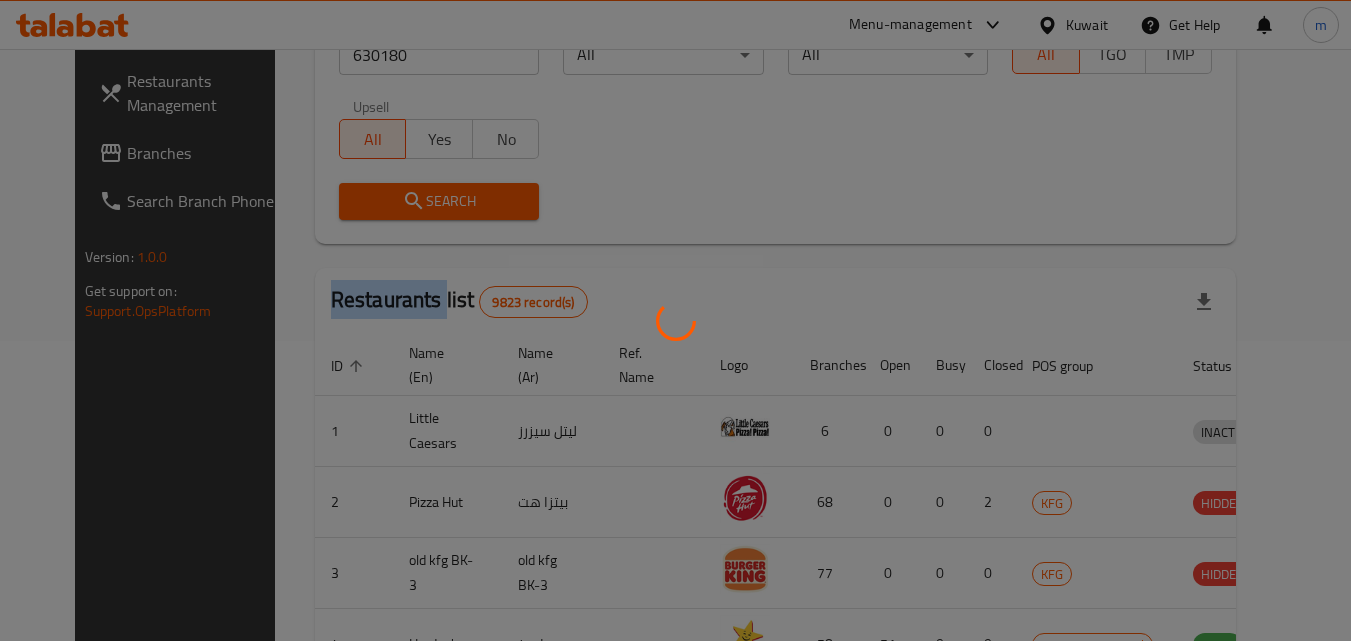 click at bounding box center (675, 320) 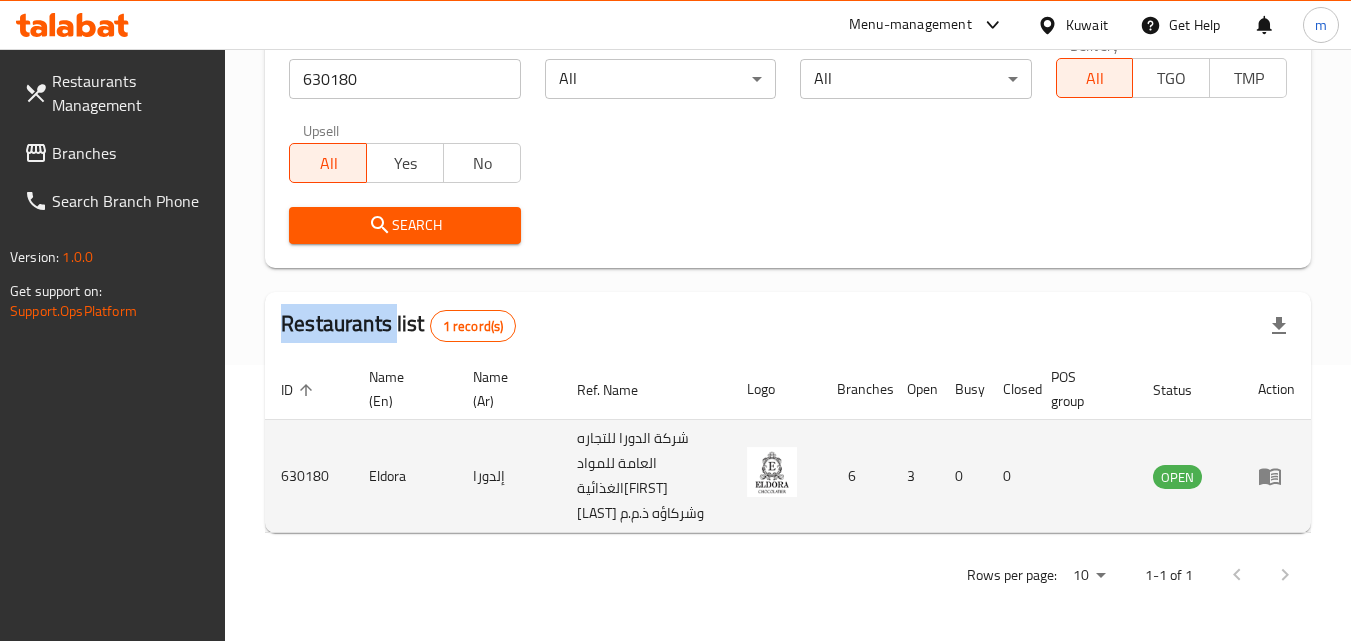 scroll, scrollTop: 301, scrollLeft: 0, axis: vertical 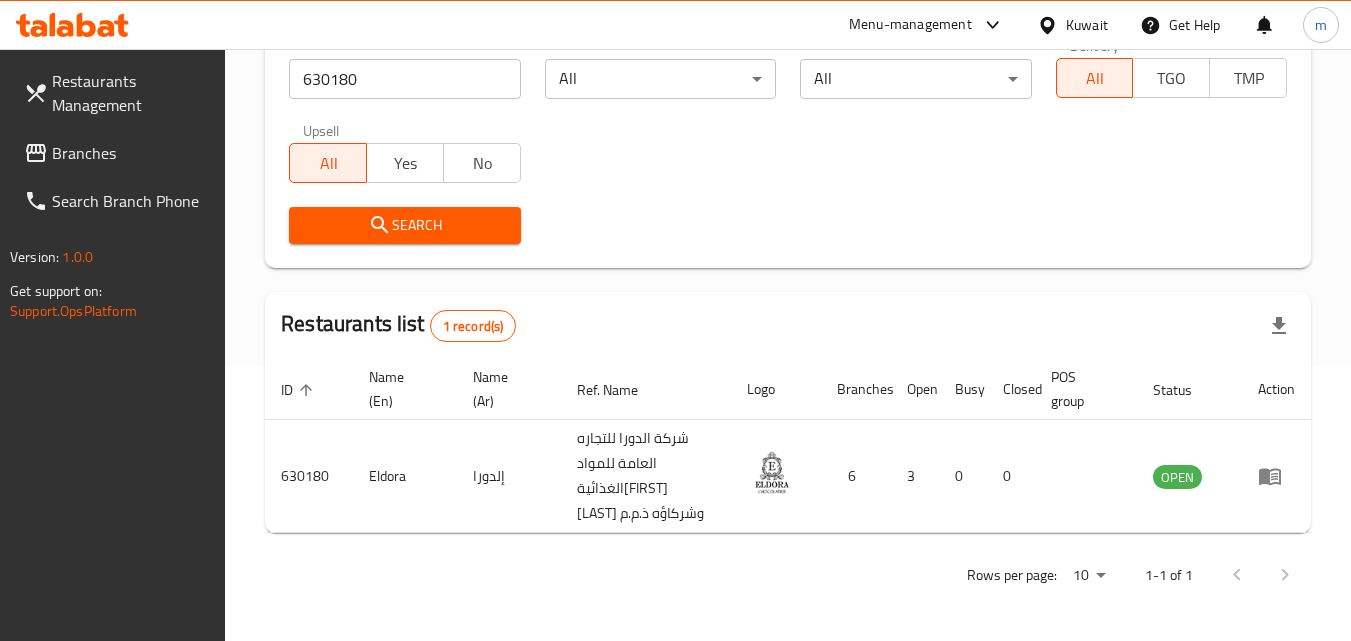 click on "Kuwait" at bounding box center (1087, 25) 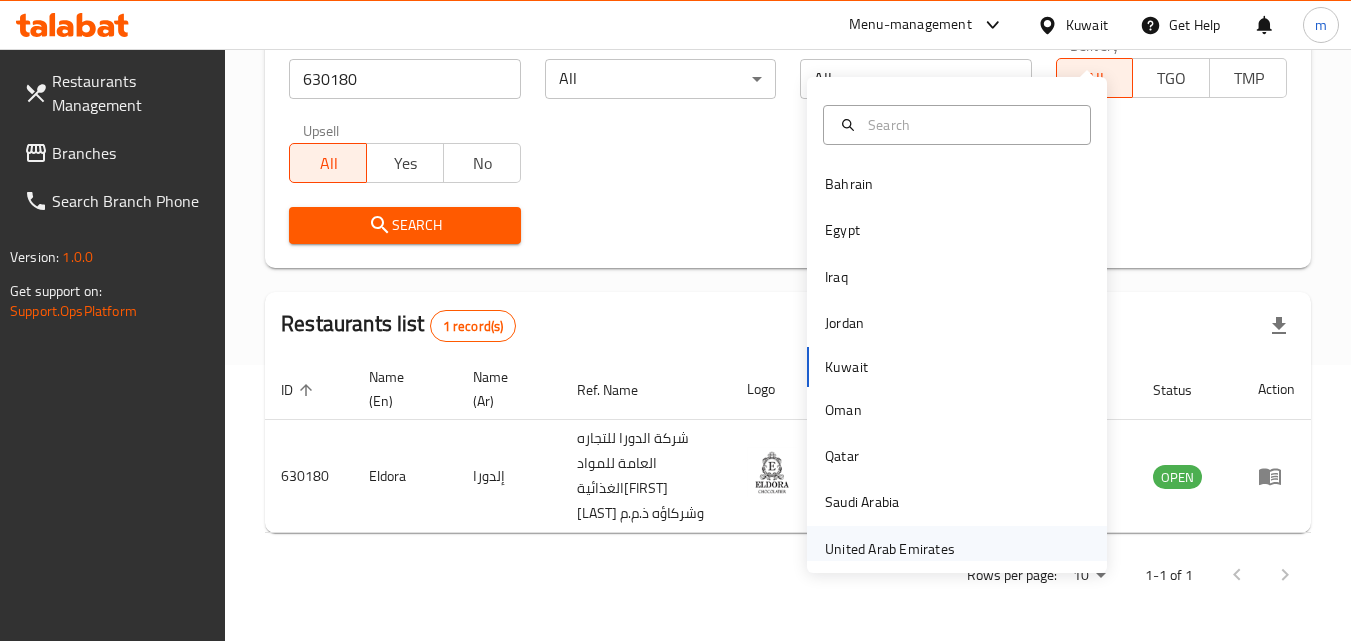click on "United Arab Emirates" at bounding box center [890, 549] 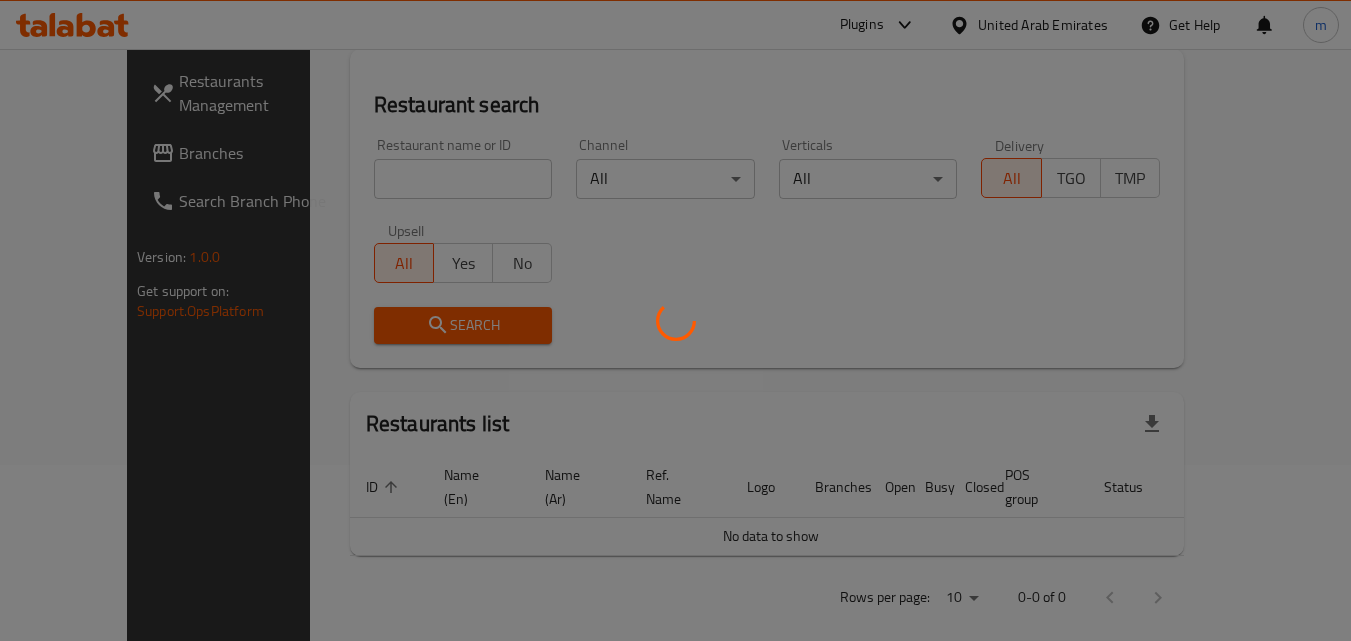 scroll, scrollTop: 301, scrollLeft: 0, axis: vertical 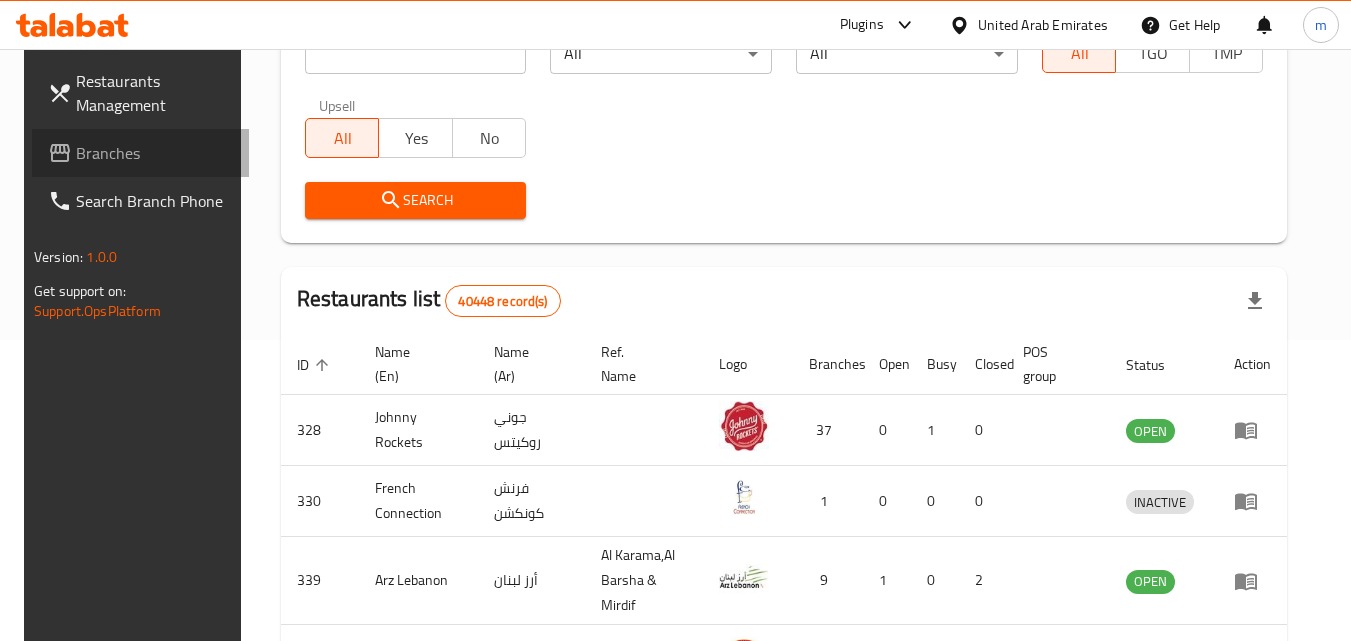 click on "Branches" at bounding box center [155, 153] 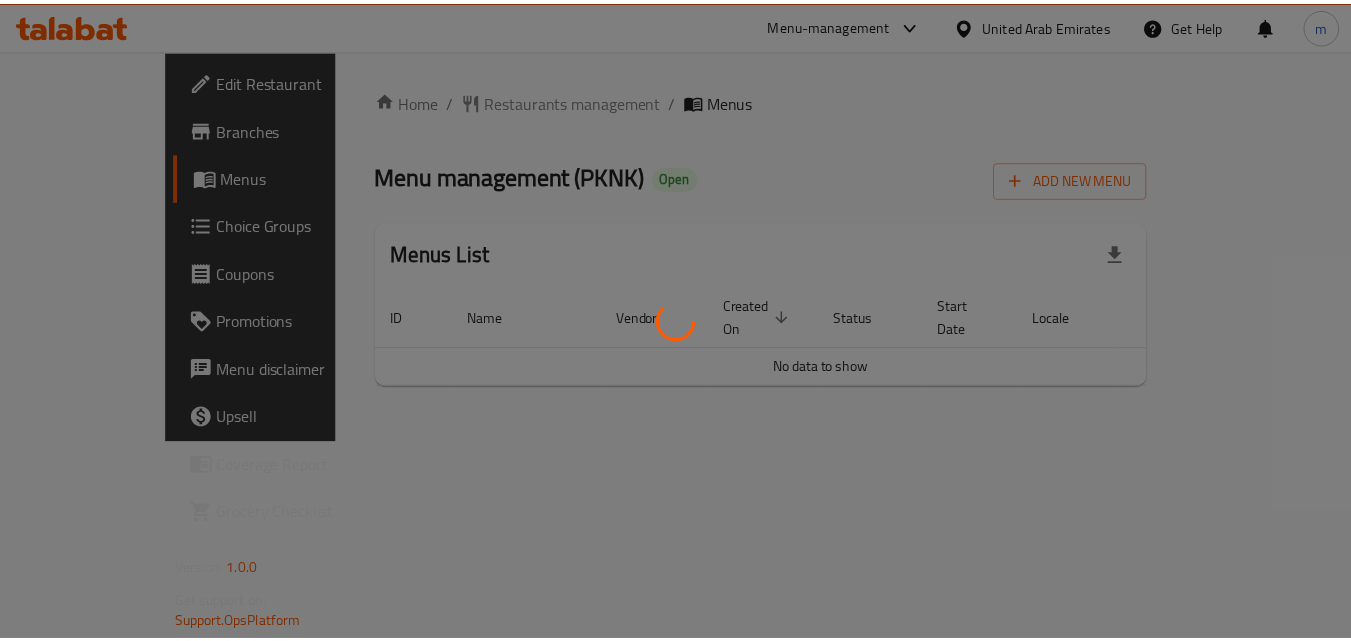 scroll, scrollTop: 0, scrollLeft: 0, axis: both 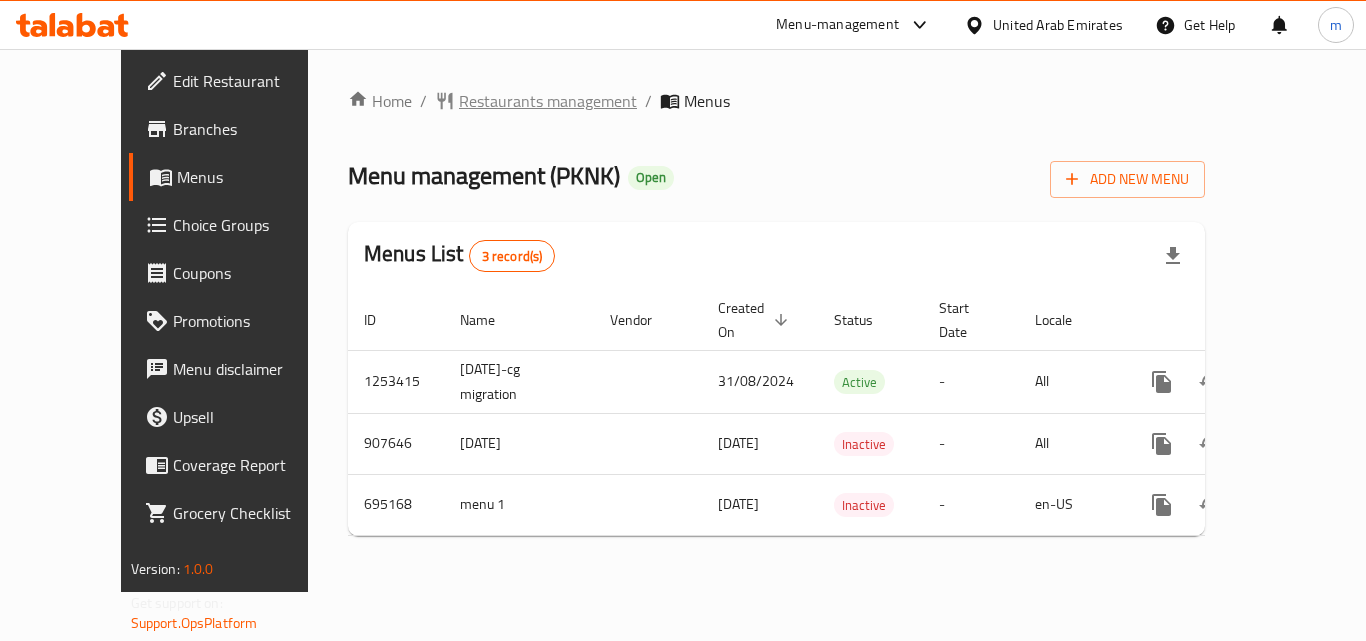 click on "Restaurants management" at bounding box center (548, 101) 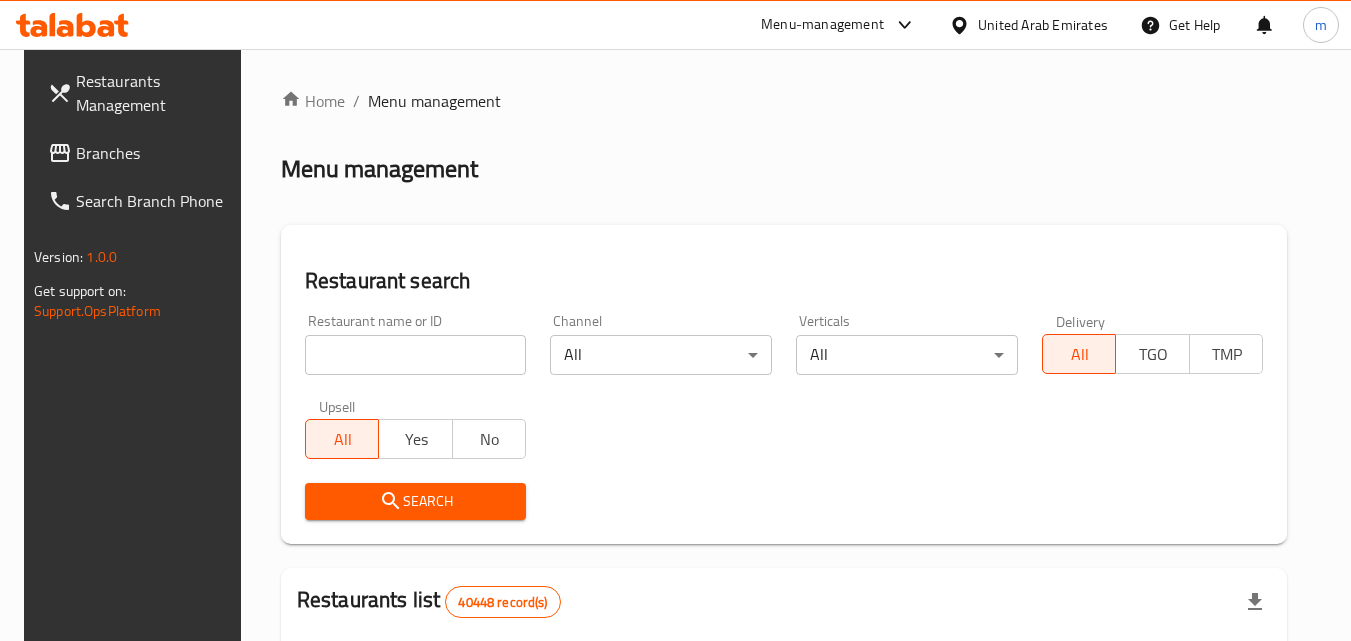 click on "Home / Menu management Menu management Restaurant search Restaurant name or ID Restaurant name or ID Channel All ​ Verticals All ​ Delivery All TGO TMP Upsell All Yes No   Search Restaurants list   40448 record(s) ID sorted ascending Name (En) Name (Ar) Ref. Name Logo Branches Open Busy Closed POS group Status Action 328 Johnny Rockets جوني روكيتس 37 0 1 0 OPEN 330 French Connection فرنش كونكشن 1 0 0 0 INACTIVE 339 Arz Lebanon أرز لبنان Al Karama,Al Barsha & Mirdif 9 1 0 2 OPEN 340 Mega Wraps ميجا رابس 3 0 0 0 INACTIVE 342 Sandella's Flatbread Cafe سانديلاز فلات براد 7 0 0 0 INACTIVE 343 Dragon Hut كوخ التنين 1 0 0 0 INACTIVE 348 Thai Kitchen المطبخ التايلندى 1 0 0 0 INACTIVE 349 Mughal  موغل 1 0 0 0 HIDDEN 350 HOT N COOL (Old) هوت و كول 1 0 0 0 INACTIVE 355 Al Habasha  الحبشة 11 1 0 0 HIDDEN Rows per page: 10 1-10 of 40448" at bounding box center [784, 721] 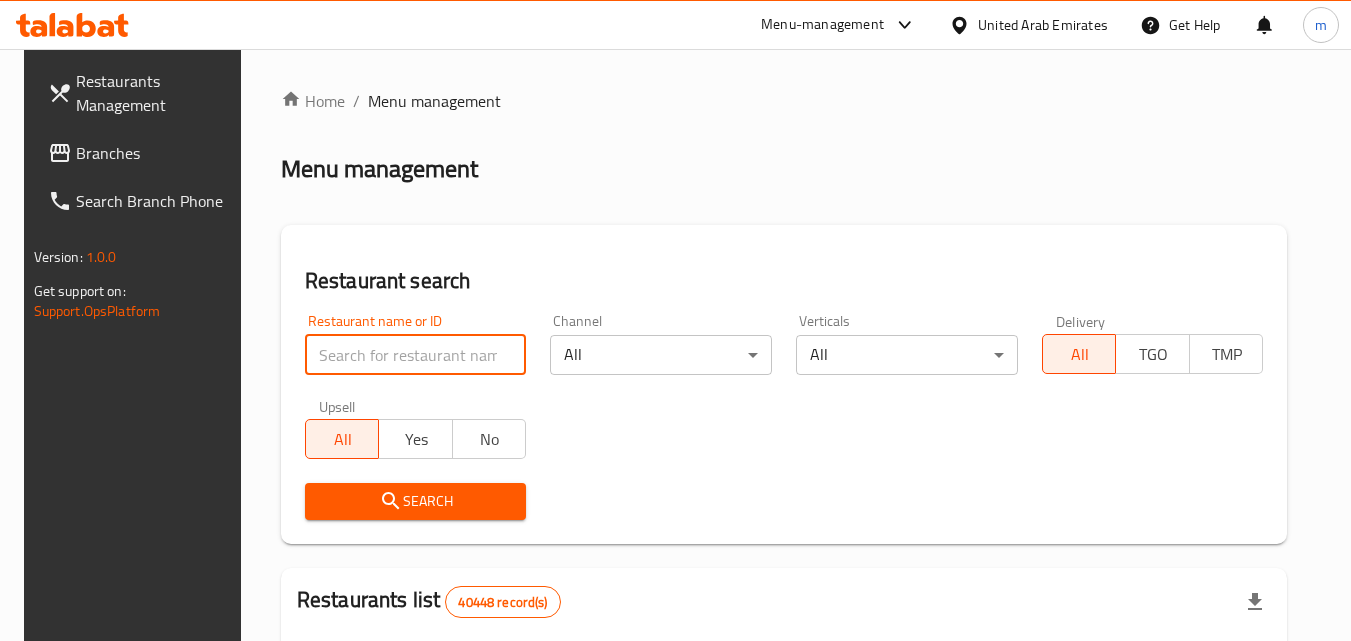 paste on "643846" 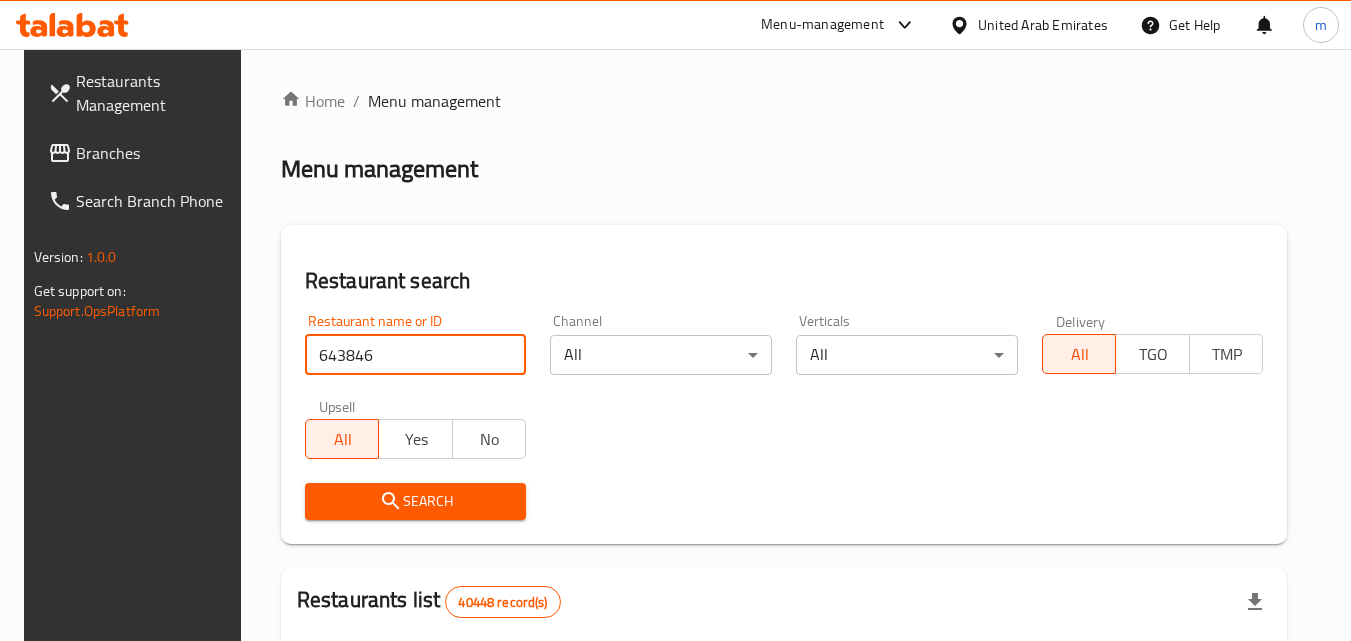 type on "643846" 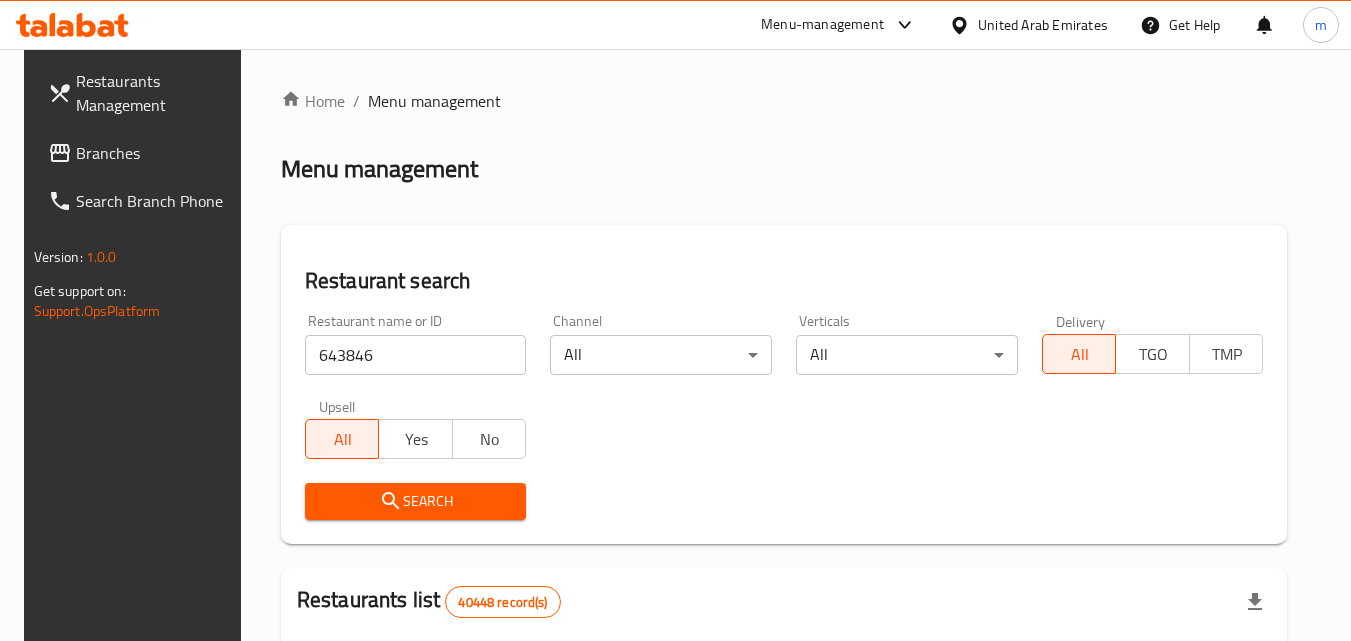 click on "Search" at bounding box center [416, 501] 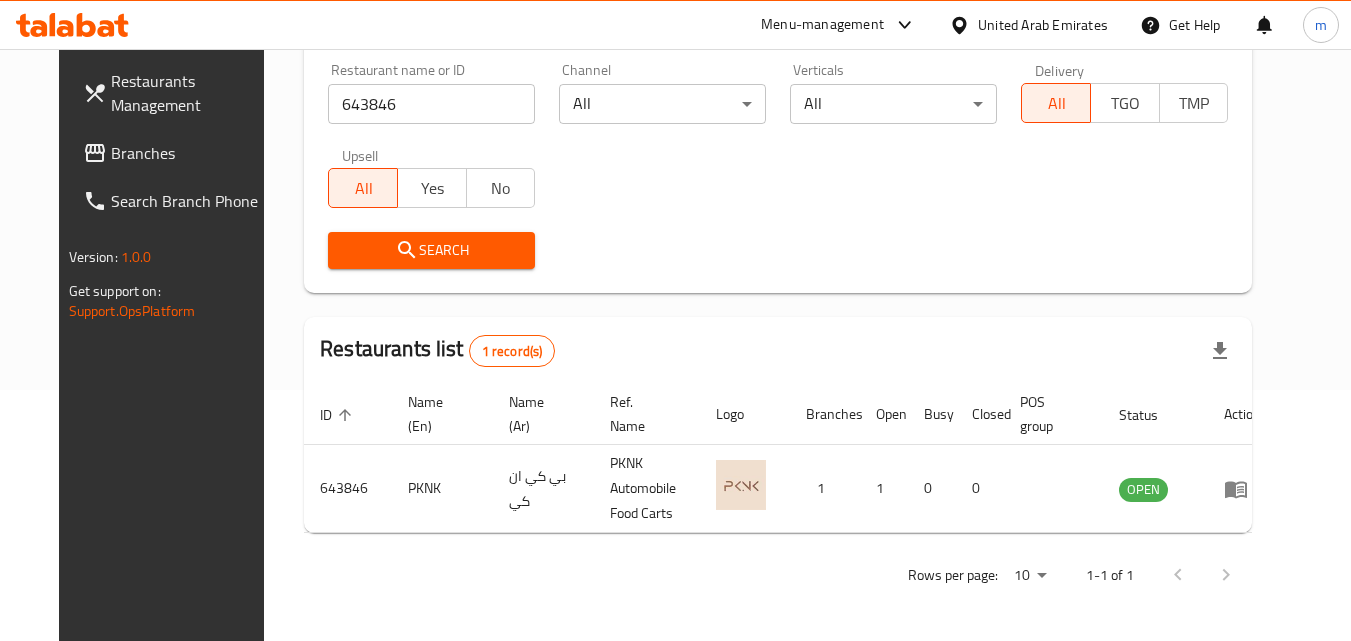 scroll, scrollTop: 234, scrollLeft: 0, axis: vertical 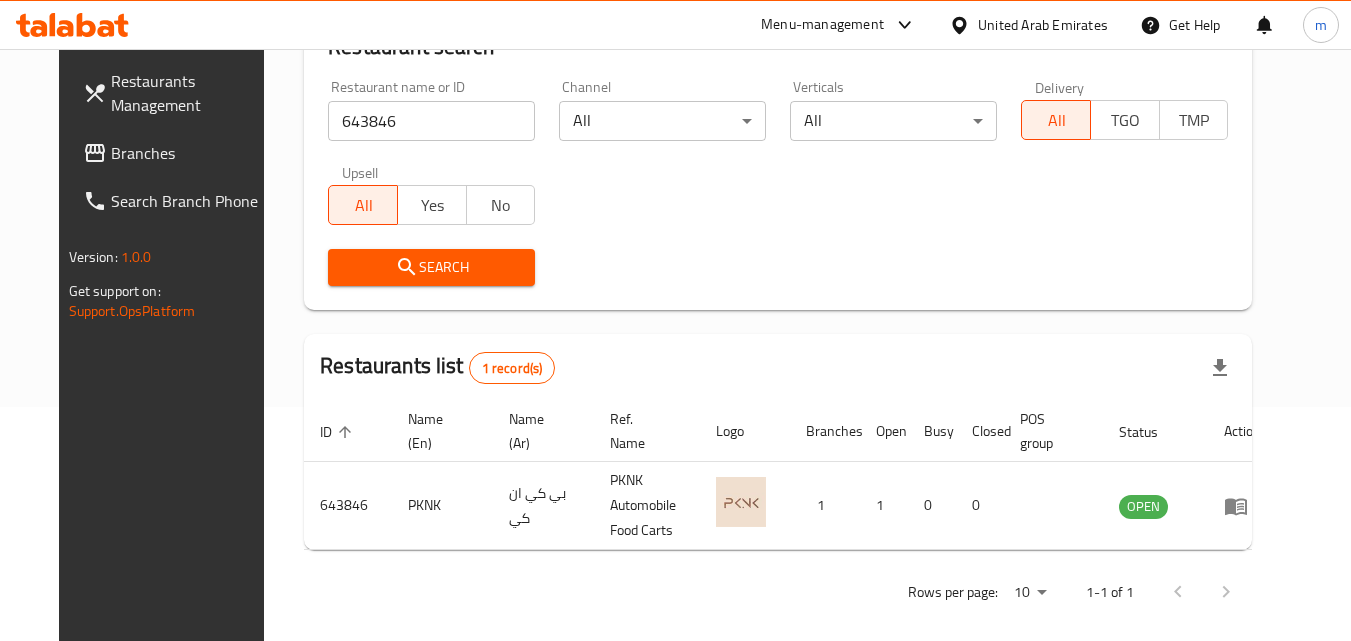 click on "United Arab Emirates" at bounding box center (1043, 25) 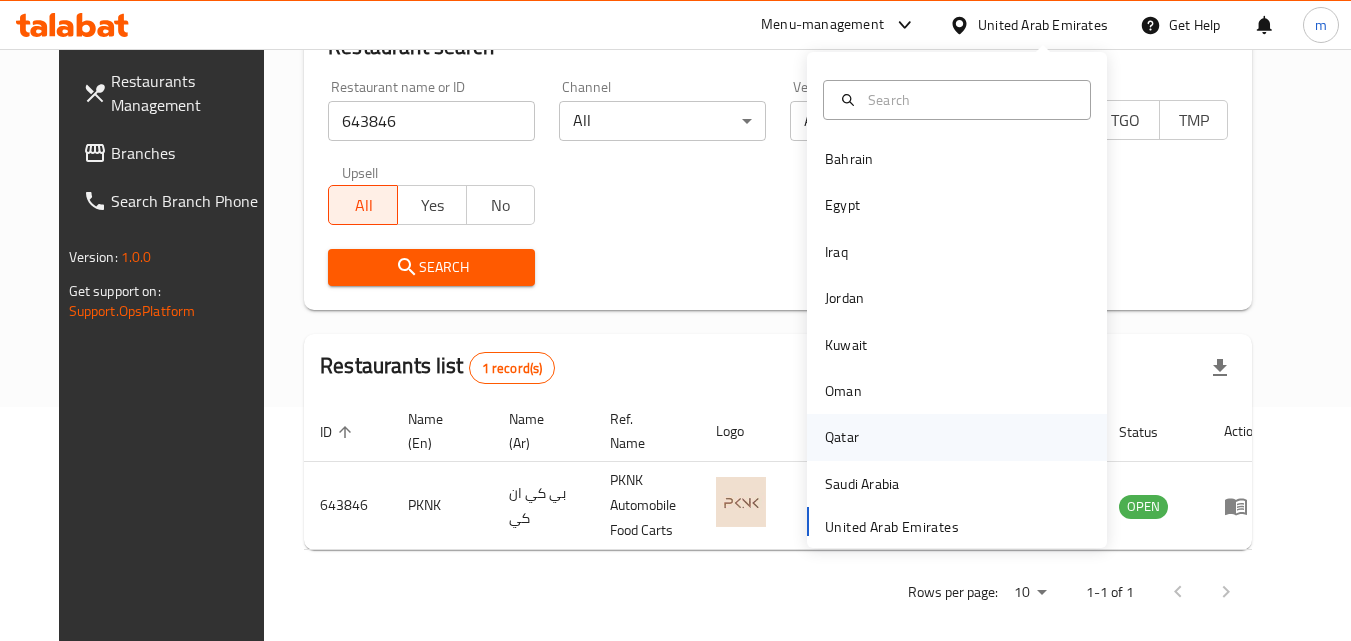 click on "Qatar" at bounding box center (842, 437) 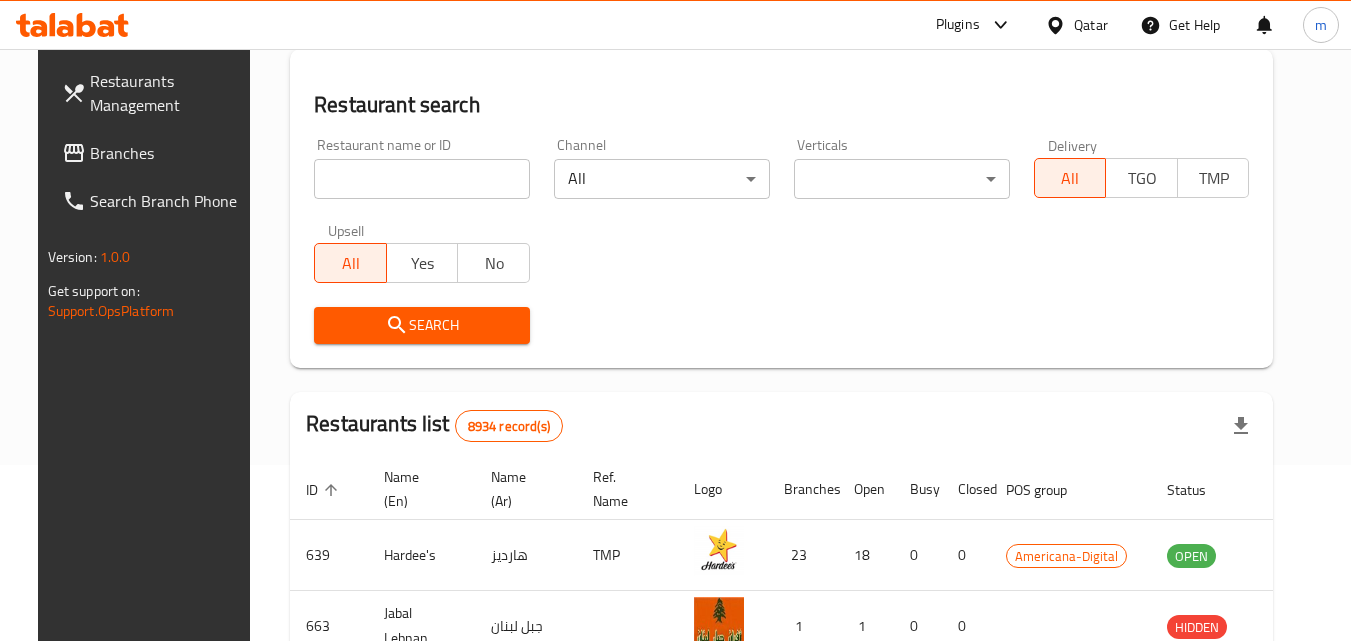 scroll, scrollTop: 234, scrollLeft: 0, axis: vertical 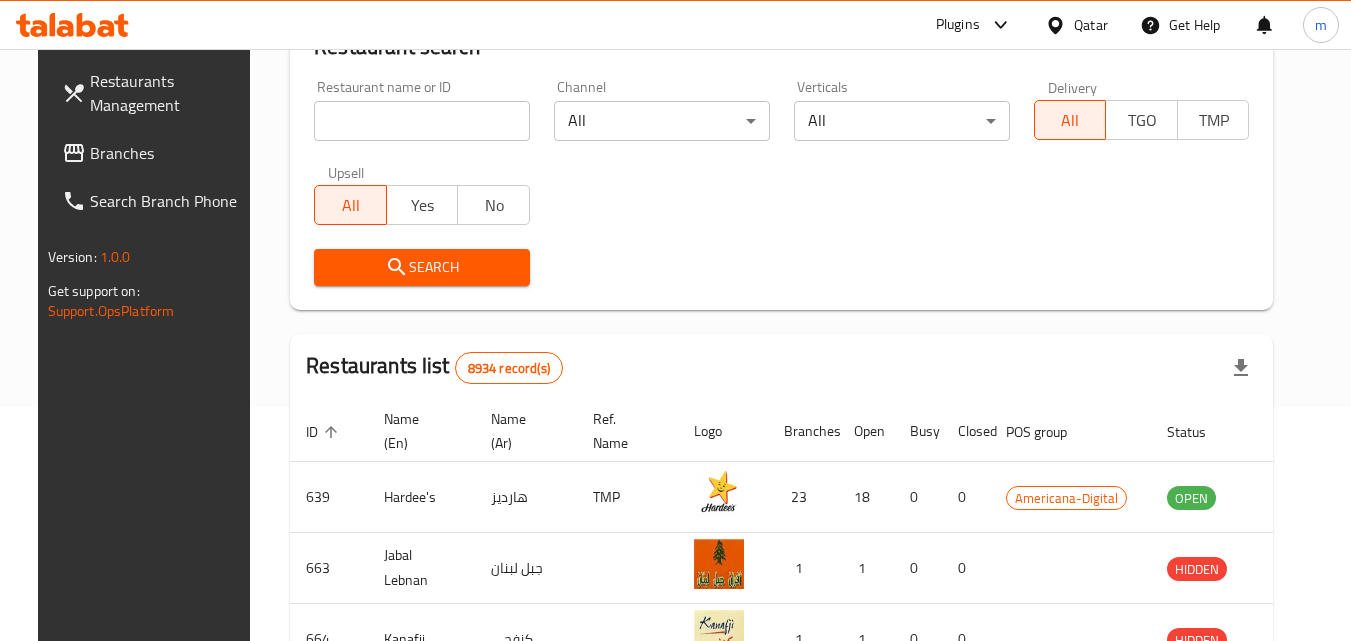 drag, startPoint x: 69, startPoint y: 161, endPoint x: 88, endPoint y: 188, distance: 33.01515 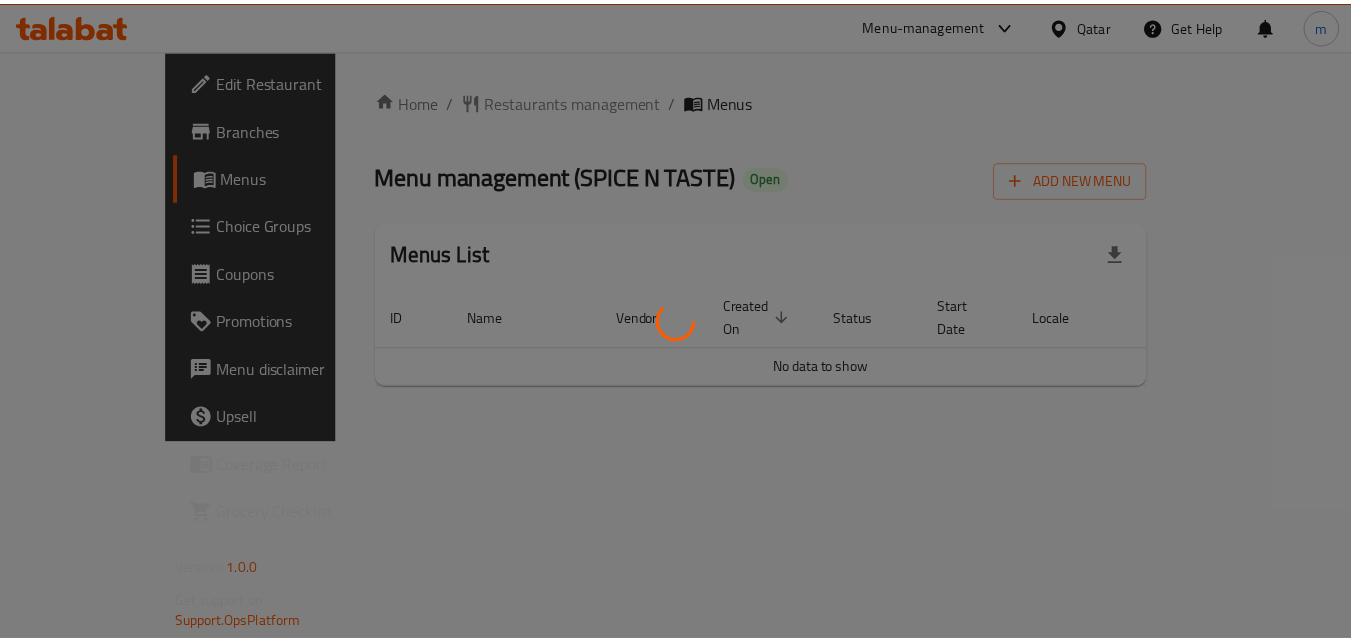 scroll, scrollTop: 0, scrollLeft: 0, axis: both 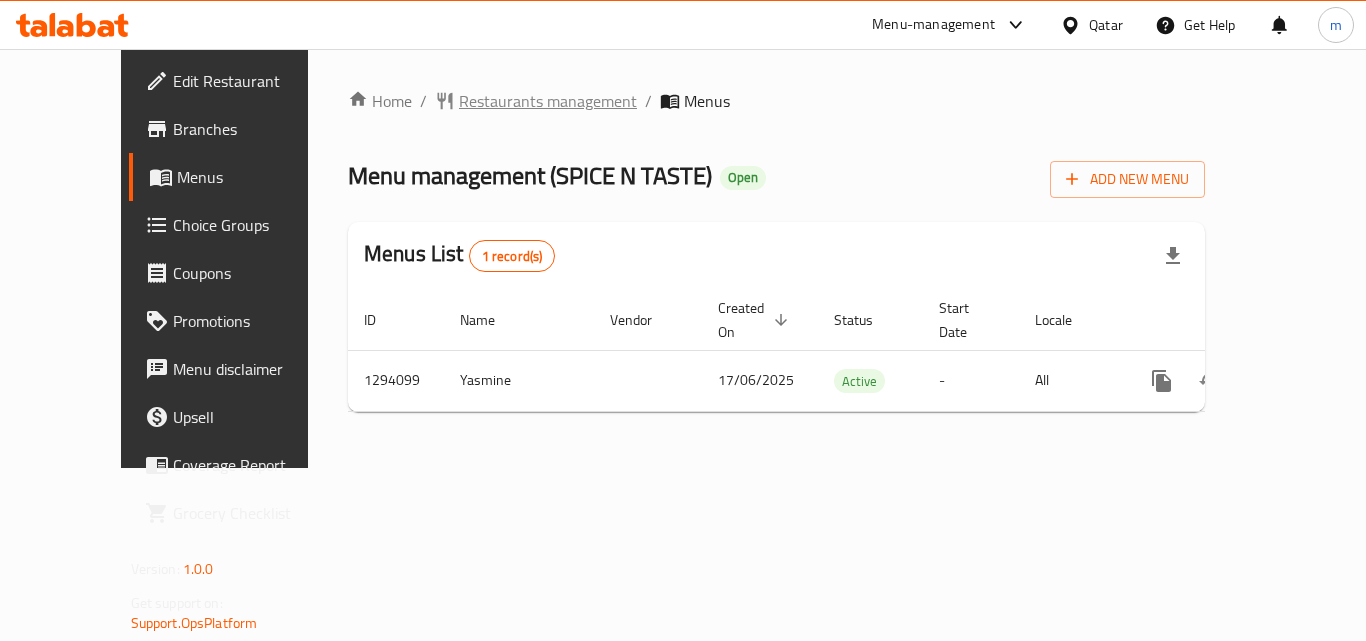 click on "Restaurants management" at bounding box center (548, 101) 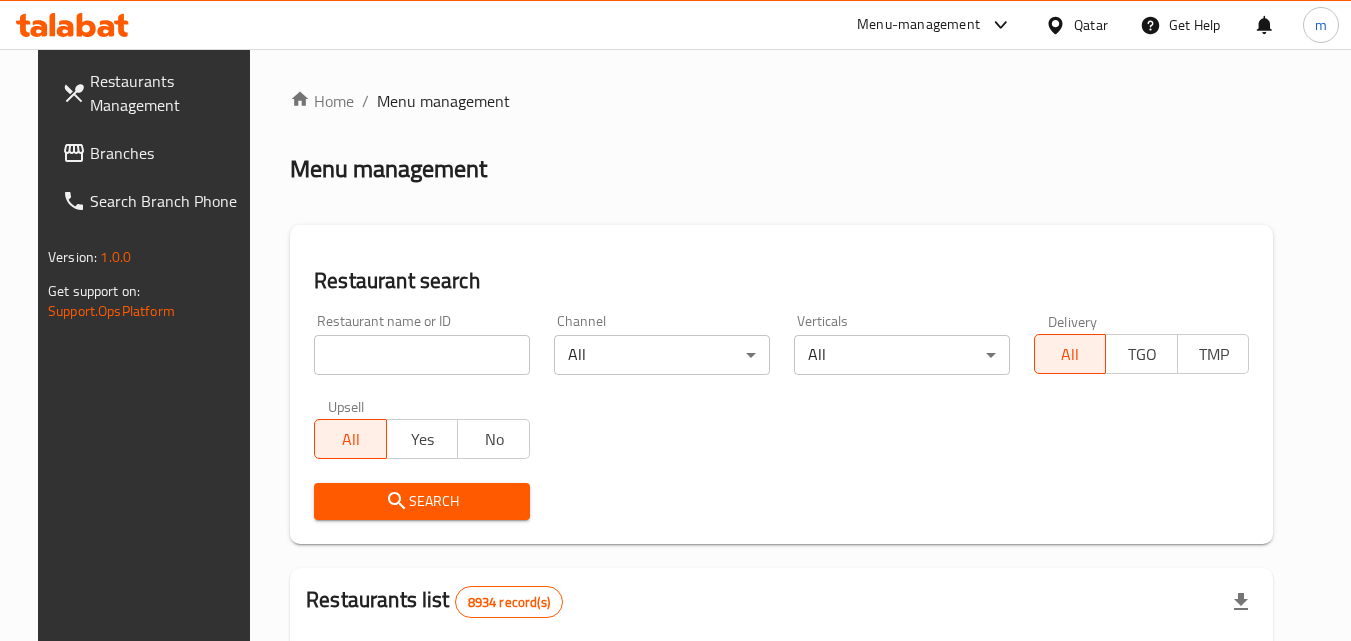 click at bounding box center [675, 320] 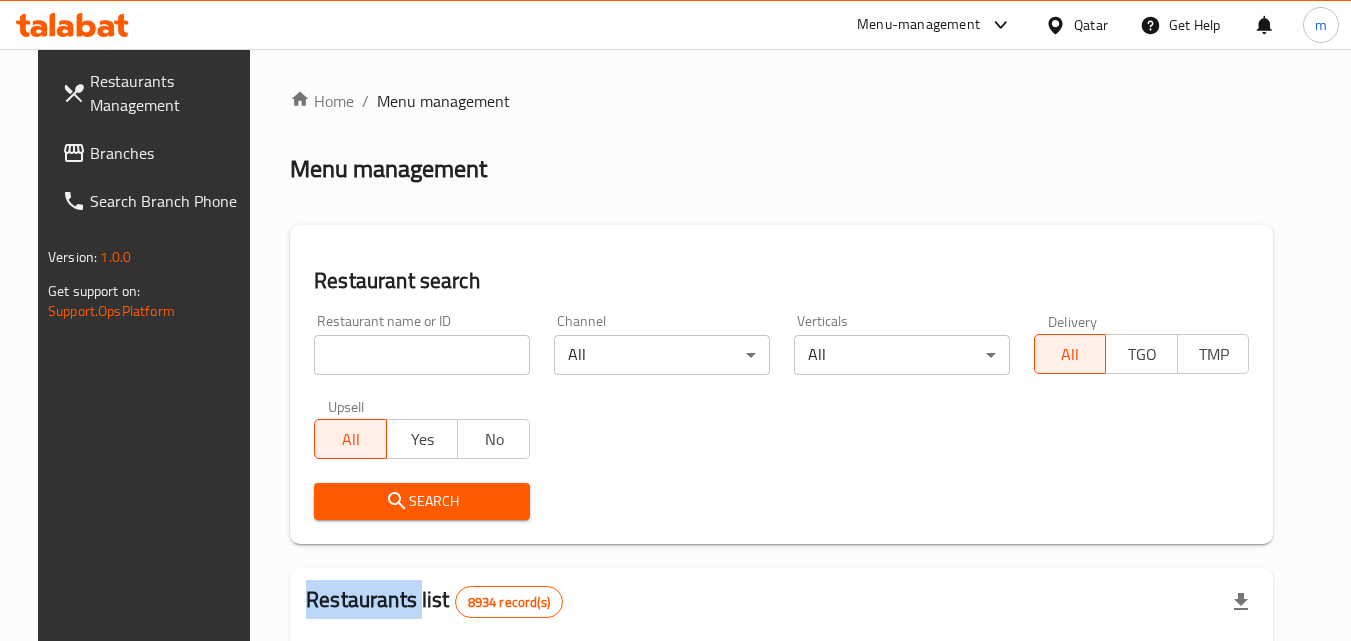 click on "Home / Menu management Menu management Restaurant search Restaurant name or ID Restaurant name or ID Channel All ​ Verticals All ​ Delivery All TGO TMP Upsell All Yes No   Search Restaurants list   8934 record(s) ID sorted ascending Name (En) Name (Ar) Ref. Name Logo Branches Open Busy Closed POS group Status Action 639 Hardee's هارديز TMP 23 18 0 0 Americana-Digital OPEN 663 Jabal Lebnan جبل لبنان 1 1 0 0 HIDDEN 664 Kanafji كنفجي 1 1 0 0 HIDDEN 665 Take Away تيك آوي 1 1 0 0 HIDDEN 666 Zaman Al-Khair Restaurant مطعم زمان الخير 1 0 0 0 INACTIVE 667 Al-Rabwah الربوة 1 0 0 0 INACTIVE 672 Bait Jedy بيت جدي 1 1 0 0 HIDDEN 673 Coffee Centre مركز القهوة 1 0 0 0 INACTIVE 676 Morning fresh مورنيج فريش 1 1 0 0 HIDDEN 680 Al-Qarmouty القرموطي 1 0 0 0 HIDDEN Rows per page: 10 1-10 of 8934" at bounding box center (781, 709) 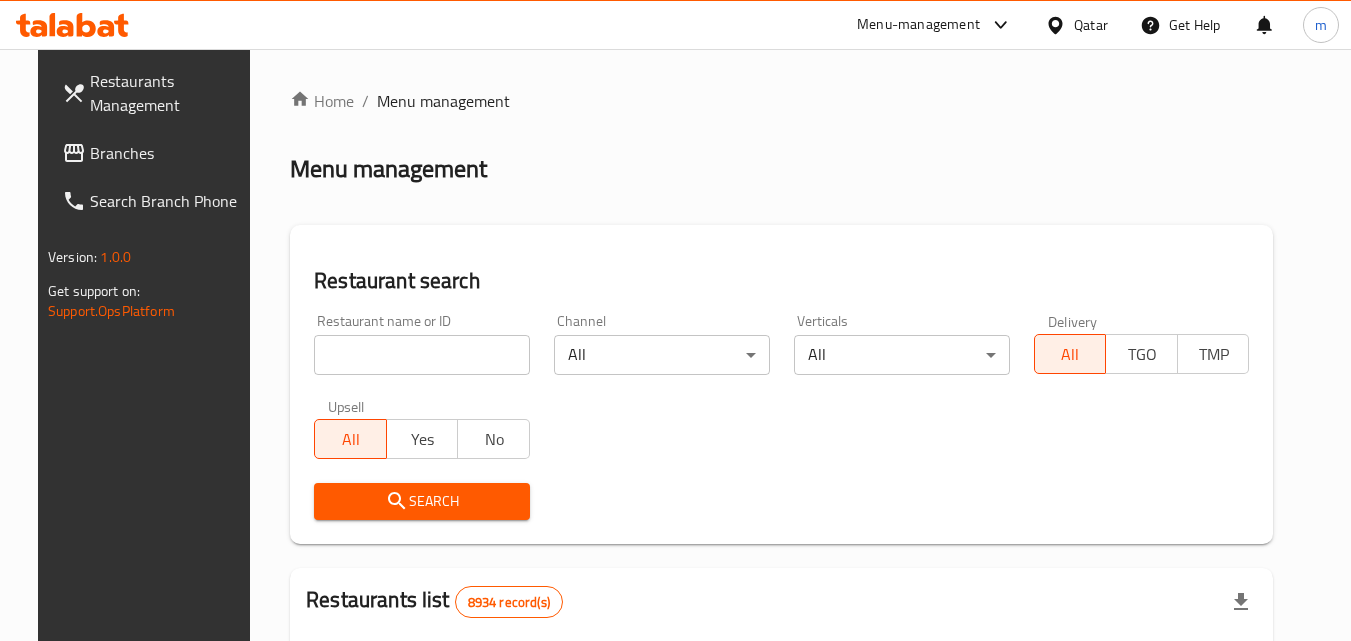 click at bounding box center [422, 355] 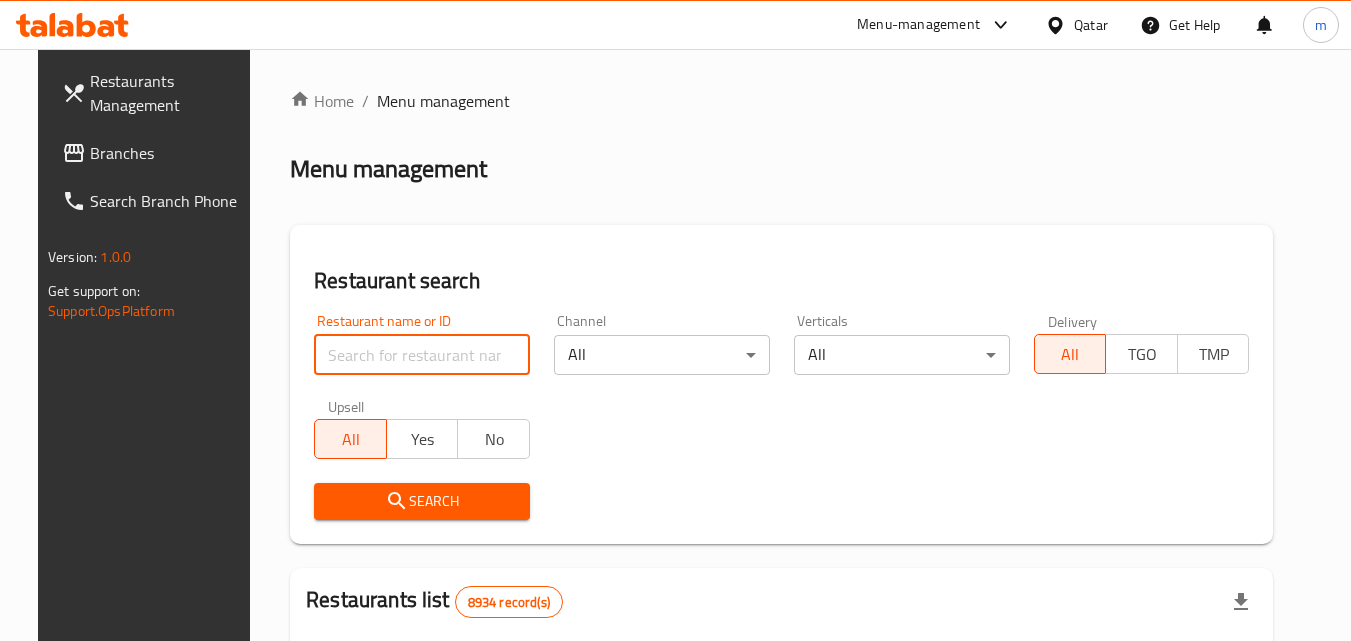 paste on "699727" 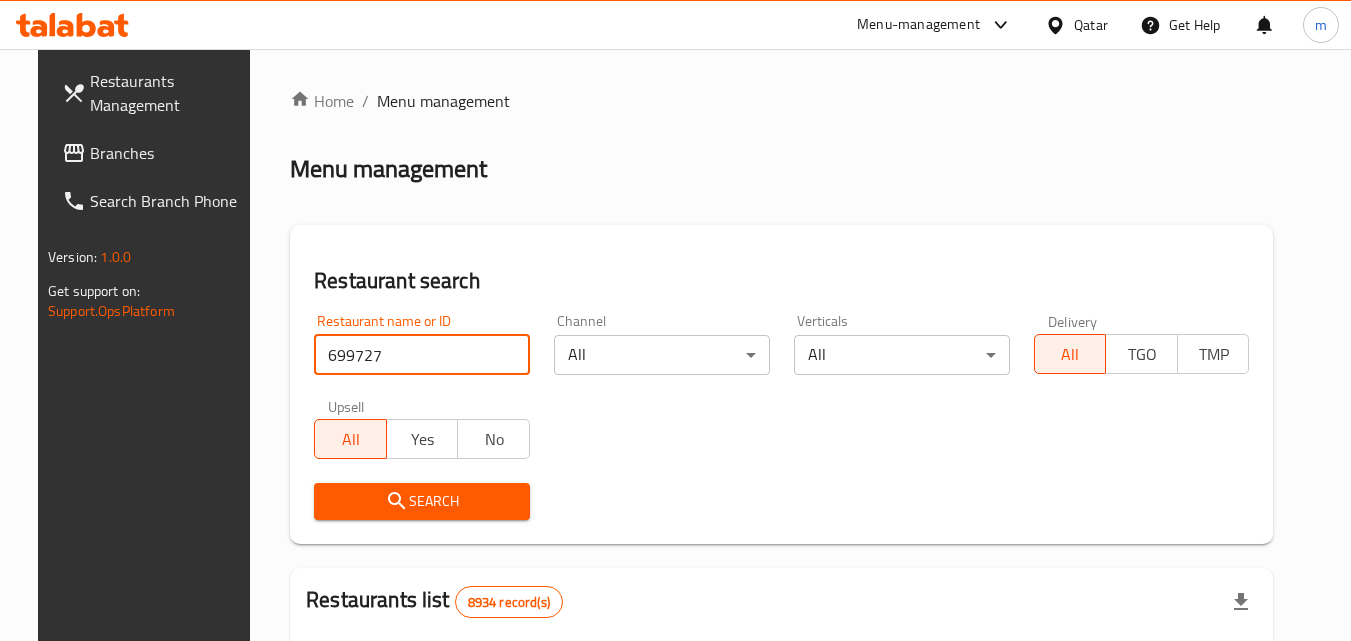 type on "699727" 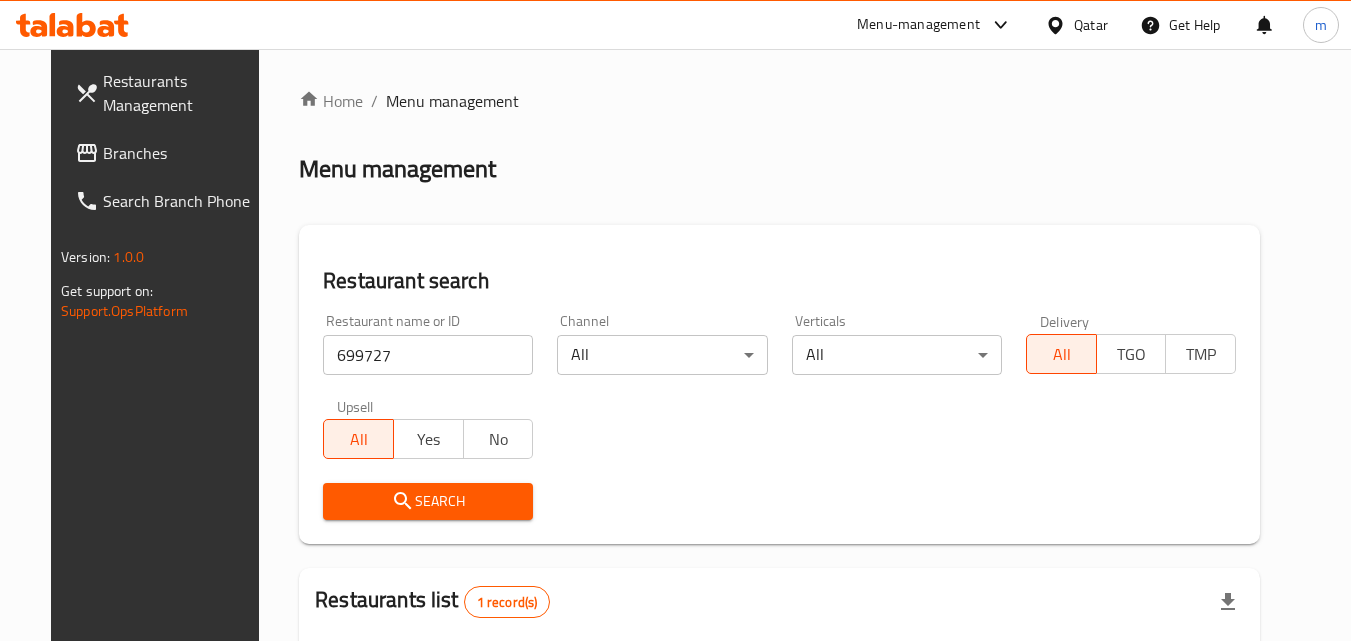 scroll, scrollTop: 234, scrollLeft: 0, axis: vertical 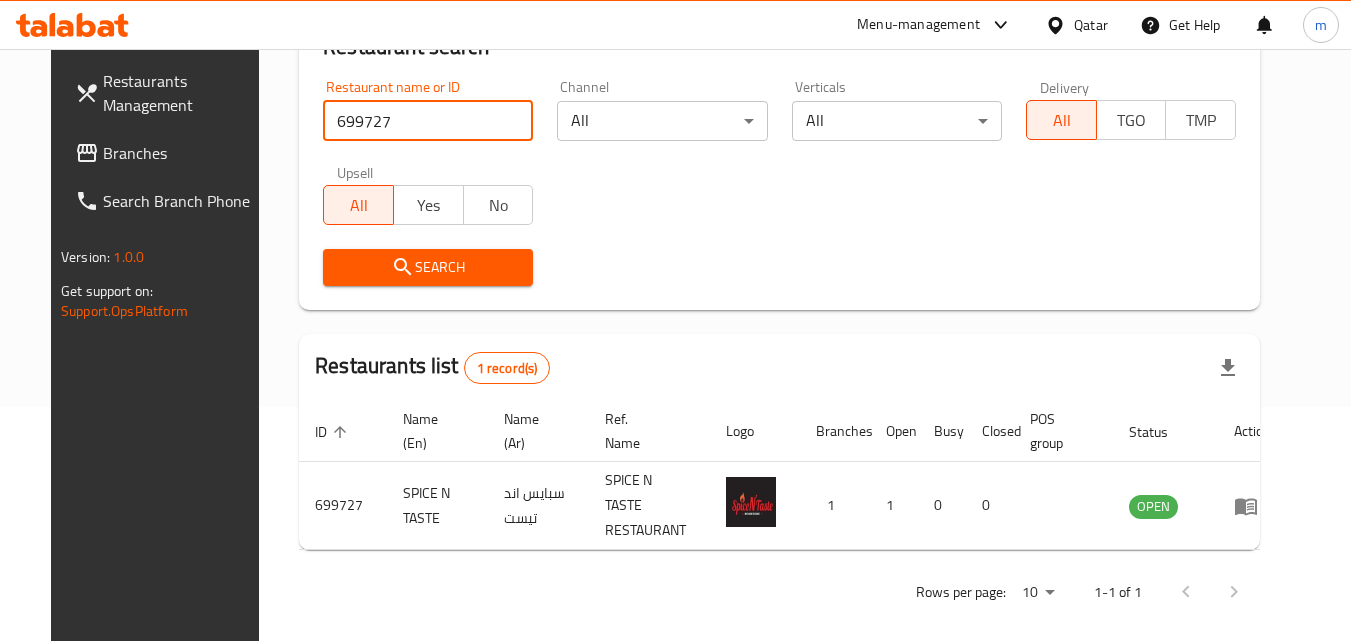 click on "Qatar" at bounding box center (1091, 25) 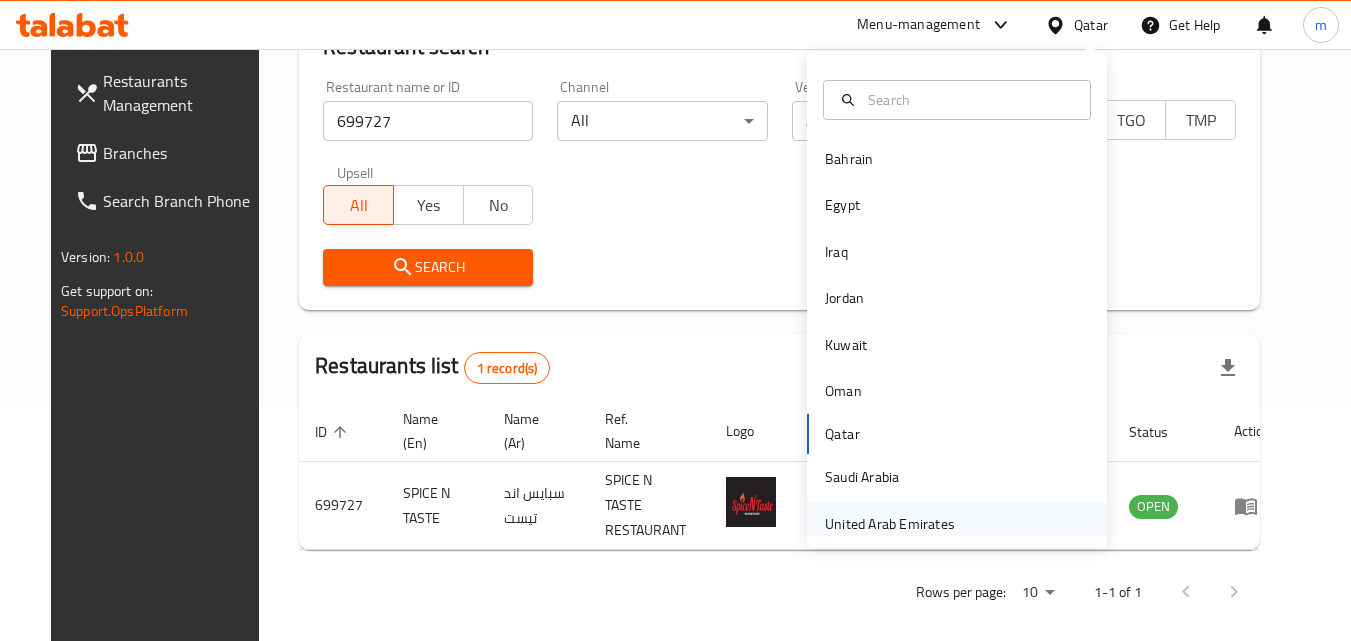 click on "United Arab Emirates" at bounding box center [890, 524] 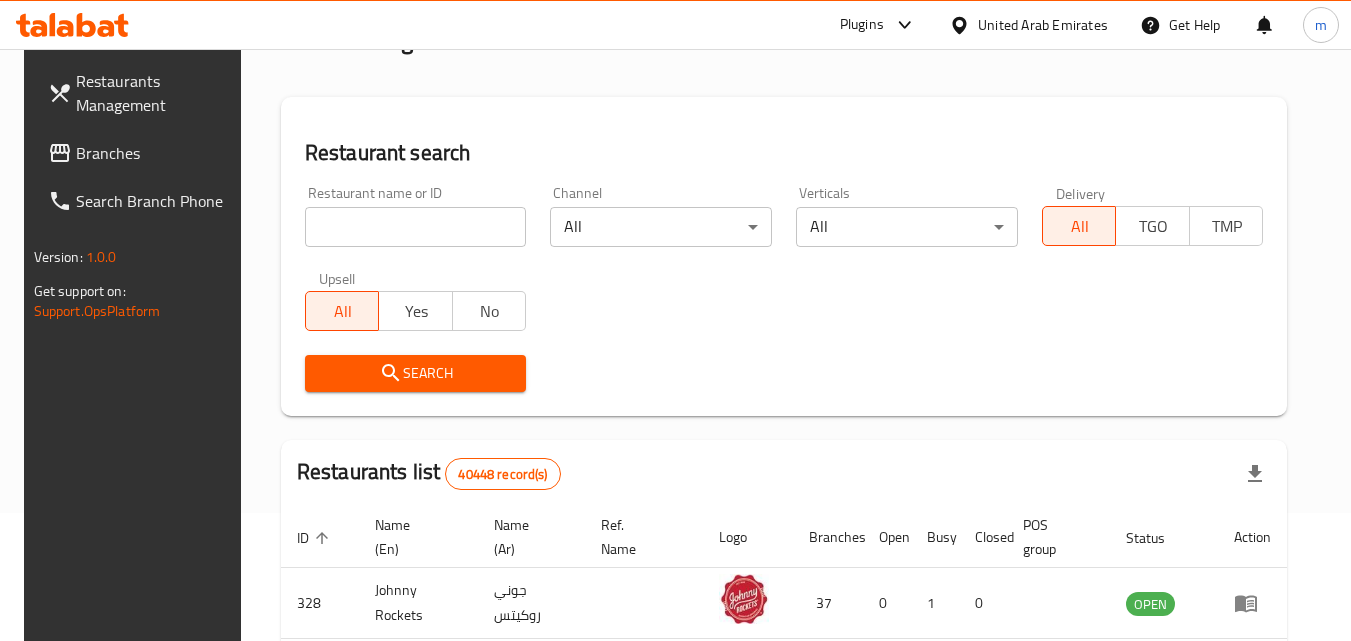 scroll, scrollTop: 0, scrollLeft: 0, axis: both 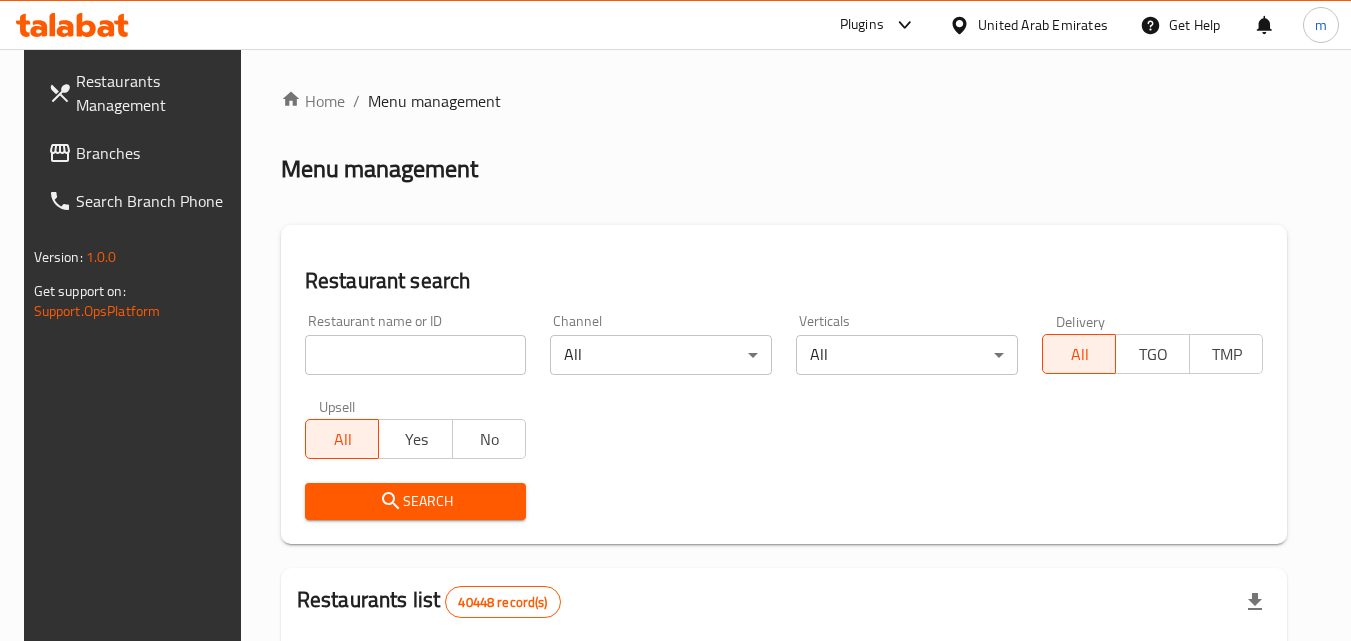 click at bounding box center [416, 355] 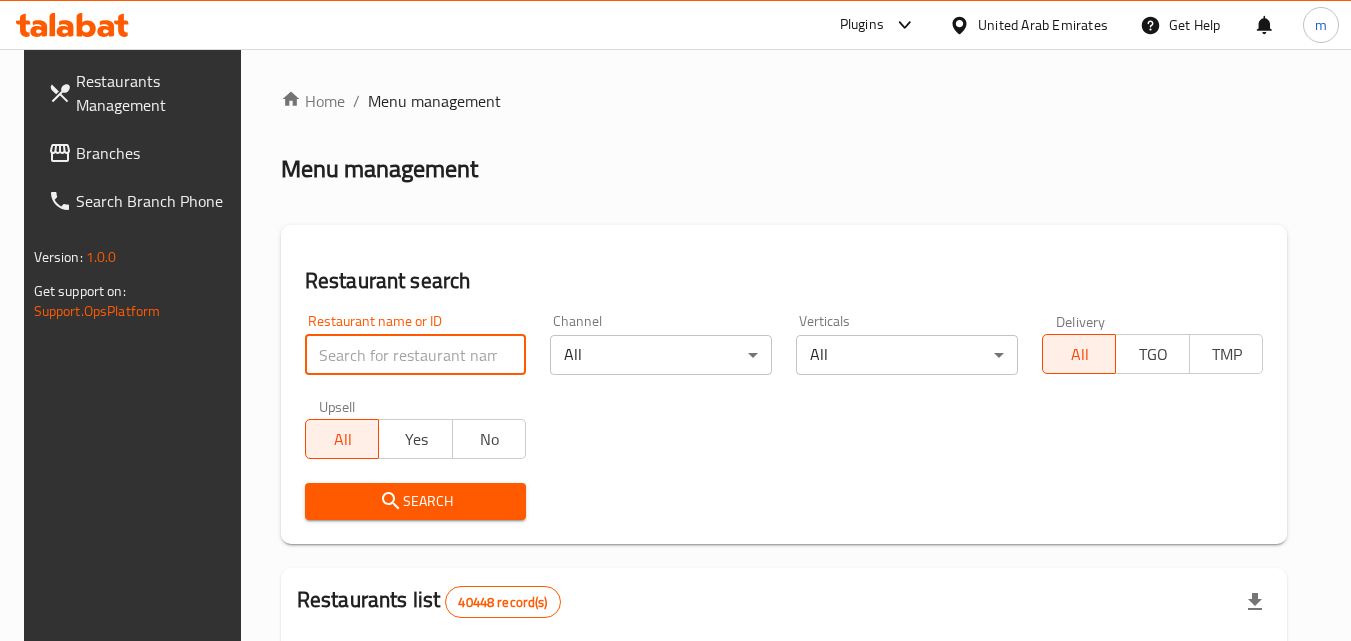 click on "Branches" at bounding box center [155, 153] 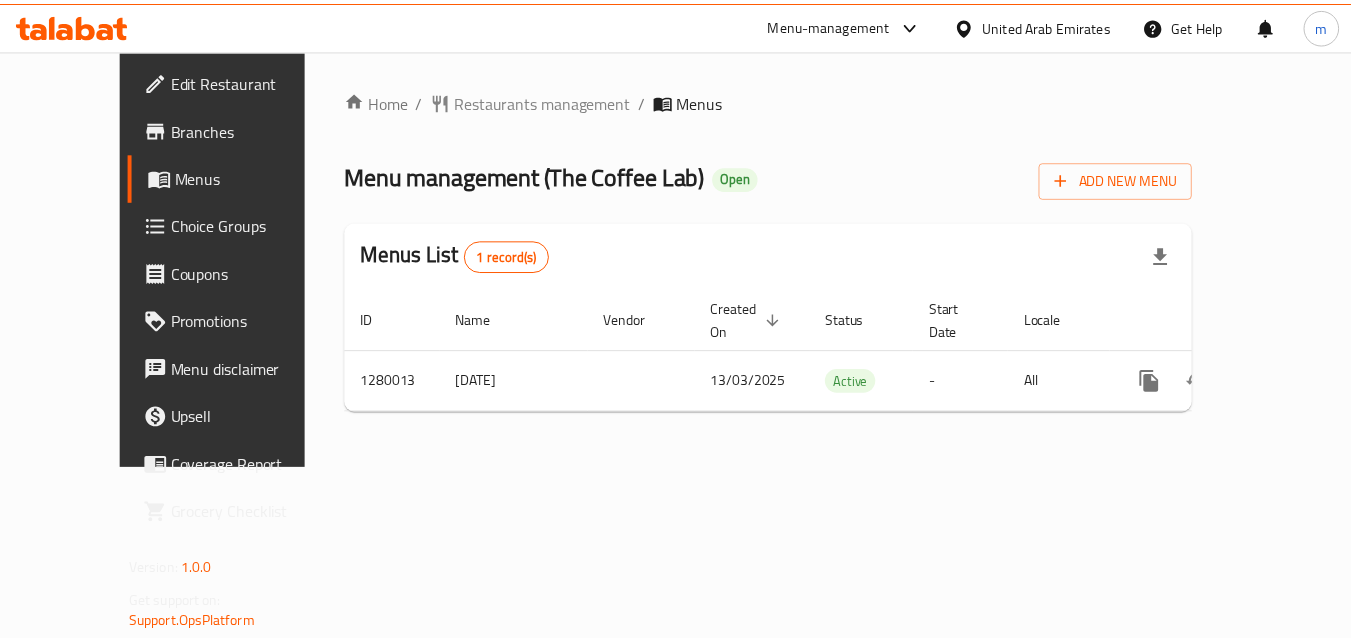 scroll, scrollTop: 0, scrollLeft: 0, axis: both 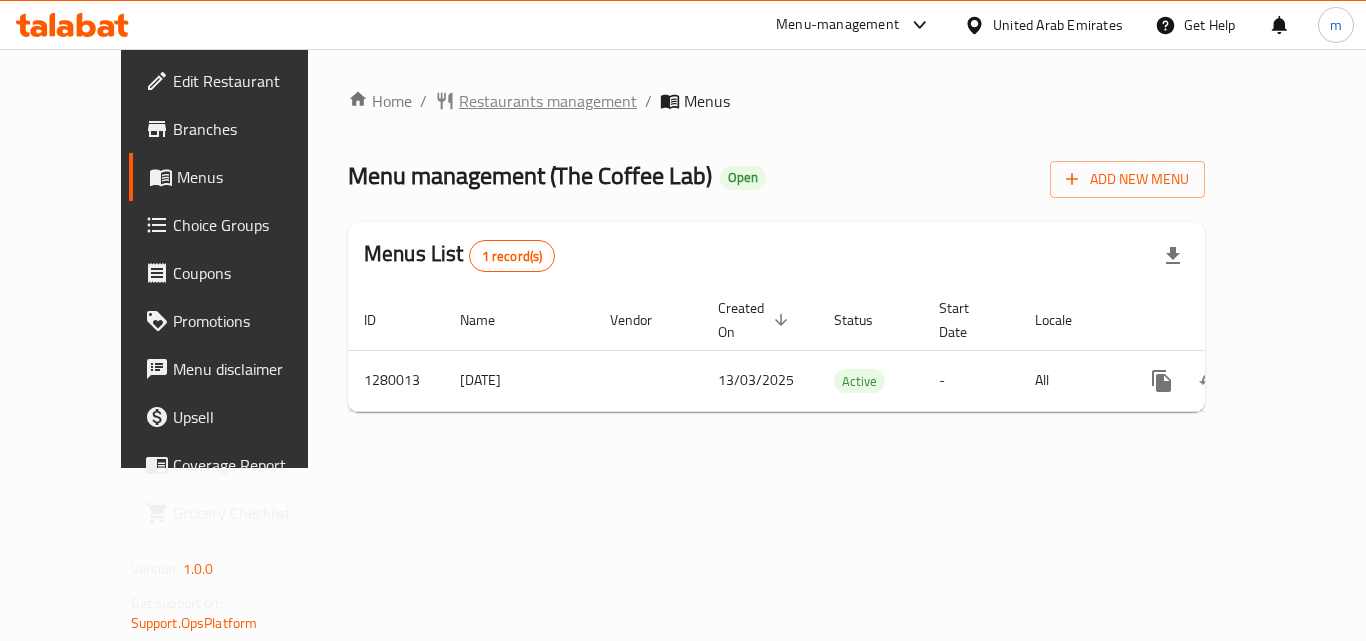 click on "Restaurants management" at bounding box center (548, 101) 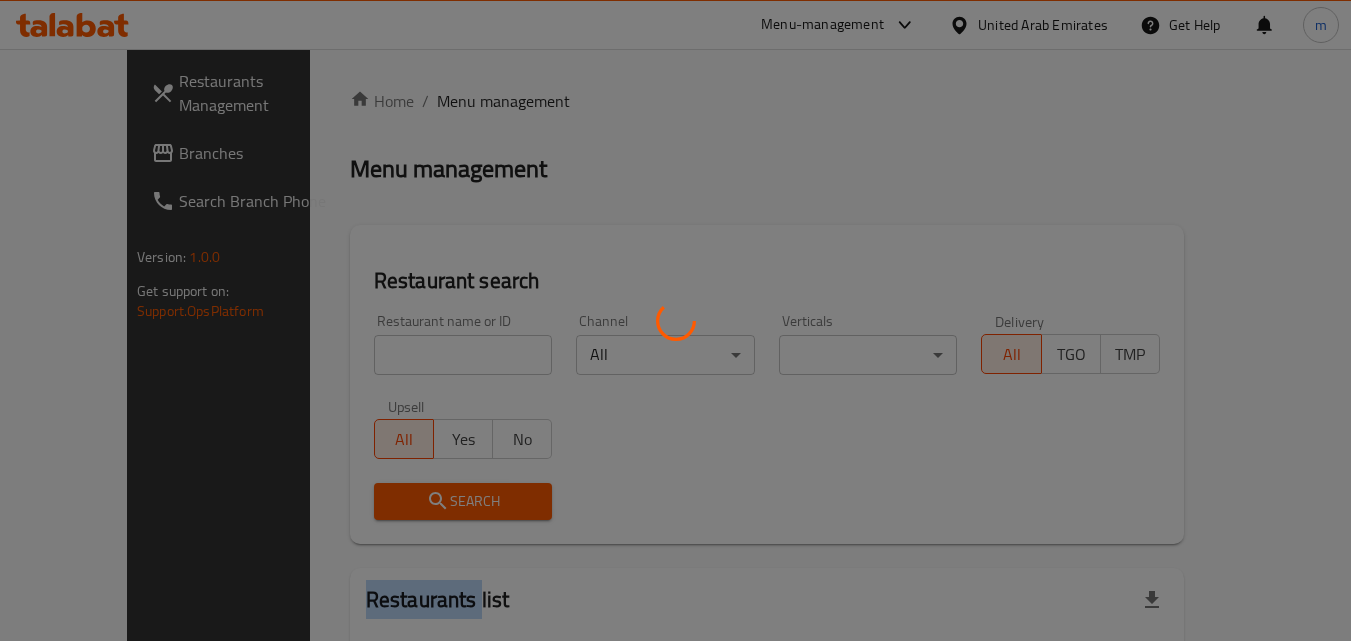click at bounding box center (675, 320) 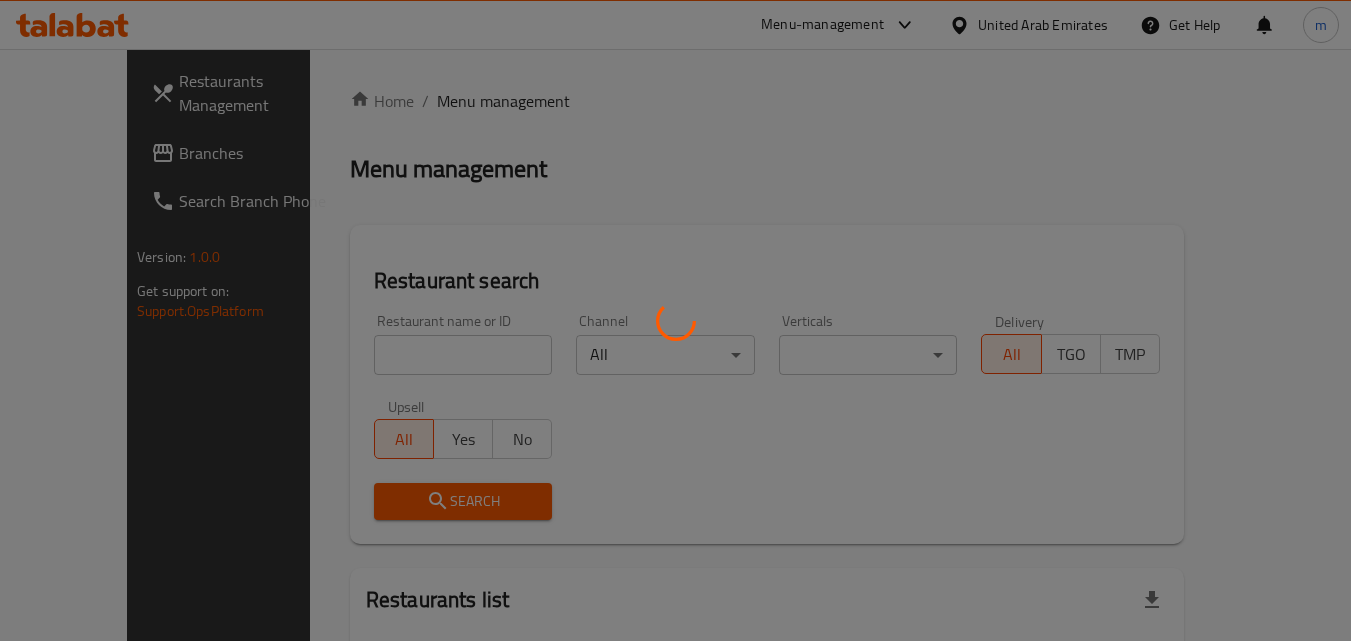 click at bounding box center [675, 320] 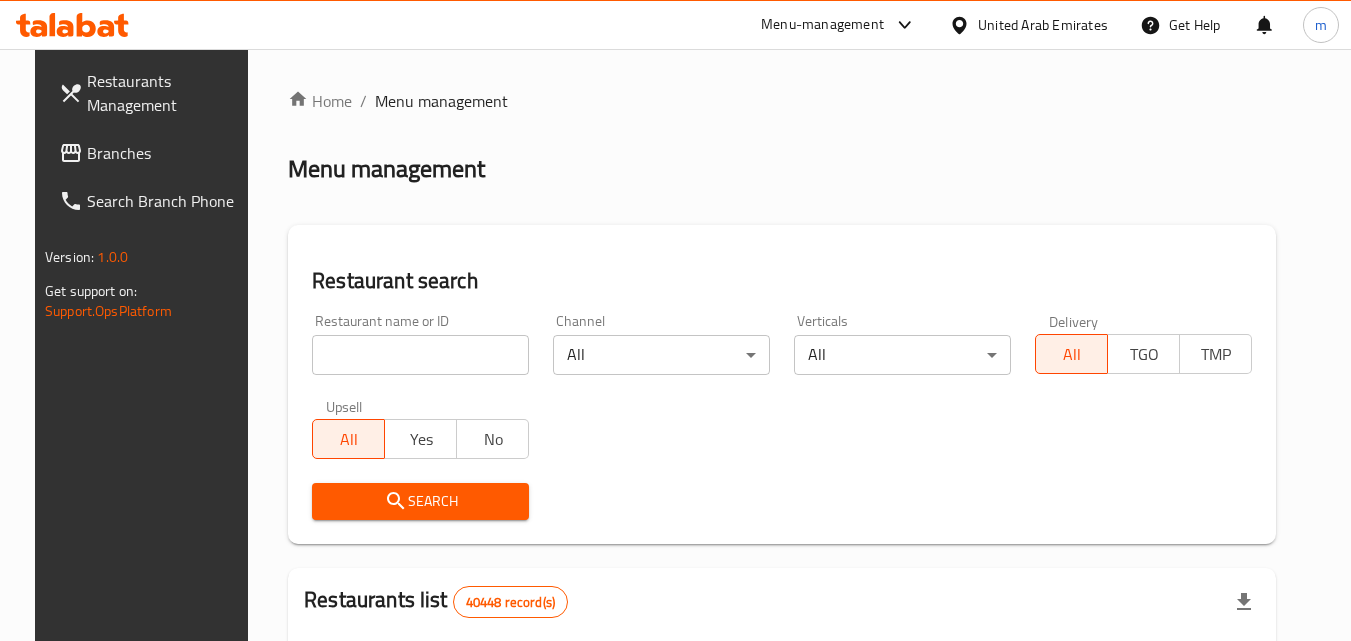 click at bounding box center (675, 320) 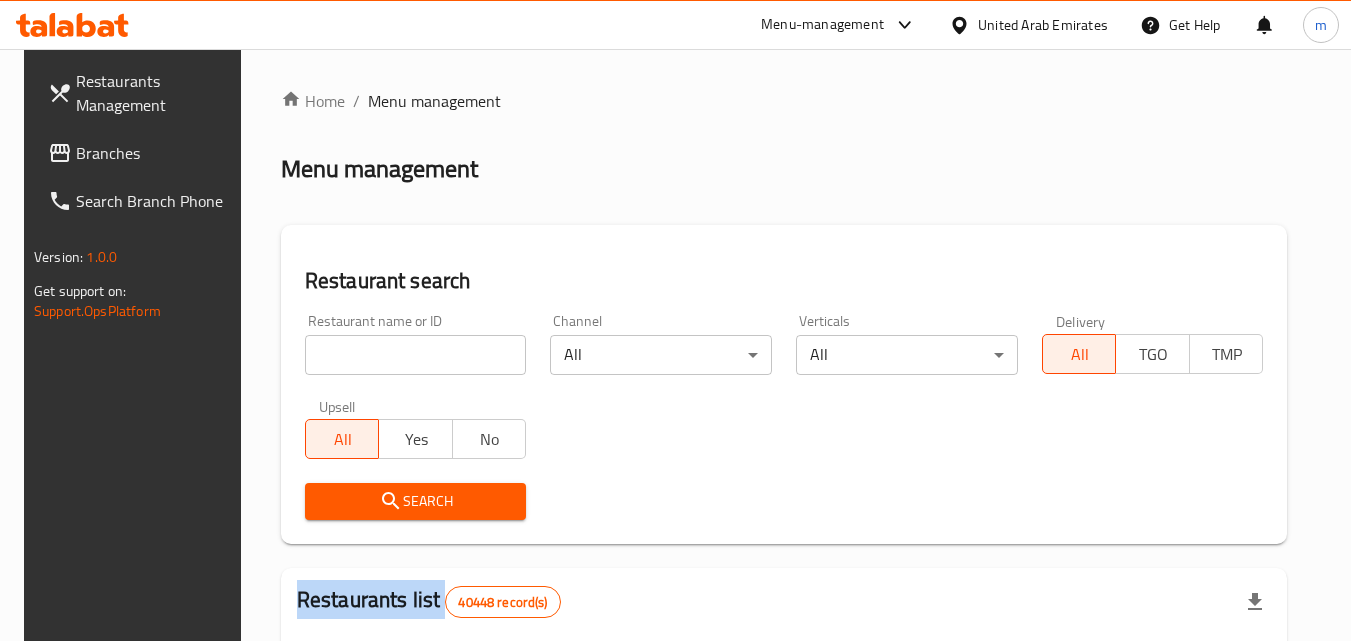 click on "Home / Menu management Menu management Restaurant search Restaurant name or ID Restaurant name or ID Channel All ​ Verticals All ​ Delivery All TGO TMP Upsell All Yes No   Search Restaurants list   40448 record(s) ID sorted ascending Name (En) Name (Ar) Ref. Name Logo Branches Open Busy Closed POS group Status Action 328 Johnny Rockets جوني روكيتس 37 0 1 0 OPEN 330 French Connection فرنش كونكشن 1 0 0 0 INACTIVE 339 Arz Lebanon أرز لبنان Al Karama,Al Barsha & Mirdif 9 1 0 2 OPEN 340 Mega Wraps ميجا رابس 3 0 0 0 INACTIVE 342 Sandella's Flatbread Cafe سانديلاز فلات براد 7 0 0 0 INACTIVE 343 Dragon Hut كوخ التنين 1 0 0 0 INACTIVE 348 Thai Kitchen المطبخ التايلندى 1 0 0 0 INACTIVE 349 Mughal  موغل 1 0 0 0 HIDDEN 350 HOT N COOL (Old) هوت و كول 1 0 0 0 INACTIVE 355 Al Habasha  الحبشة 11 1 0 0 HIDDEN Rows per page: 10 1-10 of 40448" at bounding box center [784, 721] 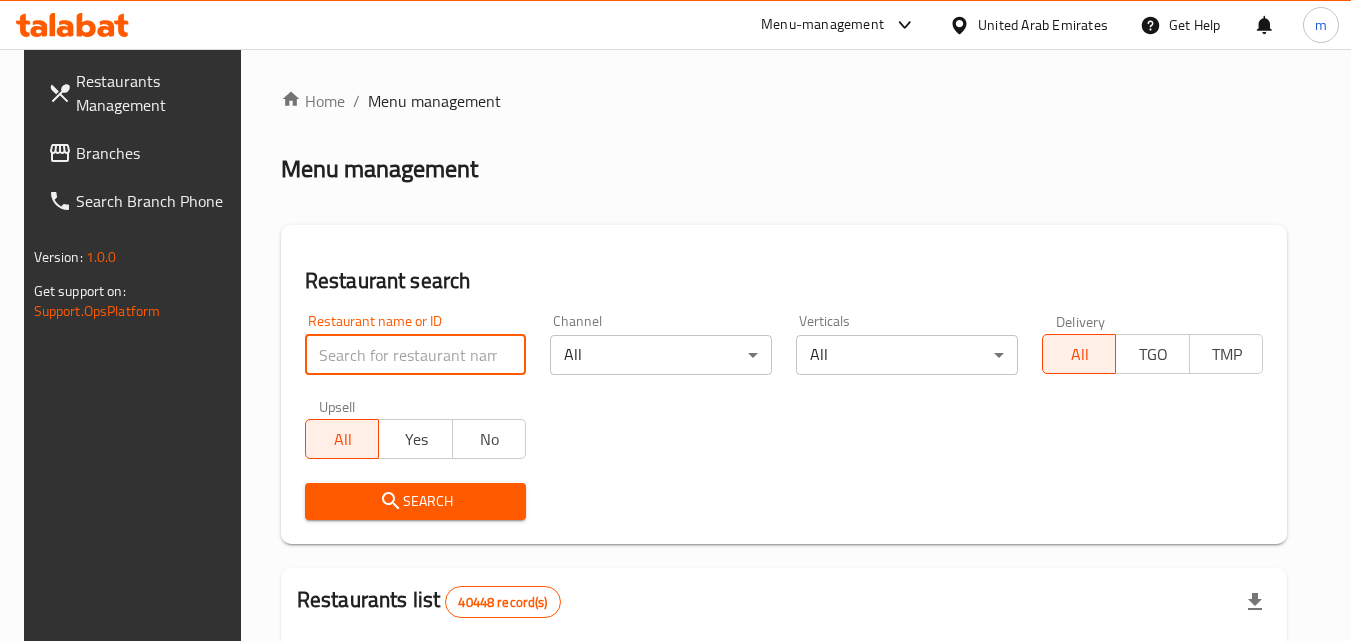 paste on "693591" 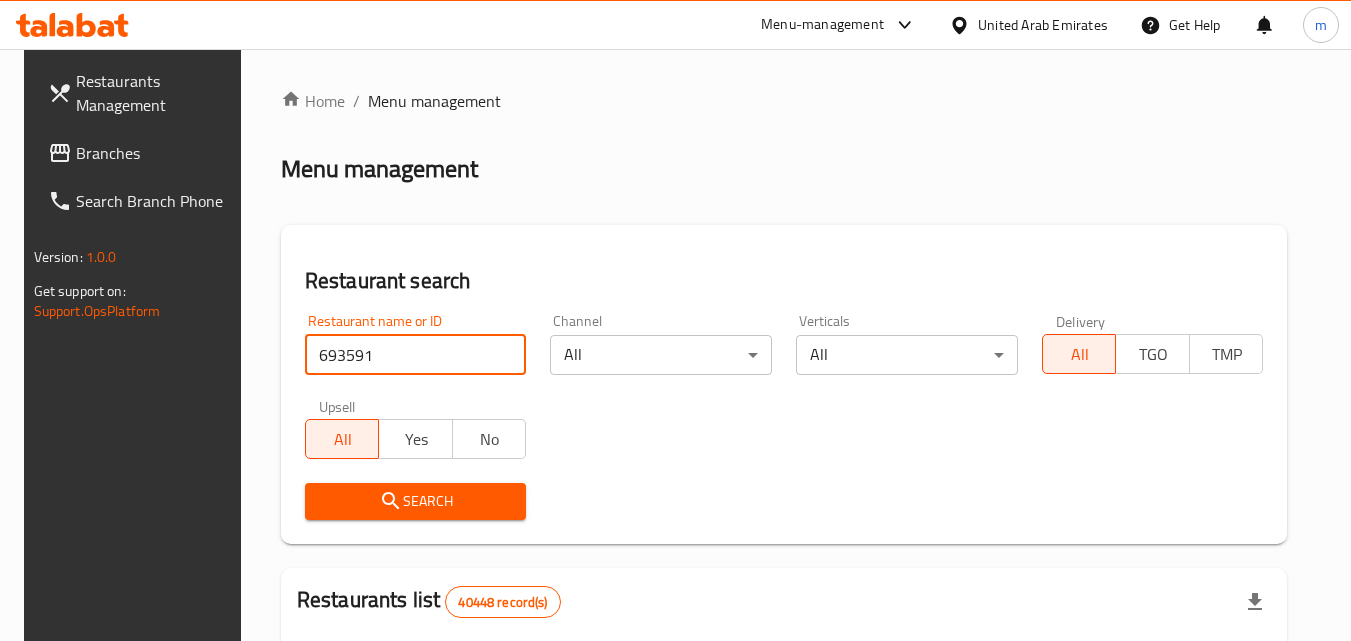 type on "693591" 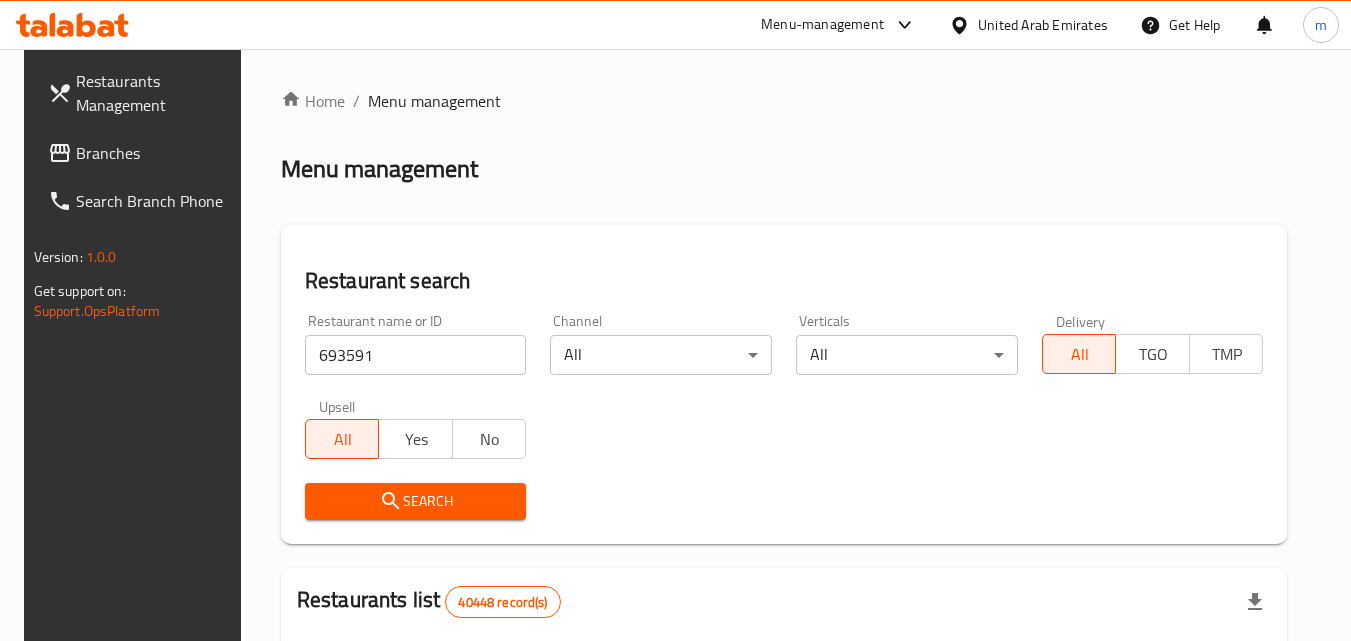 click on "Search" at bounding box center (416, 501) 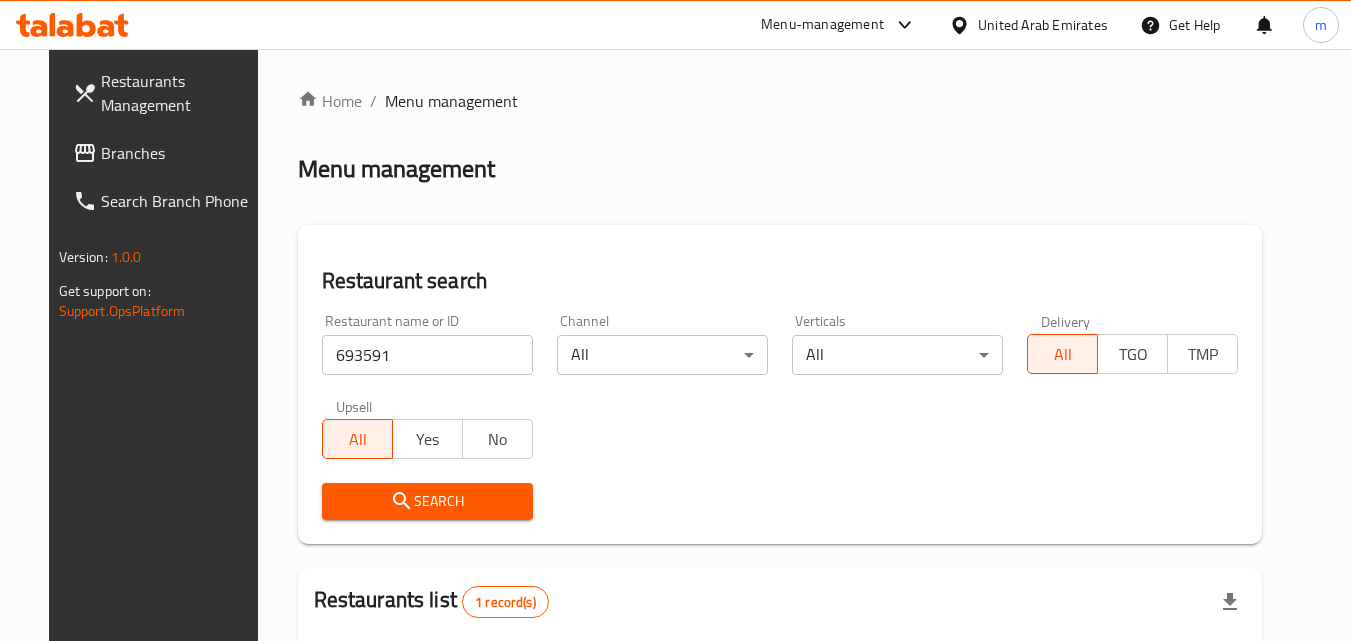 drag, startPoint x: 1048, startPoint y: 11, endPoint x: 1039, endPoint y: 42, distance: 32.280025 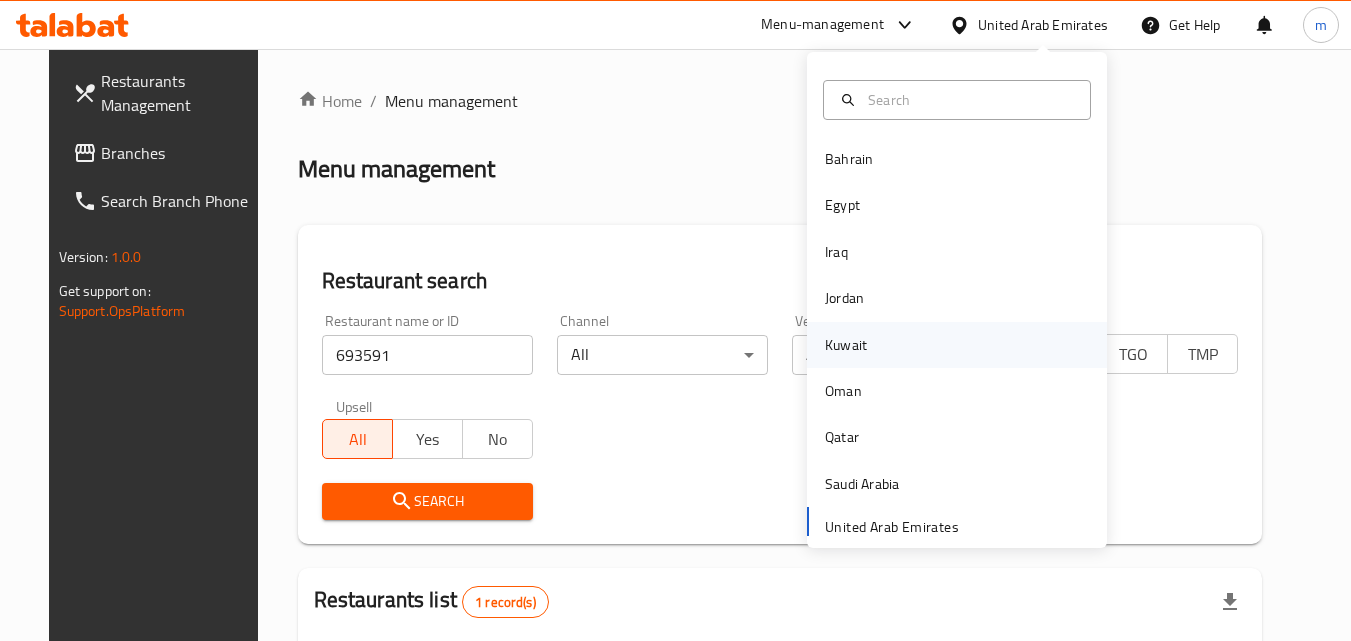 click on "Kuwait" at bounding box center (957, 345) 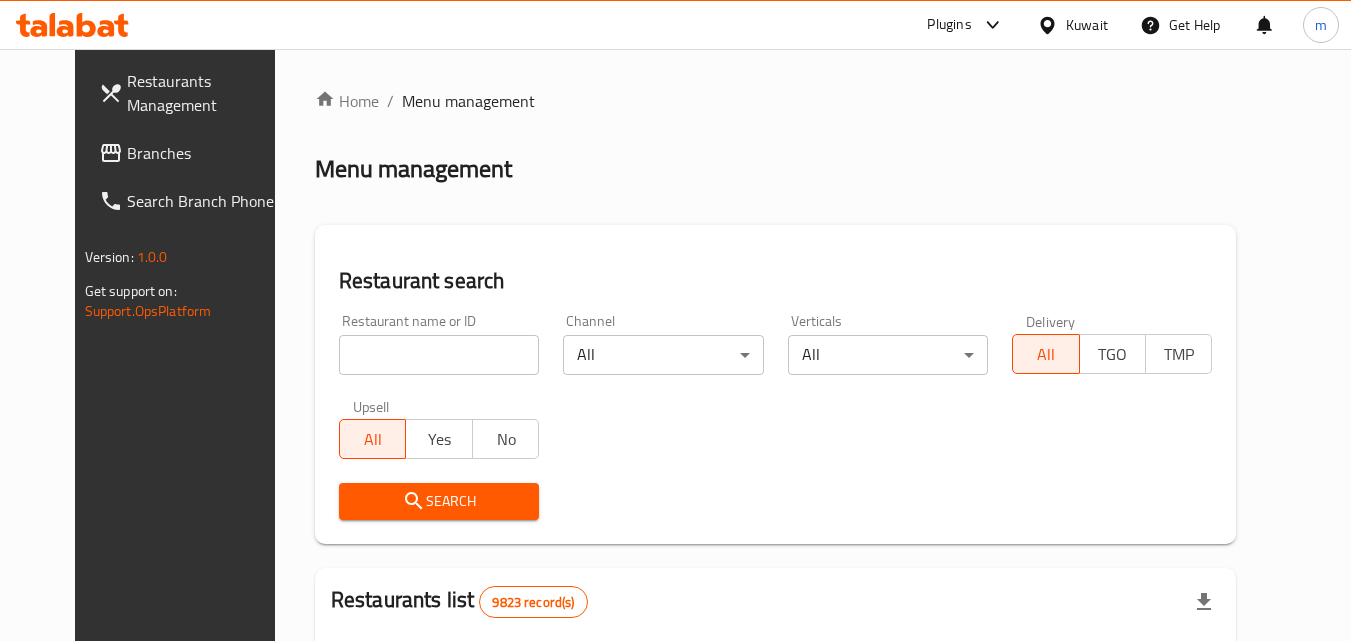 click on "Branches" at bounding box center (206, 153) 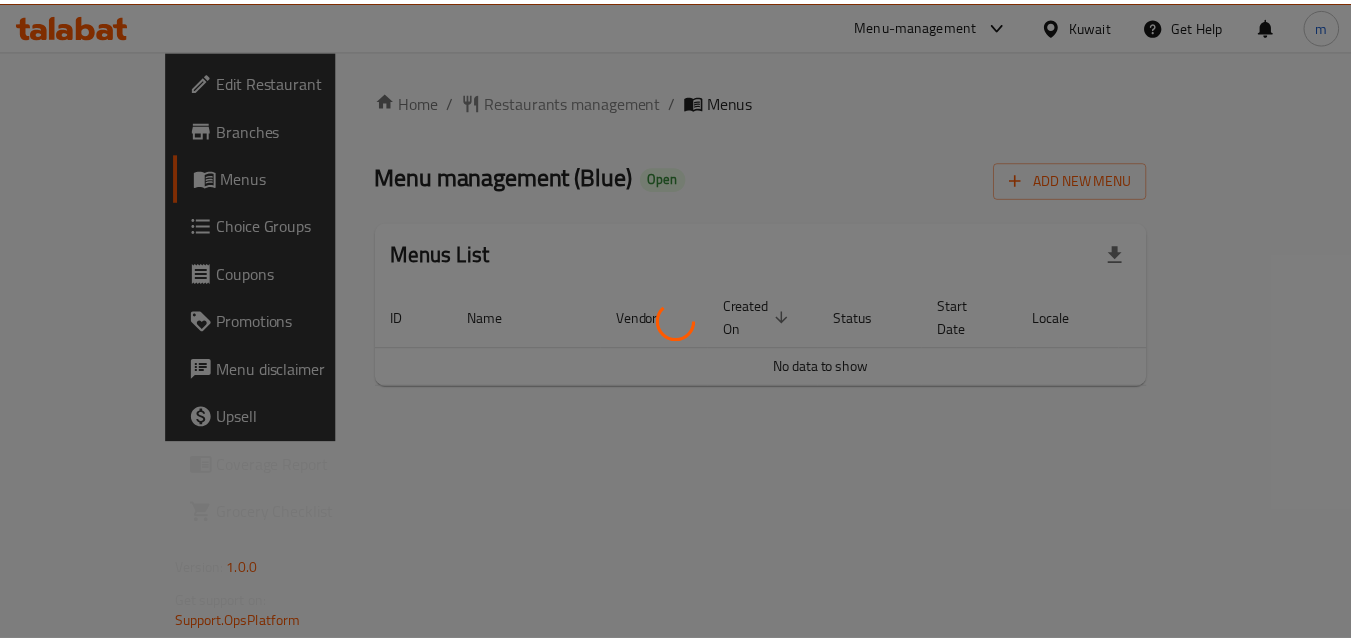 scroll, scrollTop: 0, scrollLeft: 0, axis: both 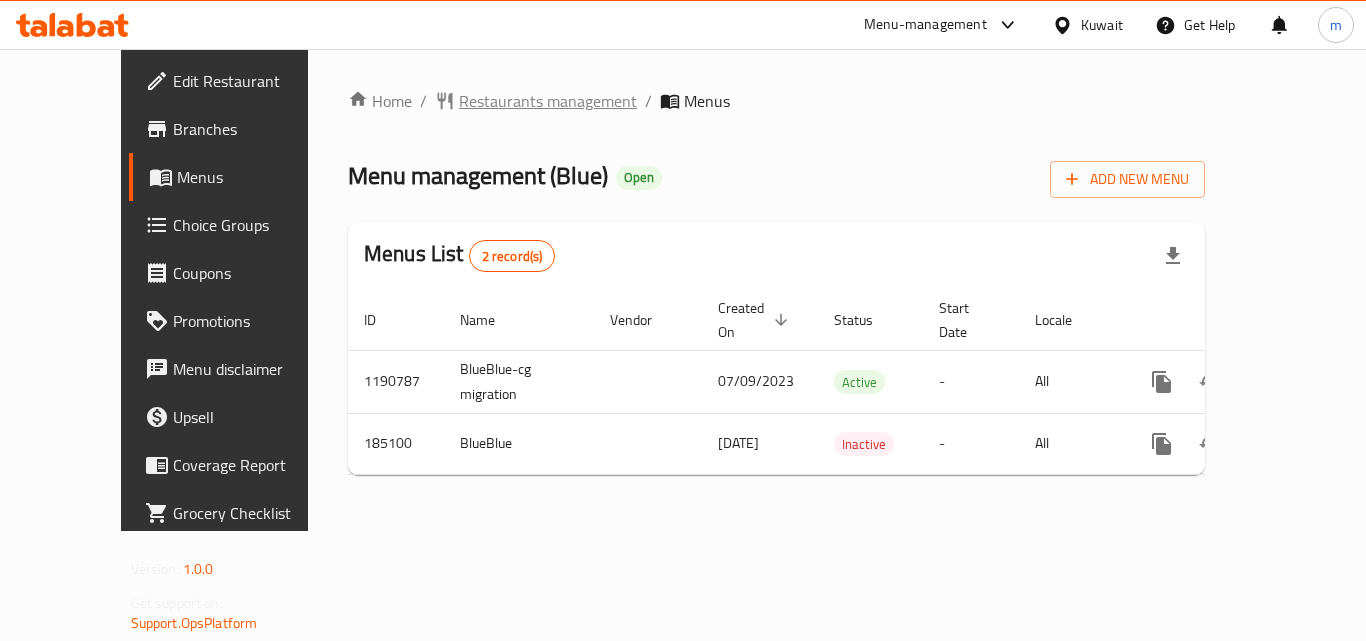 click on "Restaurants management" at bounding box center [548, 101] 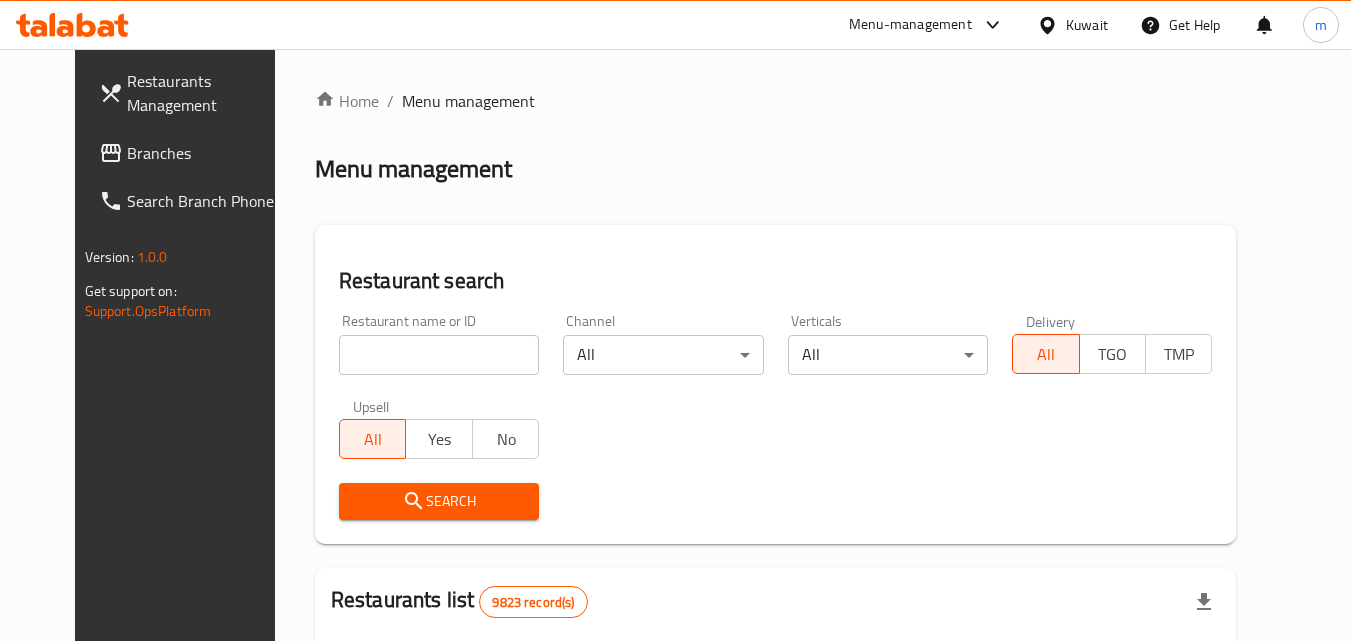 click at bounding box center (439, 355) 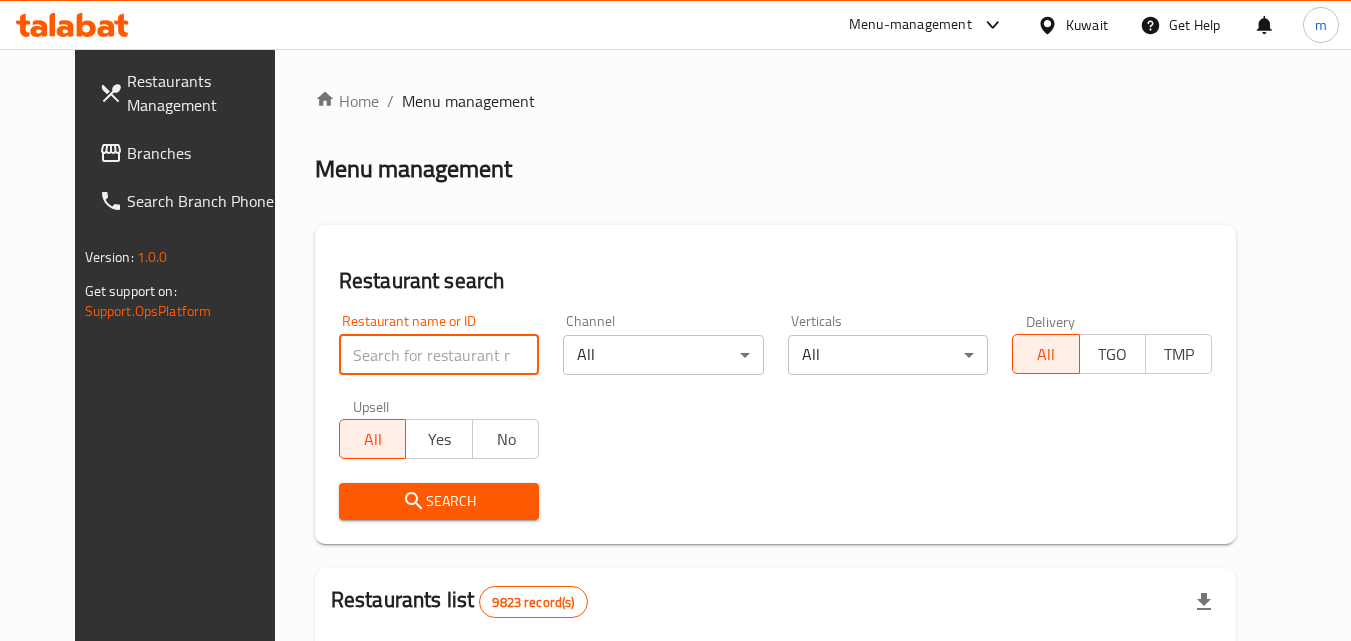 click at bounding box center (439, 355) 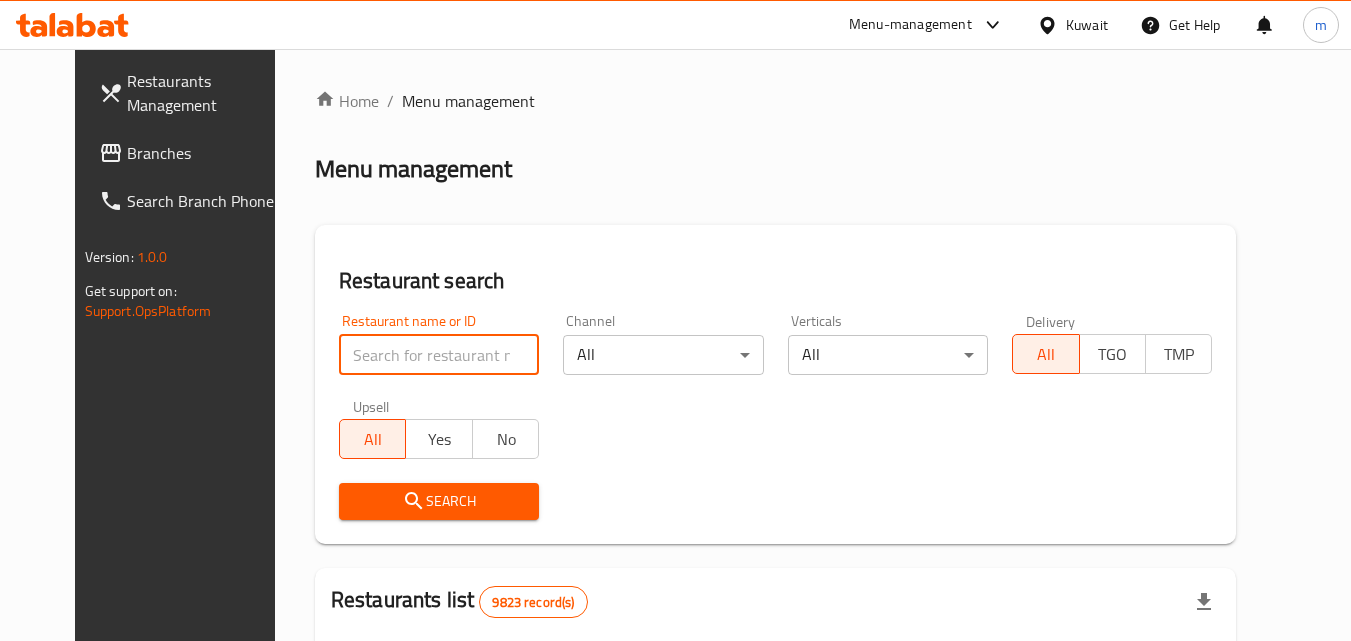 paste on "619787" 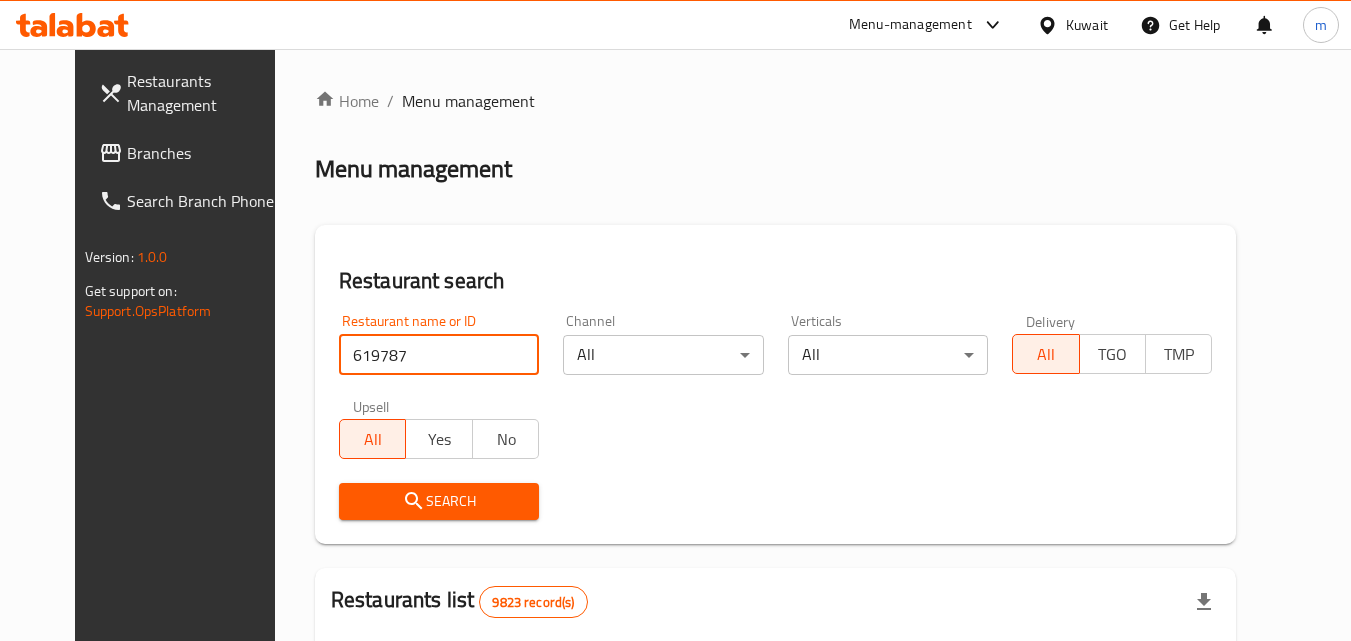 type on "619787" 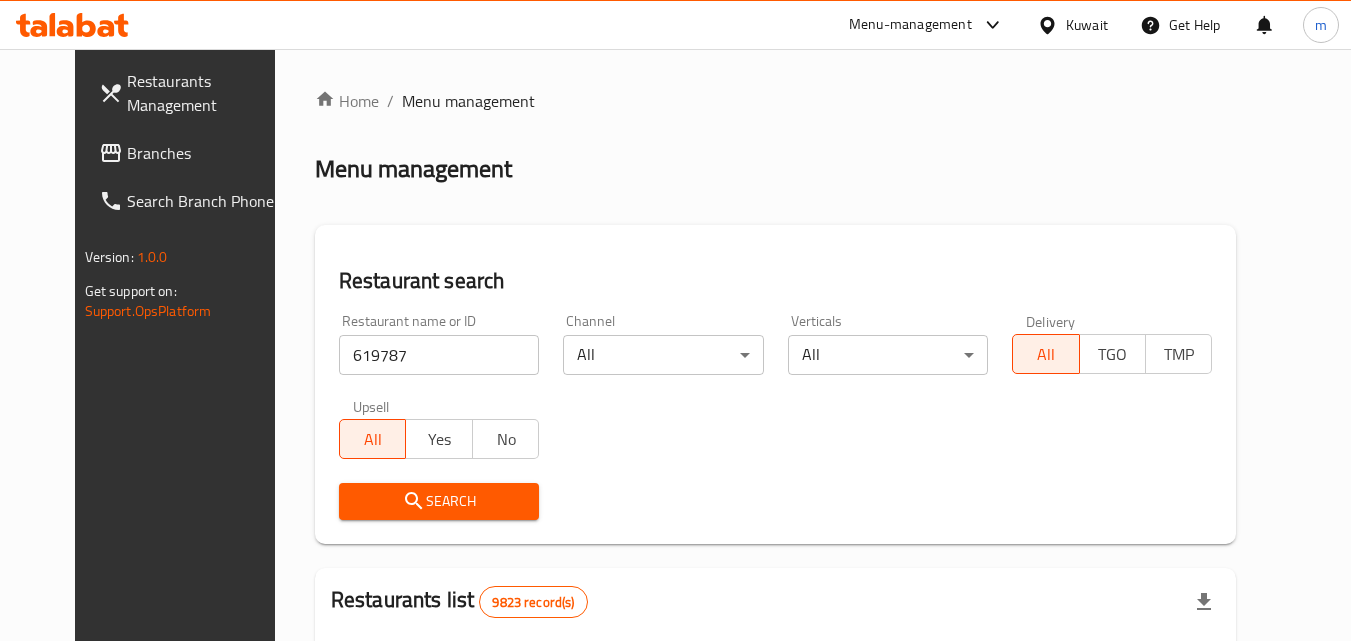 click on "Search" at bounding box center [439, 501] 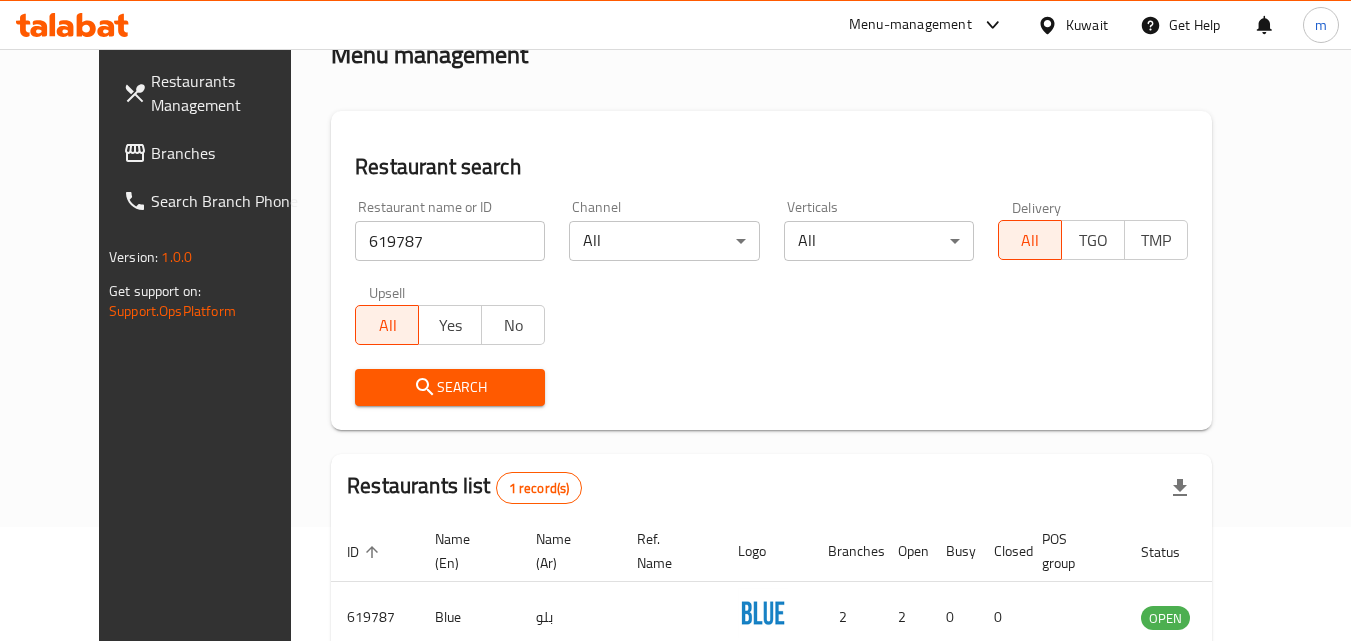 scroll, scrollTop: 234, scrollLeft: 0, axis: vertical 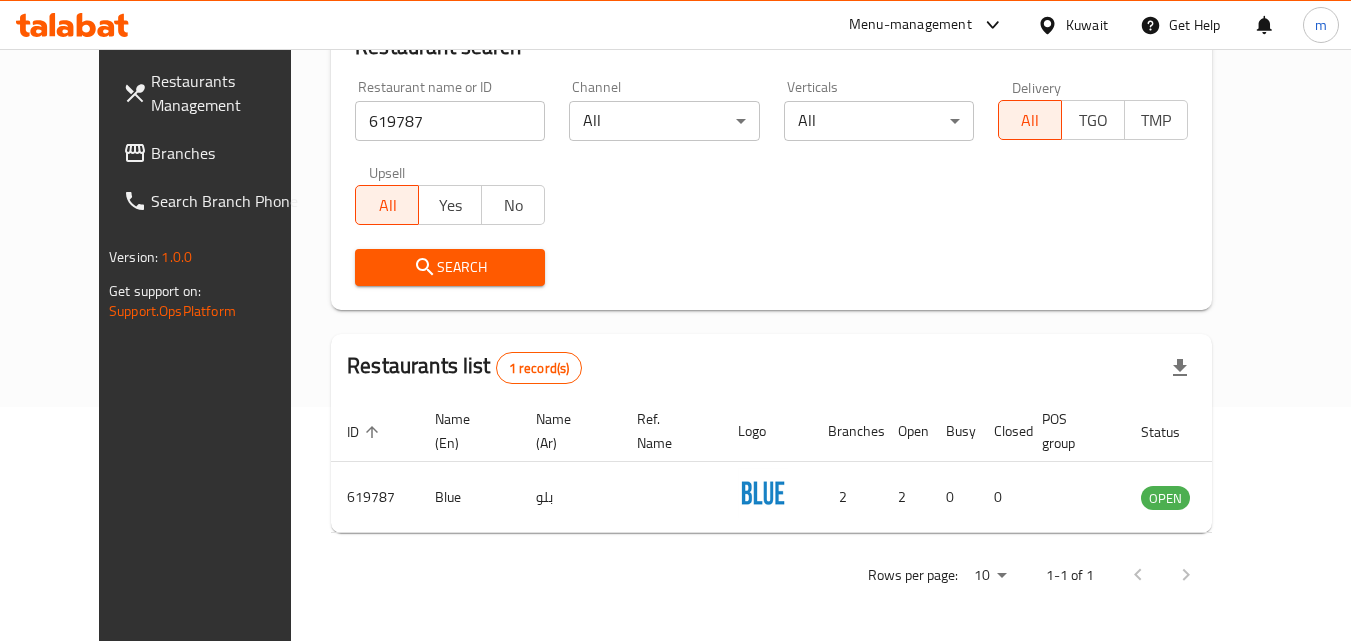 click on "Branches" at bounding box center (230, 153) 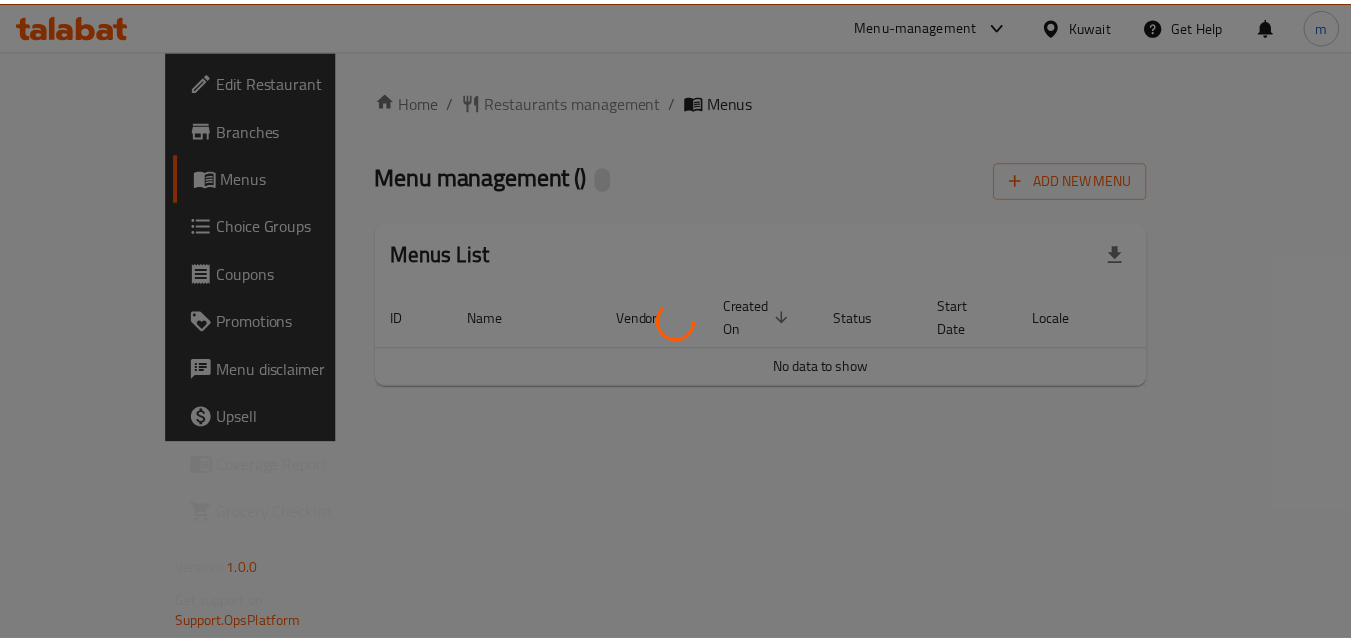 scroll, scrollTop: 0, scrollLeft: 0, axis: both 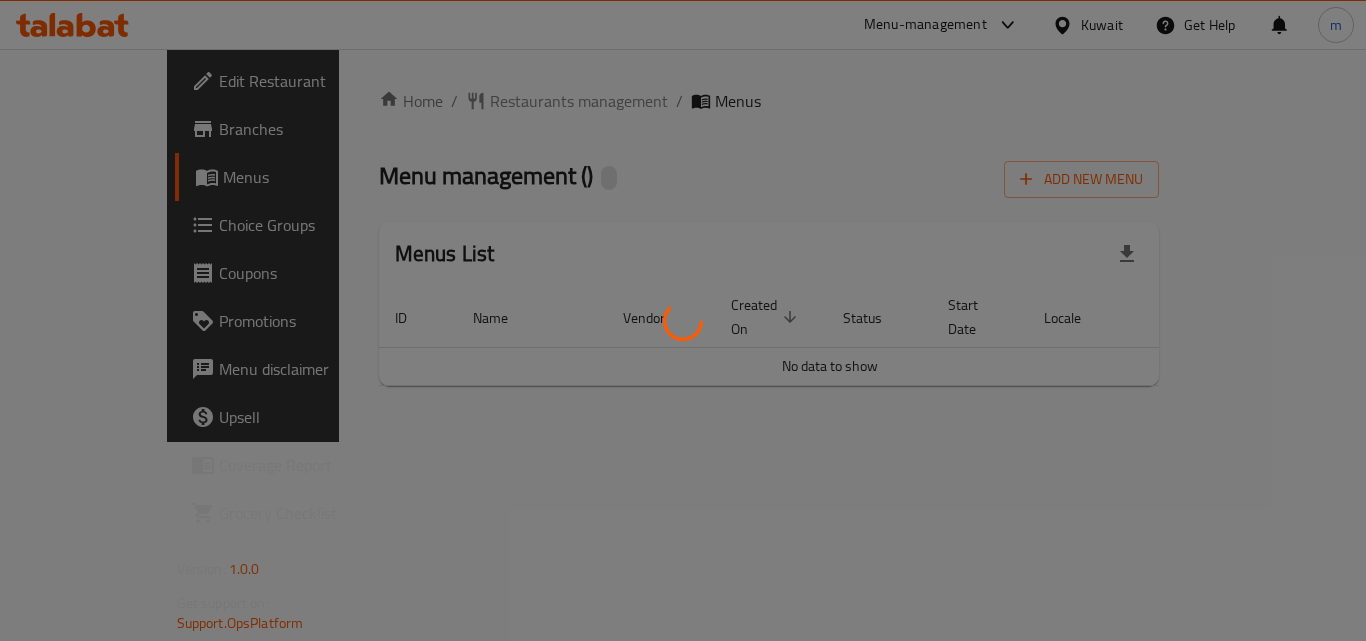 click at bounding box center (683, 320) 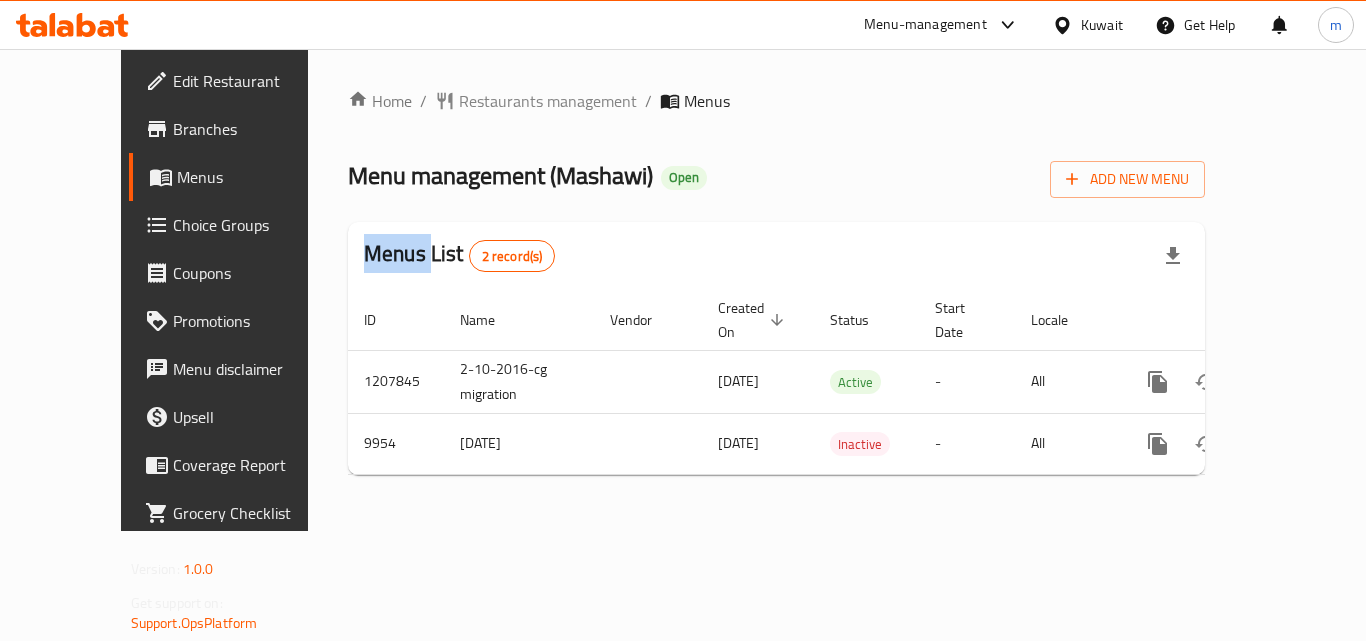 click on "Home / Restaurants management / Menus Menu management ( Mashawi )  Open Add New Menu Menus List   2 record(s) ID Name Vendor Created On sorted descending Status Start Date Locale Actions 1207845 2-10-2016-cg migration 24/11/2023 Active - All 9954 2-10-2016 03/10/2016 Inactive - All" at bounding box center [776, 290] 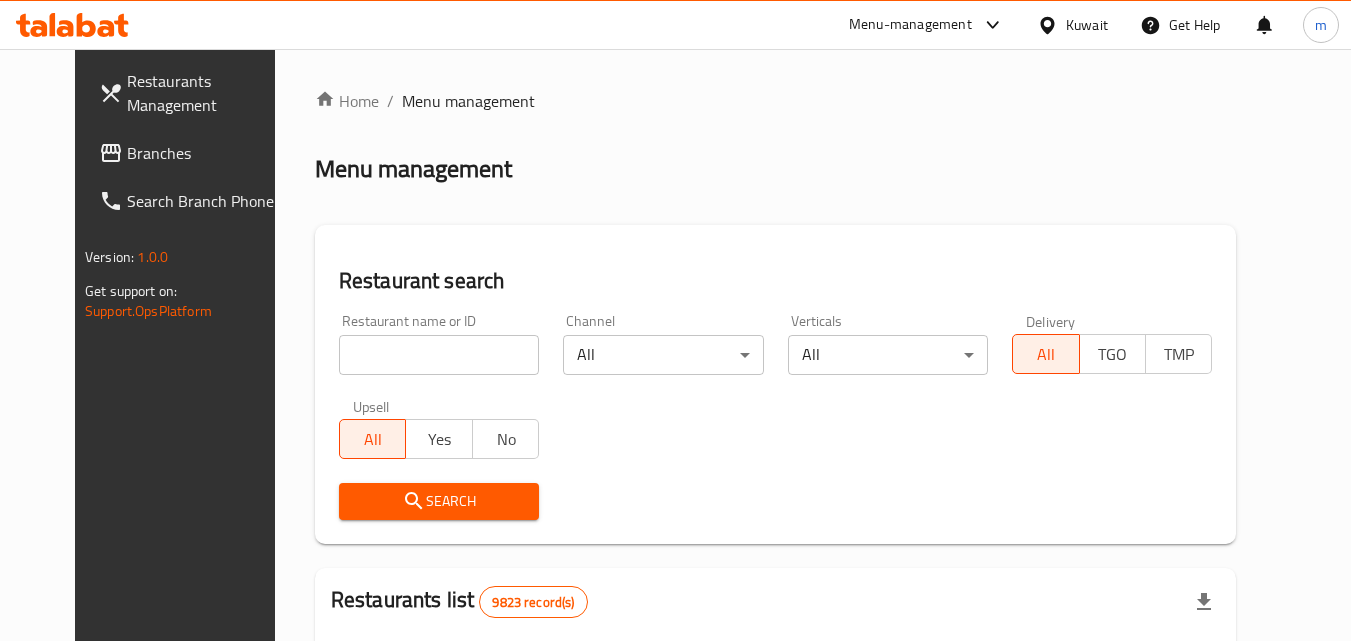 drag, startPoint x: 0, startPoint y: 0, endPoint x: 615, endPoint y: 49, distance: 616.949 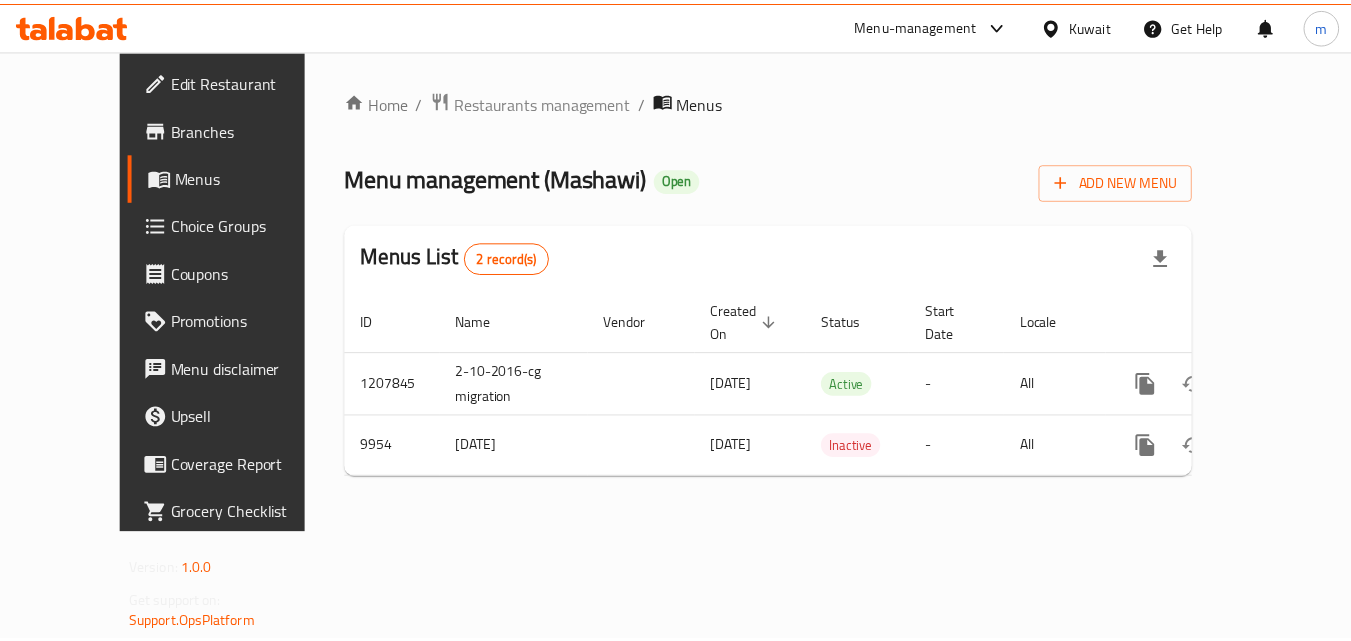 scroll, scrollTop: 0, scrollLeft: 0, axis: both 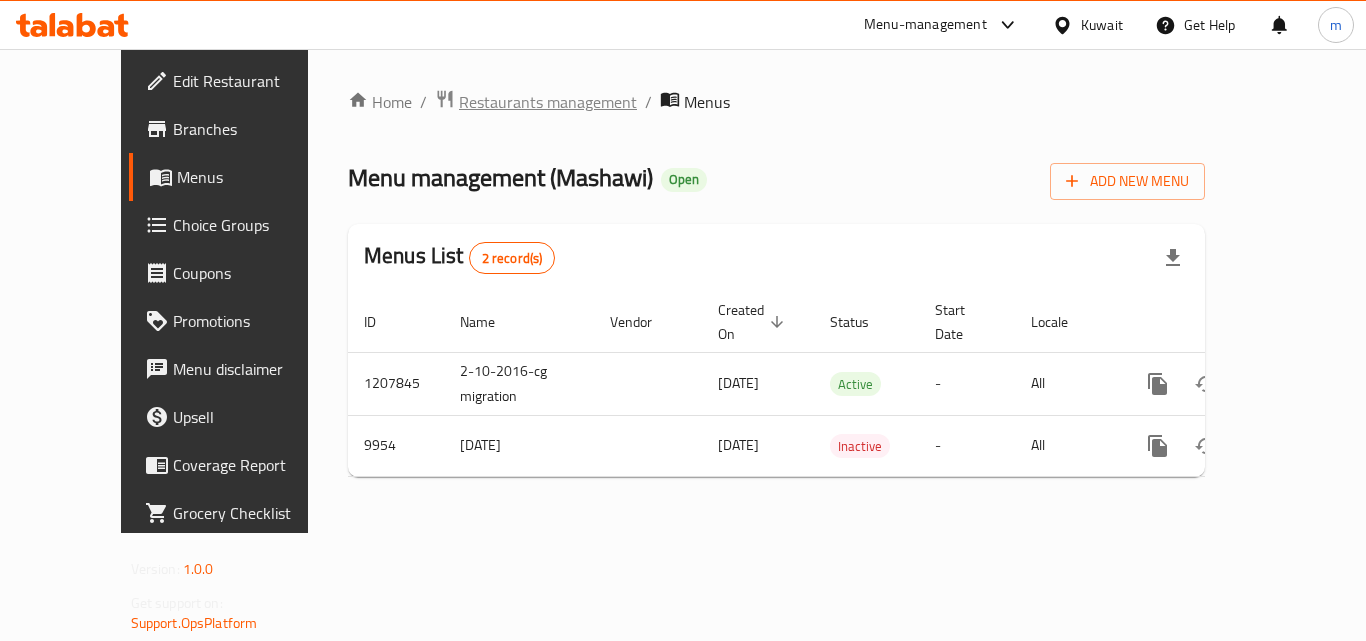 click on "Restaurants management" at bounding box center [548, 102] 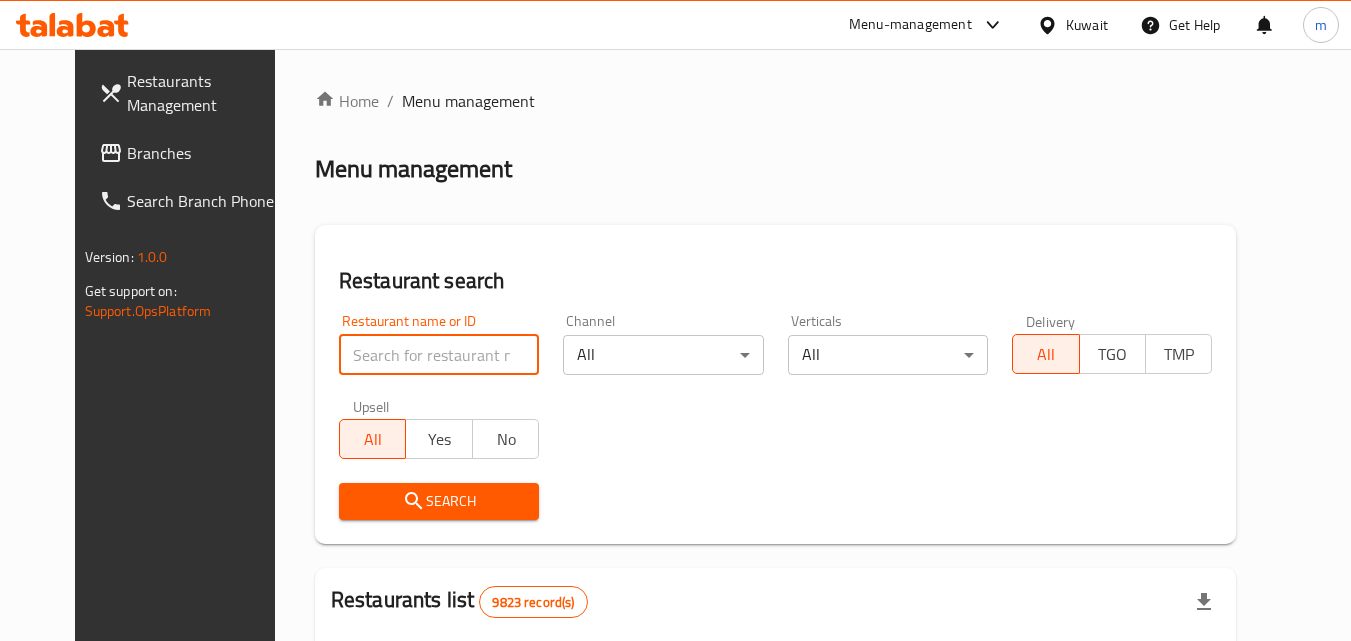 click at bounding box center (439, 355) 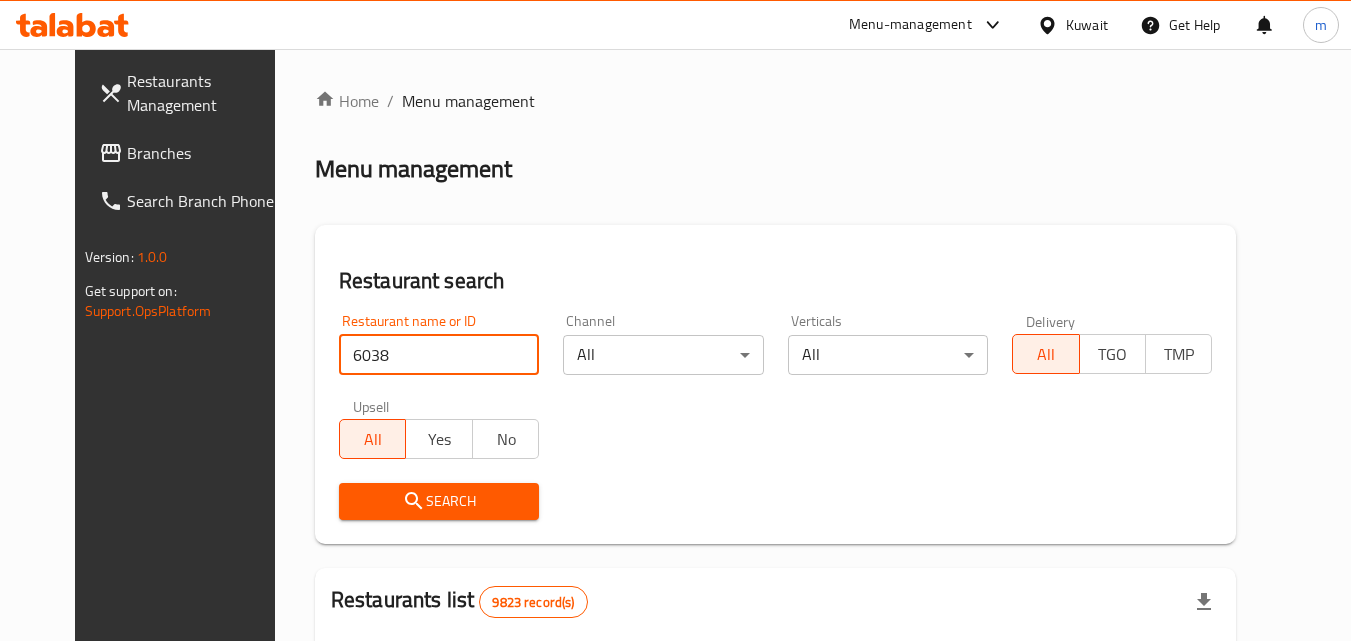 type on "6038" 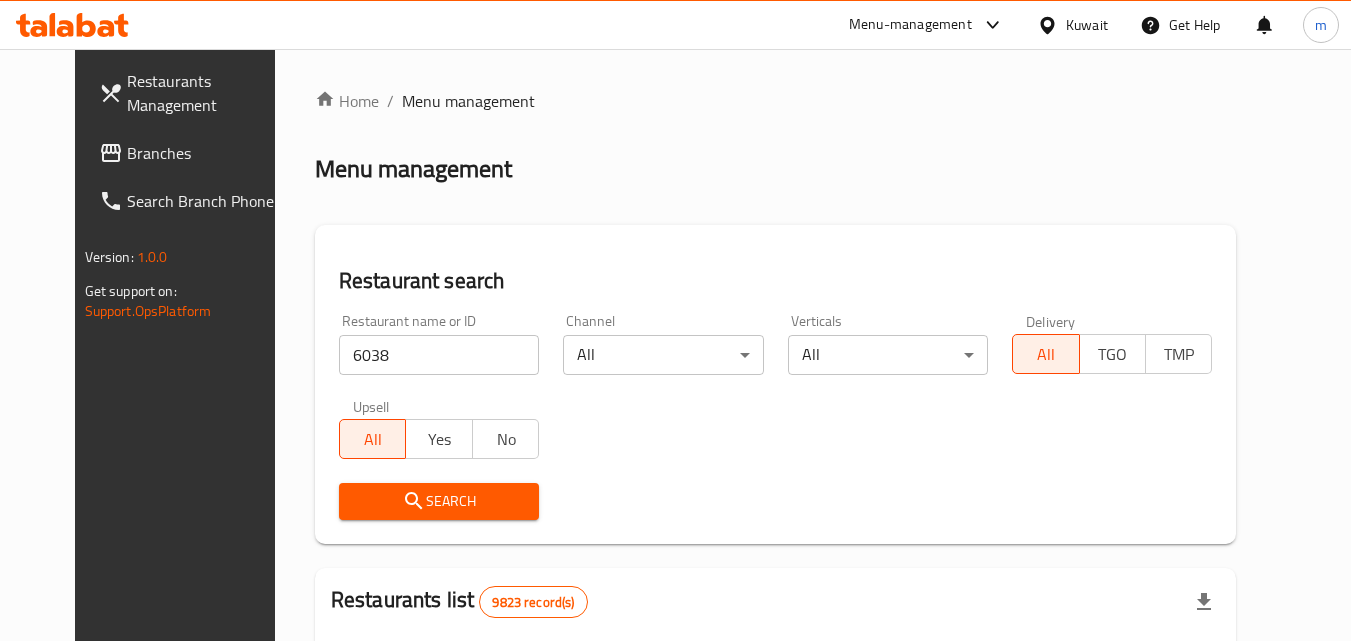 click on "Search" at bounding box center [439, 501] 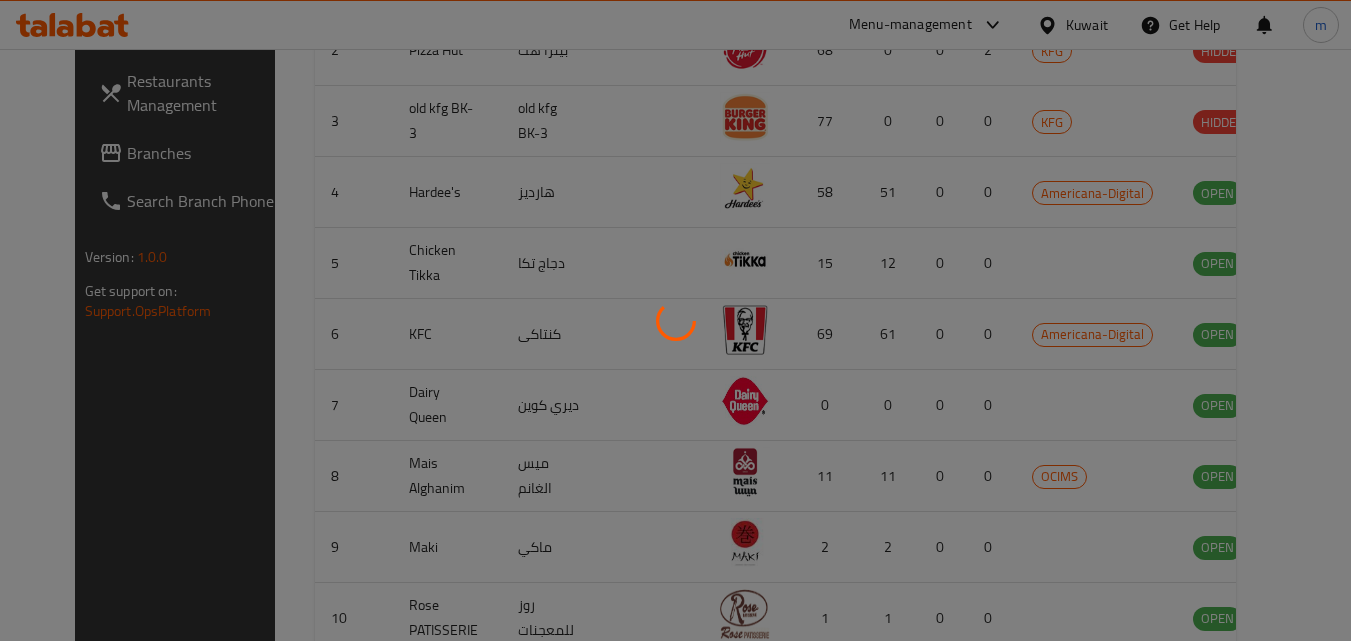 scroll, scrollTop: 234, scrollLeft: 0, axis: vertical 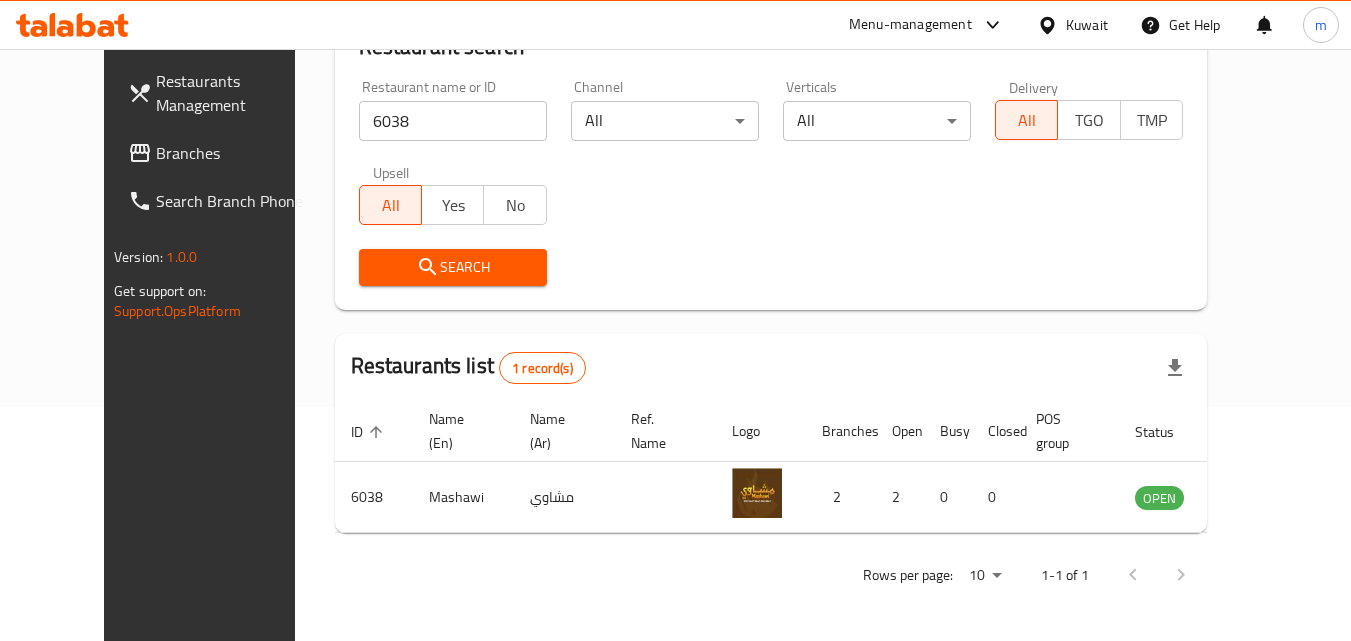 click on "Kuwait" at bounding box center [1087, 25] 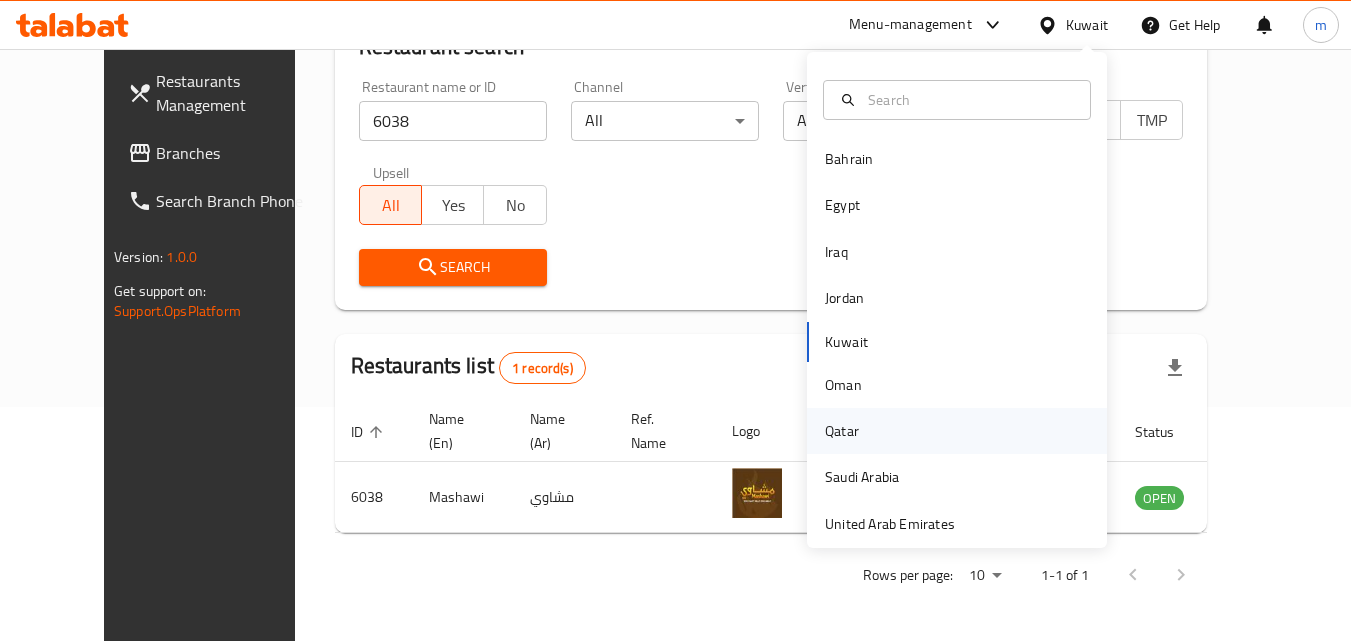 click on "Qatar" at bounding box center [842, 431] 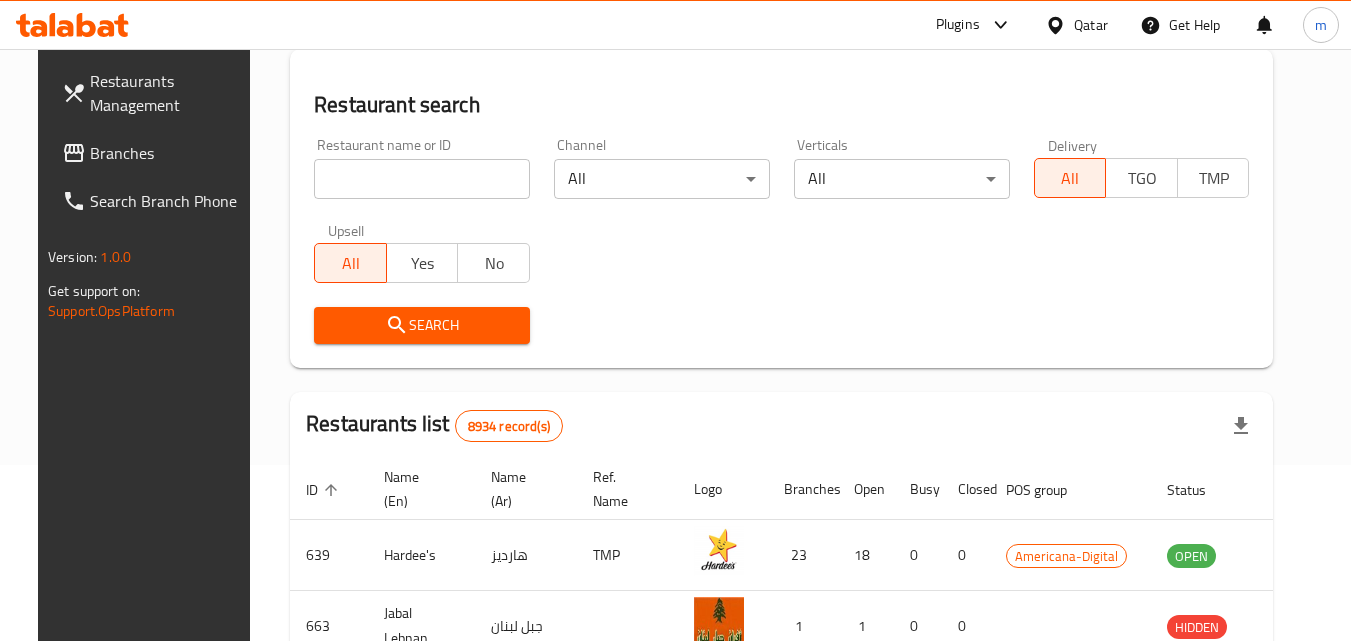 scroll, scrollTop: 234, scrollLeft: 0, axis: vertical 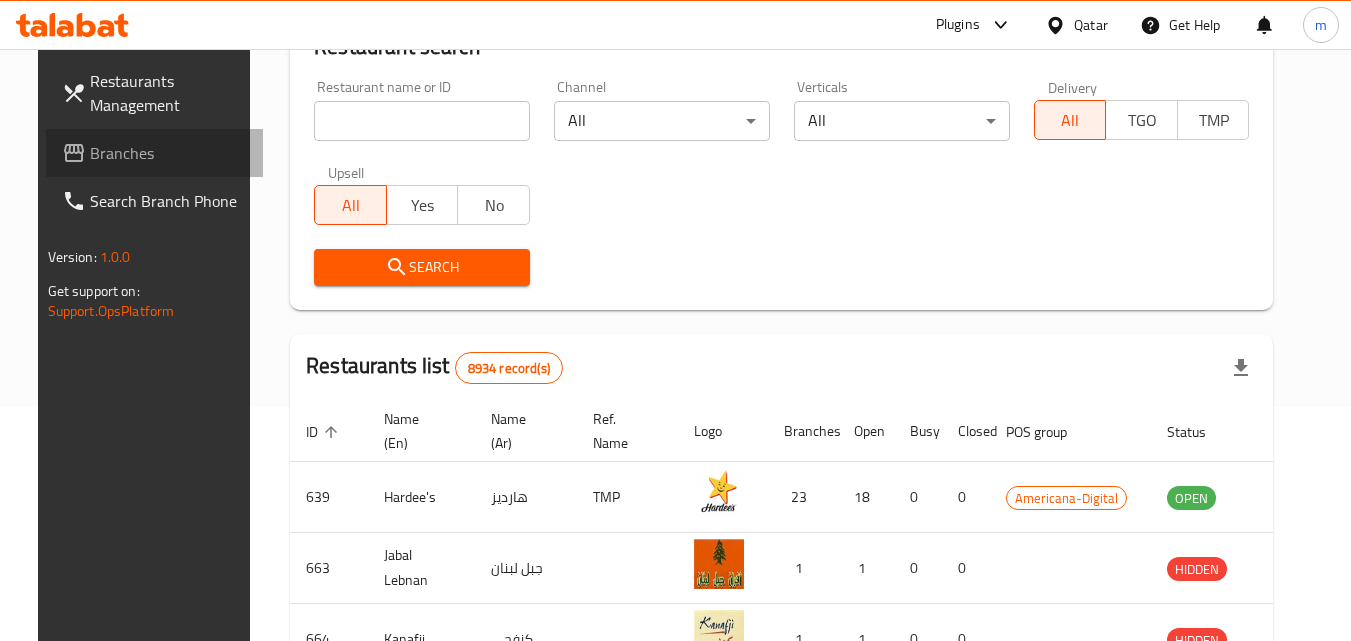 click on "Branches" at bounding box center [155, 153] 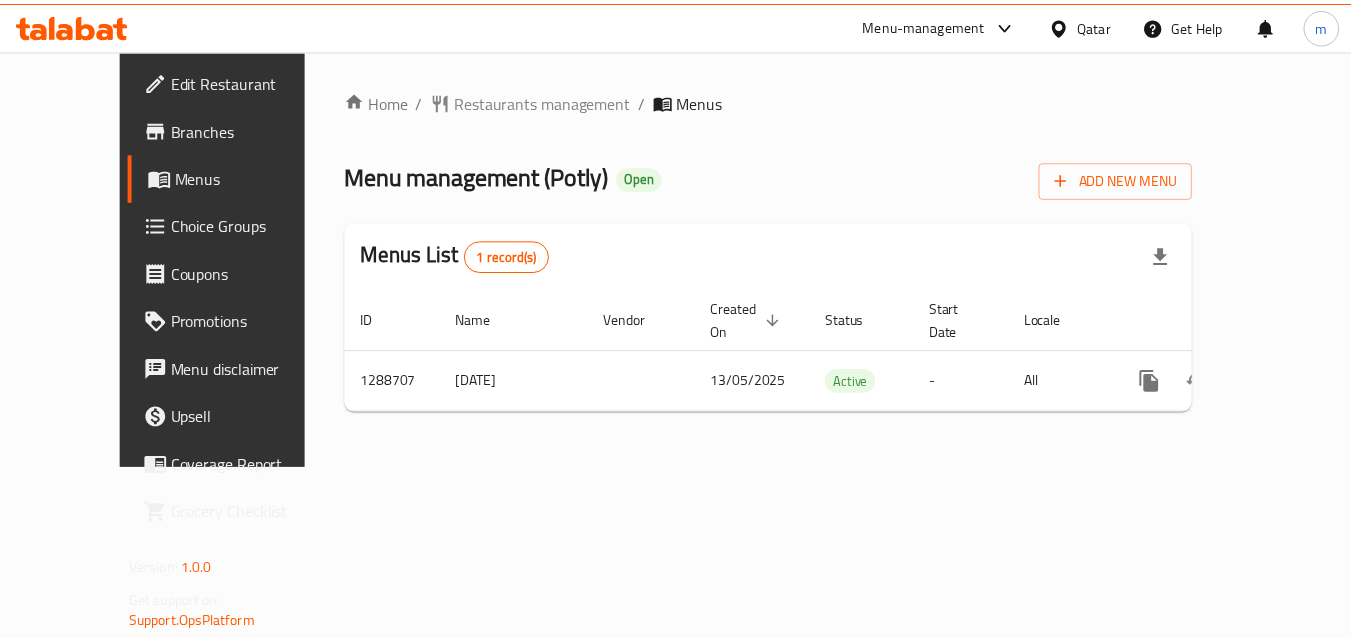 scroll, scrollTop: 0, scrollLeft: 0, axis: both 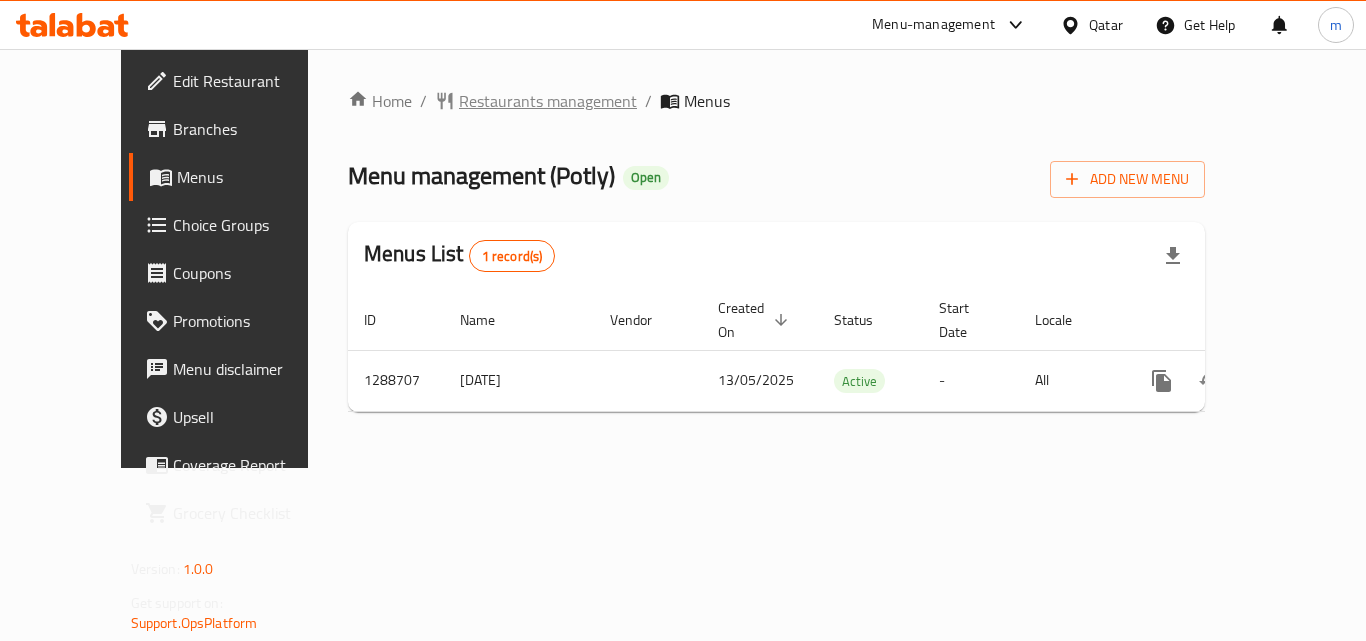 click on "Restaurants management" at bounding box center [548, 101] 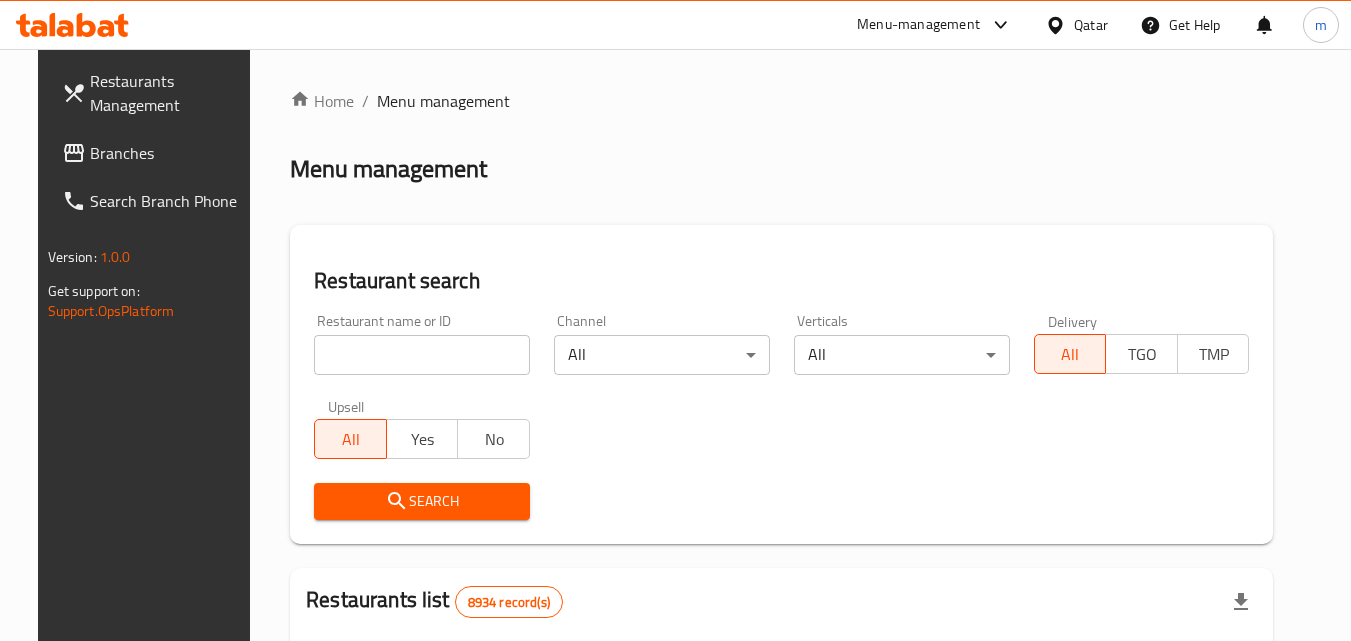 click at bounding box center (422, 355) 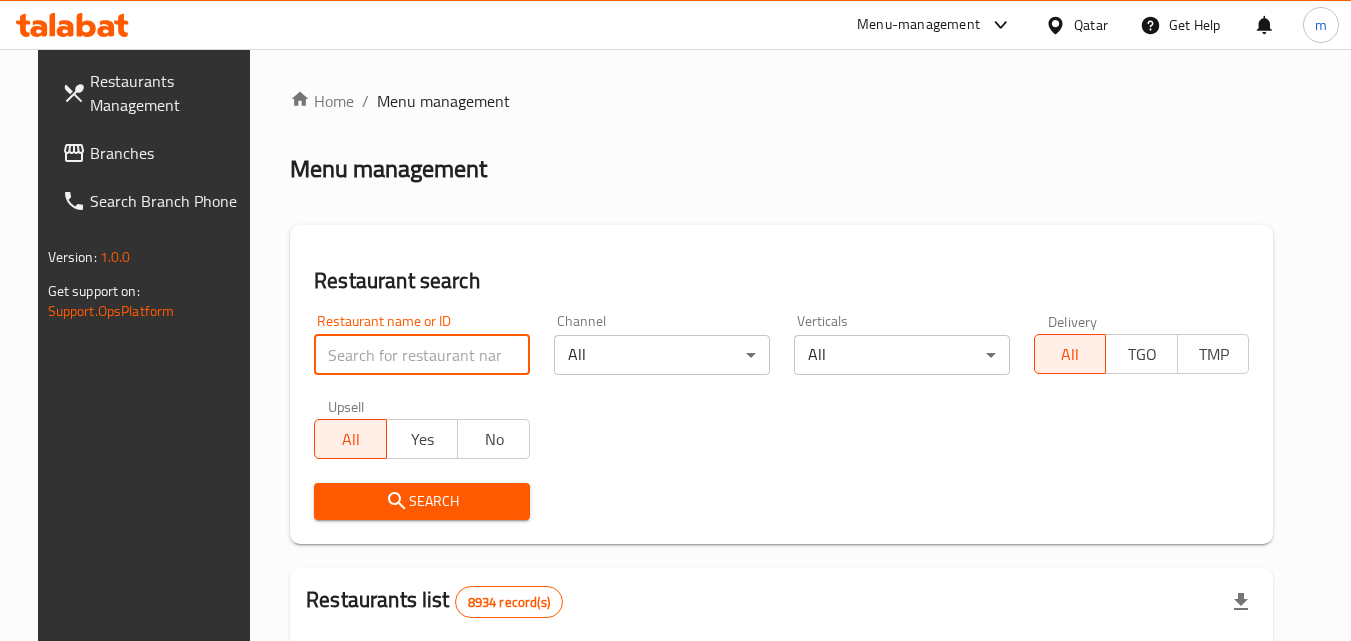 click at bounding box center [422, 355] 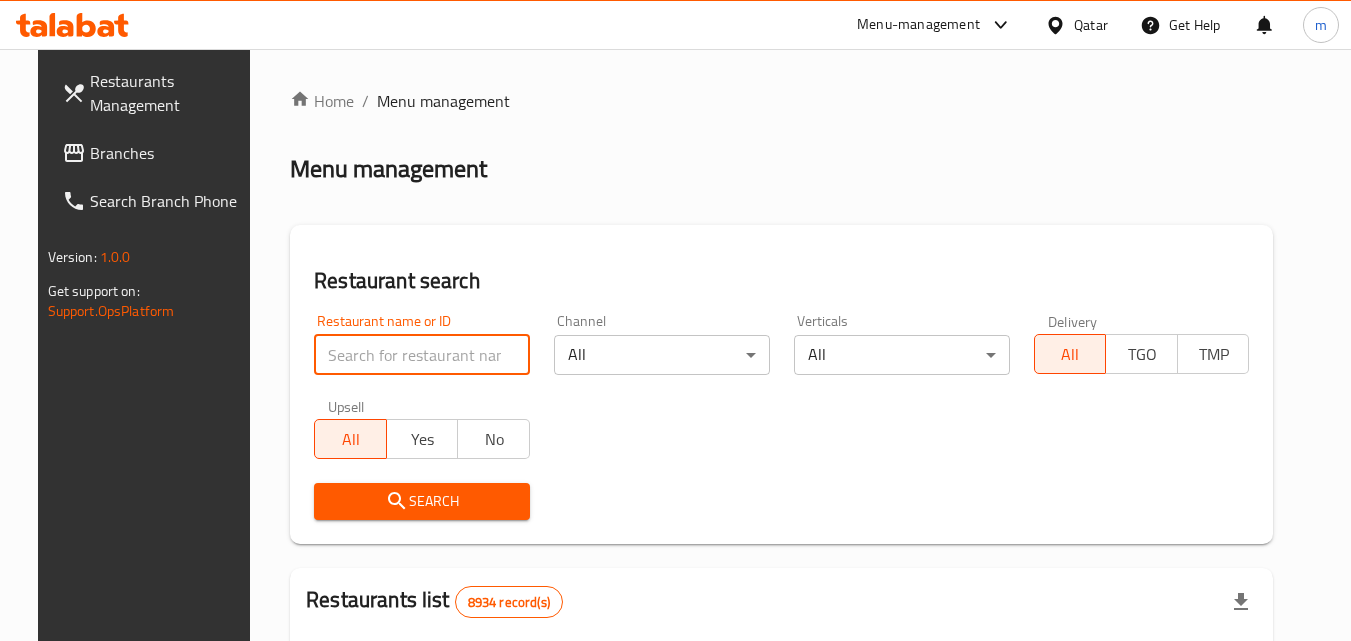 paste on "697271" 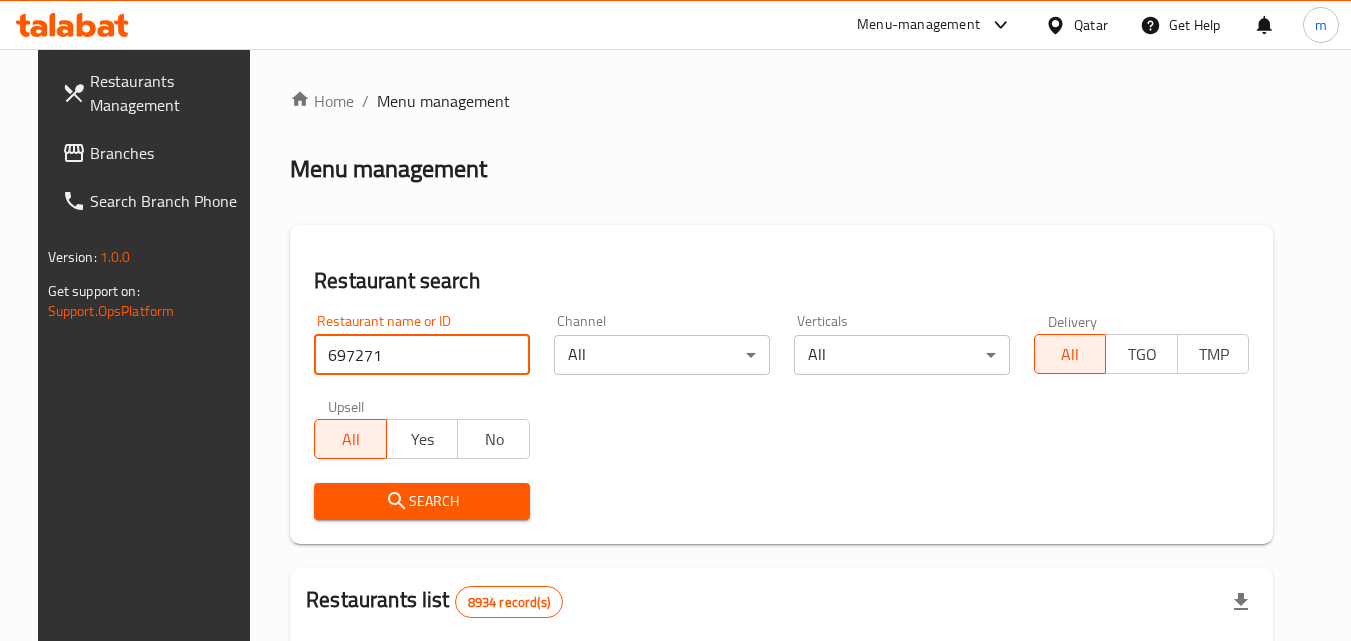 type on "697271" 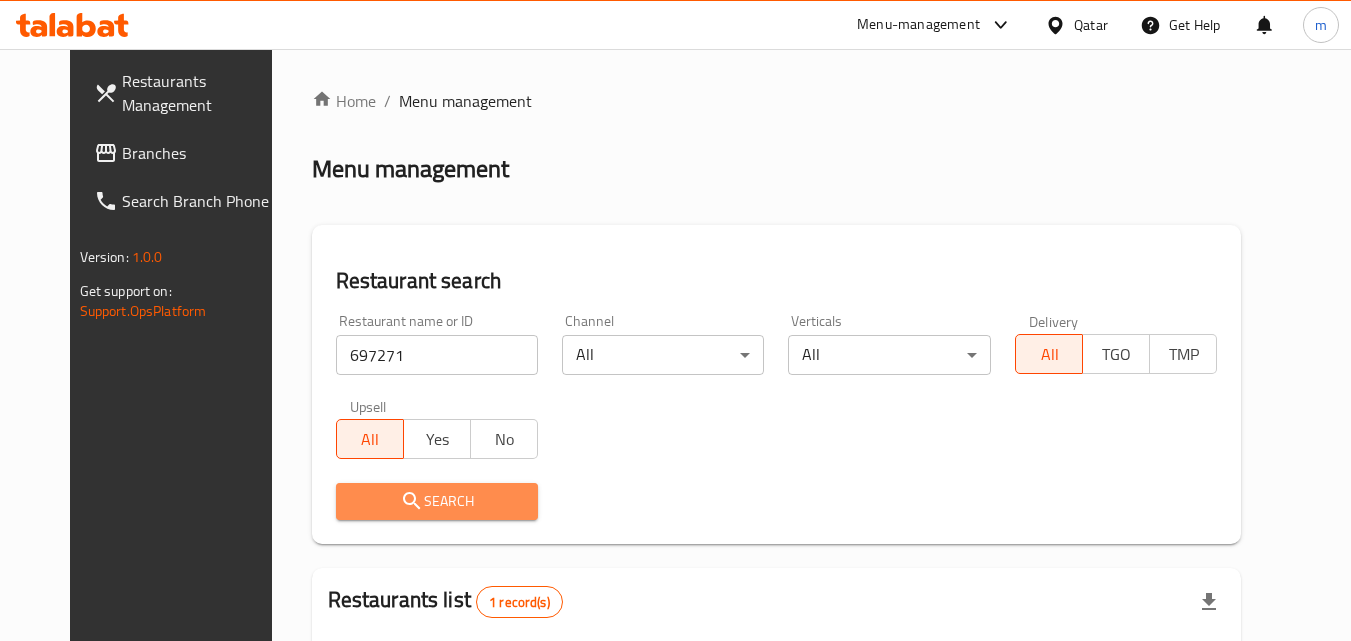 click on "Search" at bounding box center [437, 501] 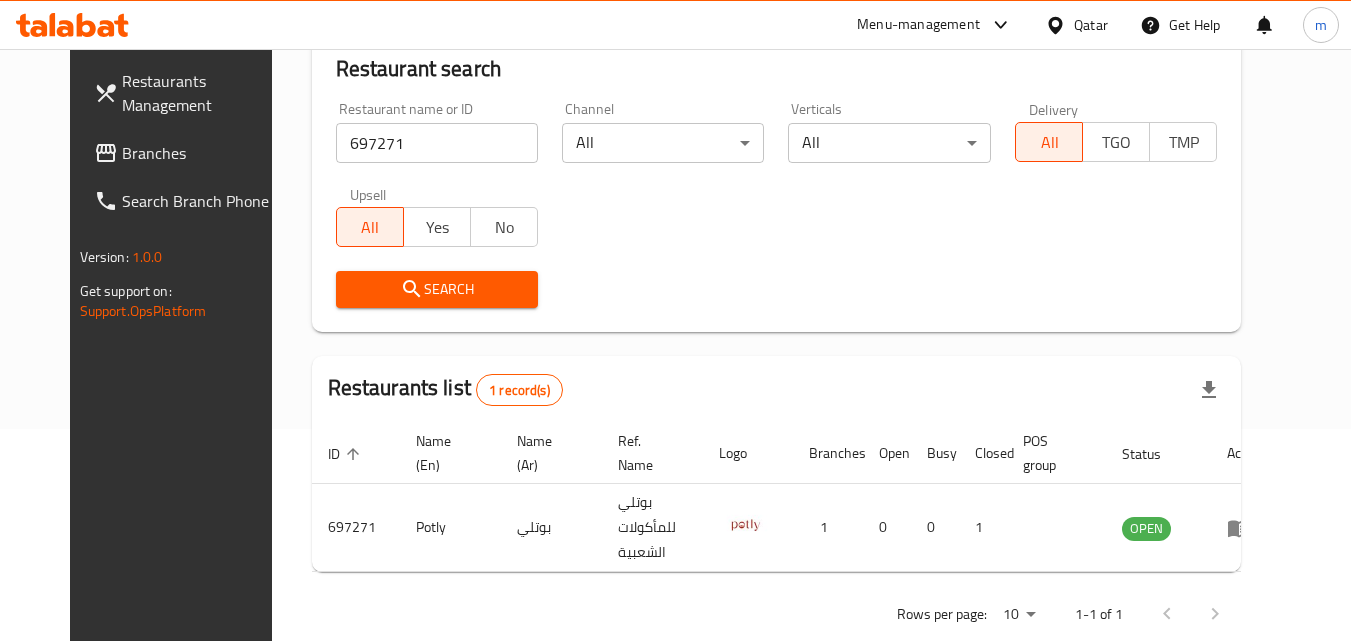 scroll, scrollTop: 234, scrollLeft: 0, axis: vertical 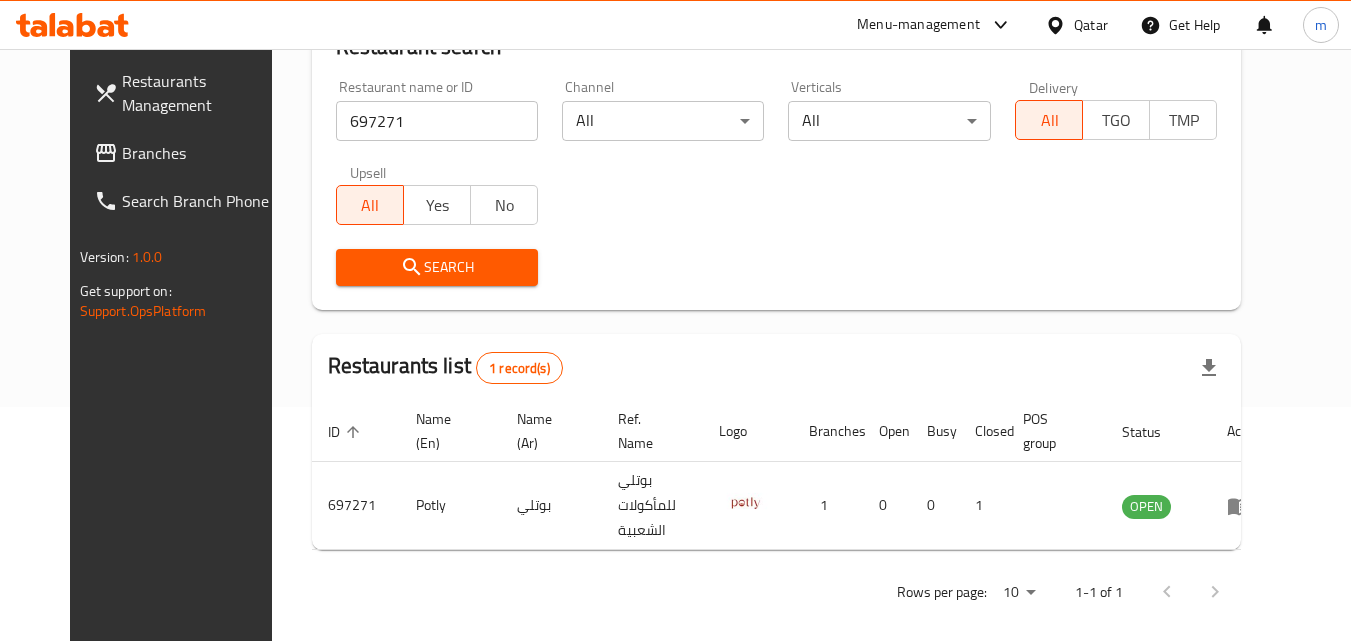 click at bounding box center (1059, 25) 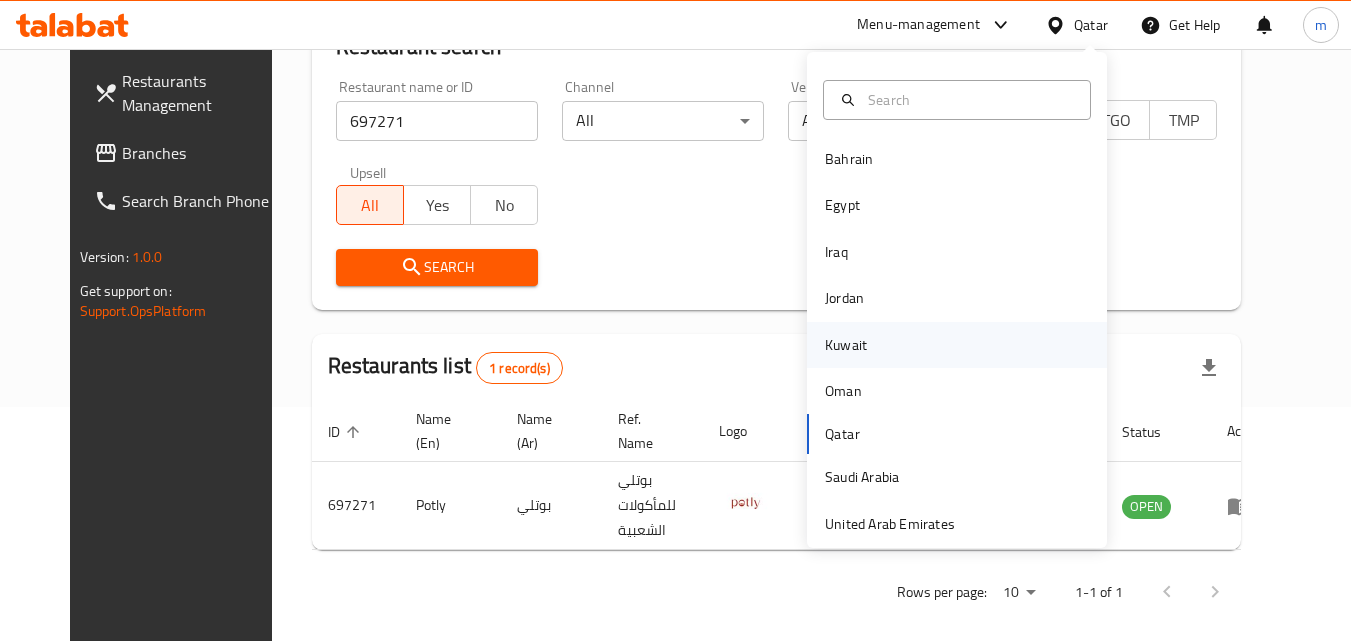 click on "Kuwait" at bounding box center (846, 345) 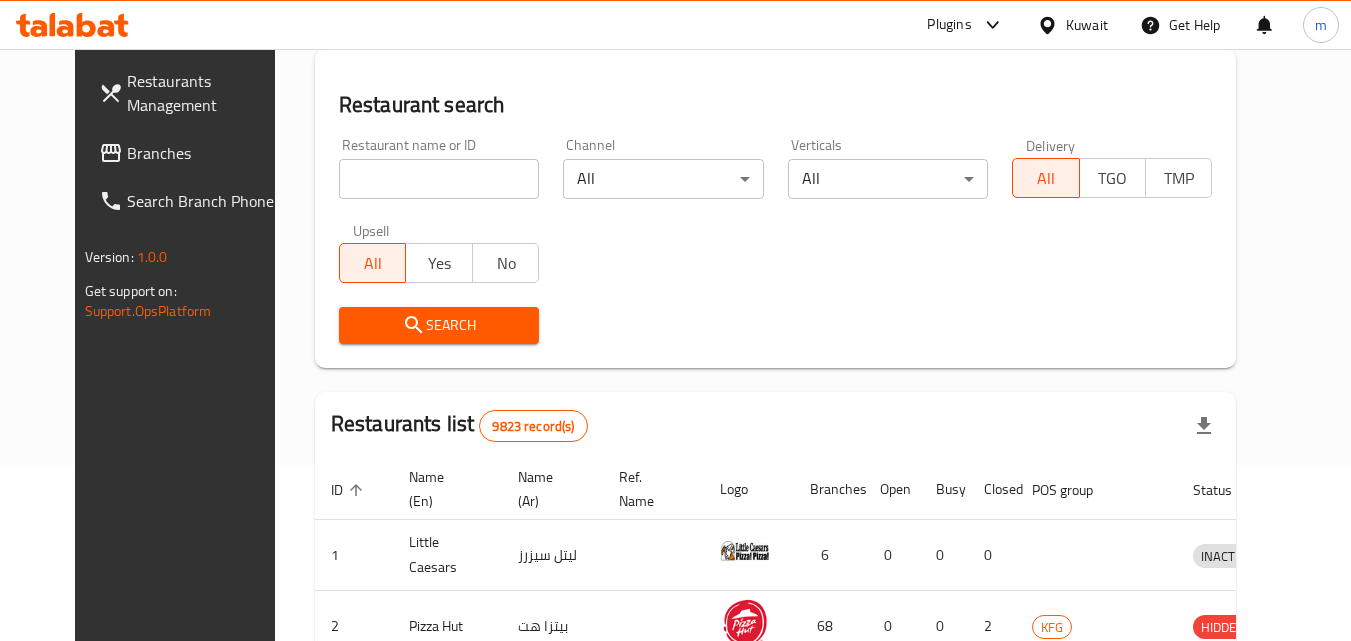 scroll, scrollTop: 234, scrollLeft: 0, axis: vertical 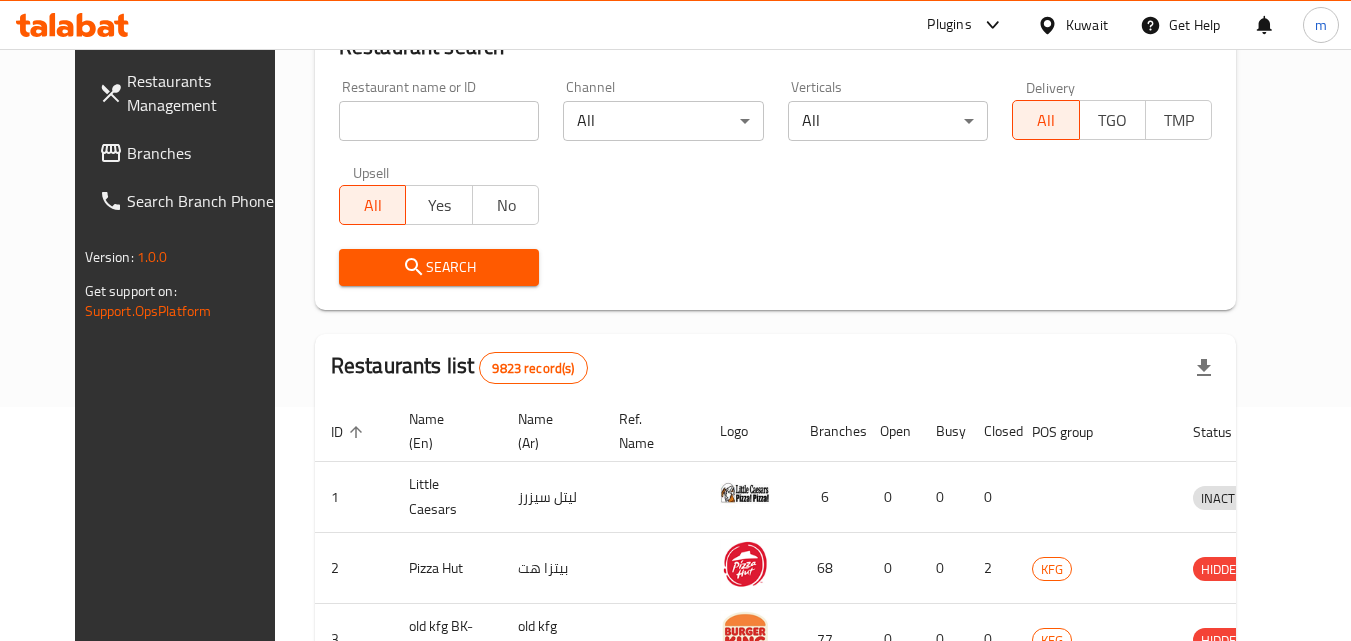 click on "Kuwait" at bounding box center [1087, 25] 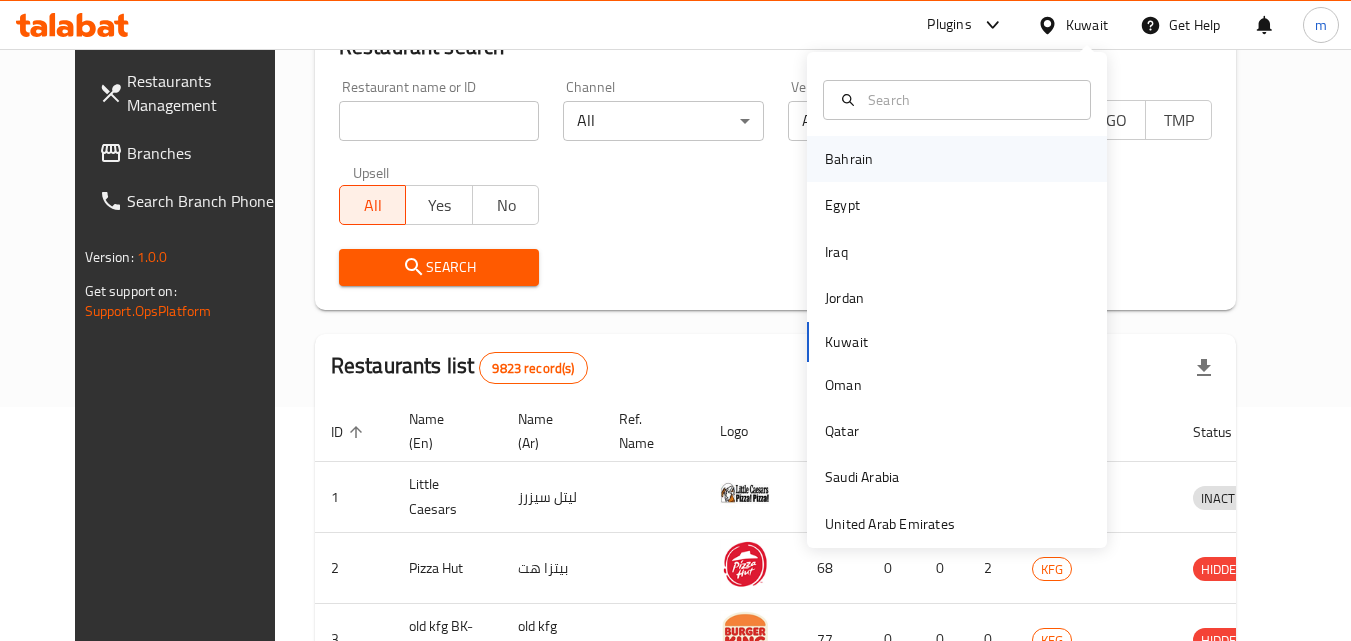drag, startPoint x: 877, startPoint y: 167, endPoint x: 869, endPoint y: 177, distance: 12.806249 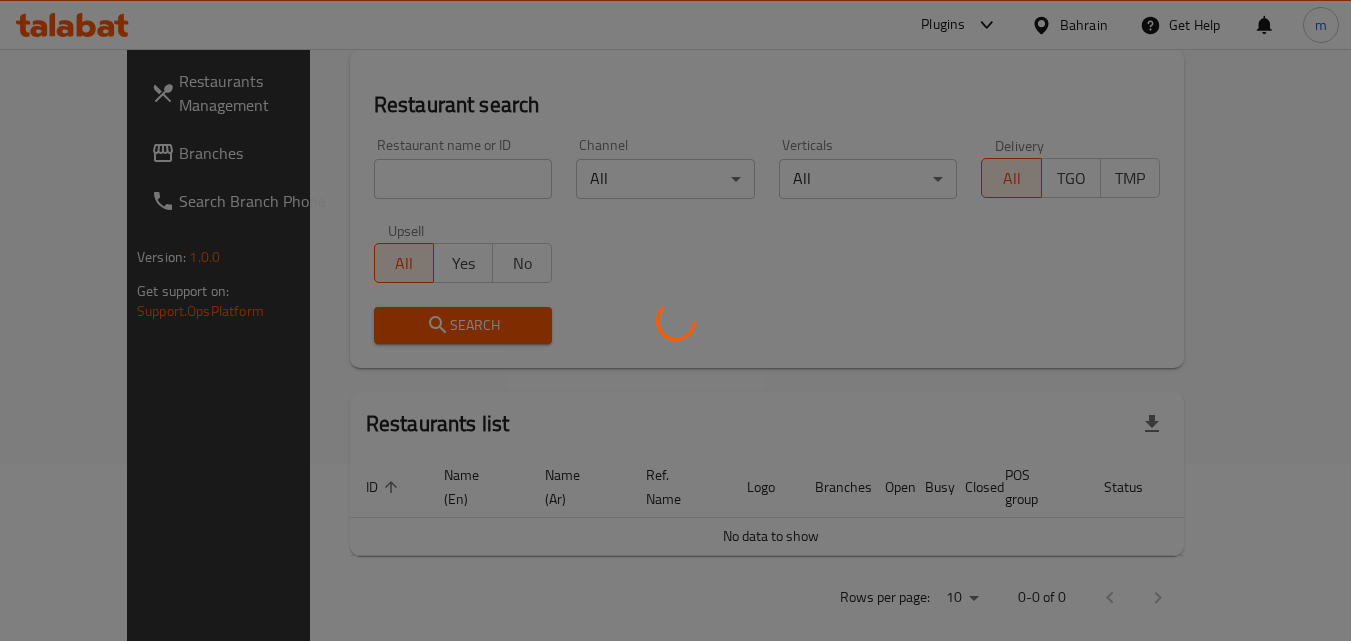 scroll, scrollTop: 234, scrollLeft: 0, axis: vertical 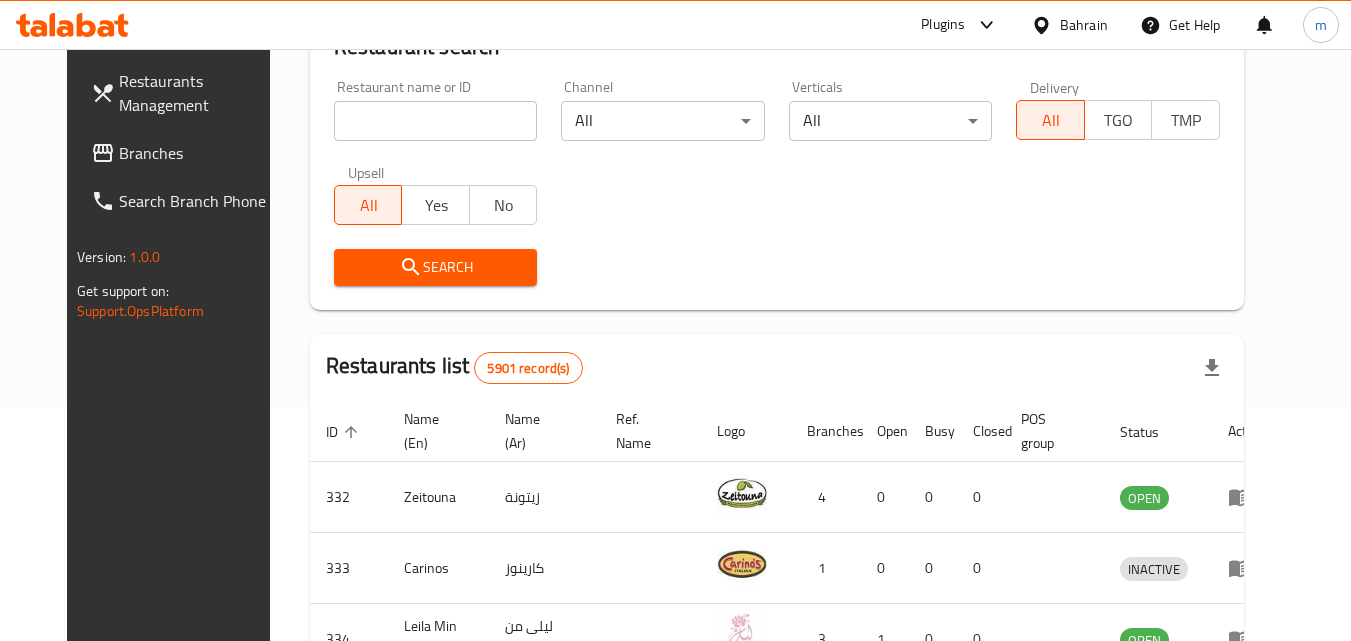click at bounding box center [436, 121] 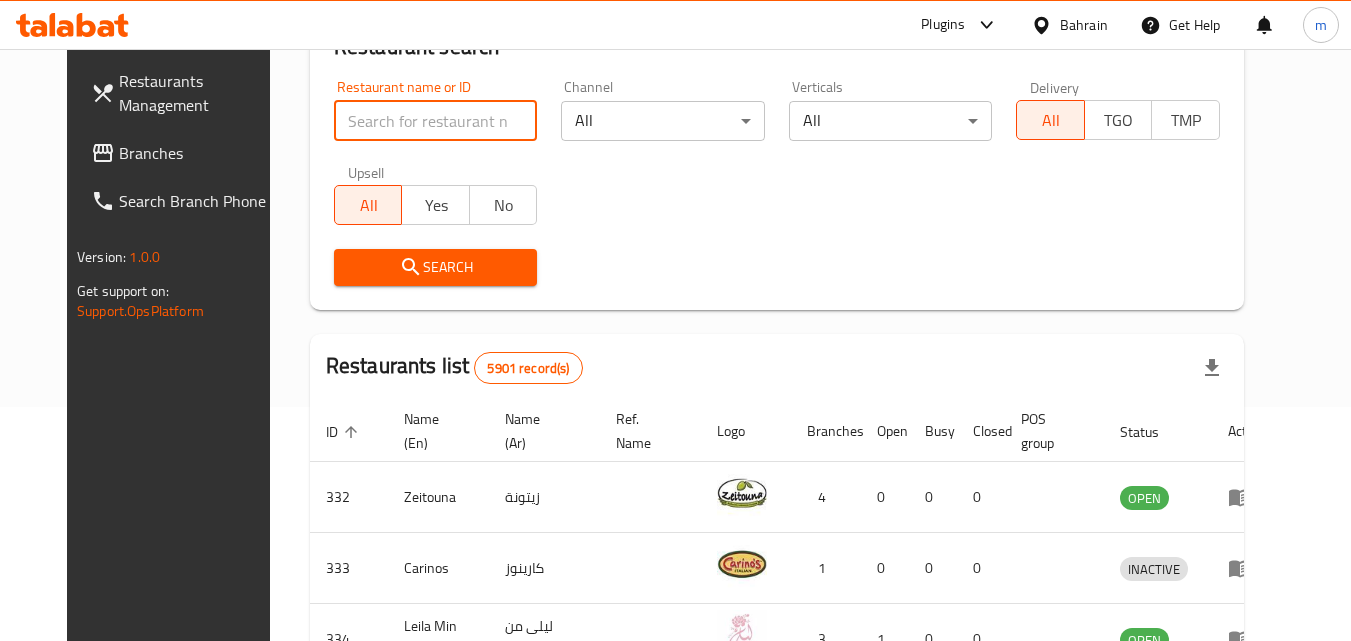 click on "Branches" at bounding box center (198, 153) 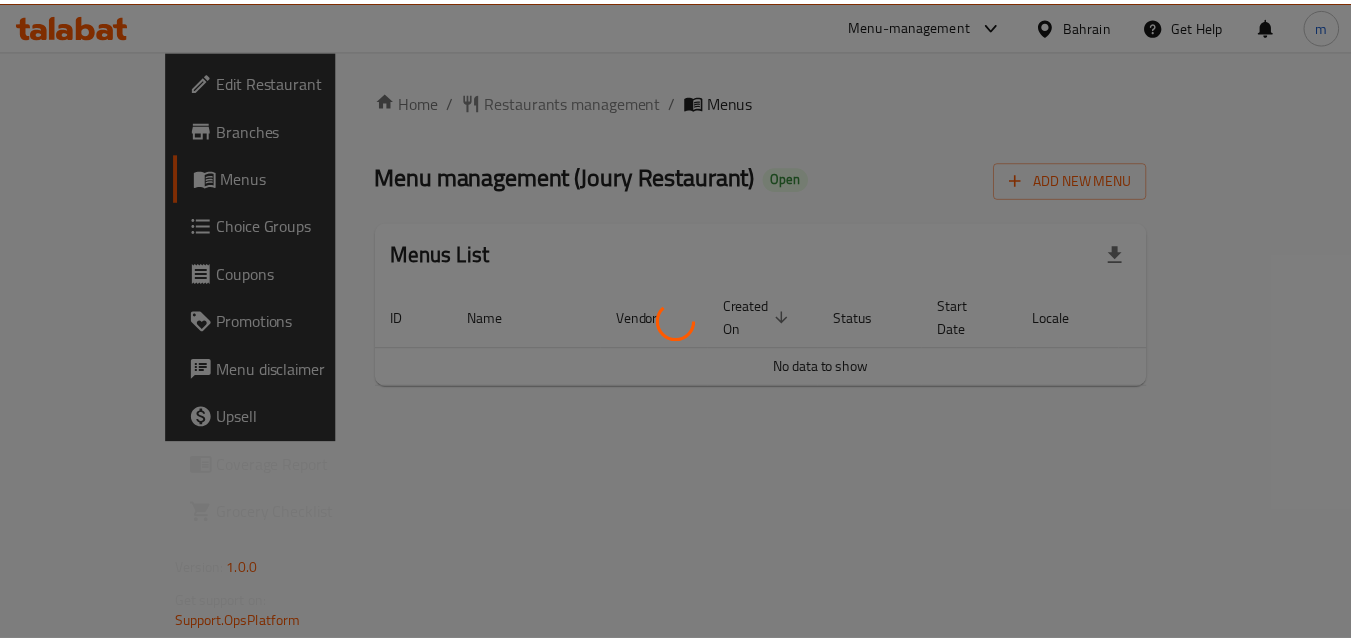 scroll, scrollTop: 0, scrollLeft: 0, axis: both 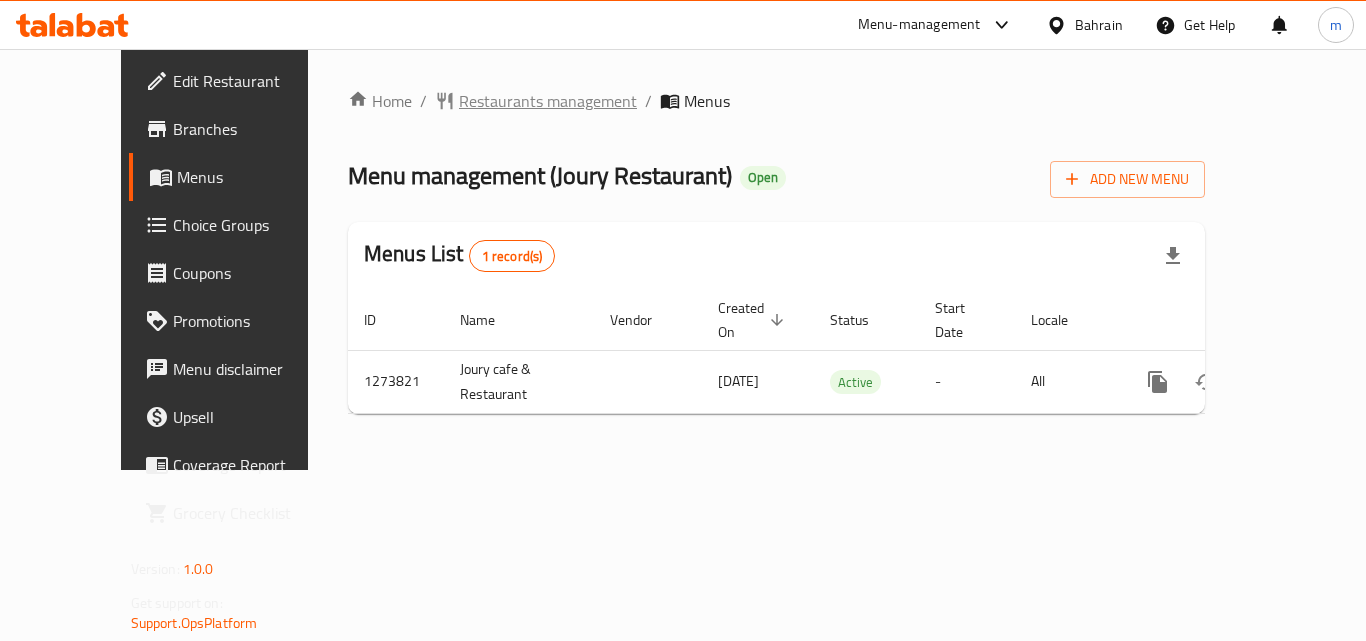 click on "Restaurants management" at bounding box center (548, 101) 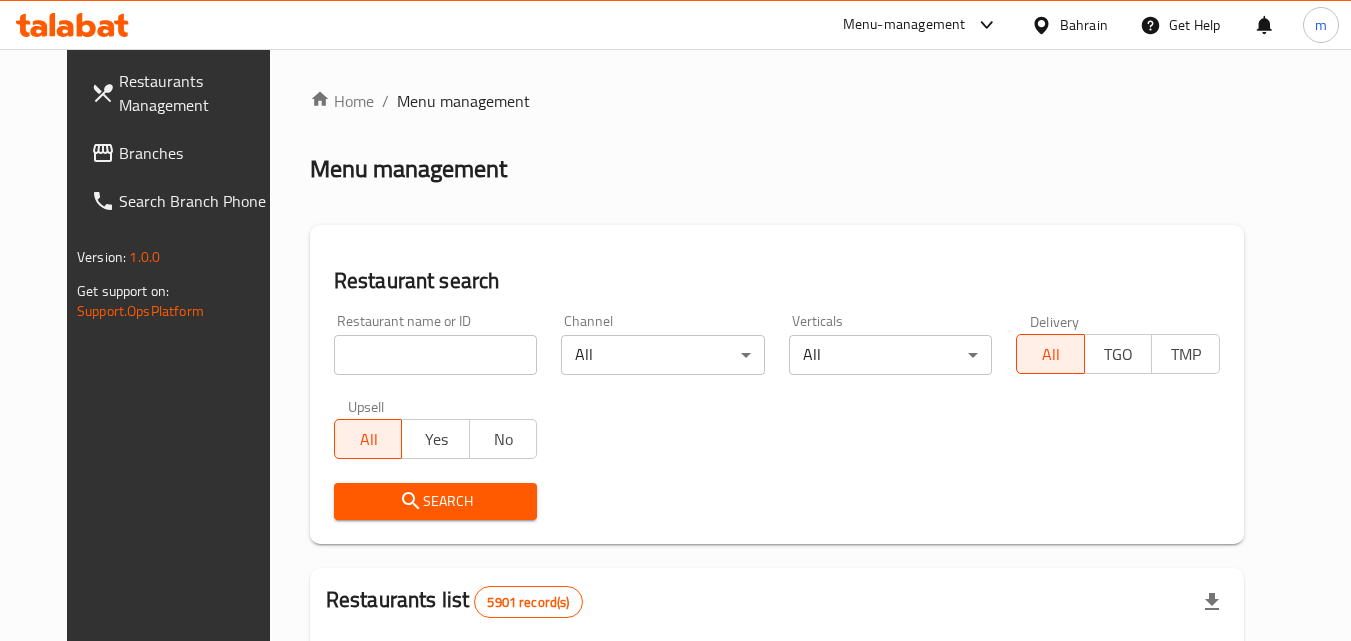click on "Home / Menu management Menu management Restaurant search Restaurant name or ID Restaurant name or ID Channel All ​ Verticals All ​ Delivery All TGO TMP Upsell All Yes No   Search Restaurants list   5901 record(s) ID sorted ascending Name (En) Name (Ar) Ref. Name Logo Branches Open Busy Closed POS group Status Action 332 Zeitouna زيتونة 4 0 0 0 OPEN 333 Carinos كارينوز 1 0 0 0 INACTIVE 334 Leila Min Lebnan ليلى من لبنان 3 1 0 0 OPEN 335 Johnny Rockets جوني روكيتس 4 0 0 0 INACTIVE 336 Hussien حسين 1 0 0 0 INACTIVE 337 2466 2466 1 0 0 0 INACTIVE 341 Healthy Calorie هيلثي كالوري 7 3 0 0 OPEN 344 Franks A Lot فرانكس ألوت 2 1 0 0 OPEN 346 Mr.Candy مستر.كاندي 1 0 0 0 INACTIVE 351 REDPAN BURGER STEAK رد بان برجر ستيك 1 0 0 0 INACTIVE Rows per page: 10 1-10 of 5901" at bounding box center (777, 709) 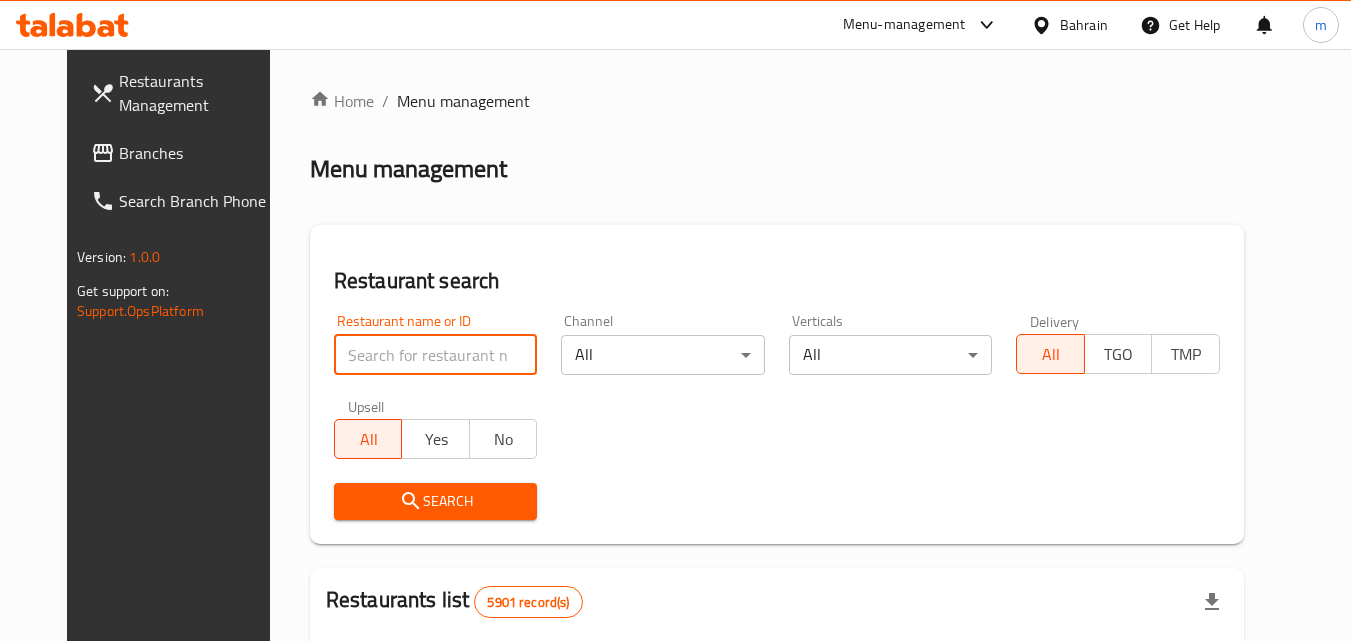 click at bounding box center (436, 355) 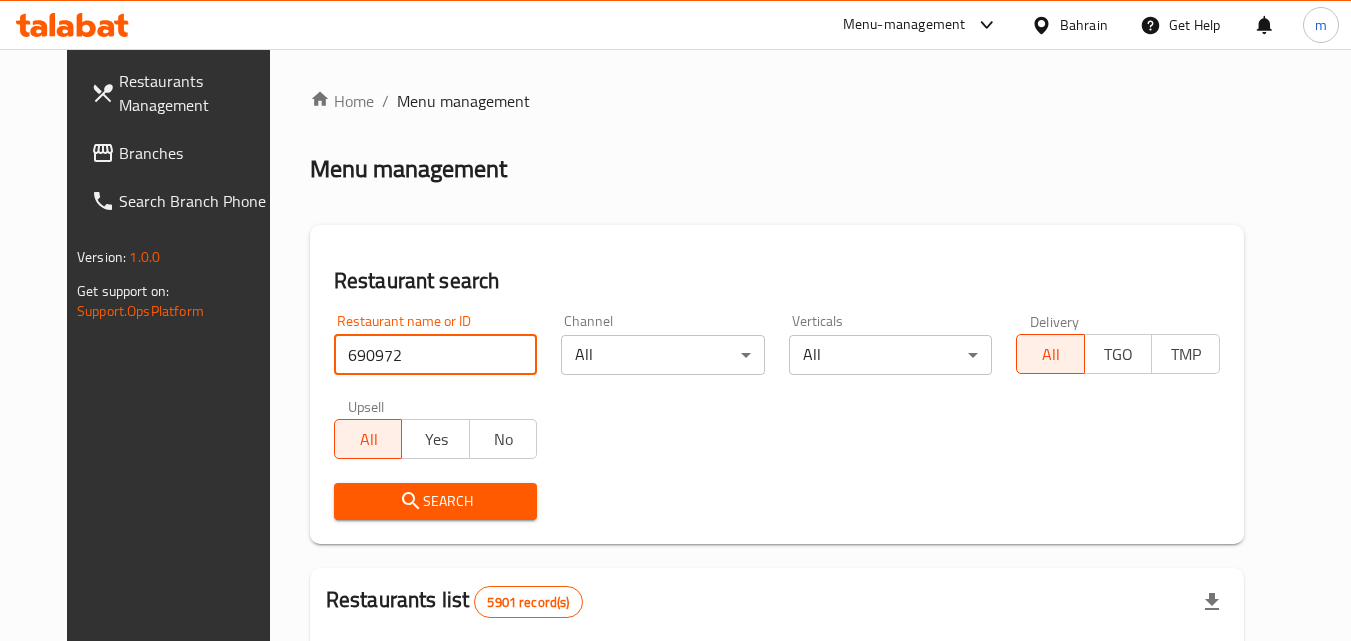 type on "690972" 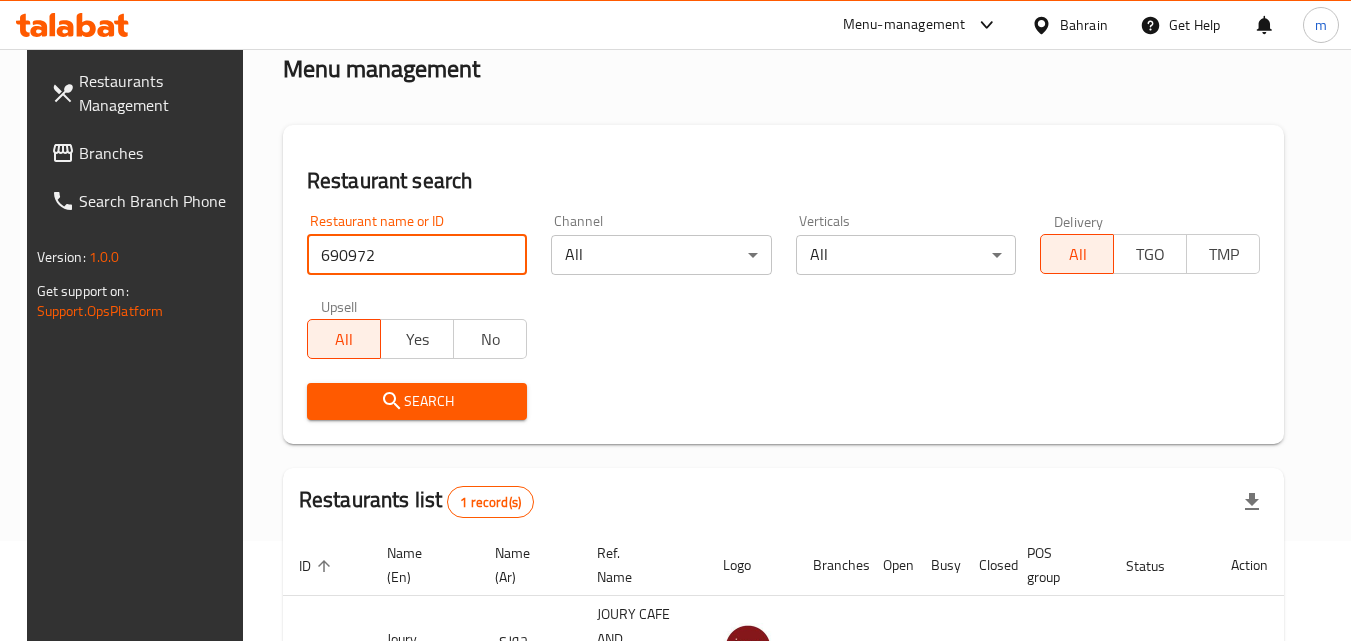 scroll, scrollTop: 251, scrollLeft: 0, axis: vertical 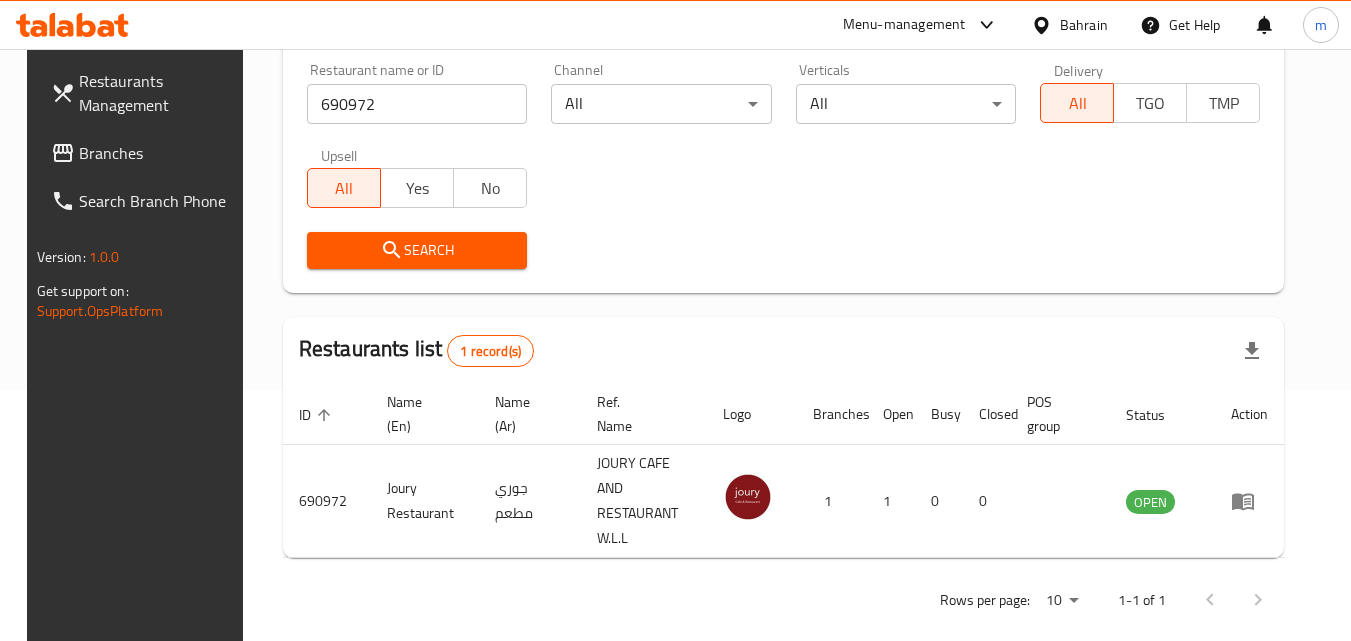 click on "Branches" at bounding box center [144, 153] 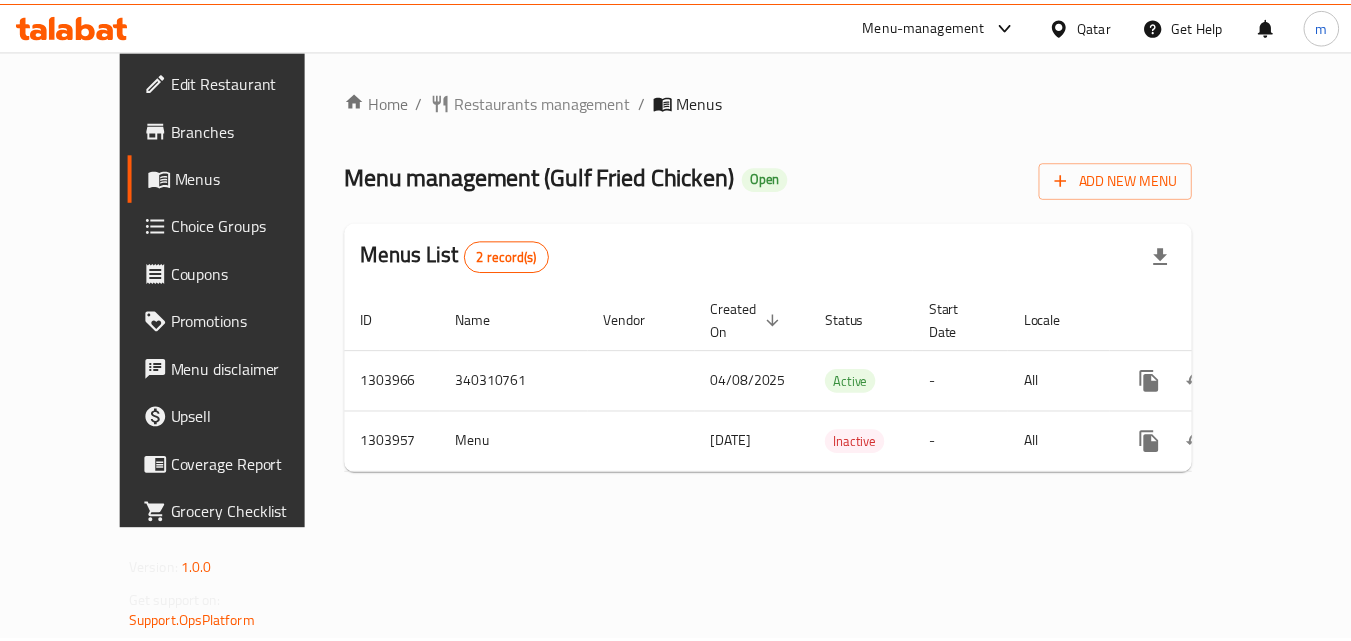 scroll, scrollTop: 0, scrollLeft: 0, axis: both 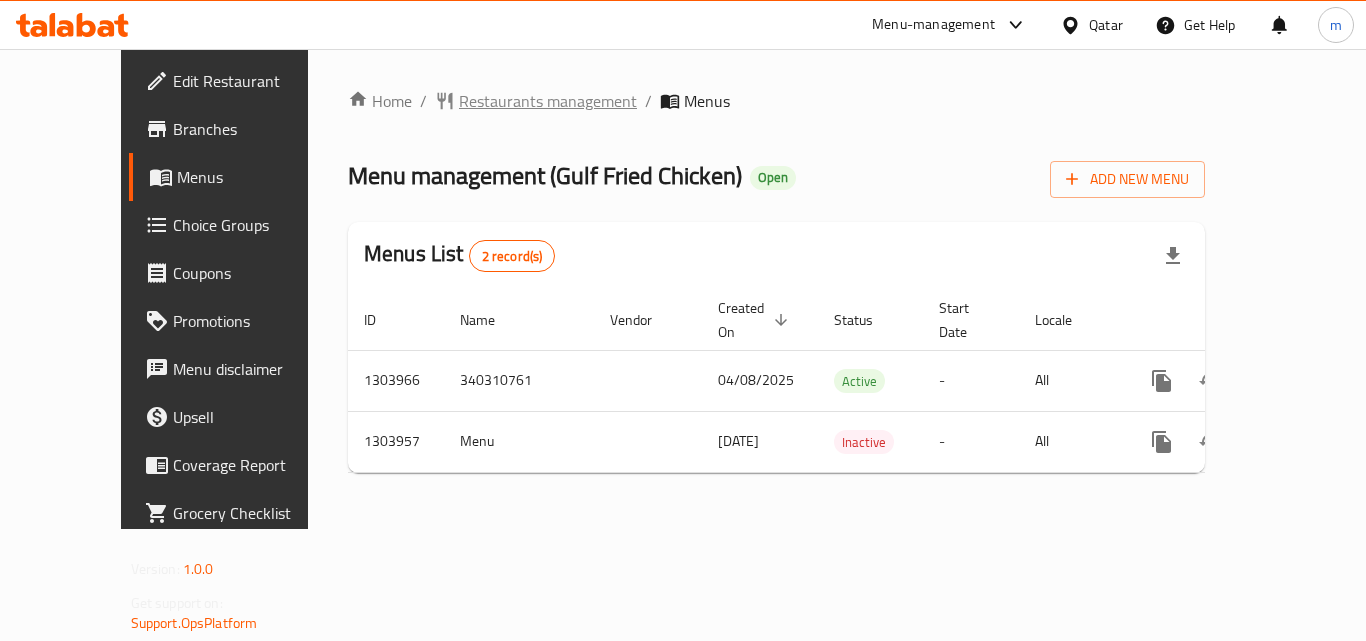 click on "Restaurants management" at bounding box center (548, 101) 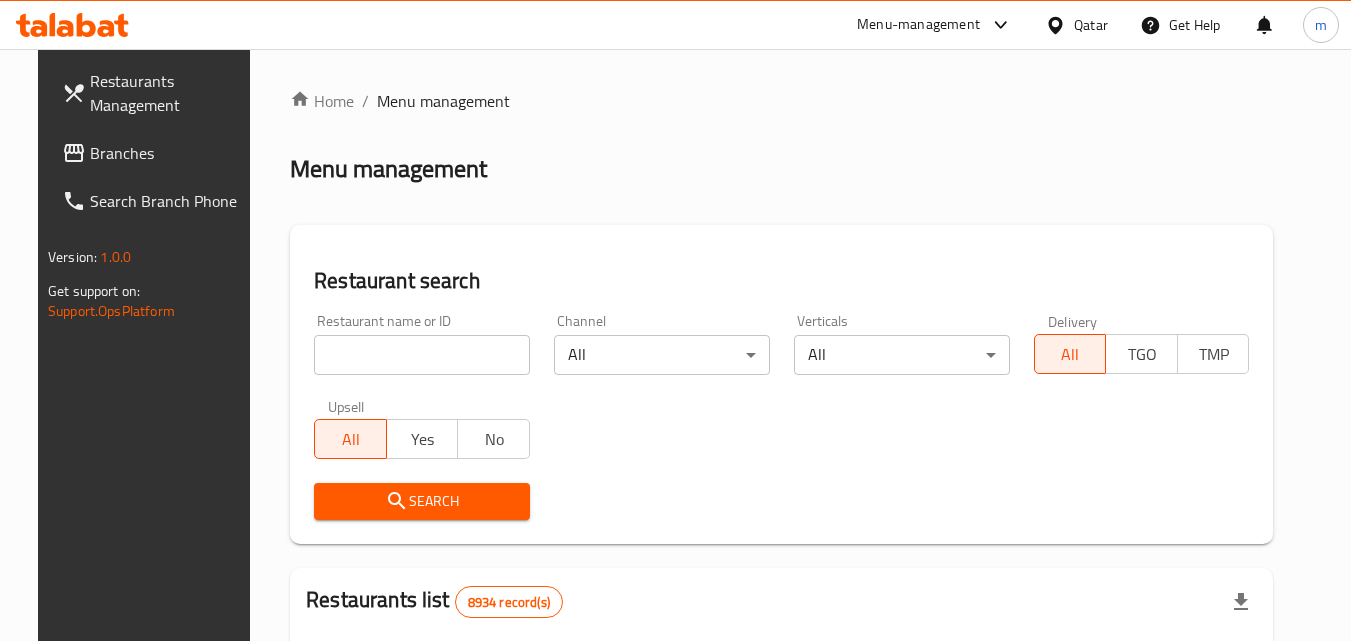 click on "Home / Menu management Menu management Restaurant search Restaurant name or ID Restaurant name or ID Channel All ​ Verticals All ​ Delivery All TGO TMP Upsell All Yes No   Search Restaurants list   8934 record(s) ID sorted ascending Name (En) Name (Ar) Ref. Name Logo Branches Open Busy Closed POS group Status Action 639 Hardee's هارديز TMP 23 18 0 0 Americana-Digital OPEN 663 Jabal Lebnan جبل لبنان 1 1 0 0 HIDDEN 664 Kanafji كنفجي 1 1 0 0 HIDDEN 665 Take Away تيك آوي 1 1 0 0 HIDDEN 666 Zaman Al-Khair Restaurant مطعم زمان الخير 1 0 0 0 INACTIVE 667 Al-Rabwah الربوة 1 0 0 0 INACTIVE 672 Bait Jedy بيت جدي 1 1 0 0 HIDDEN 673 Coffee Centre مركز القهوة 1 0 0 0 INACTIVE 676 Morning fresh مورنيج فريش 1 1 0 0 HIDDEN 680 Al-Qarmouty القرموطي 1 0 0 0 HIDDEN Rows per page: 10 1-10 of 8934" at bounding box center (781, 709) 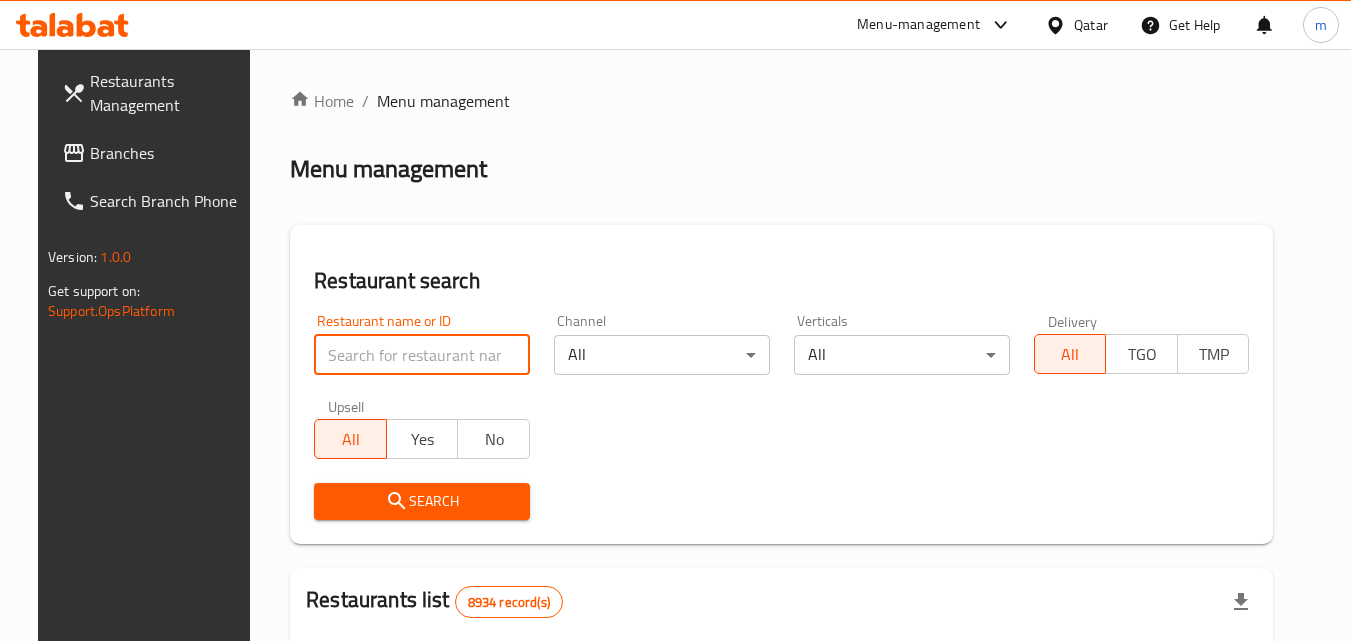 click at bounding box center (422, 355) 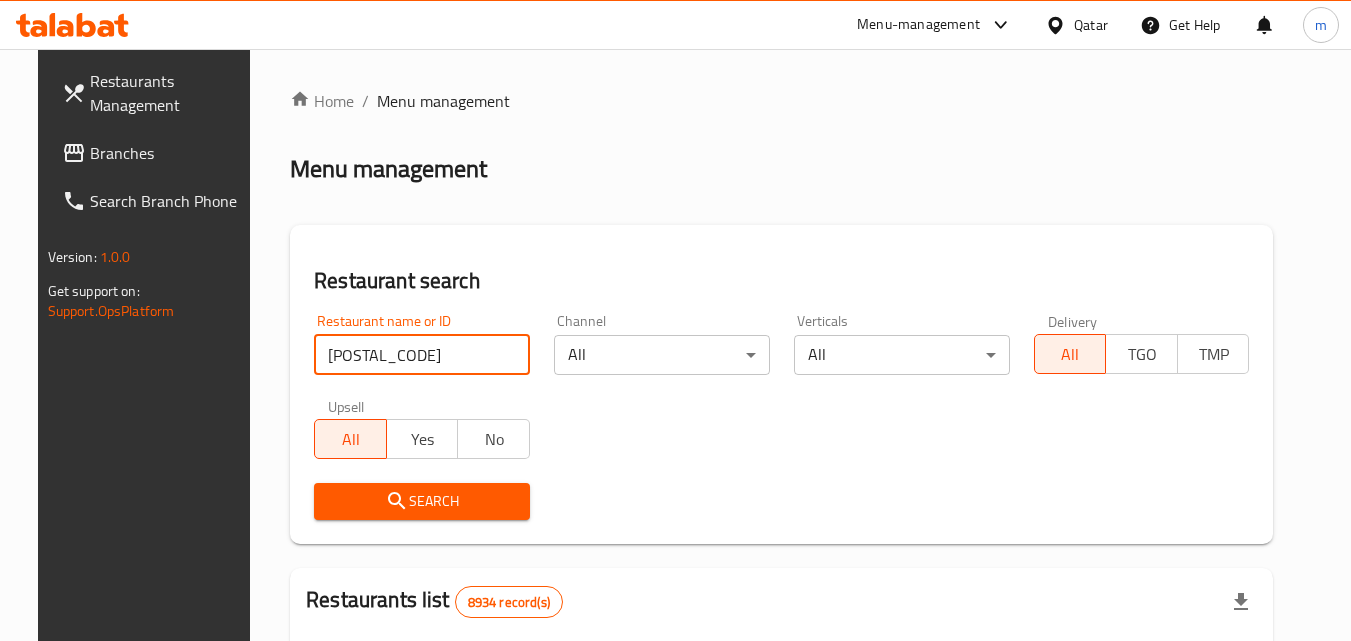 type on "[POSTAL_CODE]" 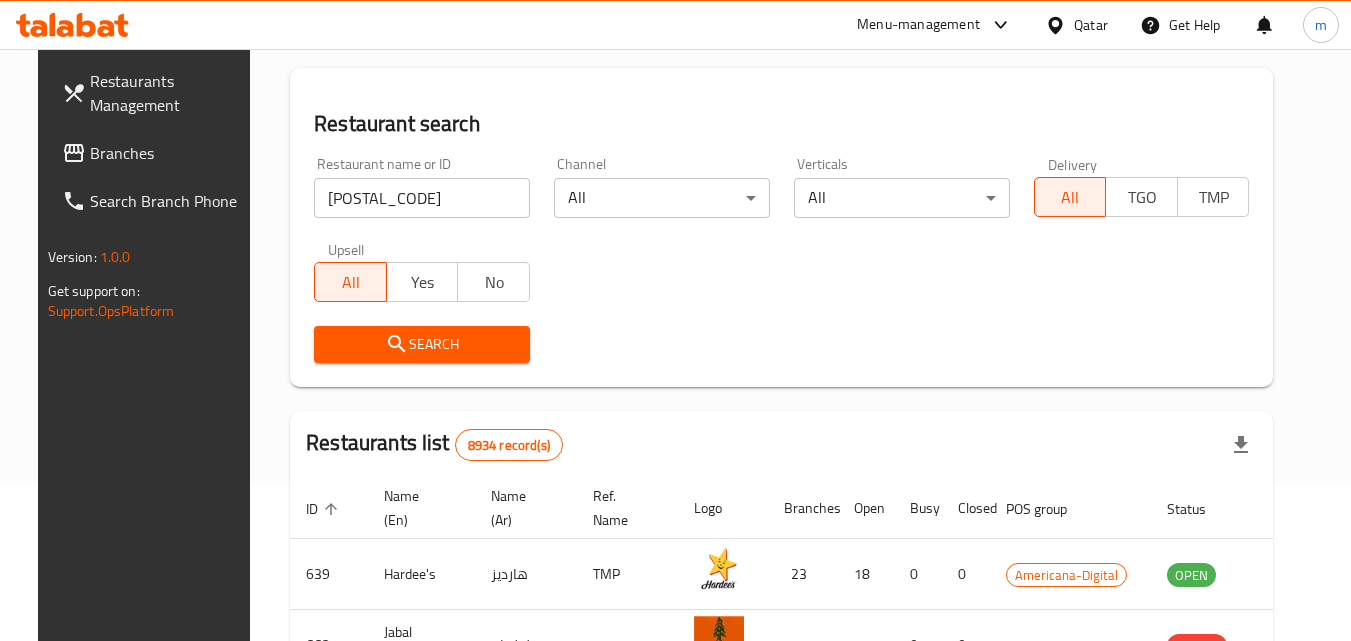 scroll, scrollTop: 400, scrollLeft: 0, axis: vertical 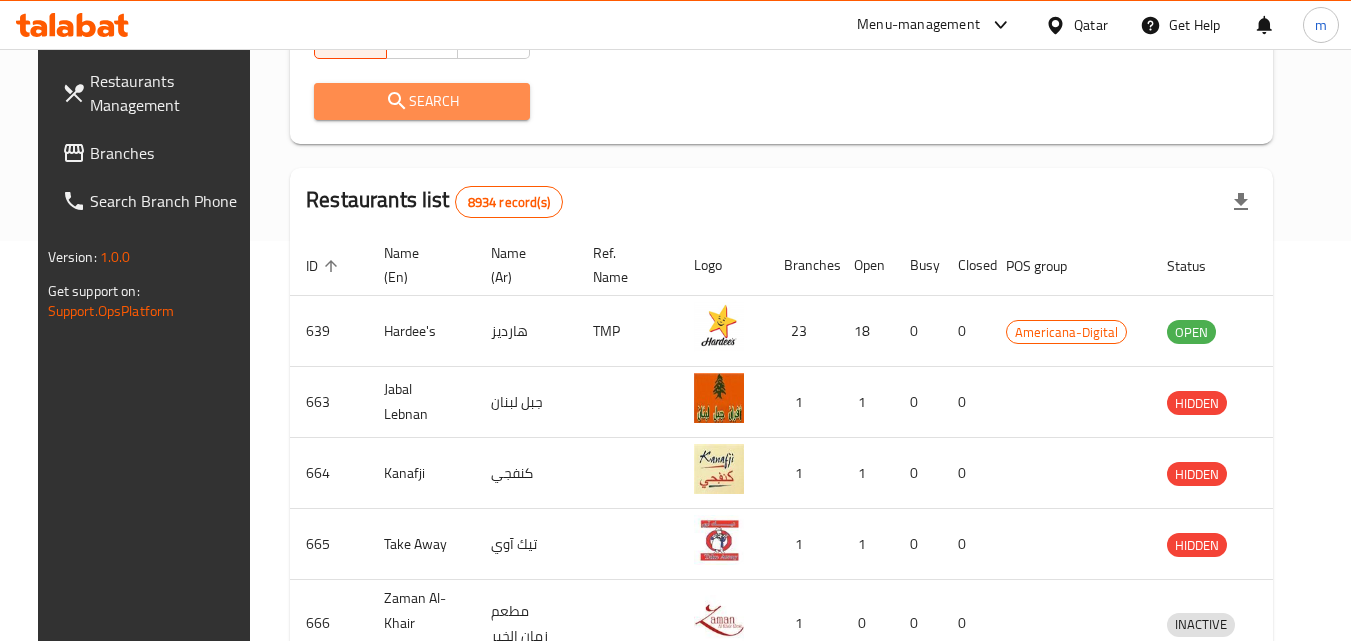click on "Search" at bounding box center (422, 101) 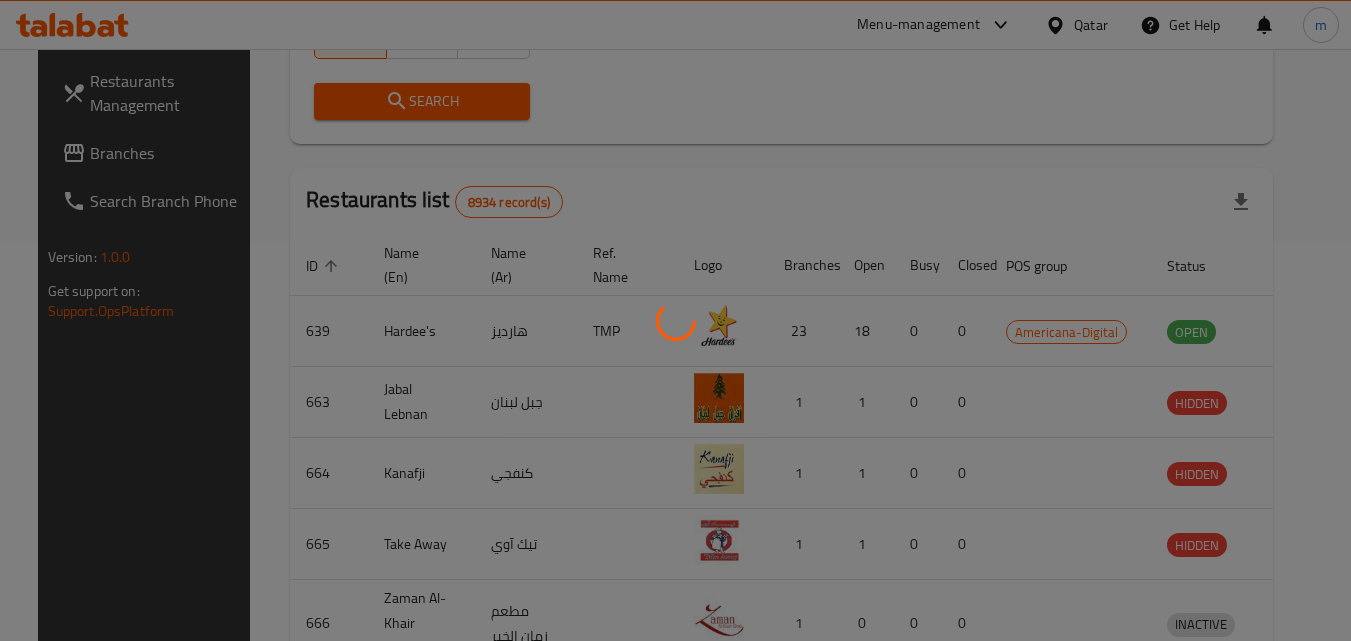 scroll, scrollTop: 251, scrollLeft: 0, axis: vertical 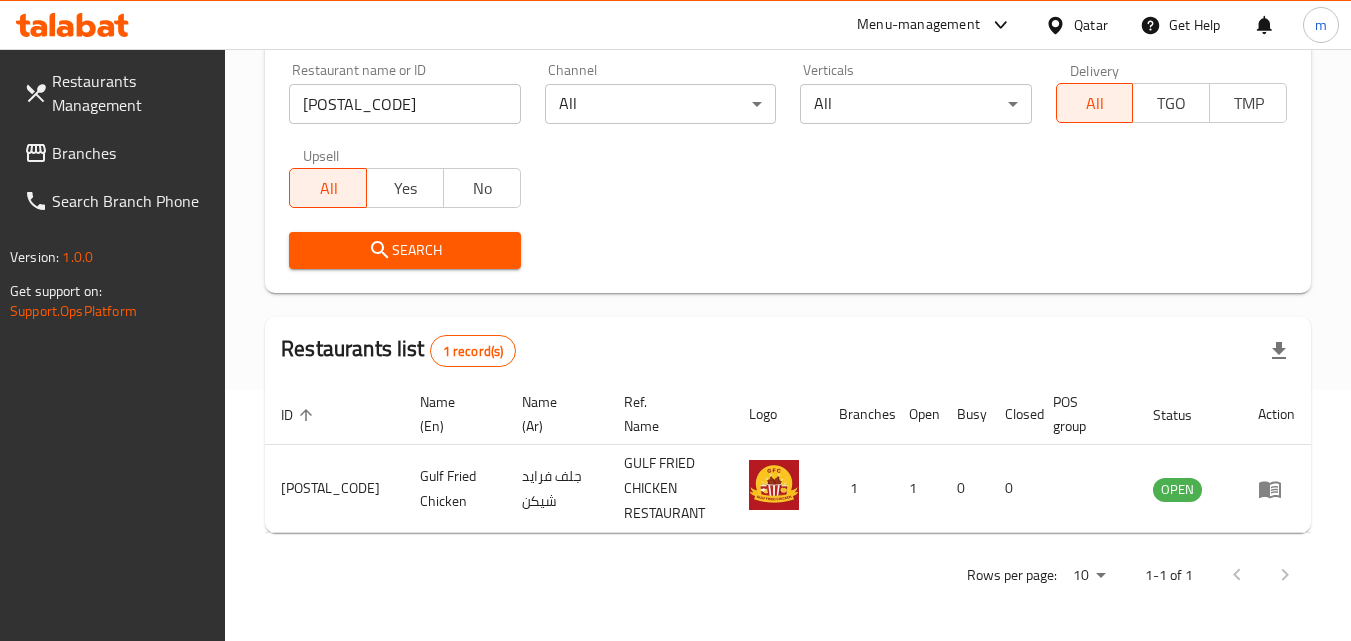 click 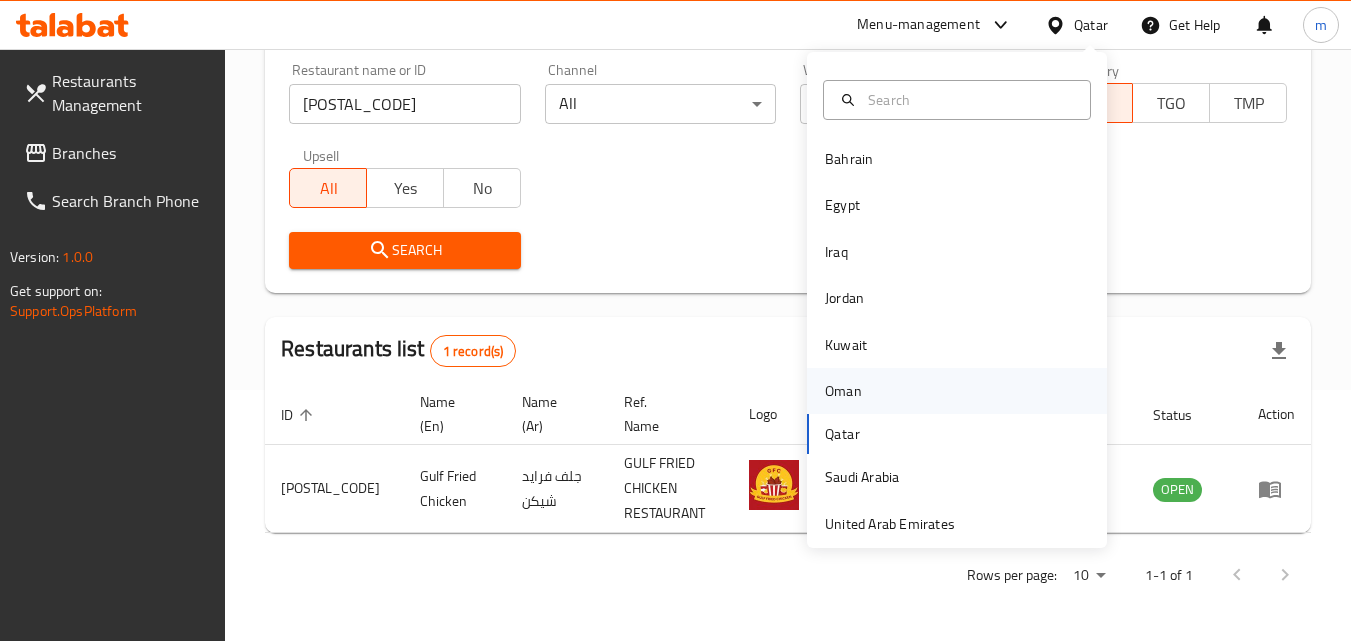 click on "Oman" at bounding box center (843, 391) 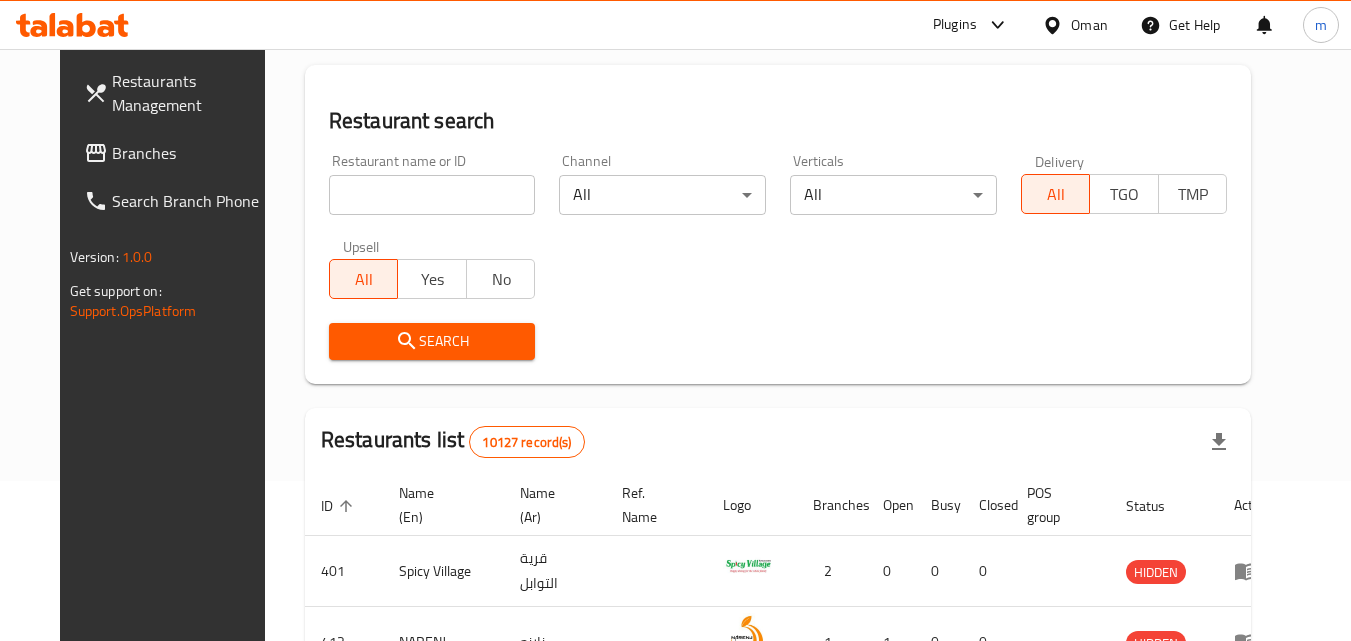 scroll, scrollTop: 300, scrollLeft: 0, axis: vertical 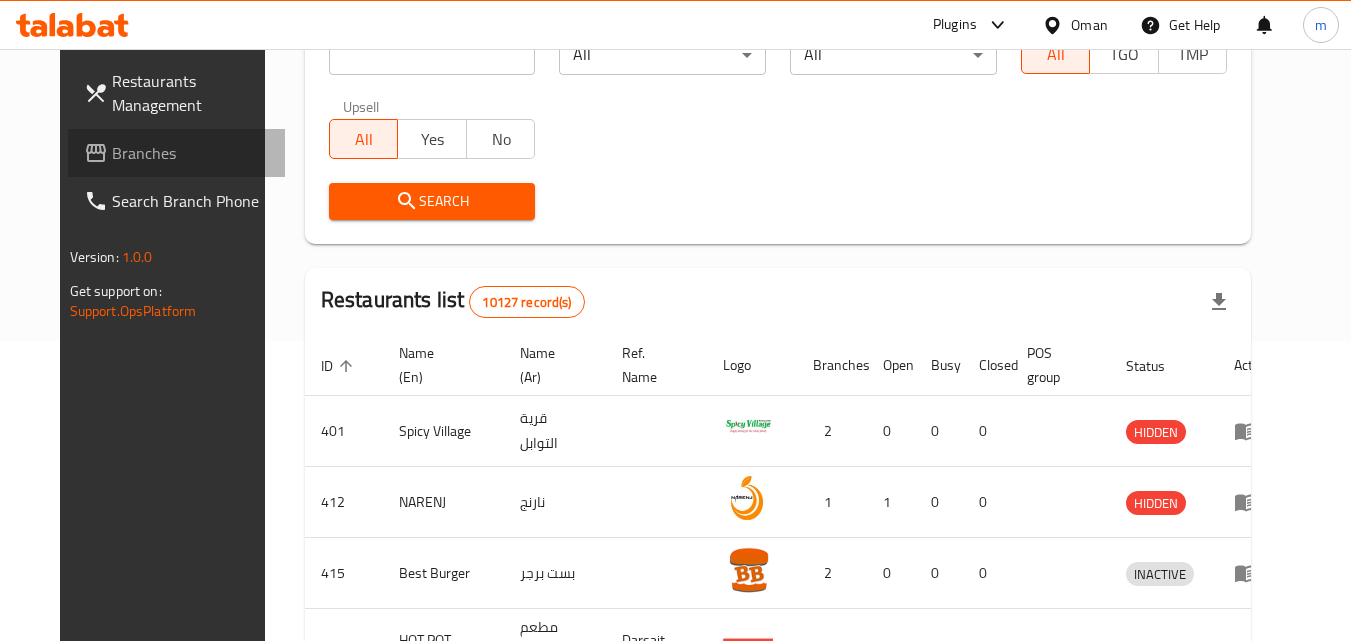 click on "Branches" at bounding box center (191, 153) 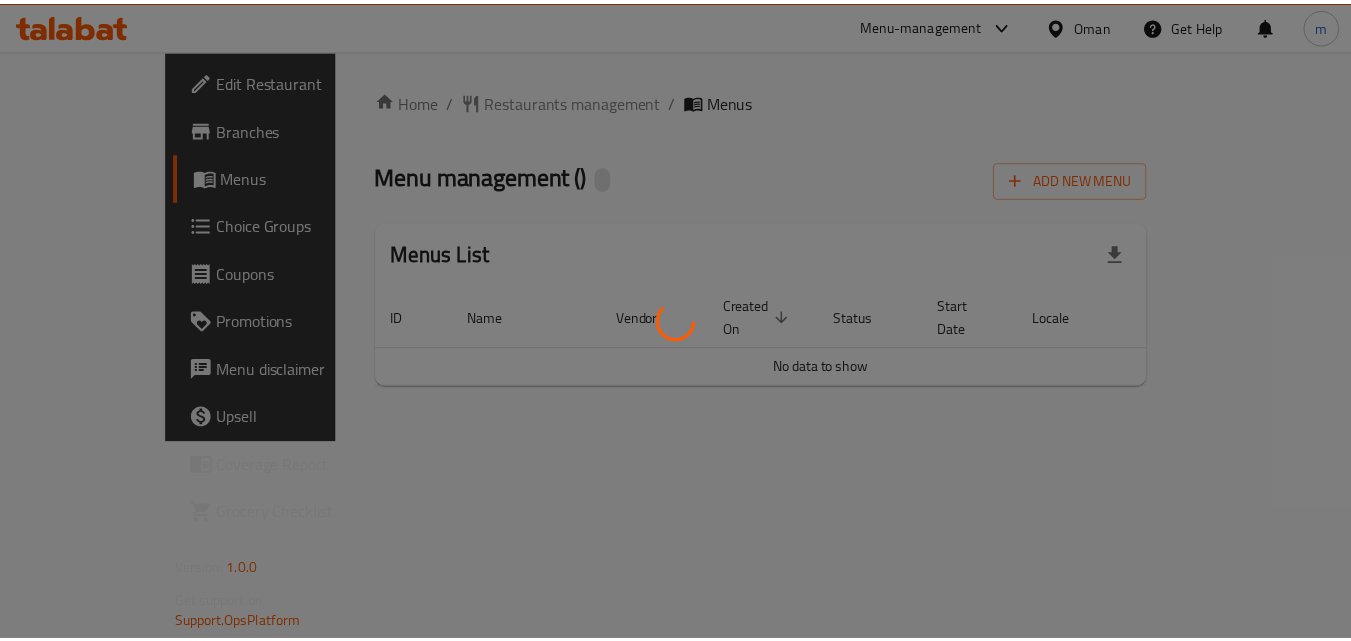 scroll, scrollTop: 0, scrollLeft: 0, axis: both 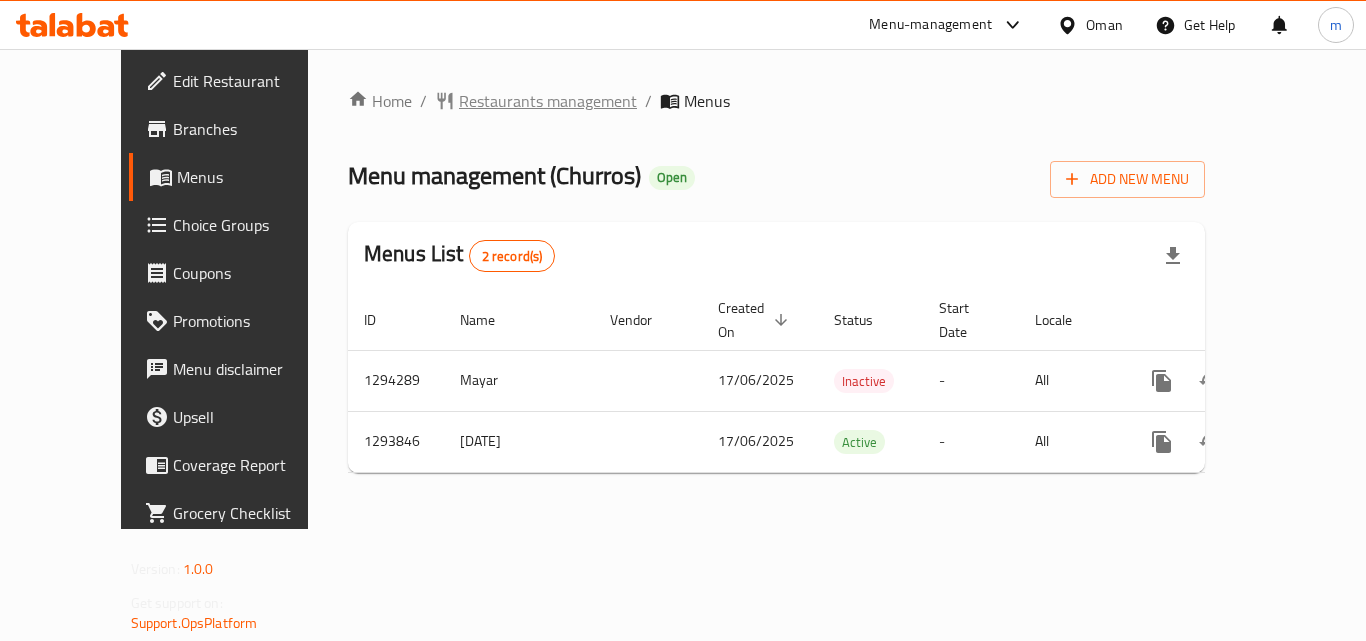 click on "Restaurants management" at bounding box center (548, 101) 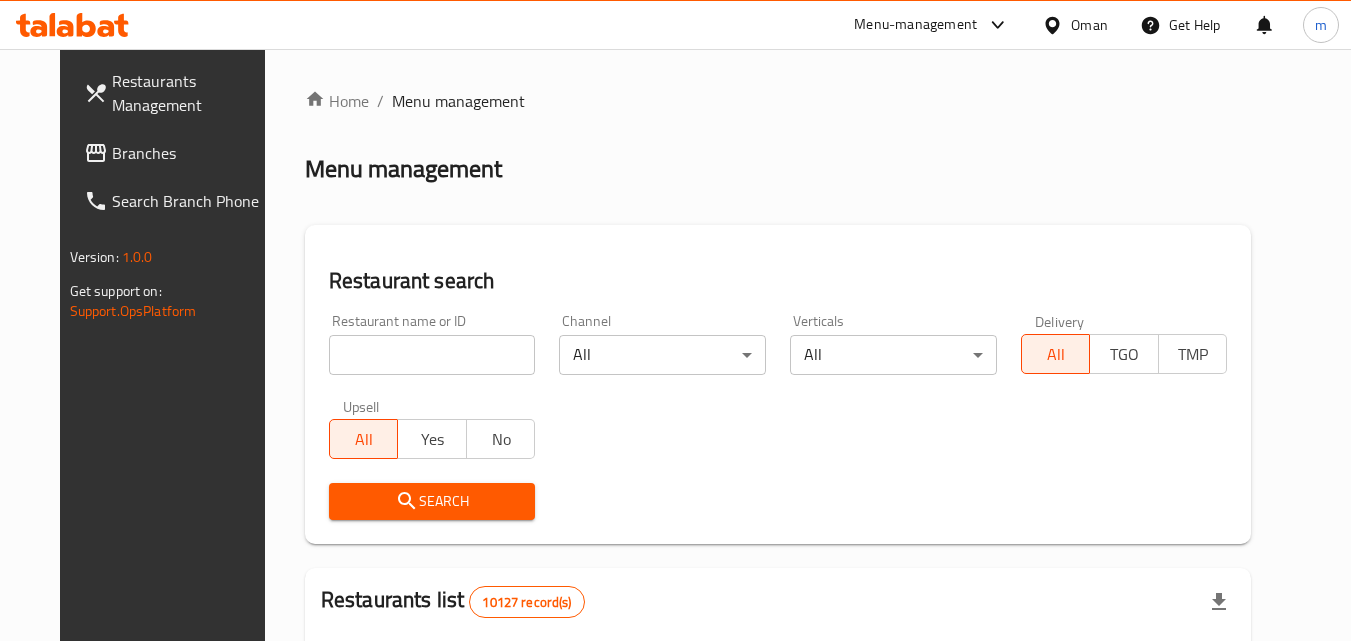 click at bounding box center (432, 355) 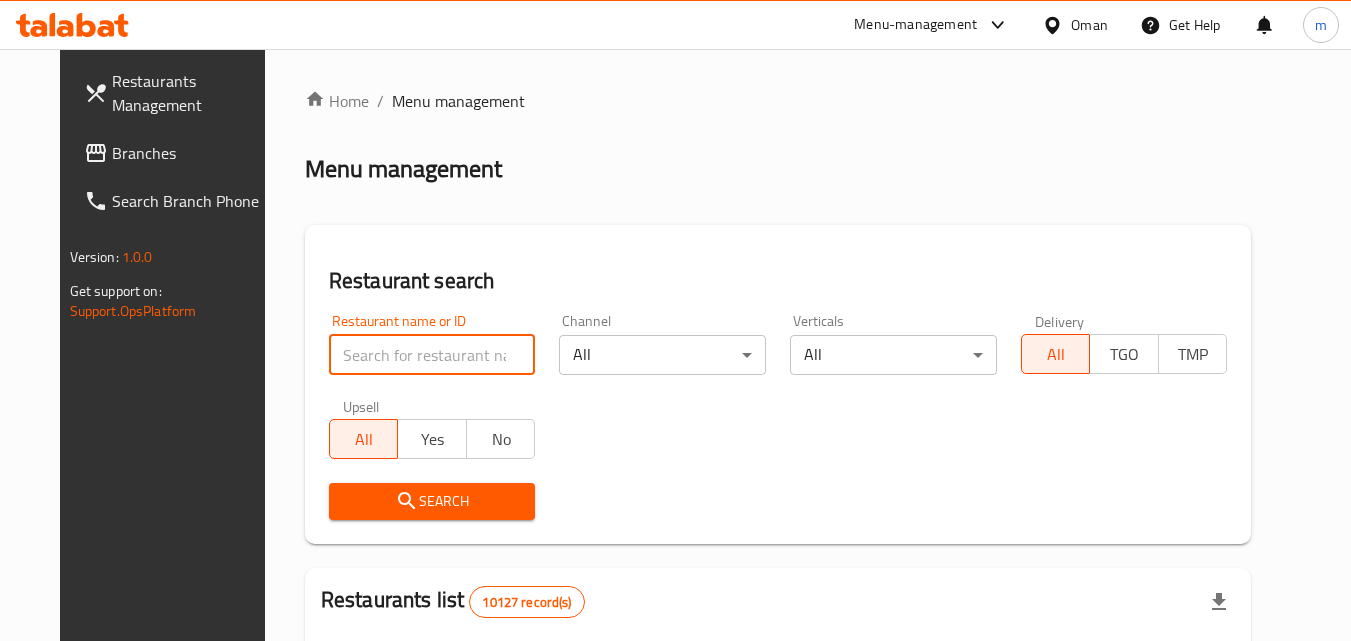 click at bounding box center [432, 355] 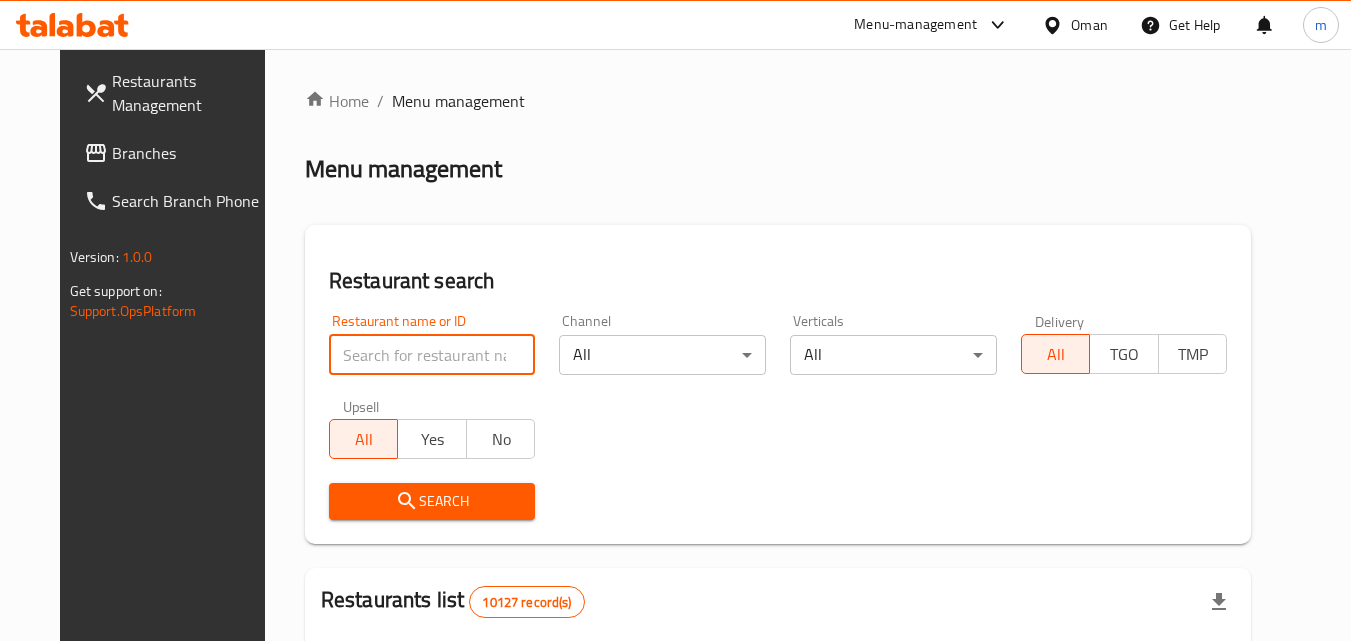 paste on "699711" 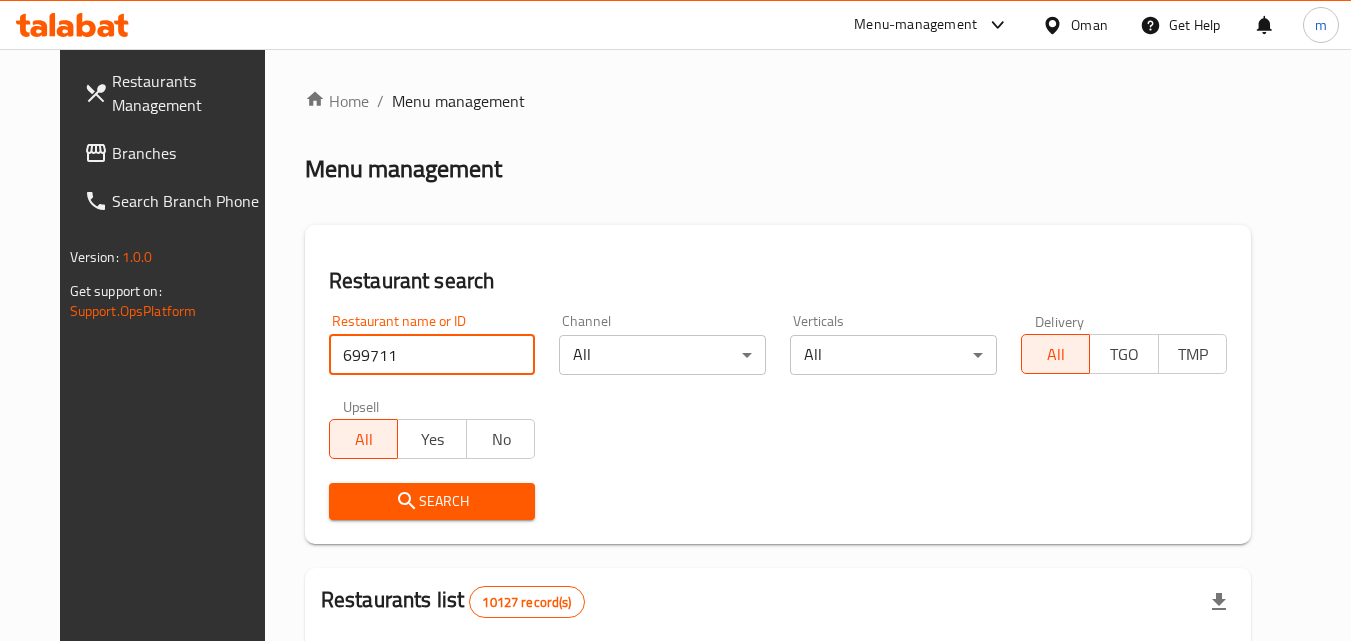 type on "699711" 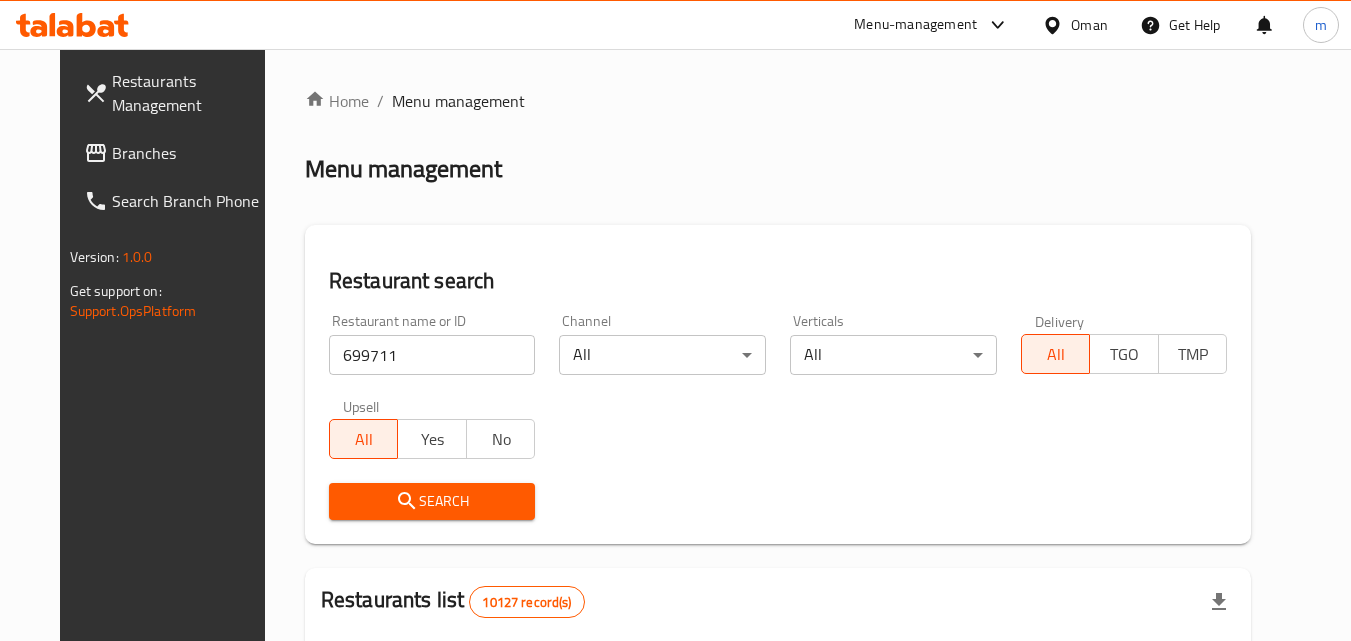click 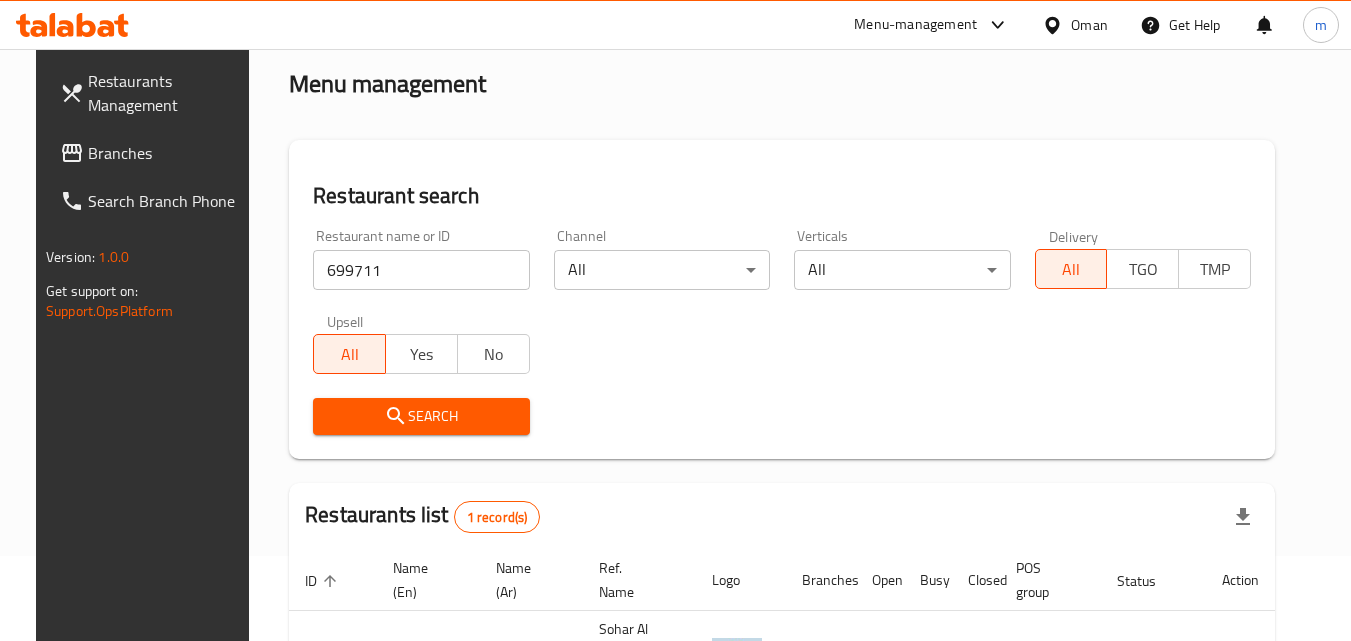scroll, scrollTop: 251, scrollLeft: 0, axis: vertical 